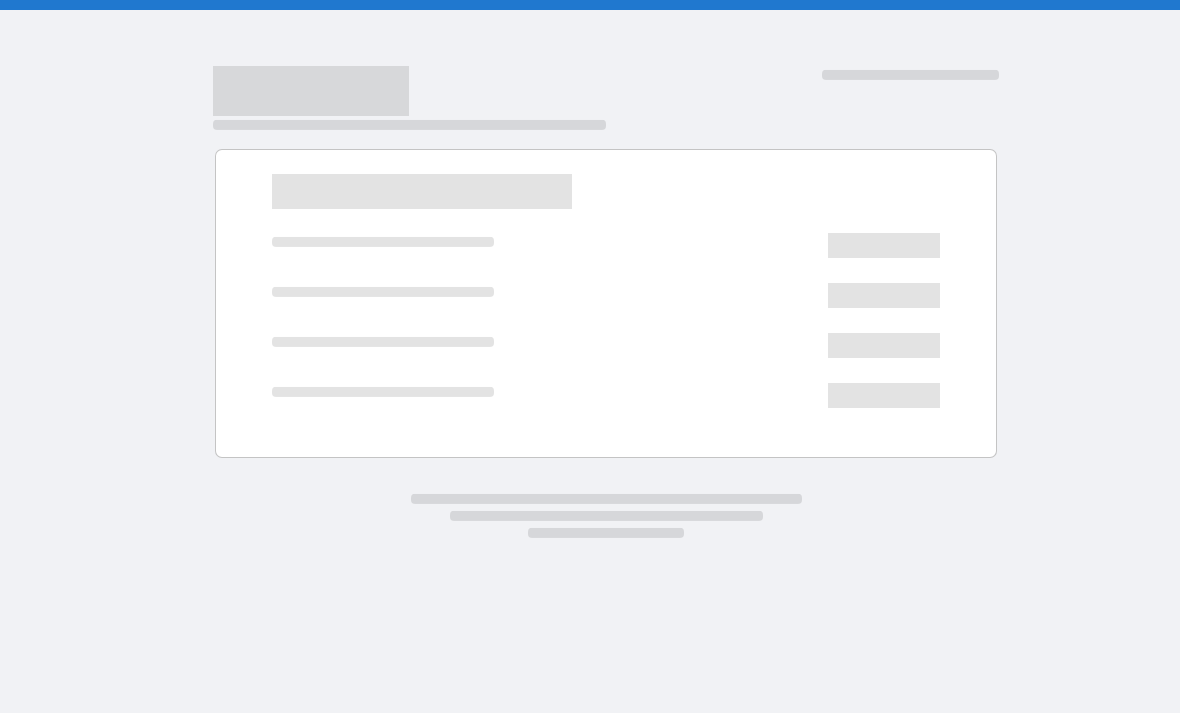 scroll, scrollTop: 0, scrollLeft: 0, axis: both 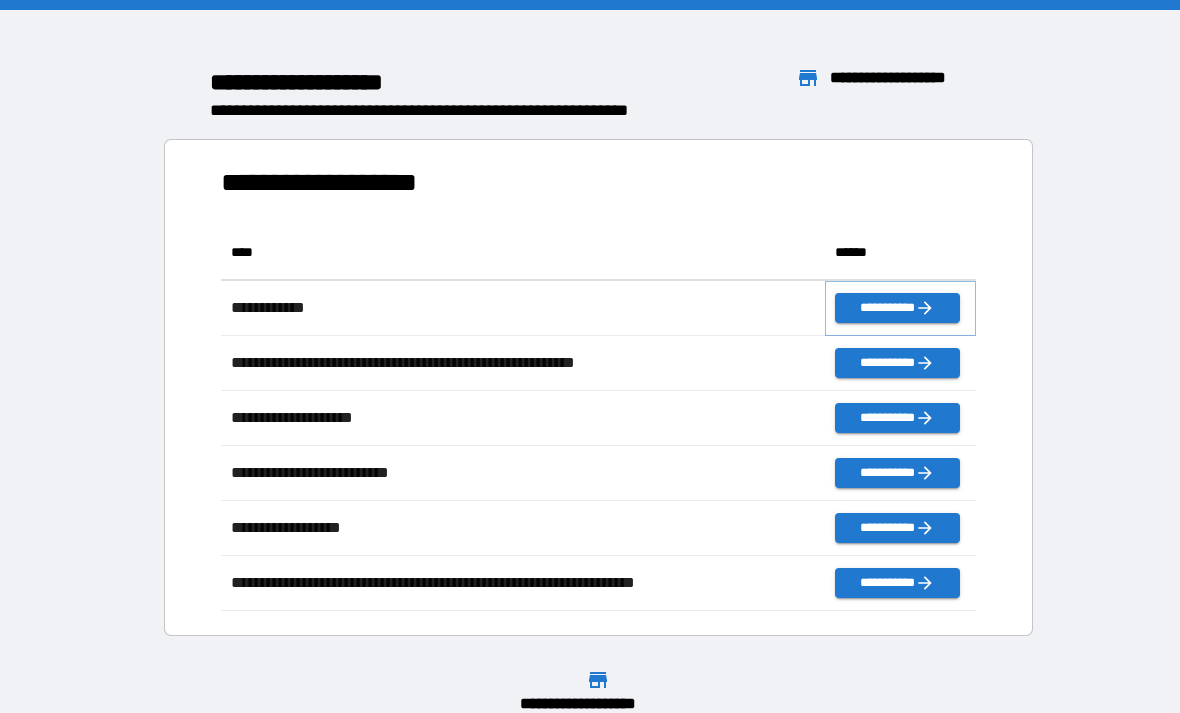click 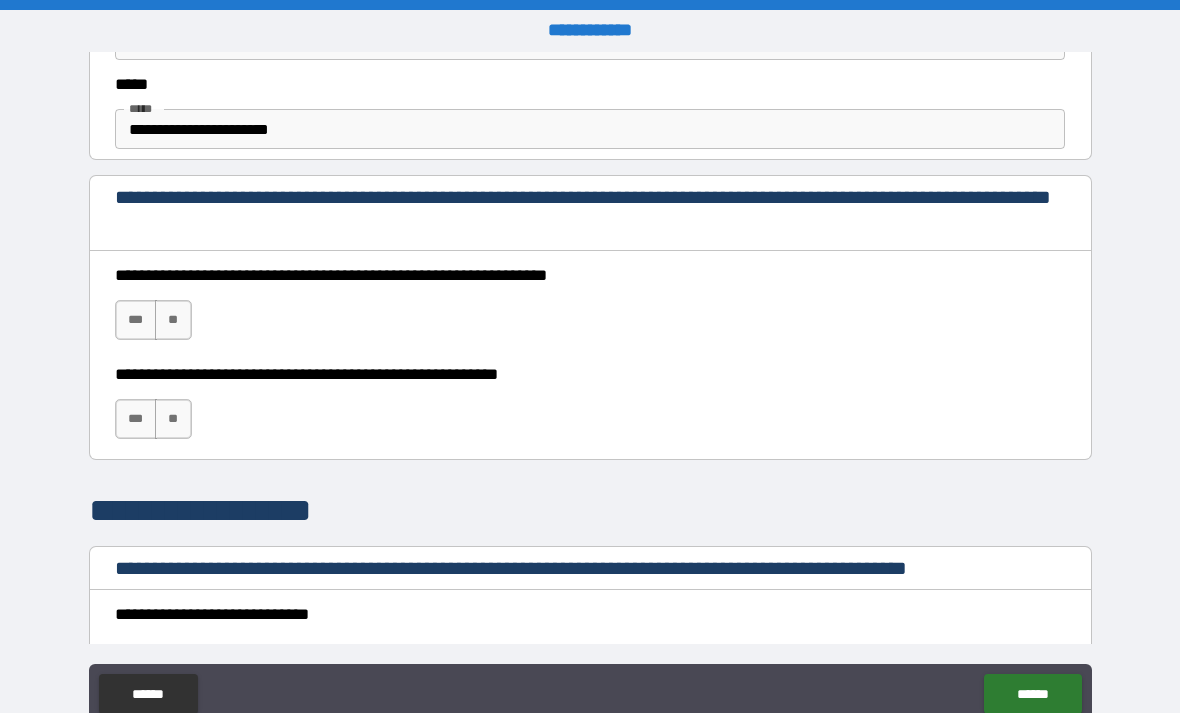scroll, scrollTop: 1240, scrollLeft: 0, axis: vertical 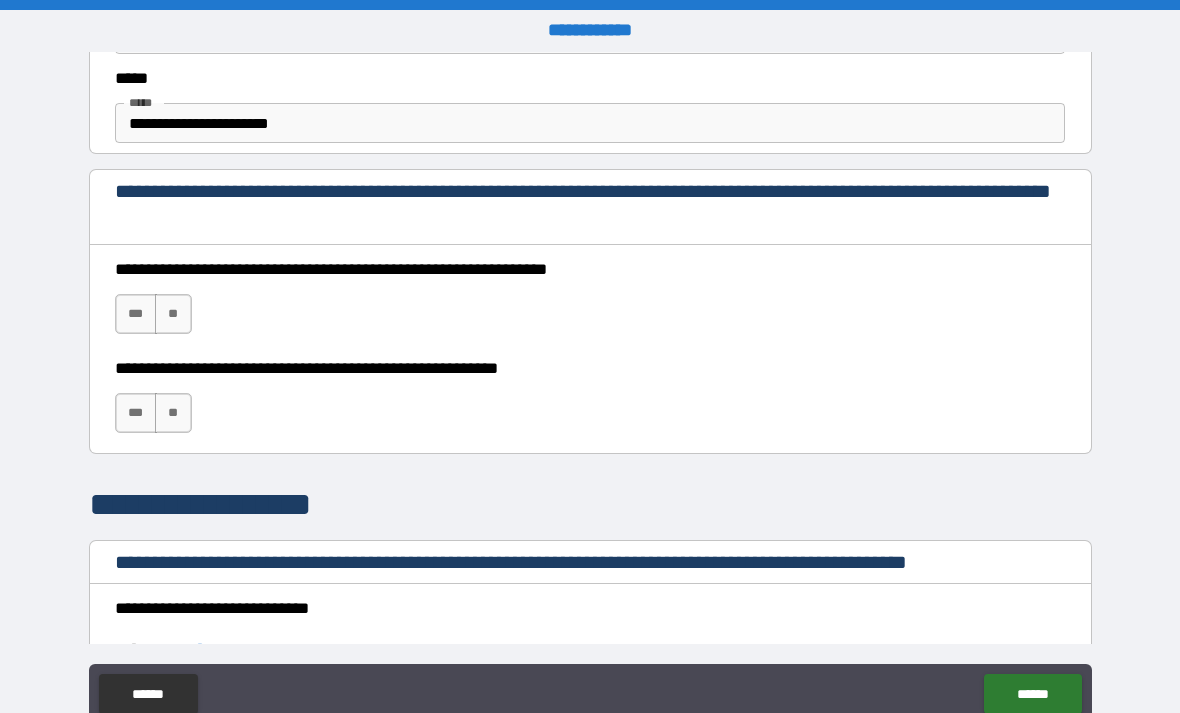 click on "***" at bounding box center (136, 314) 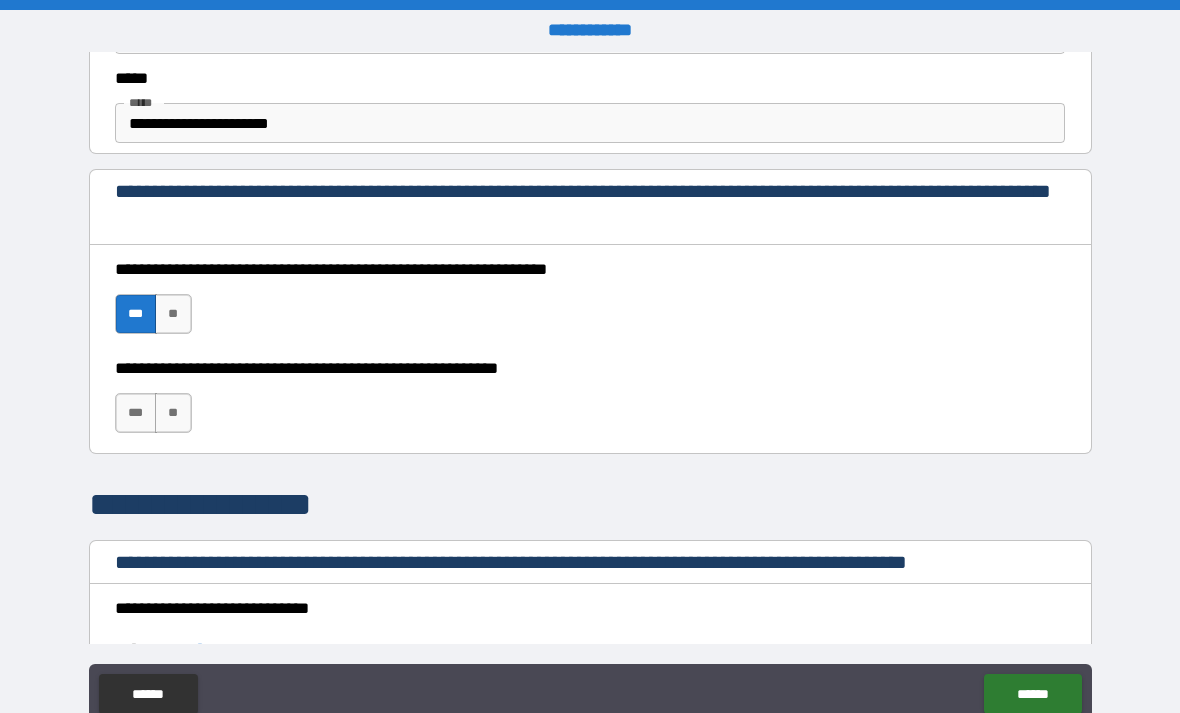 click on "***" at bounding box center [136, 413] 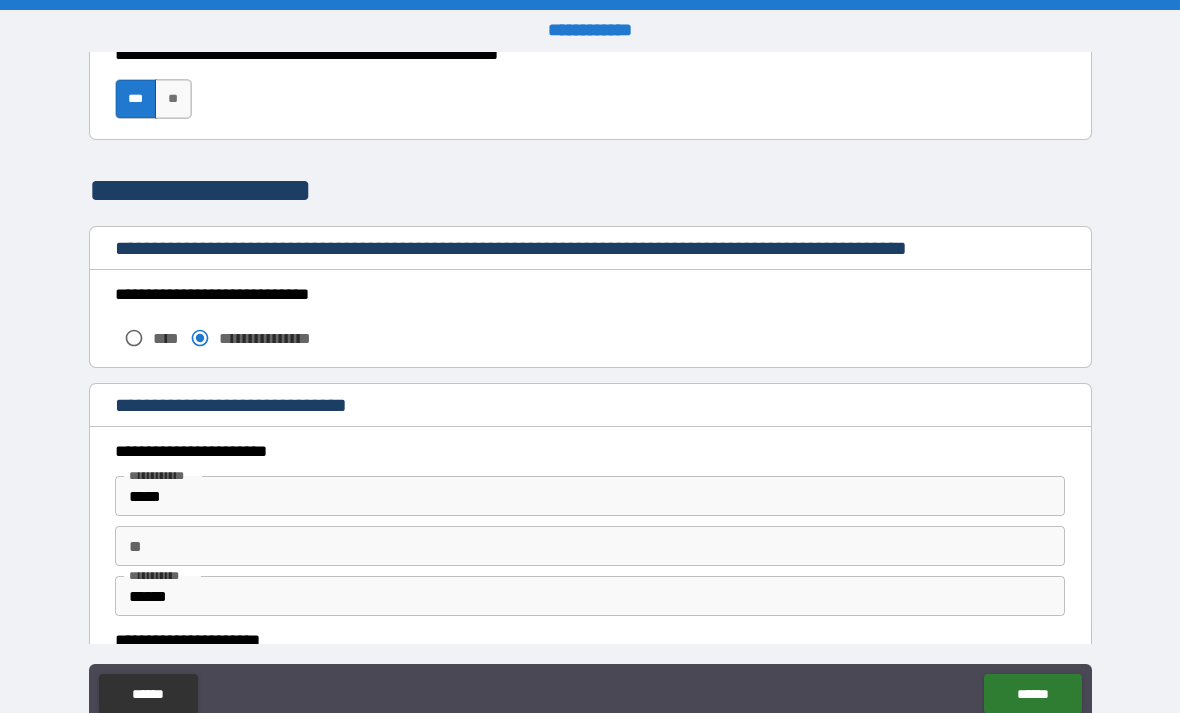 click on "**********" at bounding box center (590, 319) 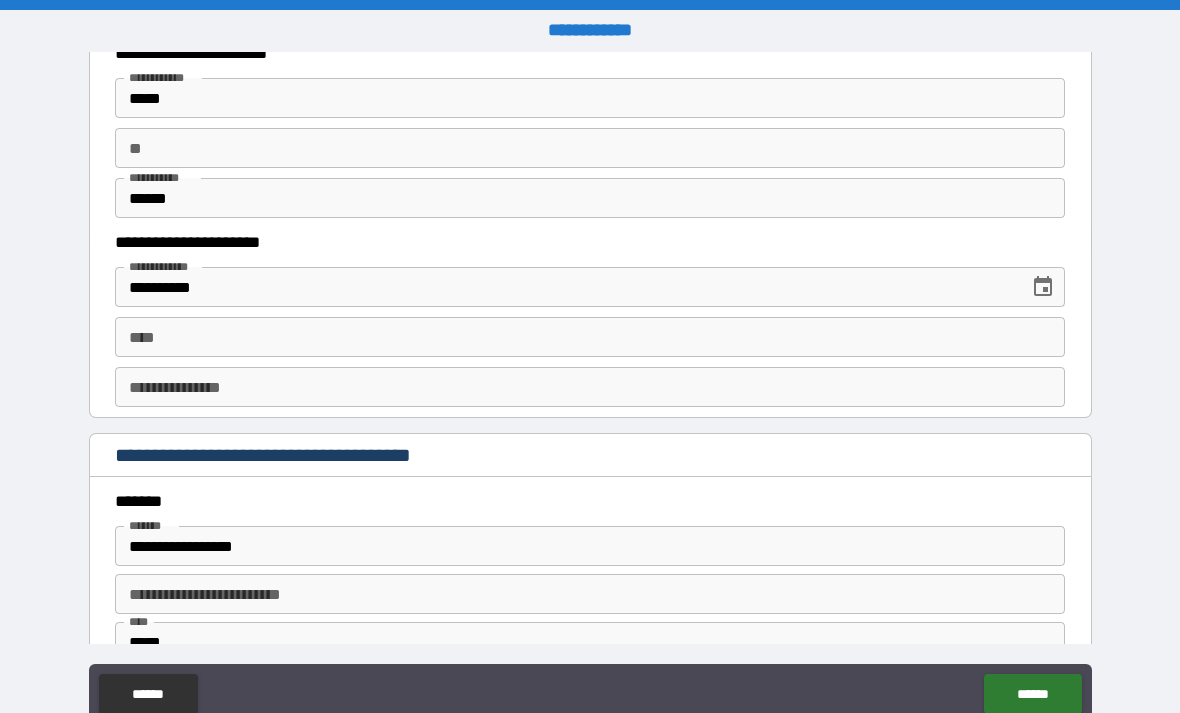 scroll, scrollTop: 1963, scrollLeft: 0, axis: vertical 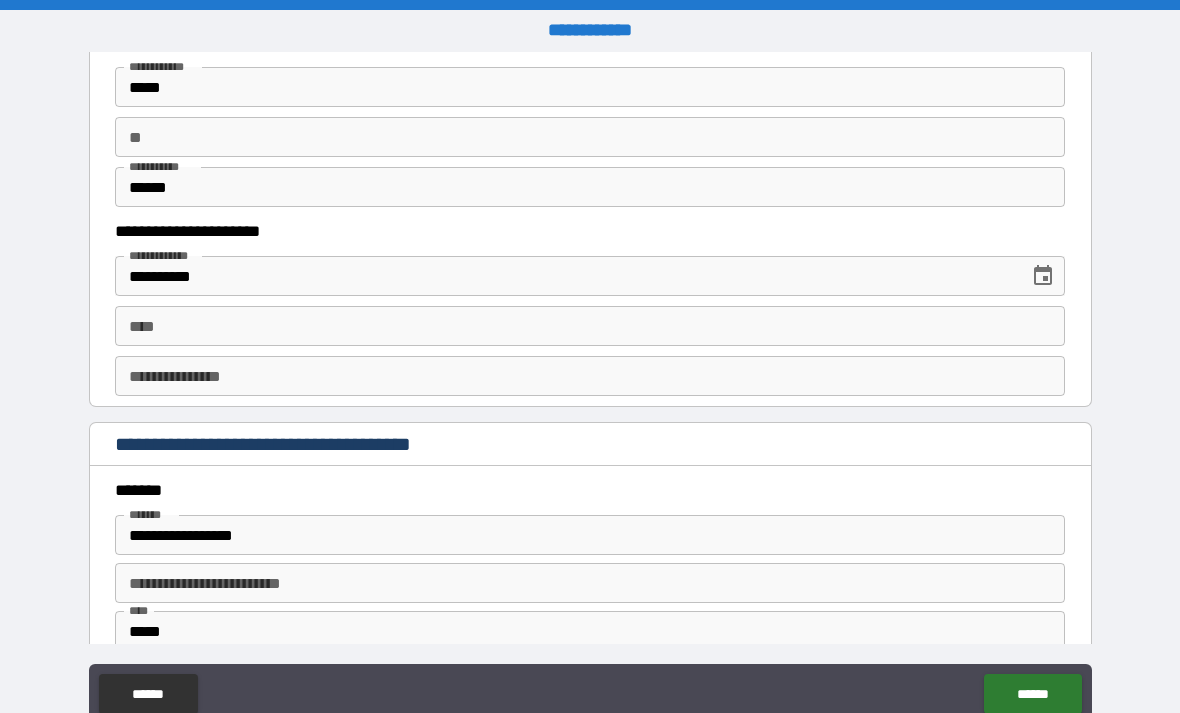 click on "****" at bounding box center [590, 326] 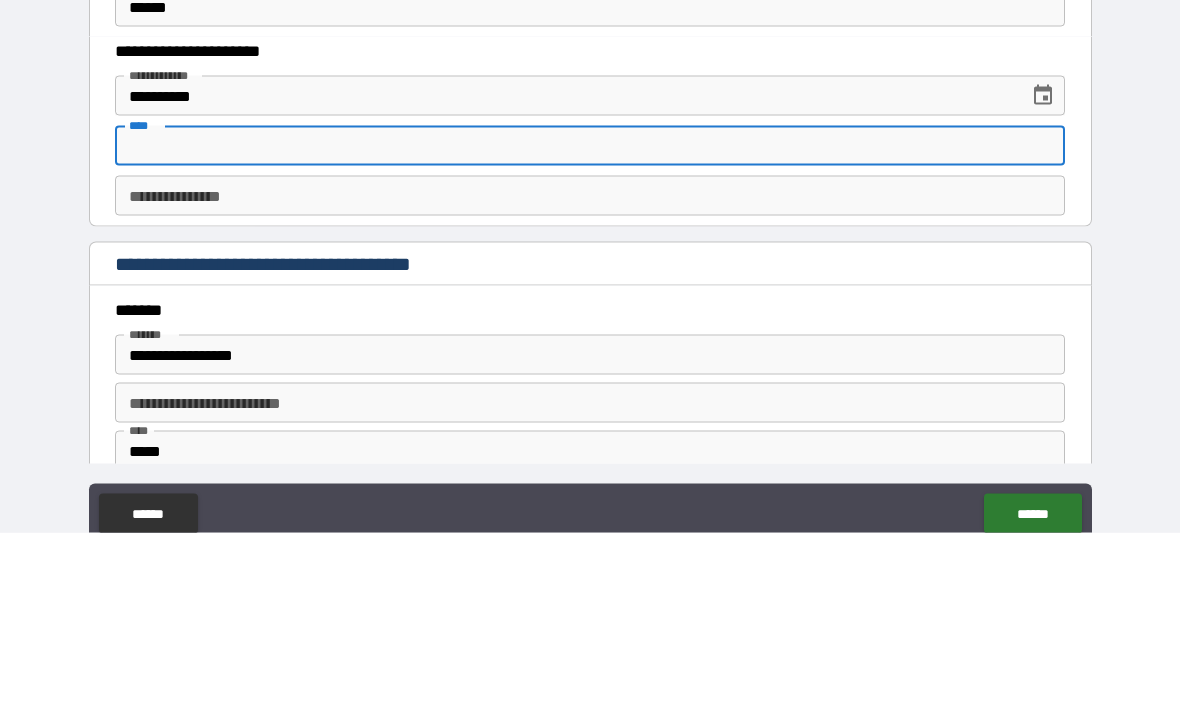 click on "**********" at bounding box center [590, 391] 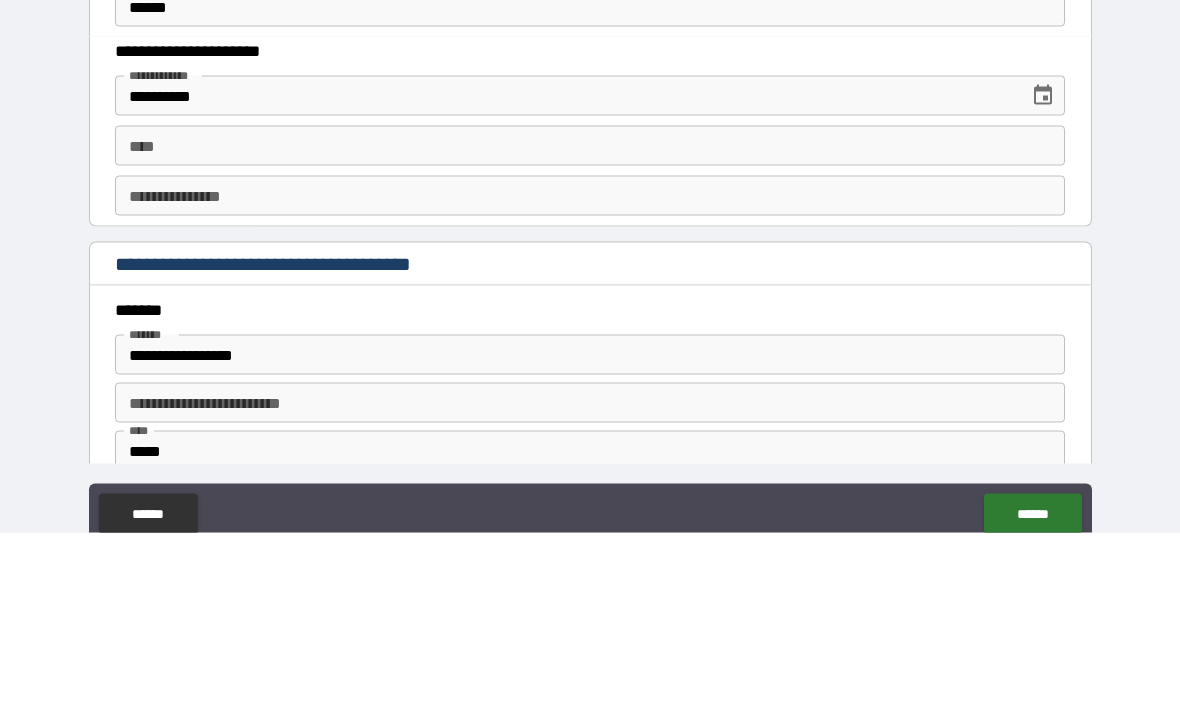 scroll, scrollTop: 64, scrollLeft: 0, axis: vertical 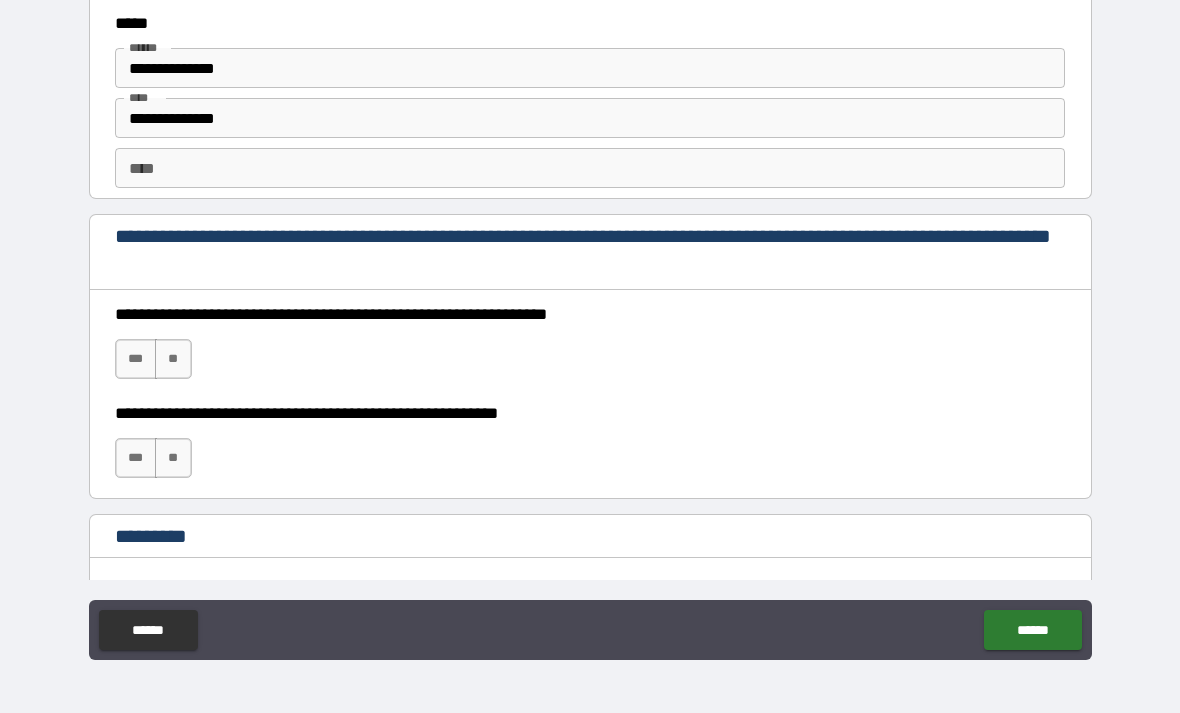 click on "***" at bounding box center [136, 359] 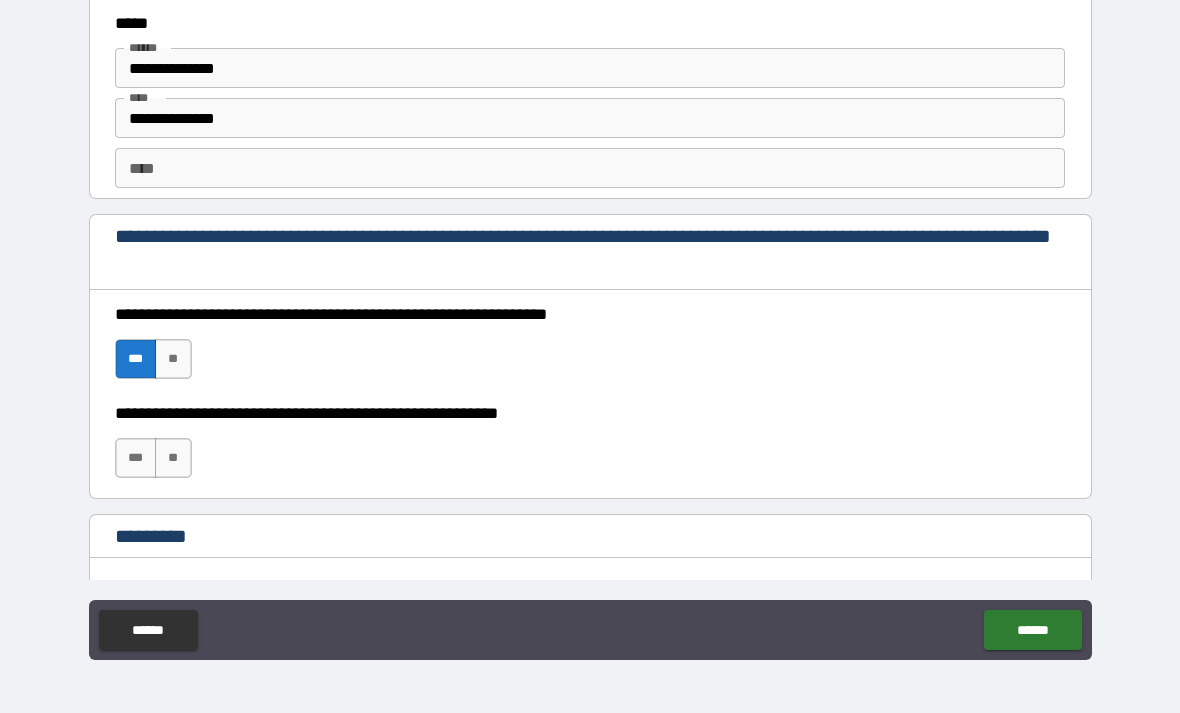 click on "***" at bounding box center (136, 458) 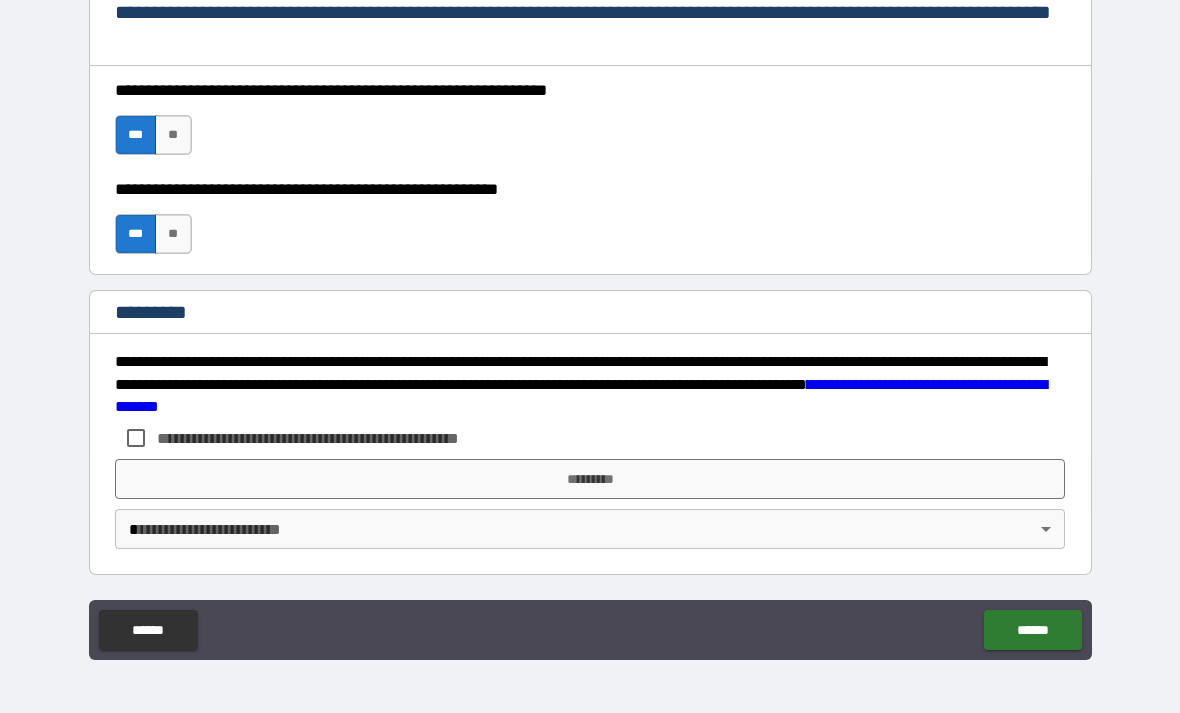 scroll, scrollTop: 2960, scrollLeft: 0, axis: vertical 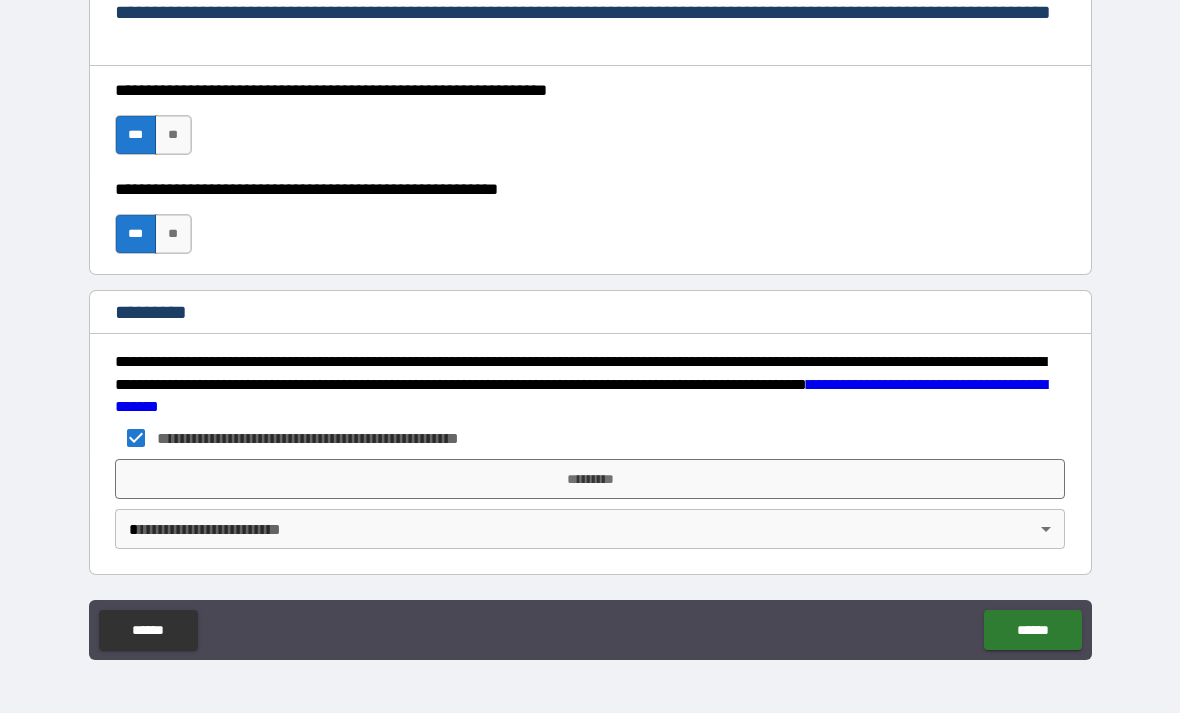 click on "*********" at bounding box center (590, 479) 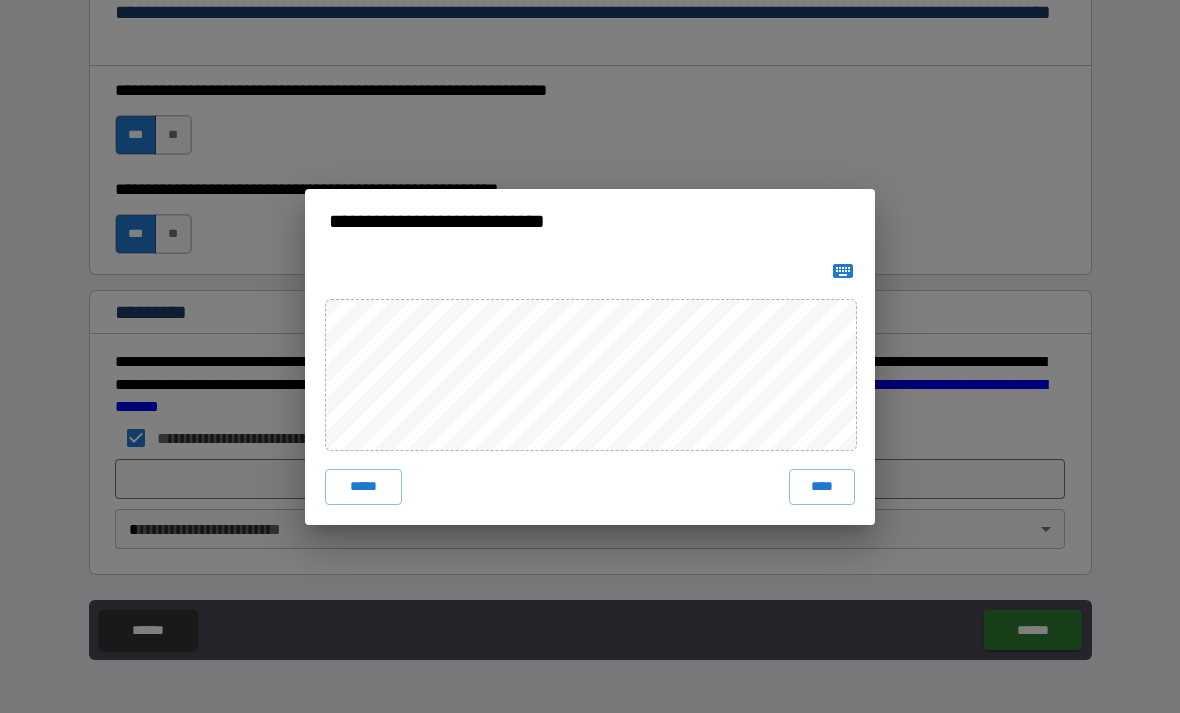 click on "****" at bounding box center [822, 487] 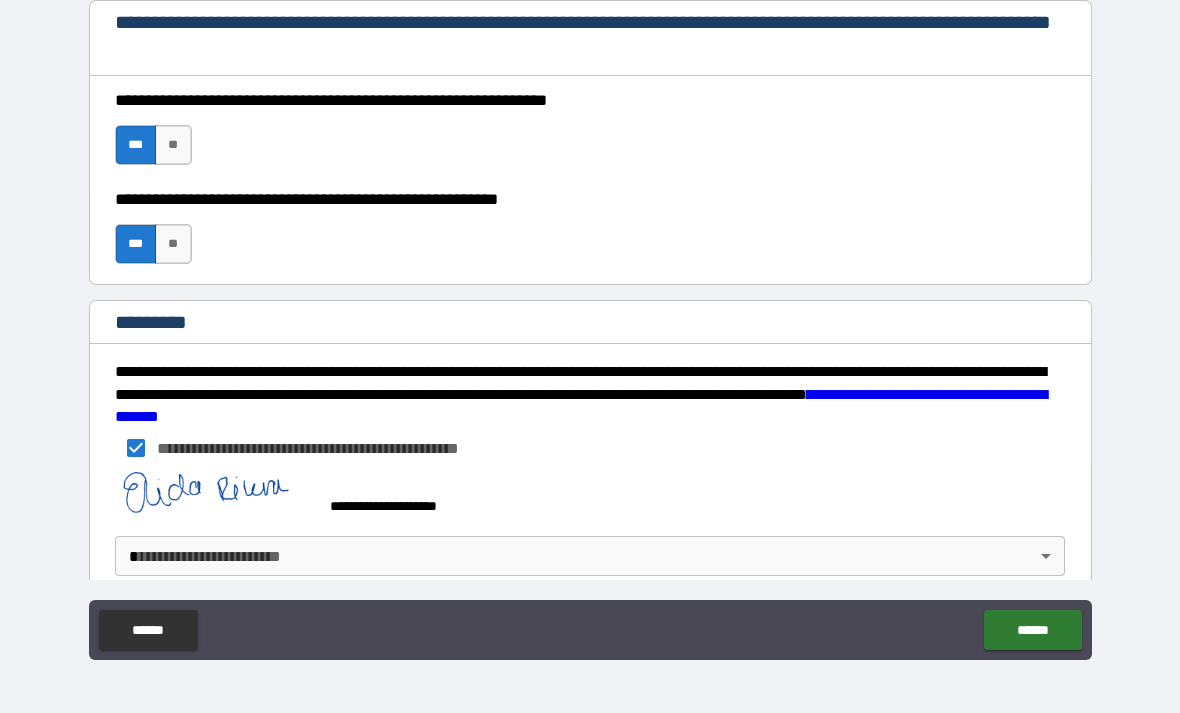 click on "**********" at bounding box center (590, 324) 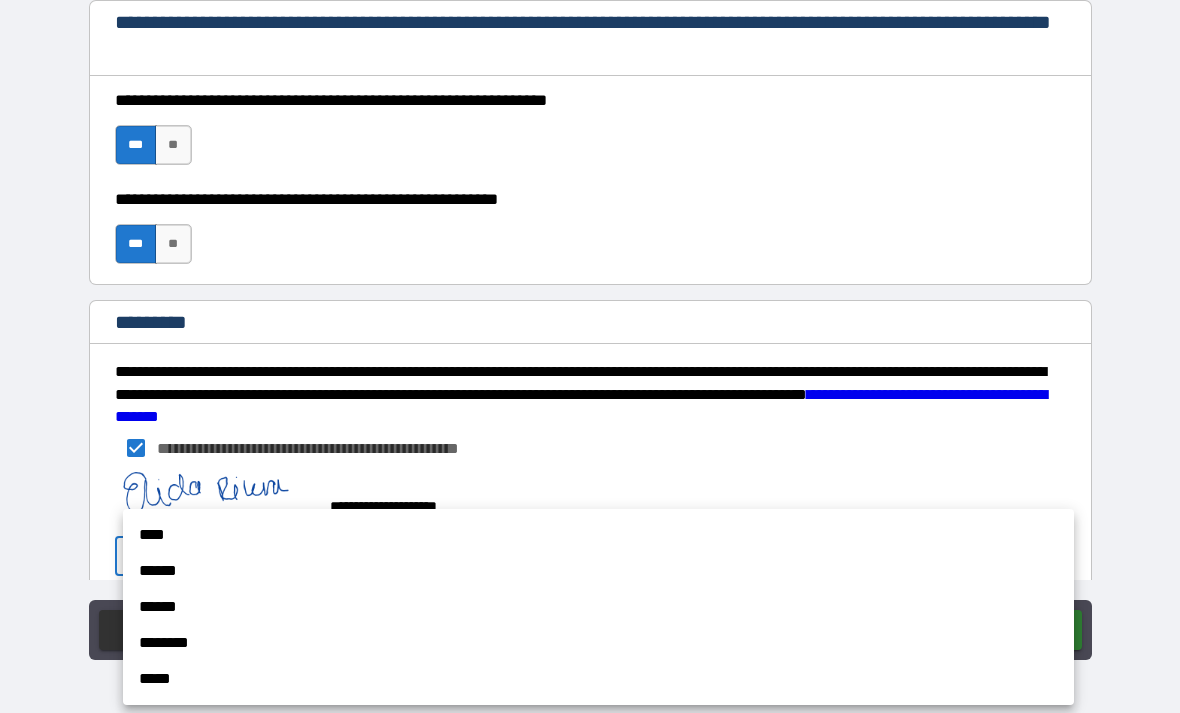 click on "******" at bounding box center [598, 571] 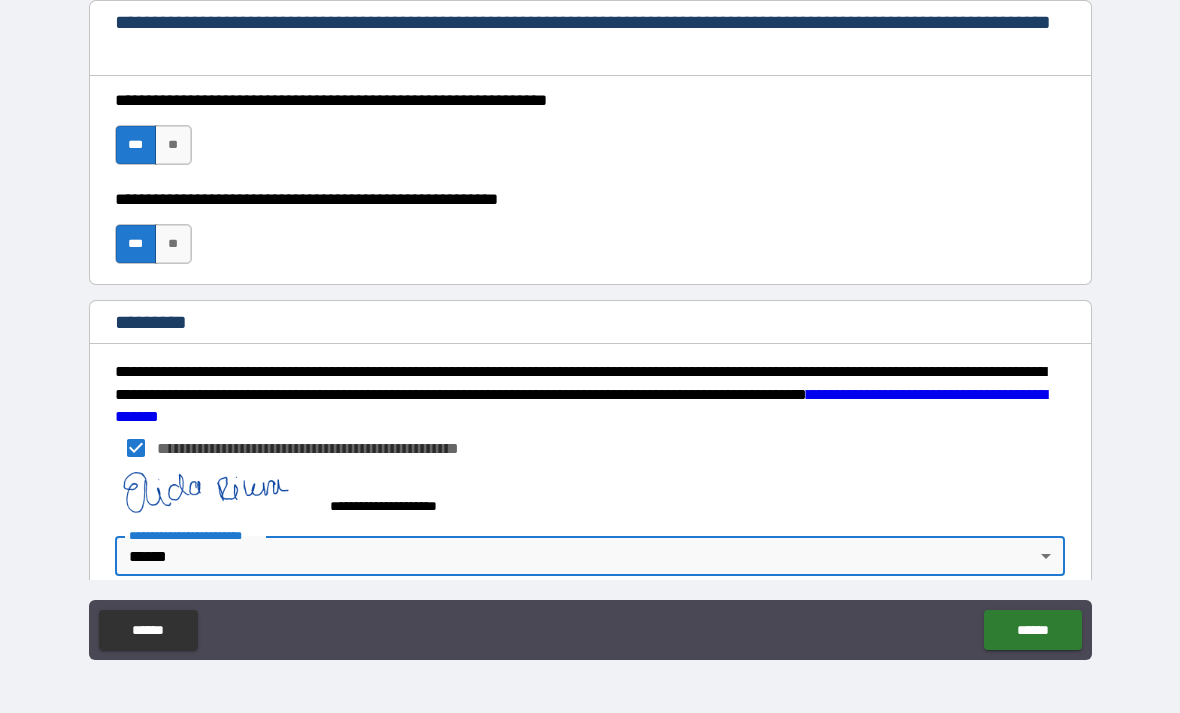 click on "******   ******" at bounding box center (590, 632) 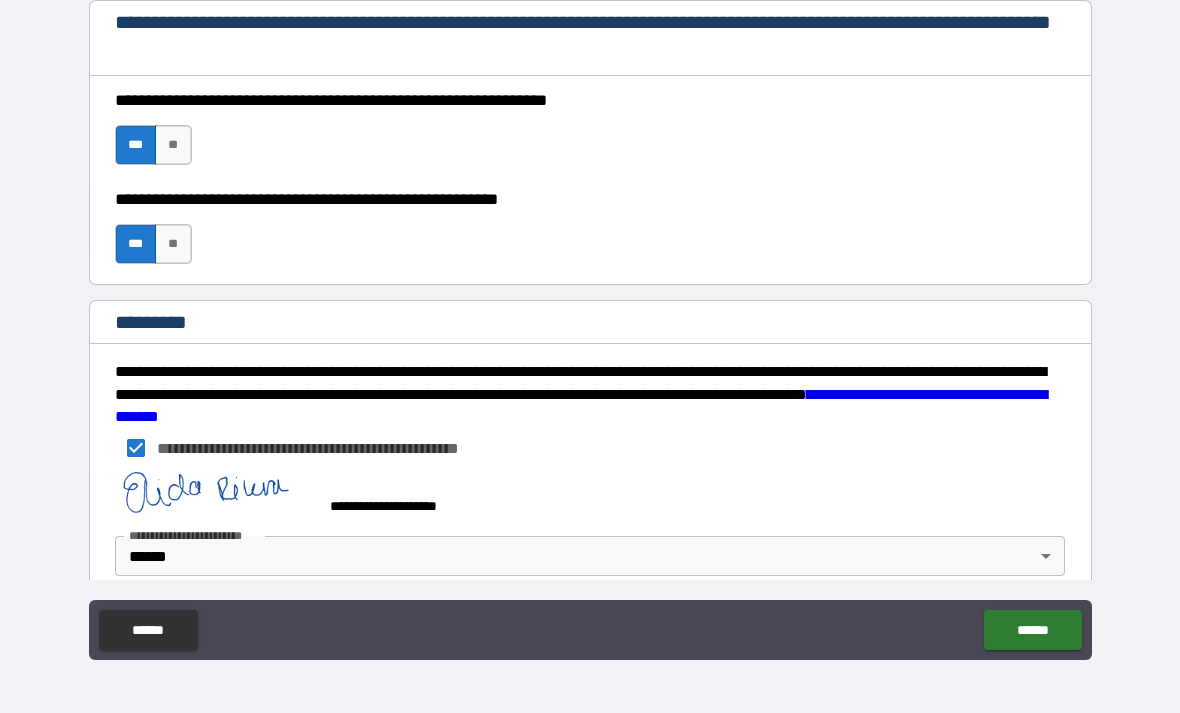 click on "******" at bounding box center [1032, 630] 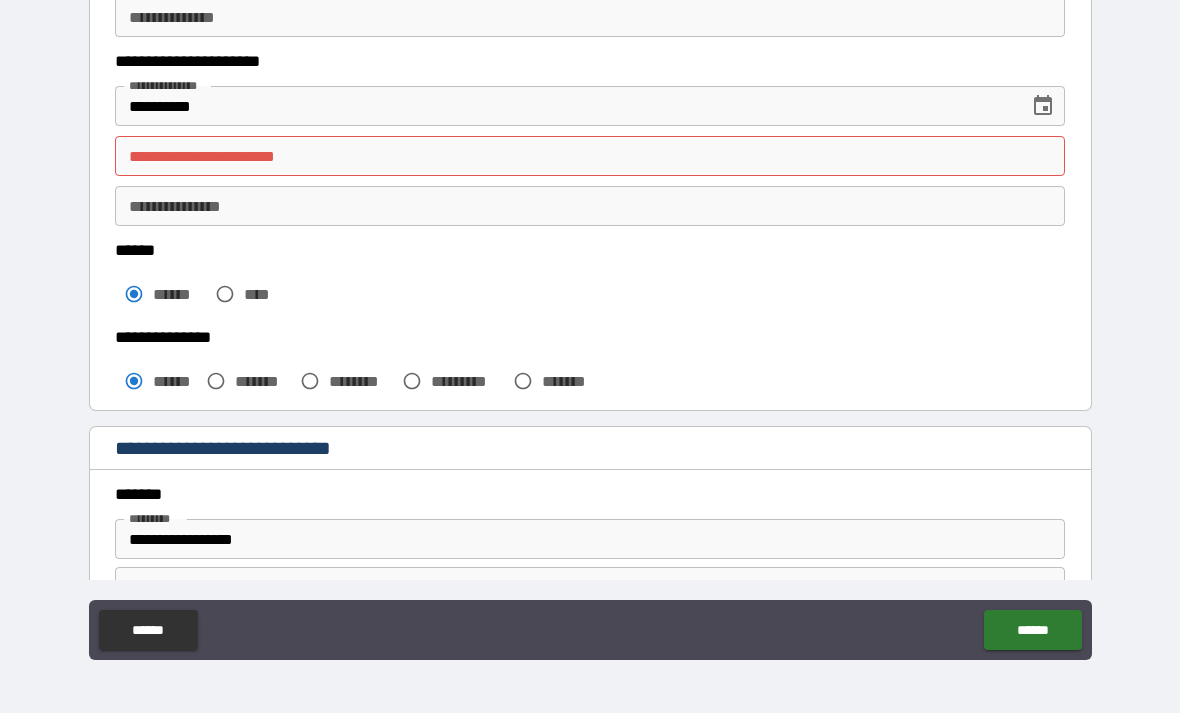 scroll, scrollTop: 281, scrollLeft: 0, axis: vertical 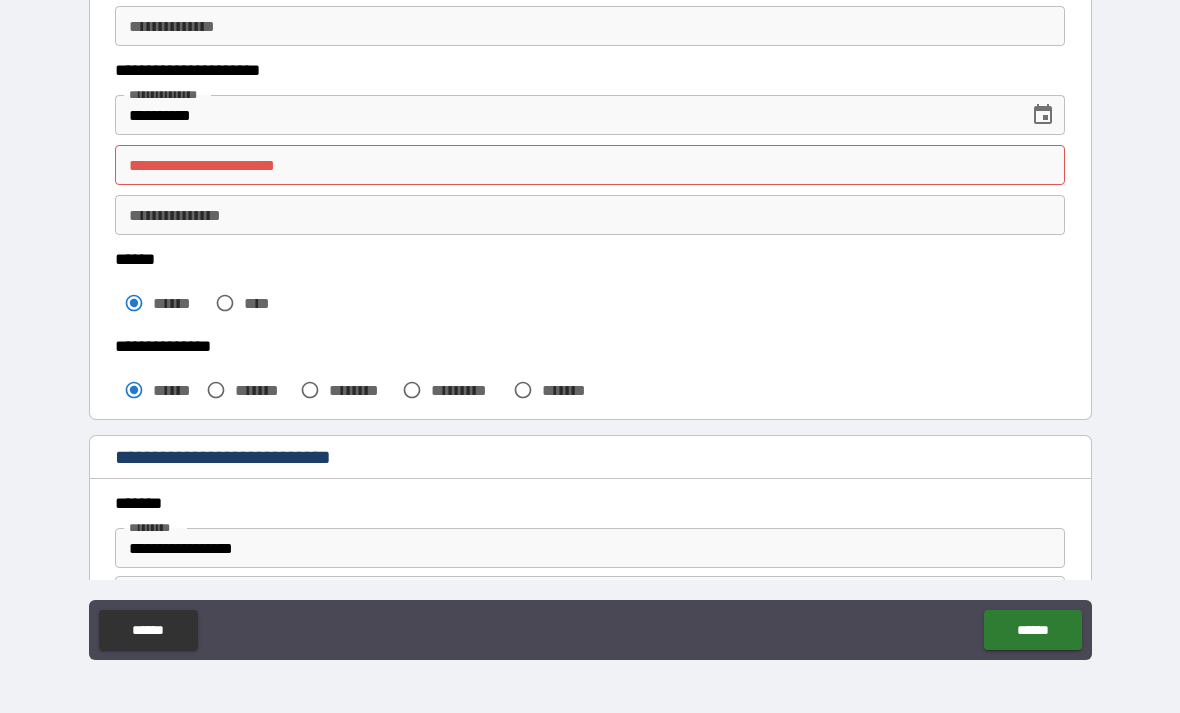click on "**********" at bounding box center (590, 165) 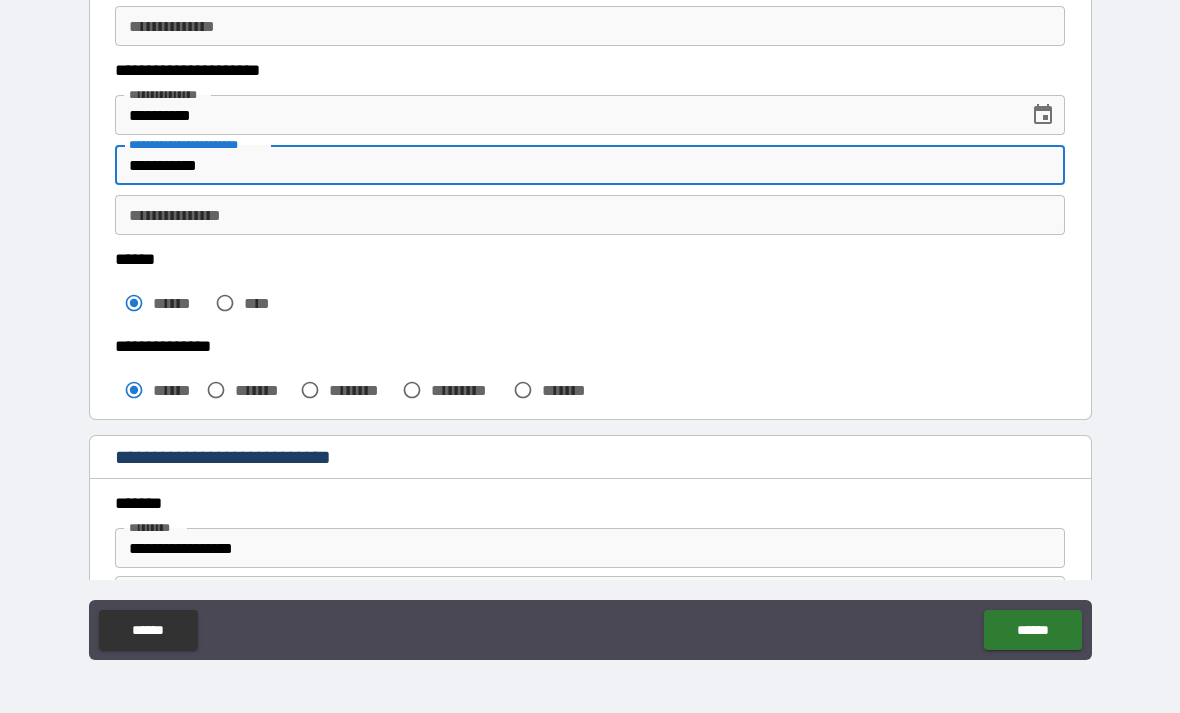 type on "**********" 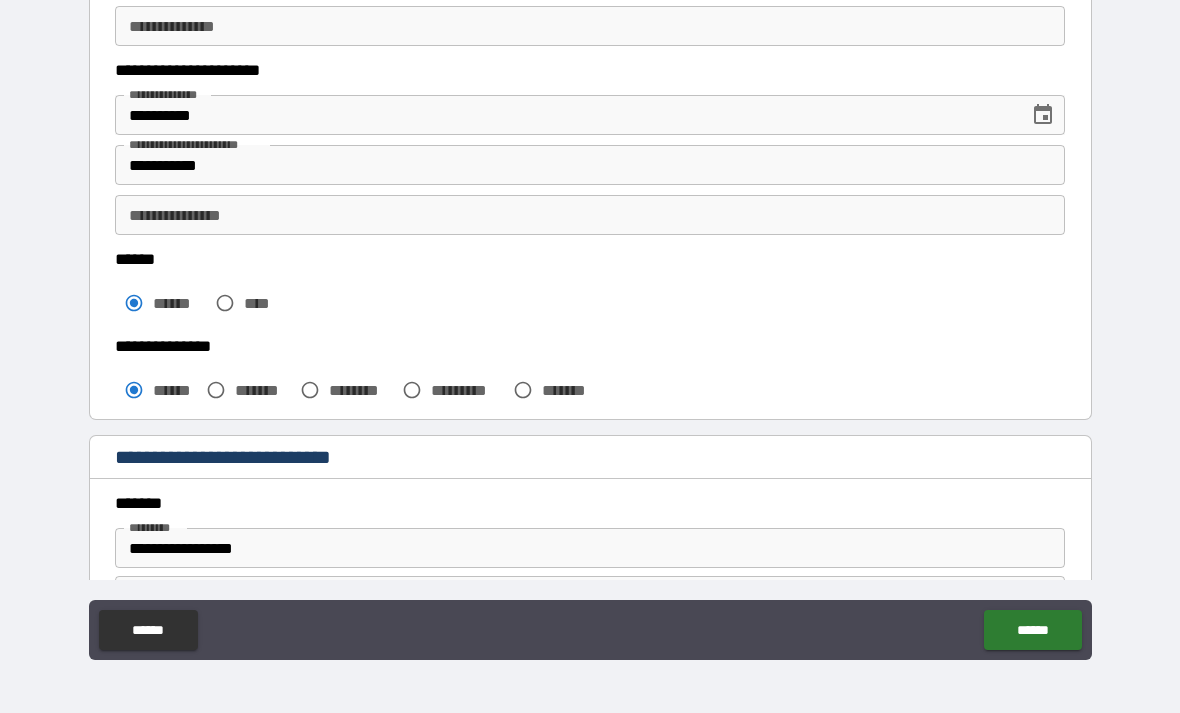 click on "******" at bounding box center [1032, 630] 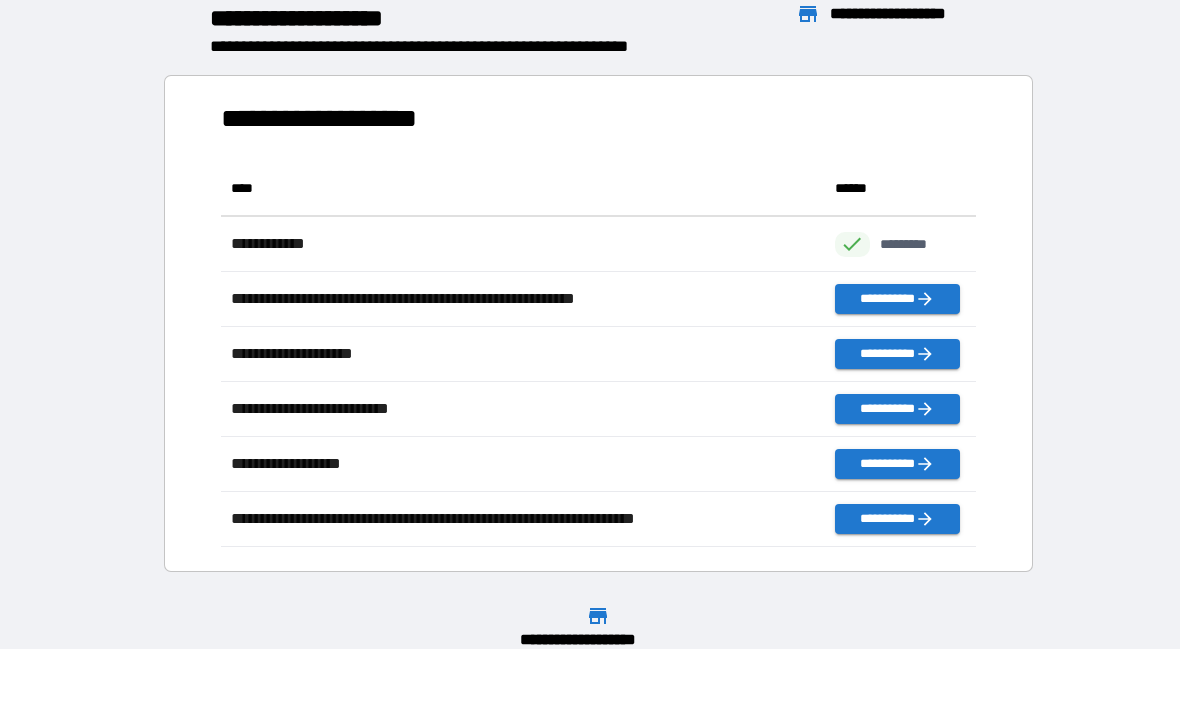 scroll, scrollTop: 386, scrollLeft: 755, axis: both 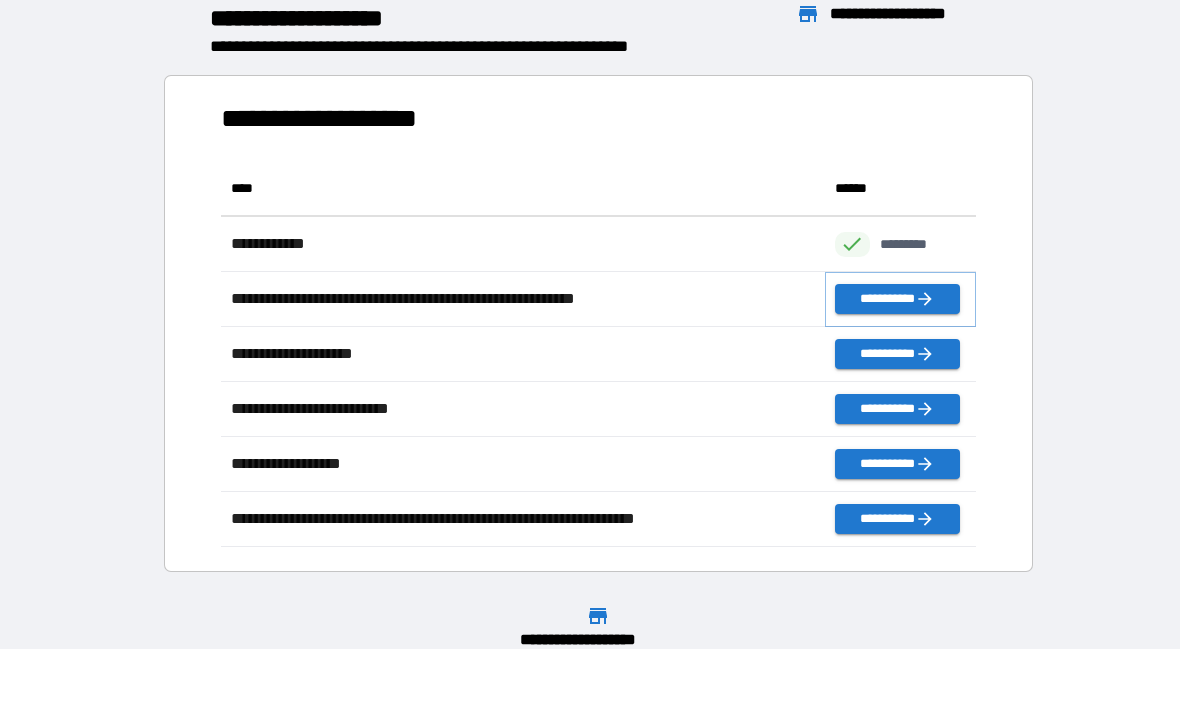 click on "**********" at bounding box center [897, 299] 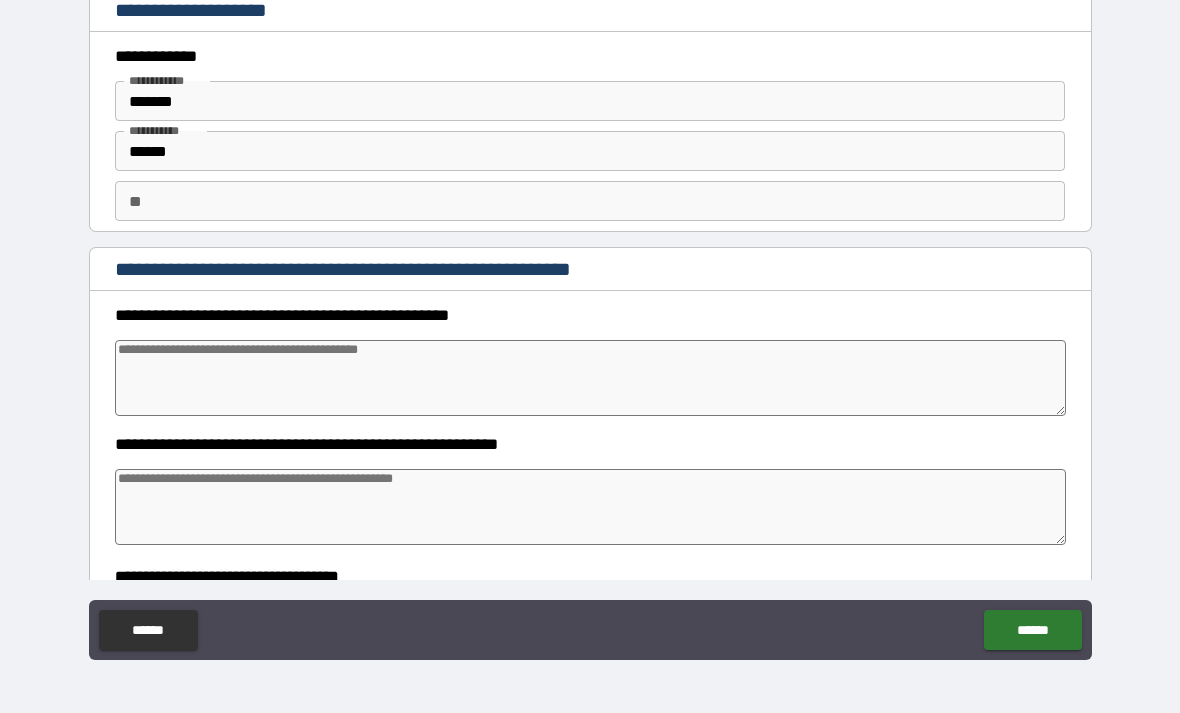 type on "*" 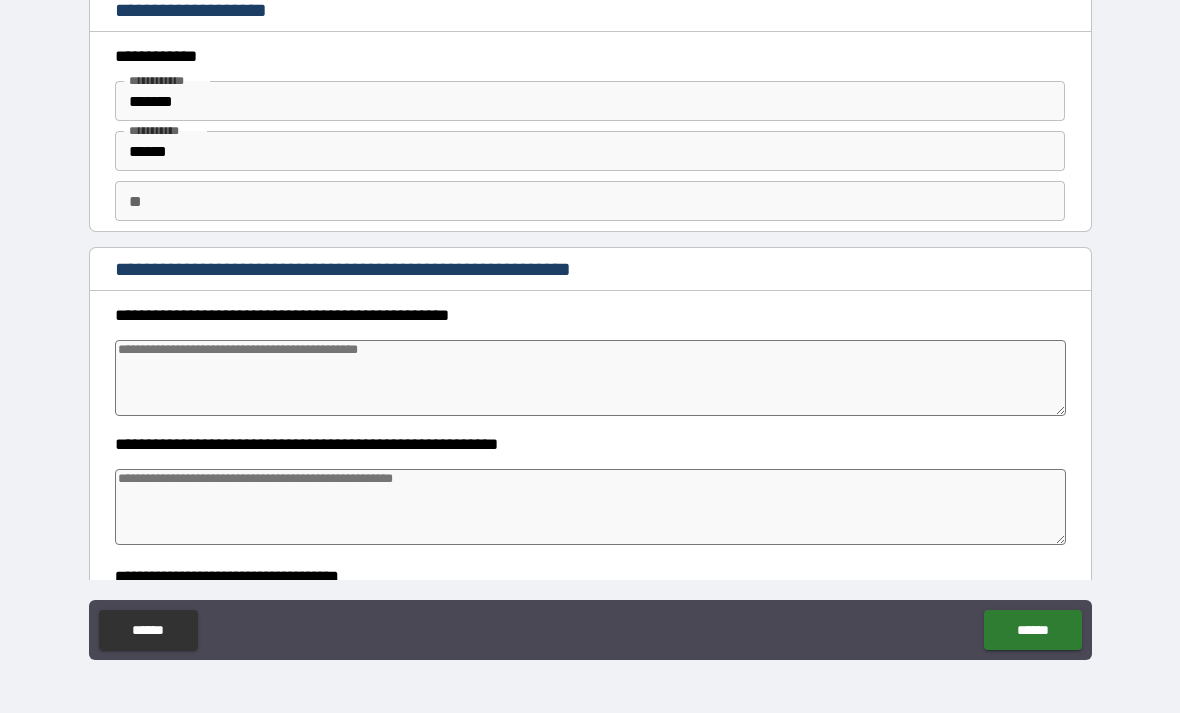 type on "*" 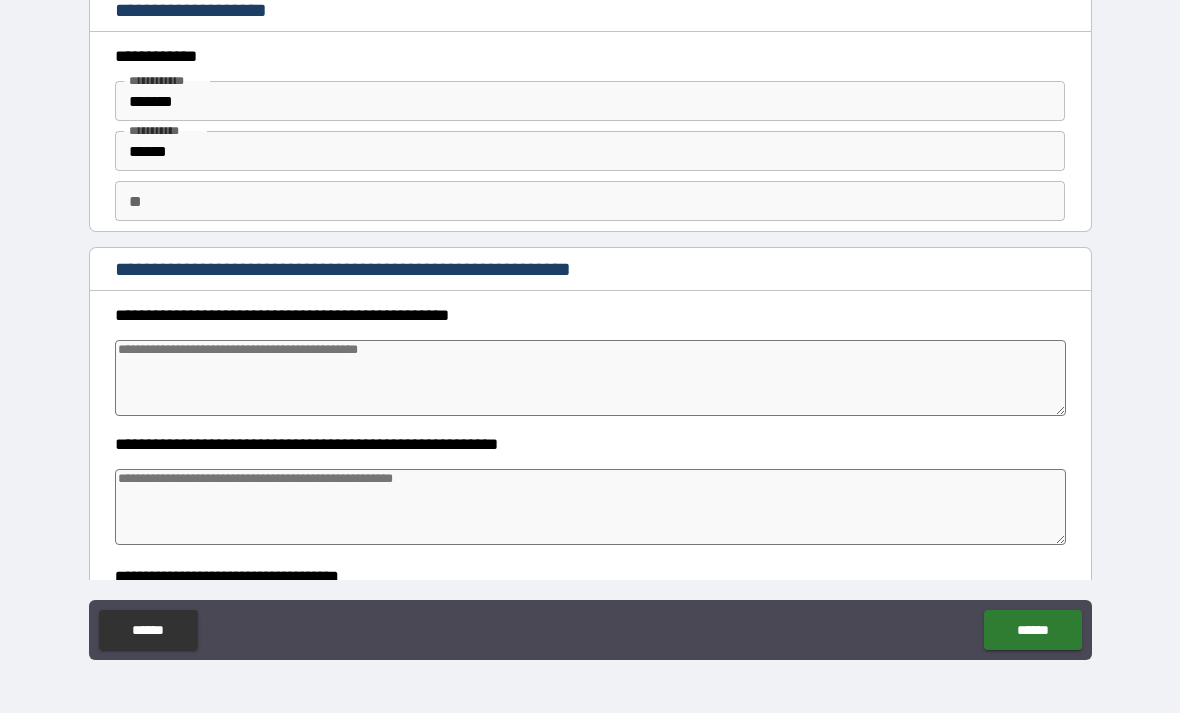 scroll, scrollTop: 0, scrollLeft: 0, axis: both 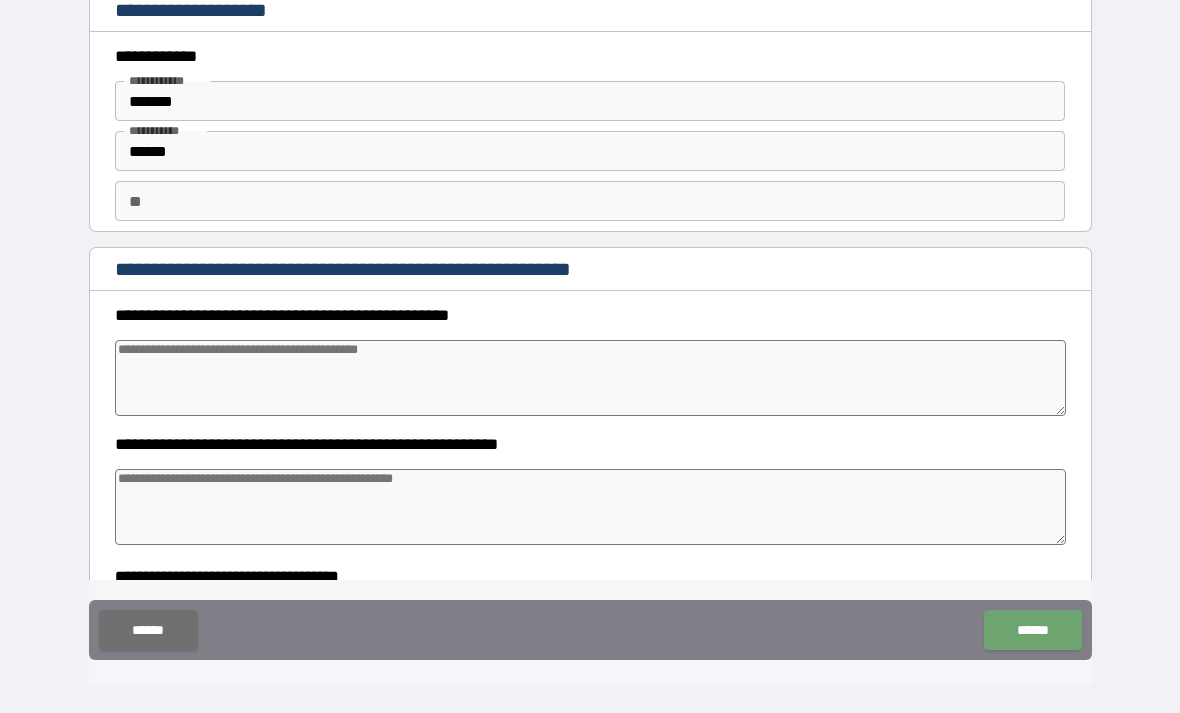 click on "******" at bounding box center (148, 630) 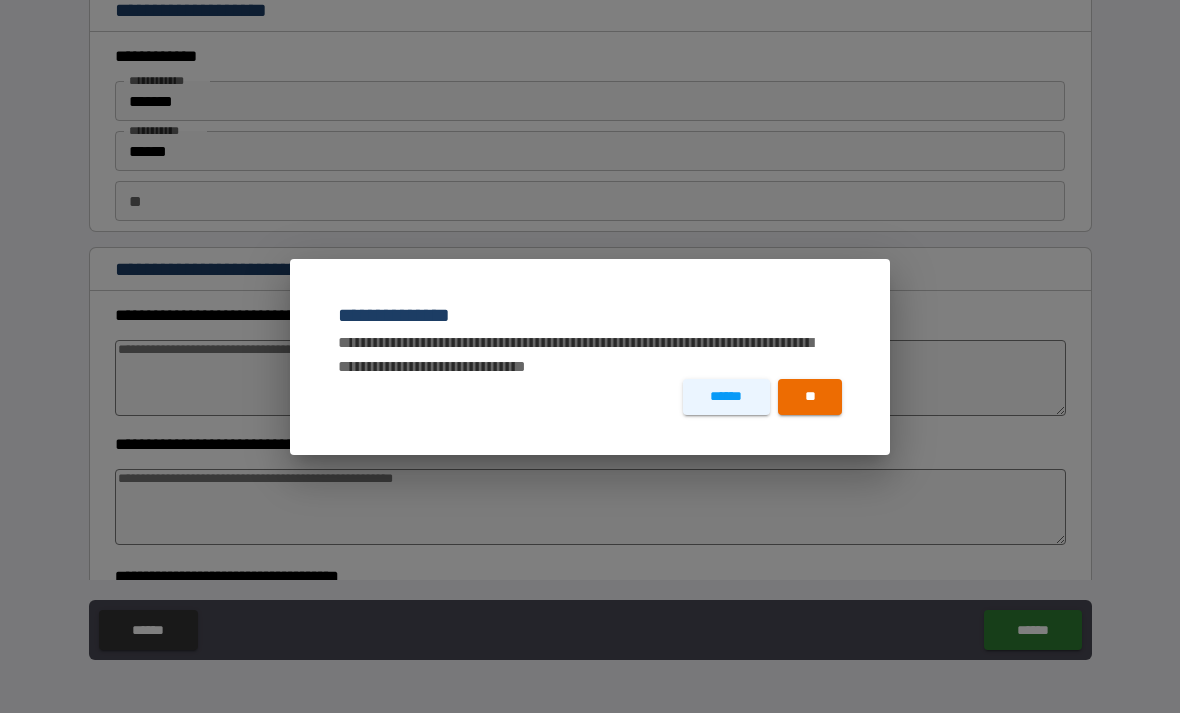 click on "**" at bounding box center [810, 397] 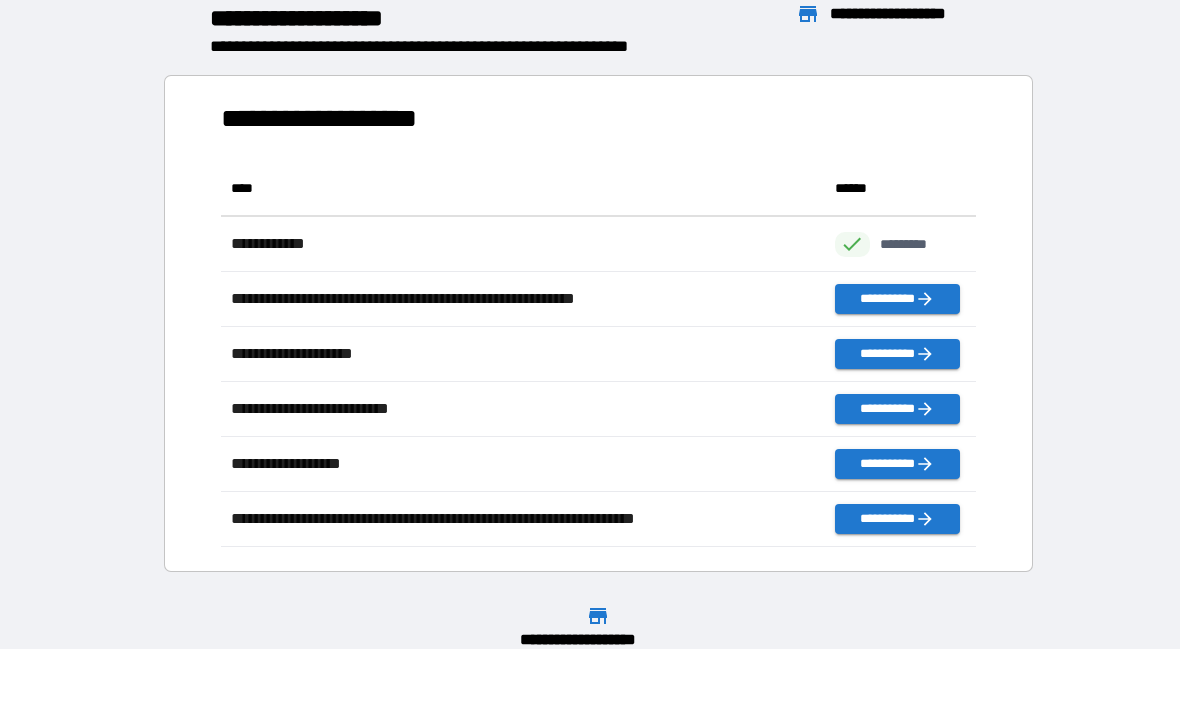 scroll, scrollTop: 1, scrollLeft: 1, axis: both 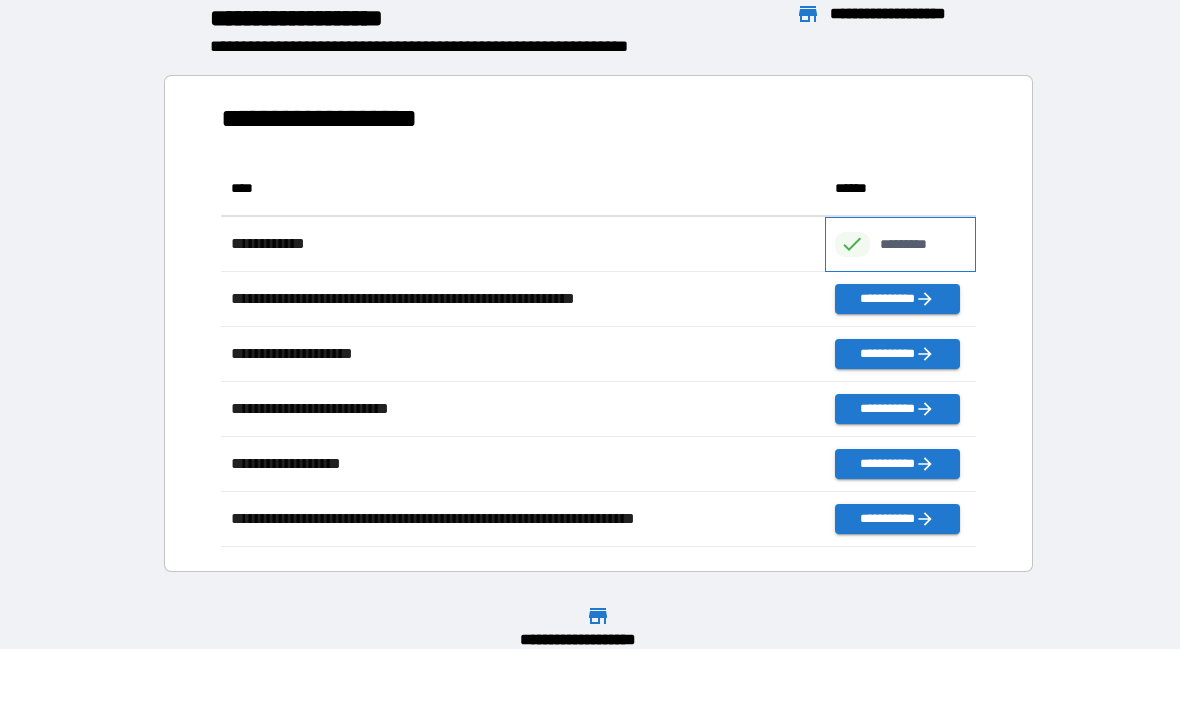 click on "*********" at bounding box center [914, 244] 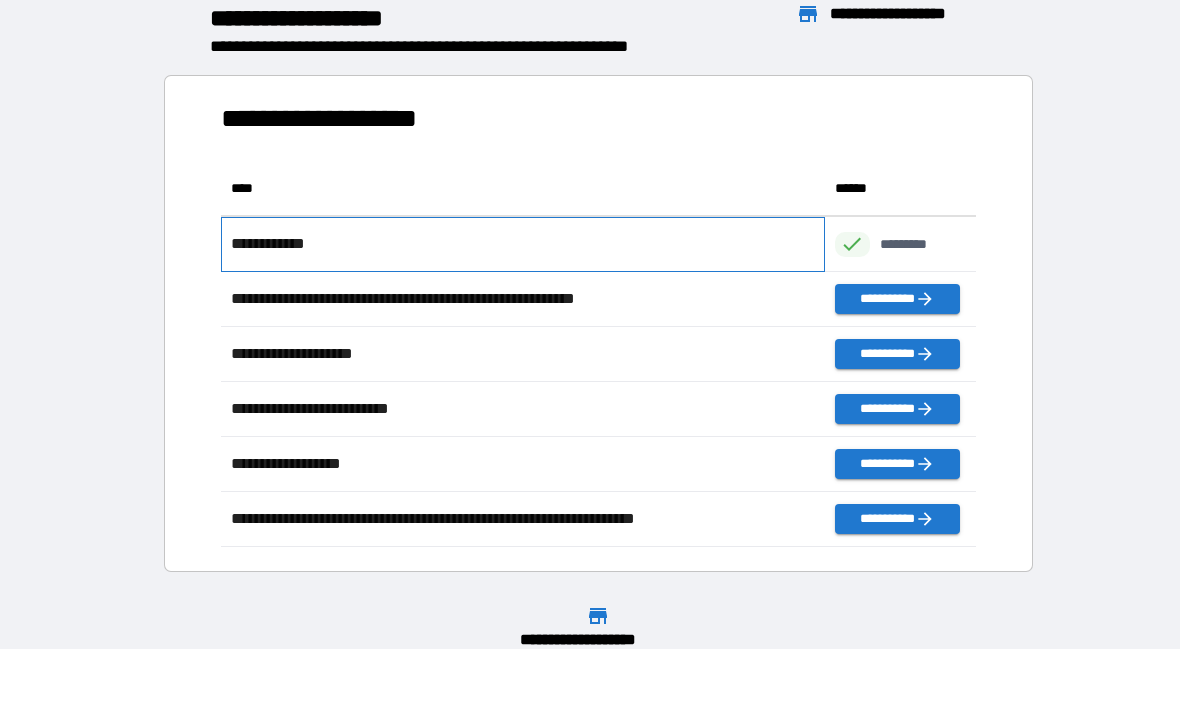 click on "**********" at bounding box center [523, 244] 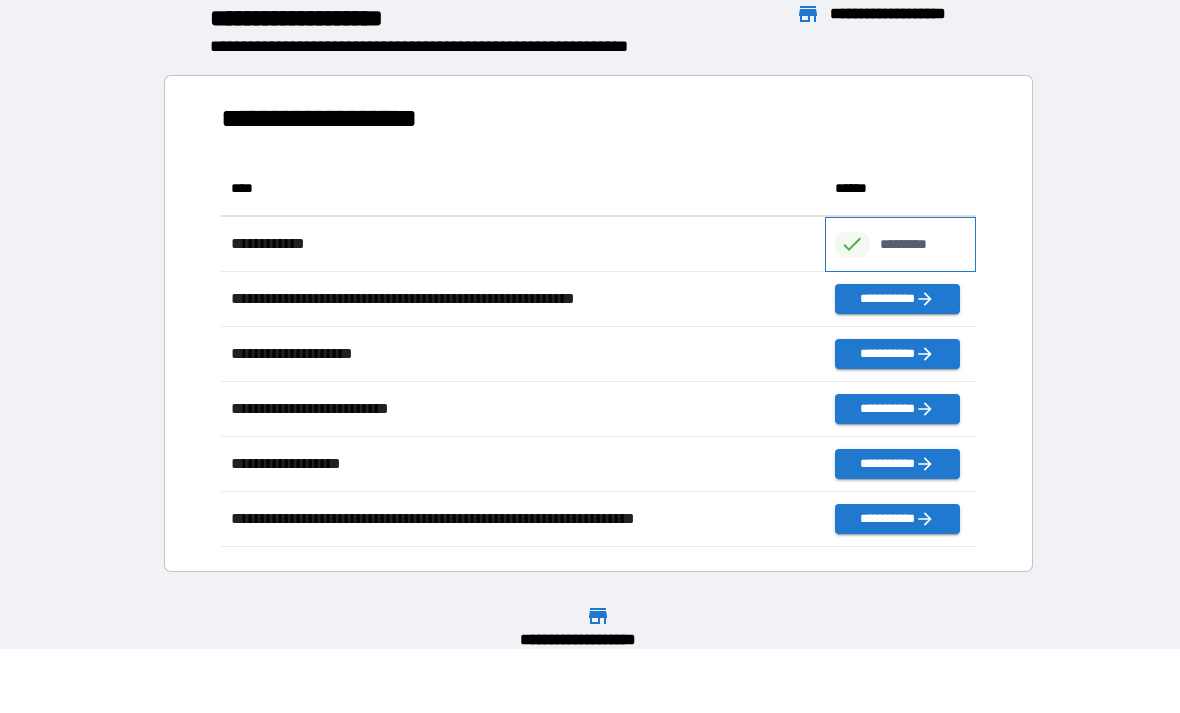 click on "*********" at bounding box center [900, 244] 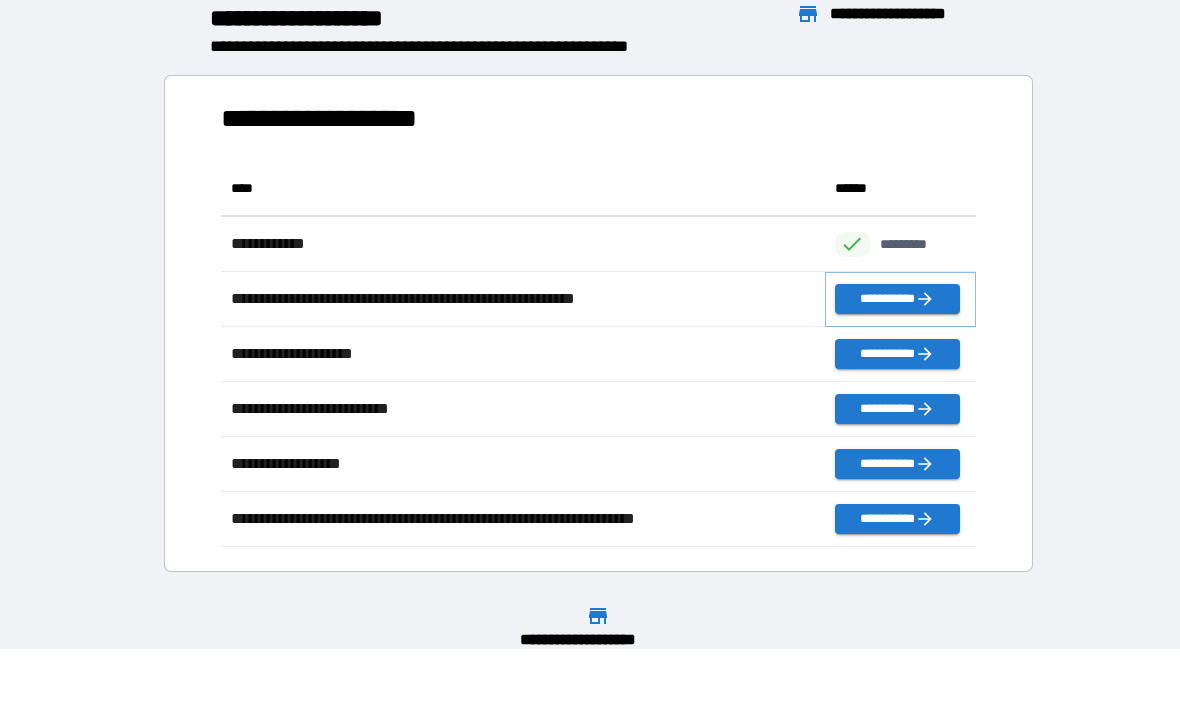 click on "**********" at bounding box center [897, 299] 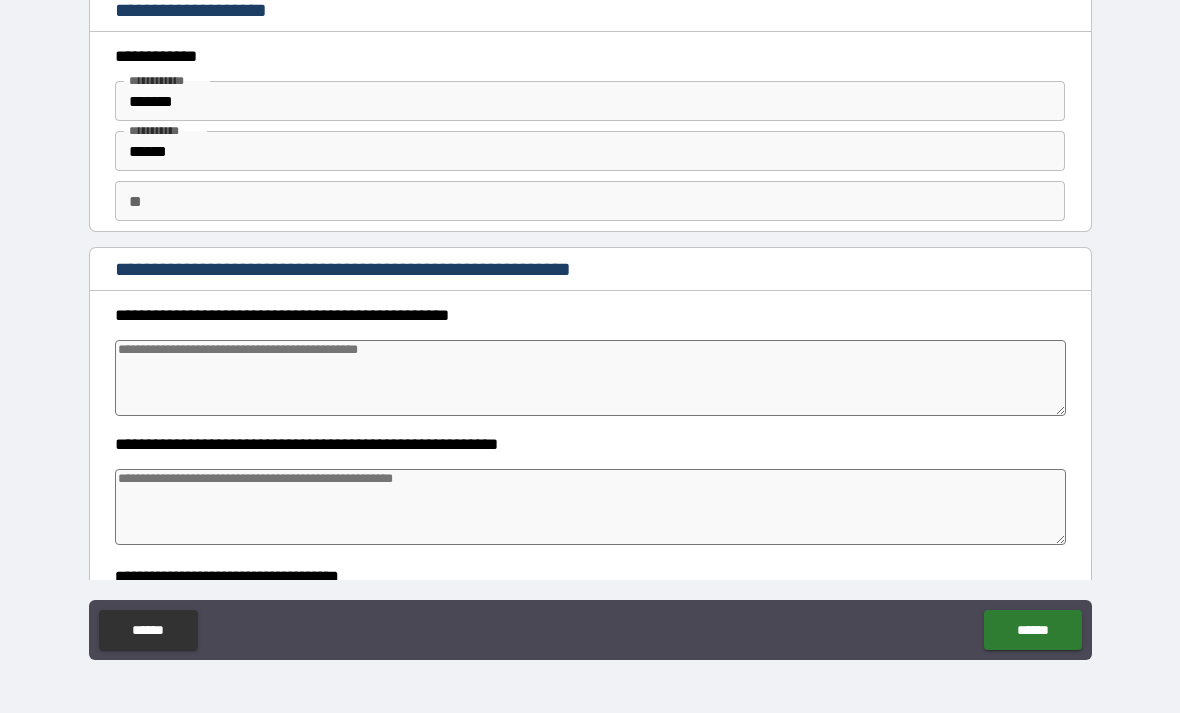 type on "*" 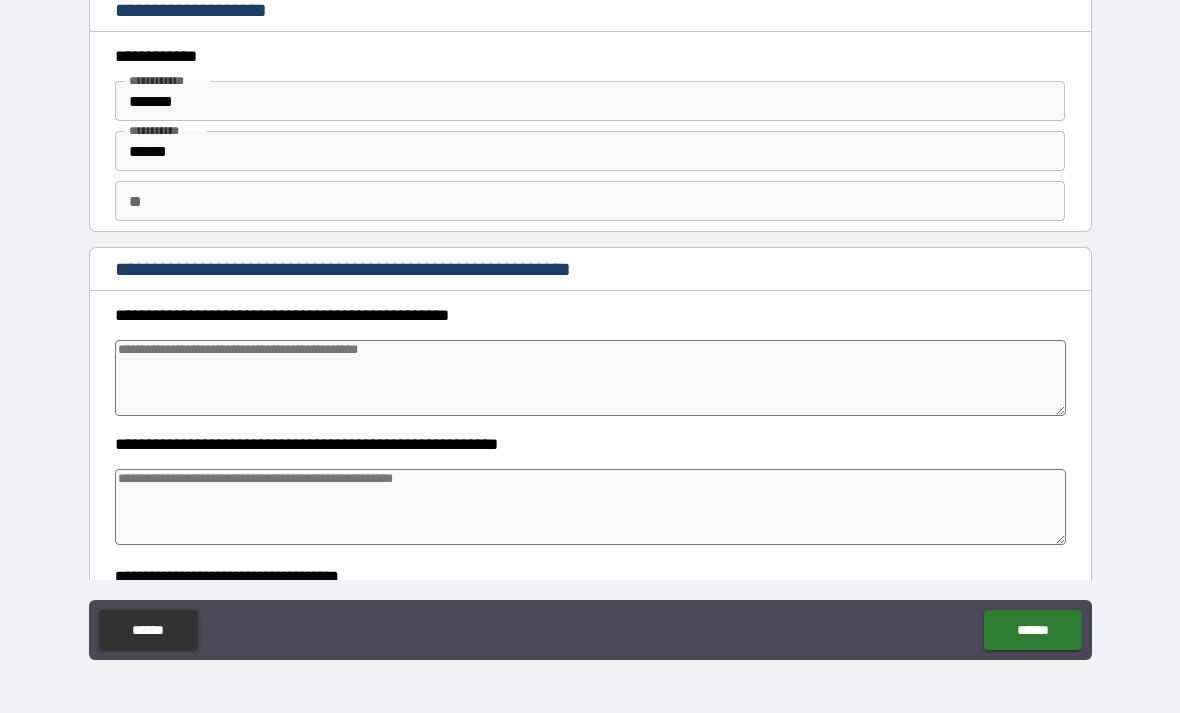 type on "*" 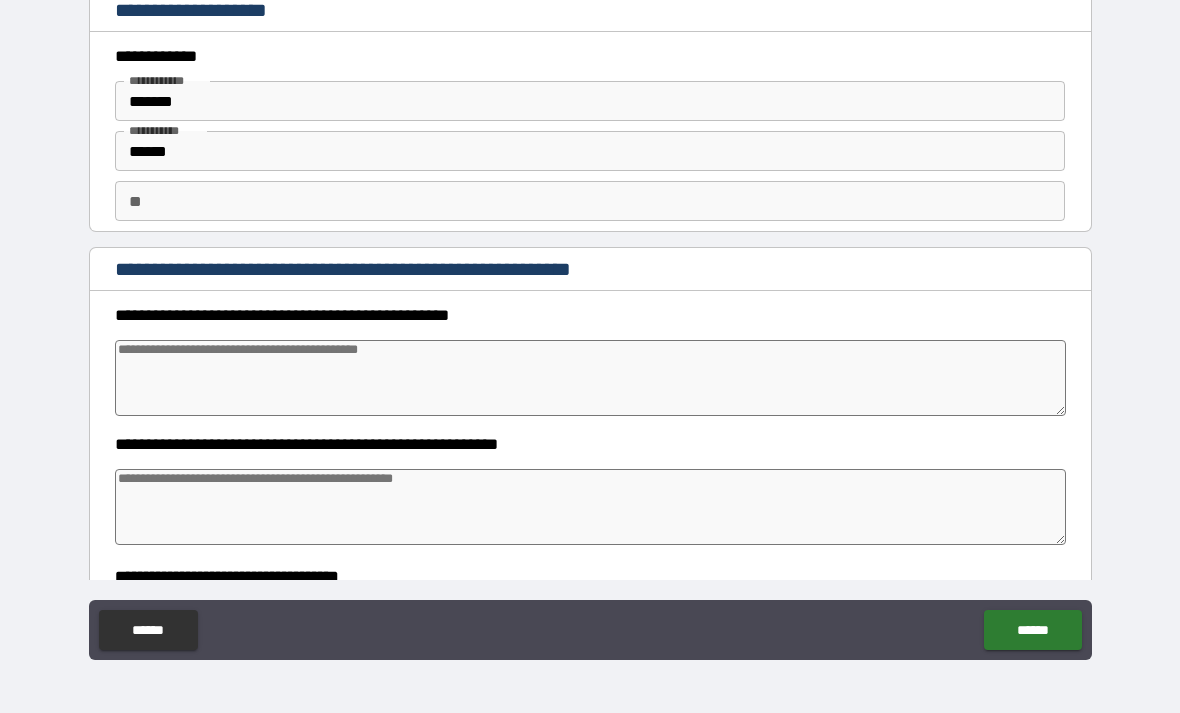 type on "*" 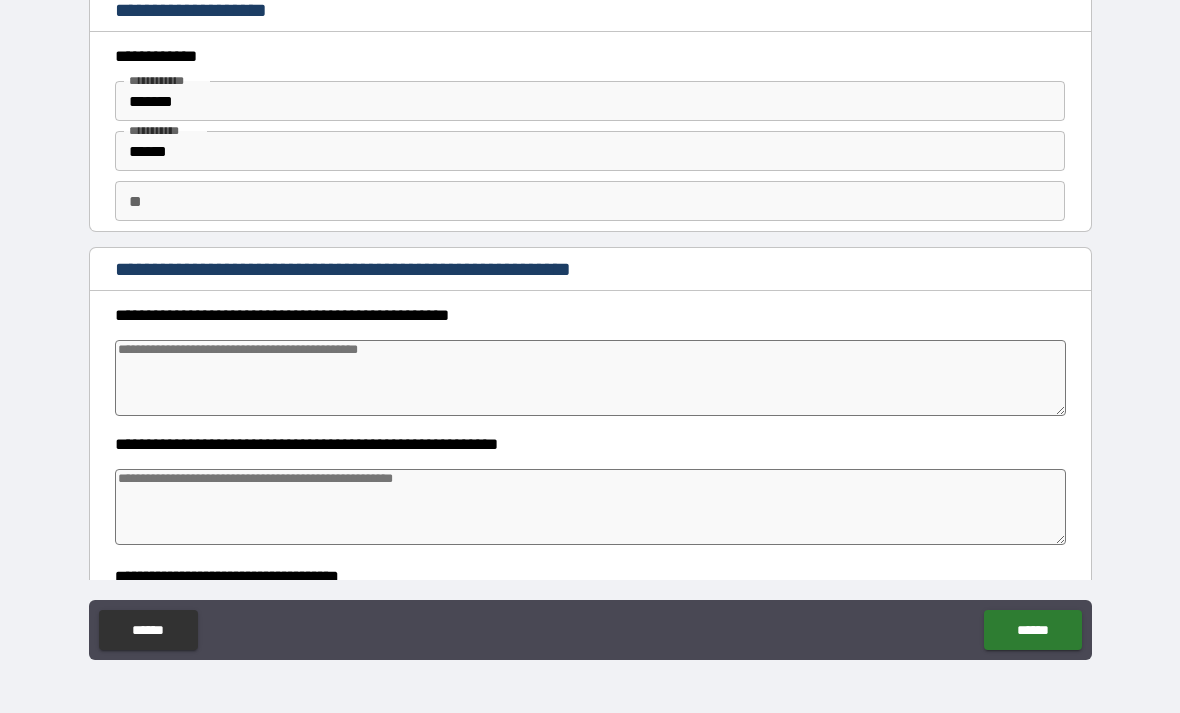 type on "*" 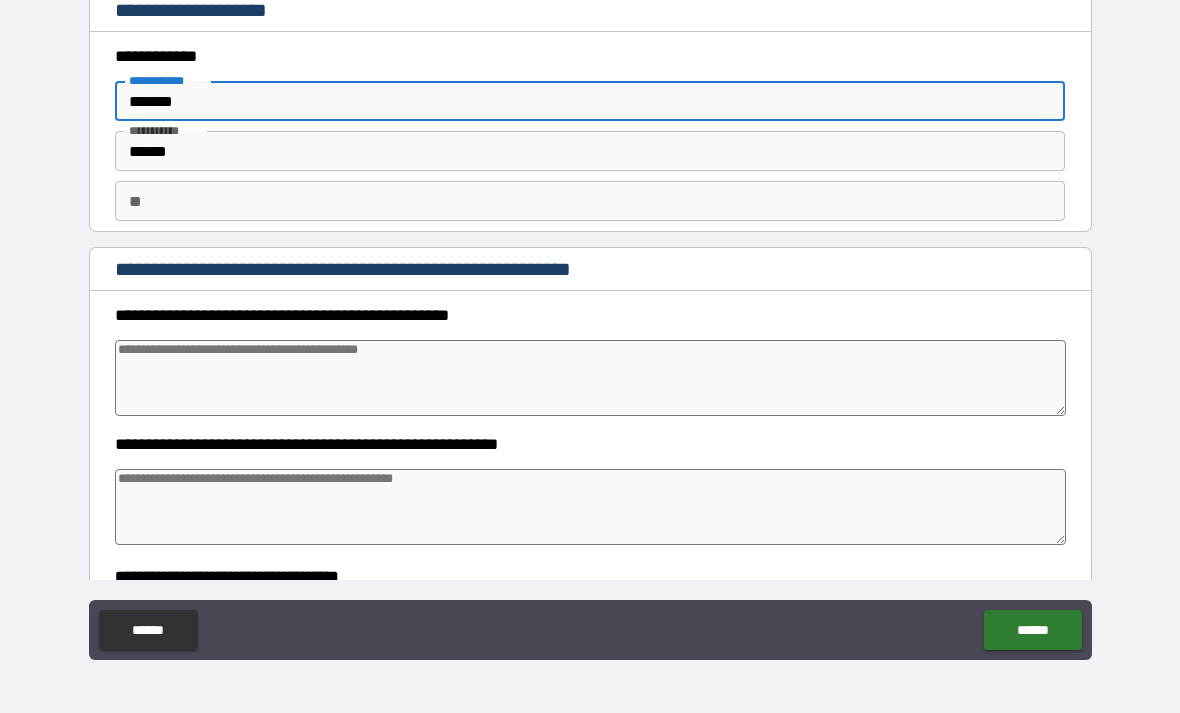 click on "*******" at bounding box center [590, 101] 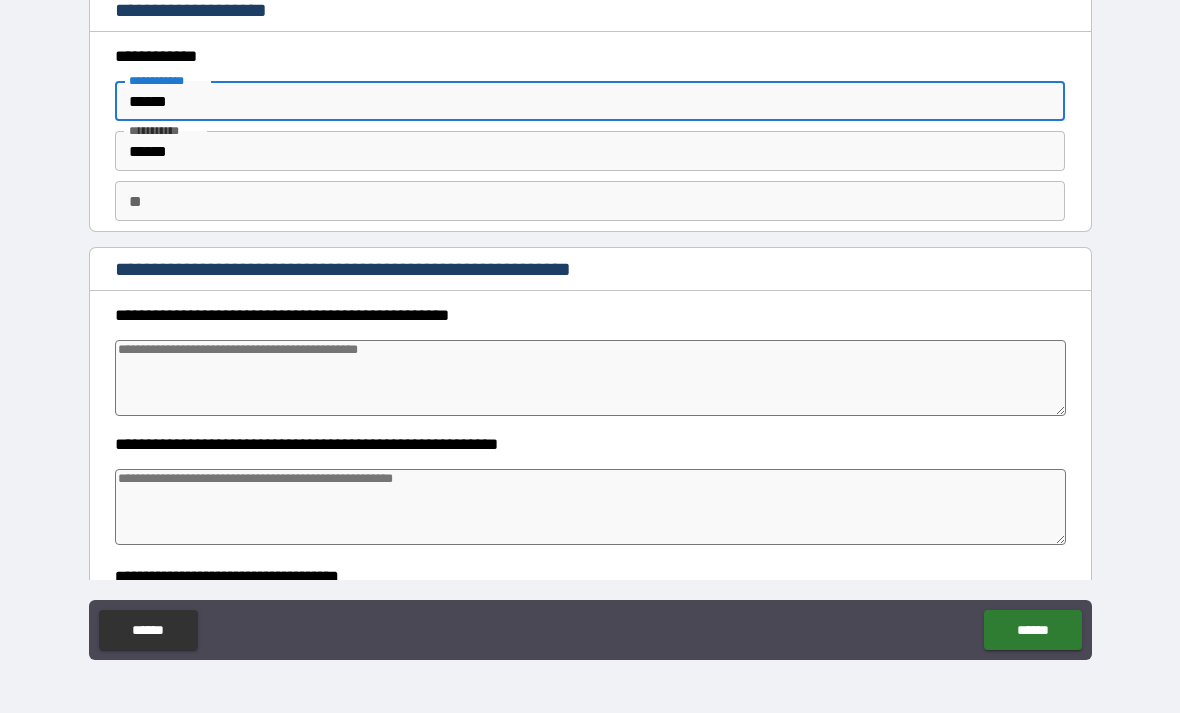 type on "*" 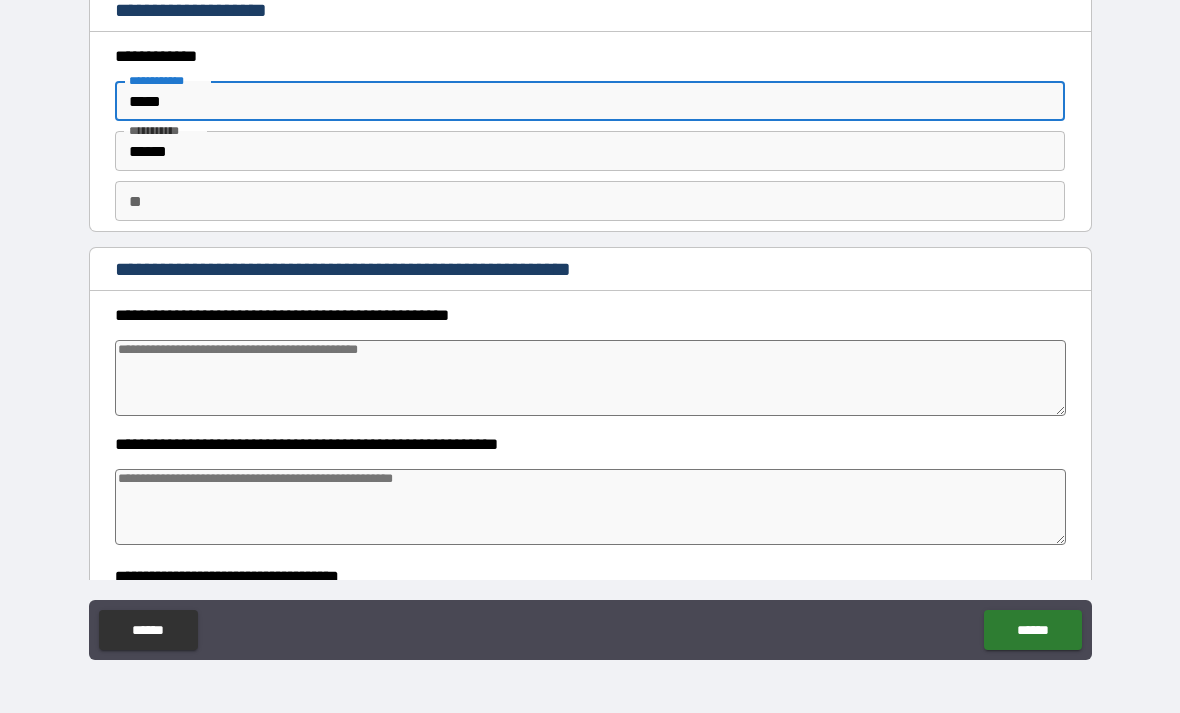 type on "*" 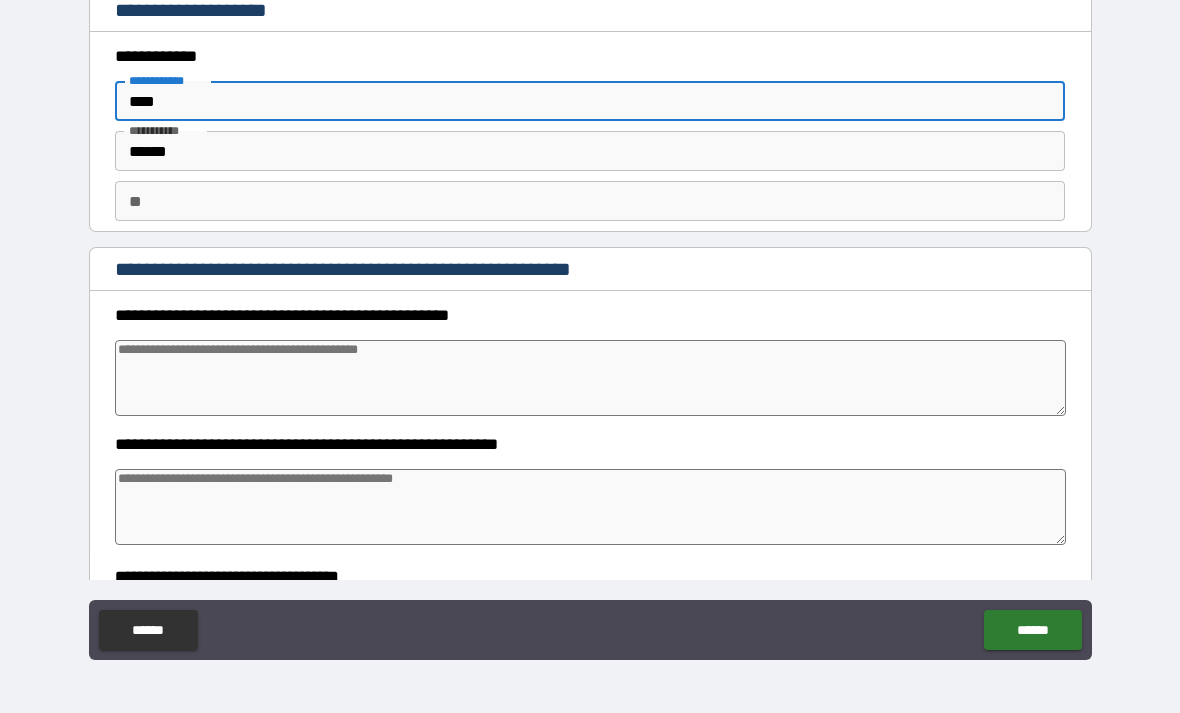 type on "*" 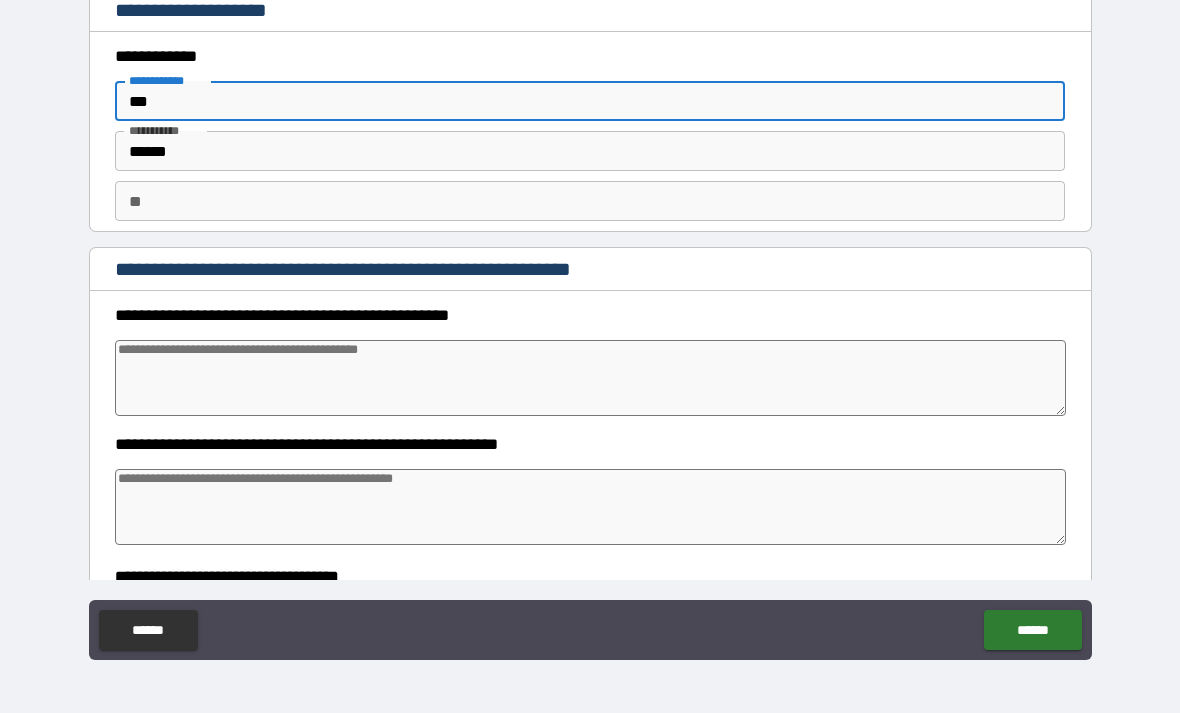 type on "*" 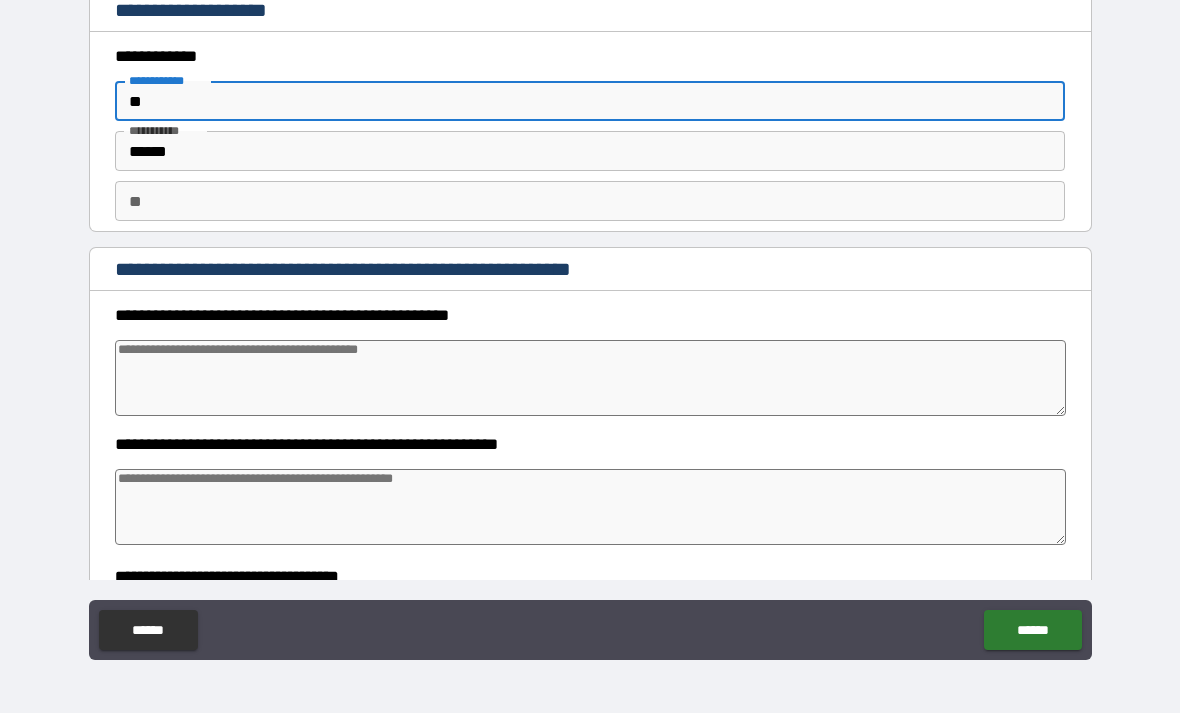 type on "*" 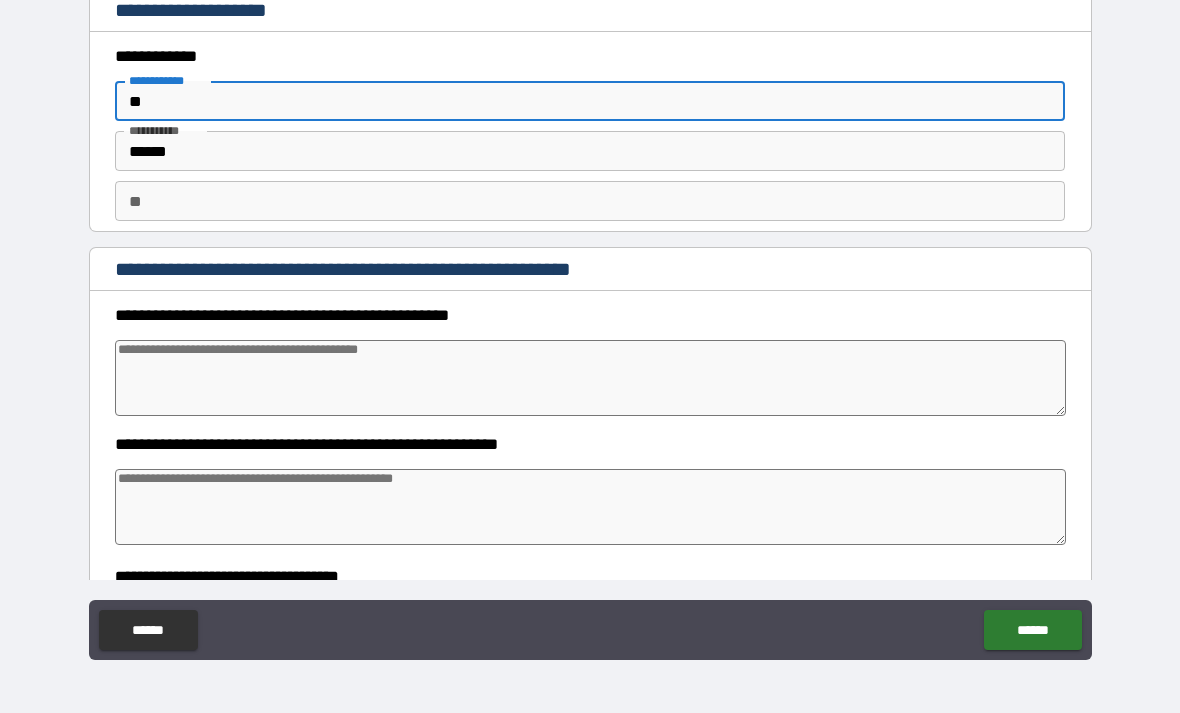 type on "***" 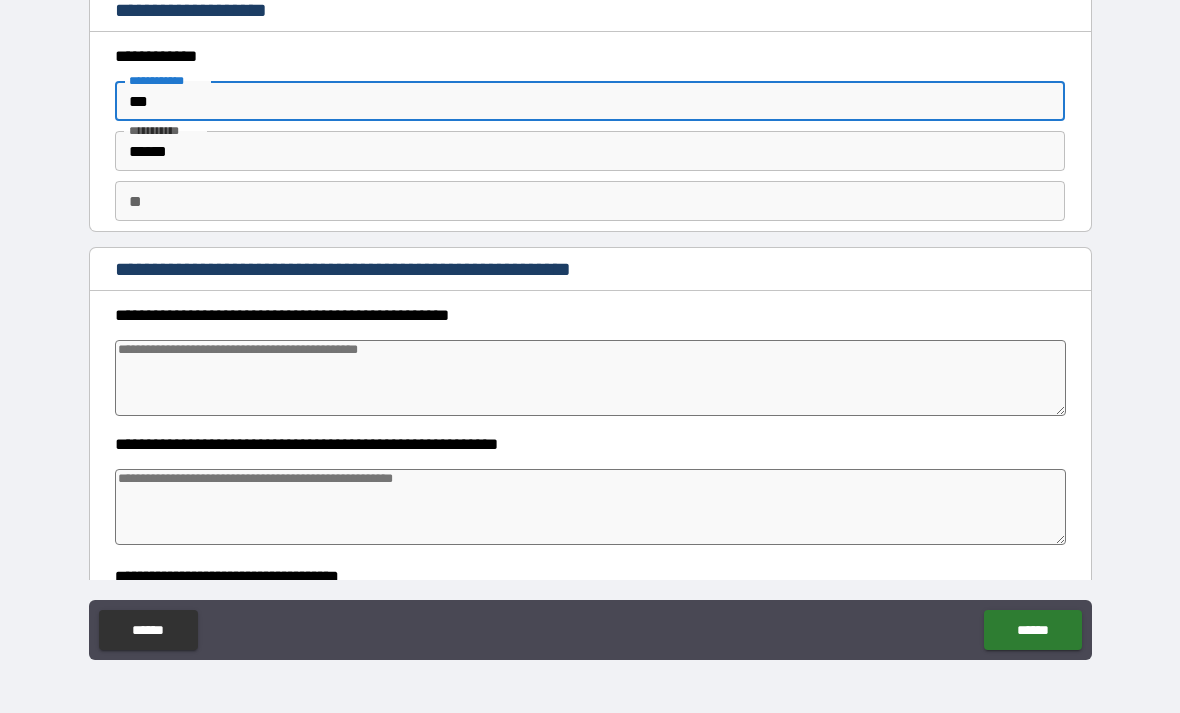 type on "*" 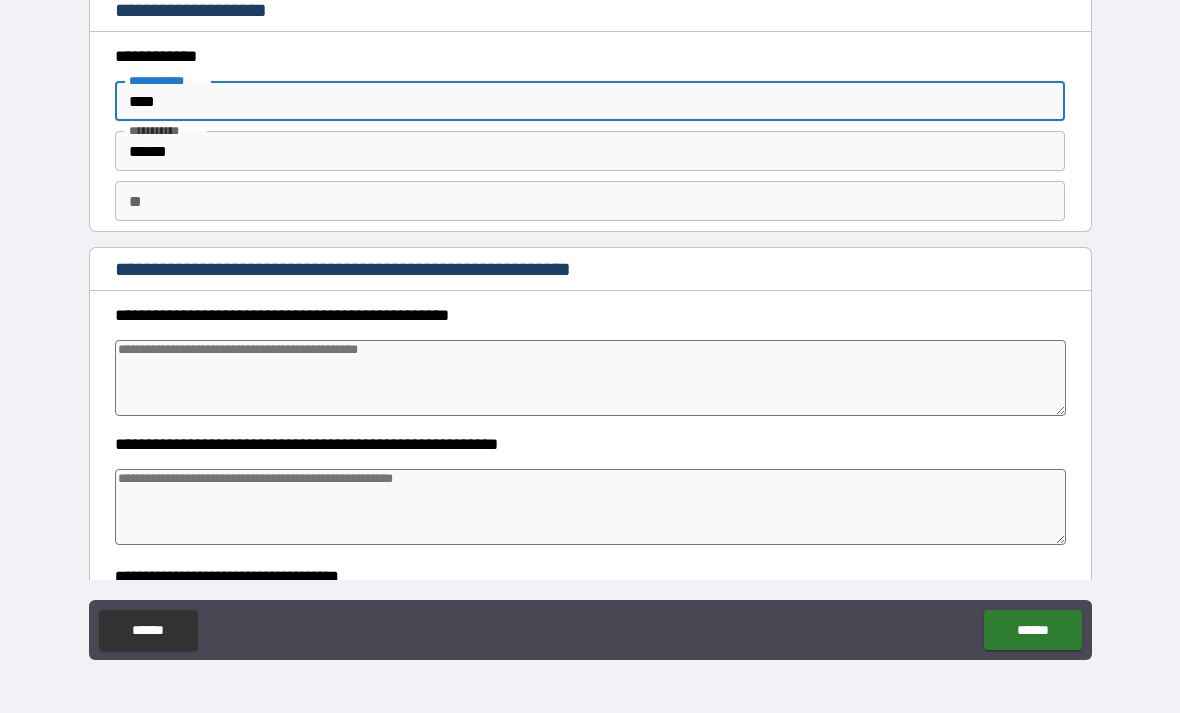 type on "*" 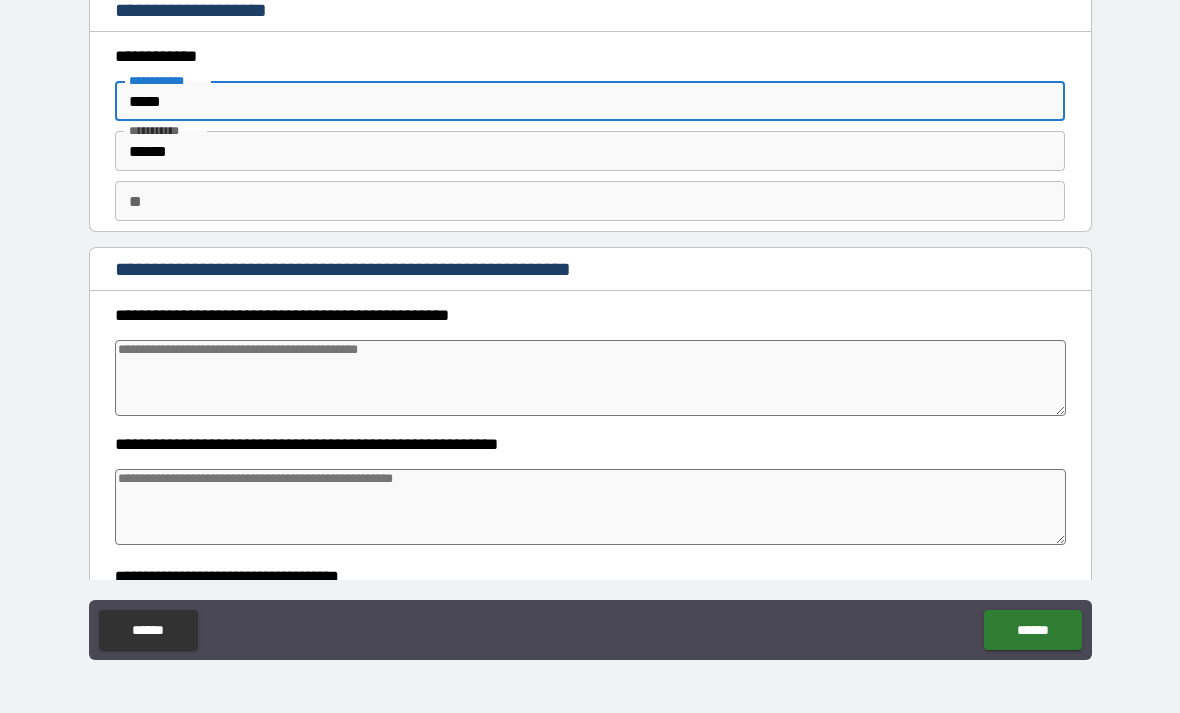 type on "*" 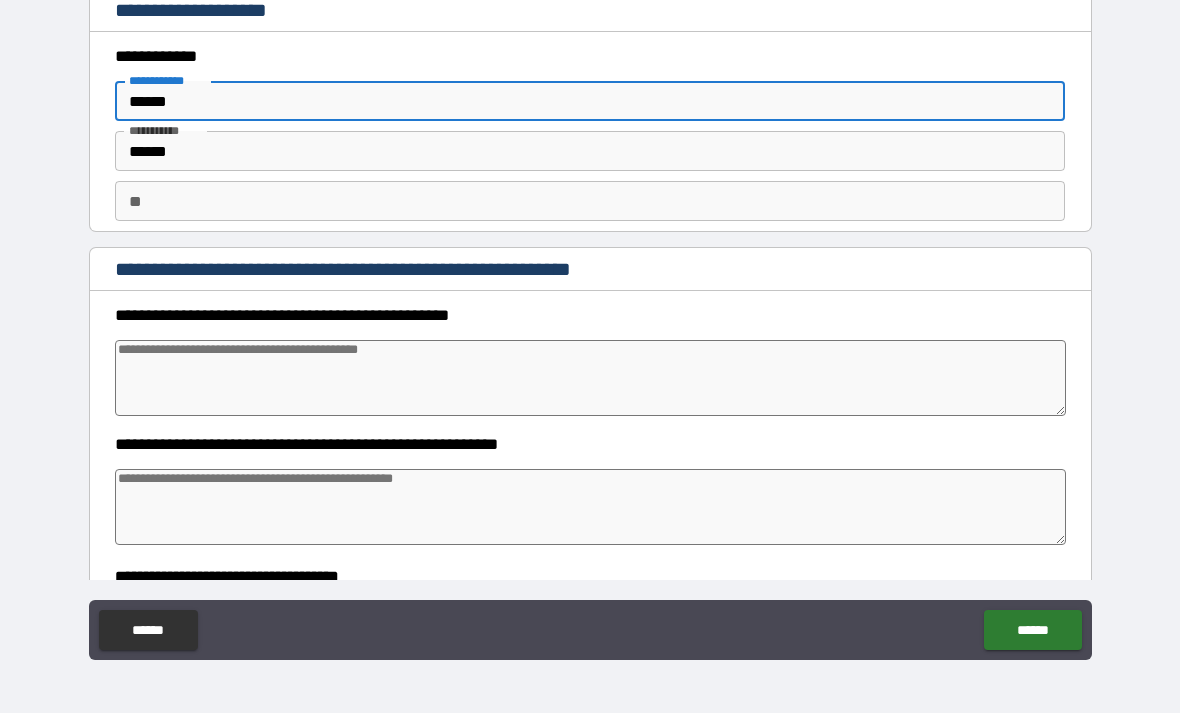 type on "*" 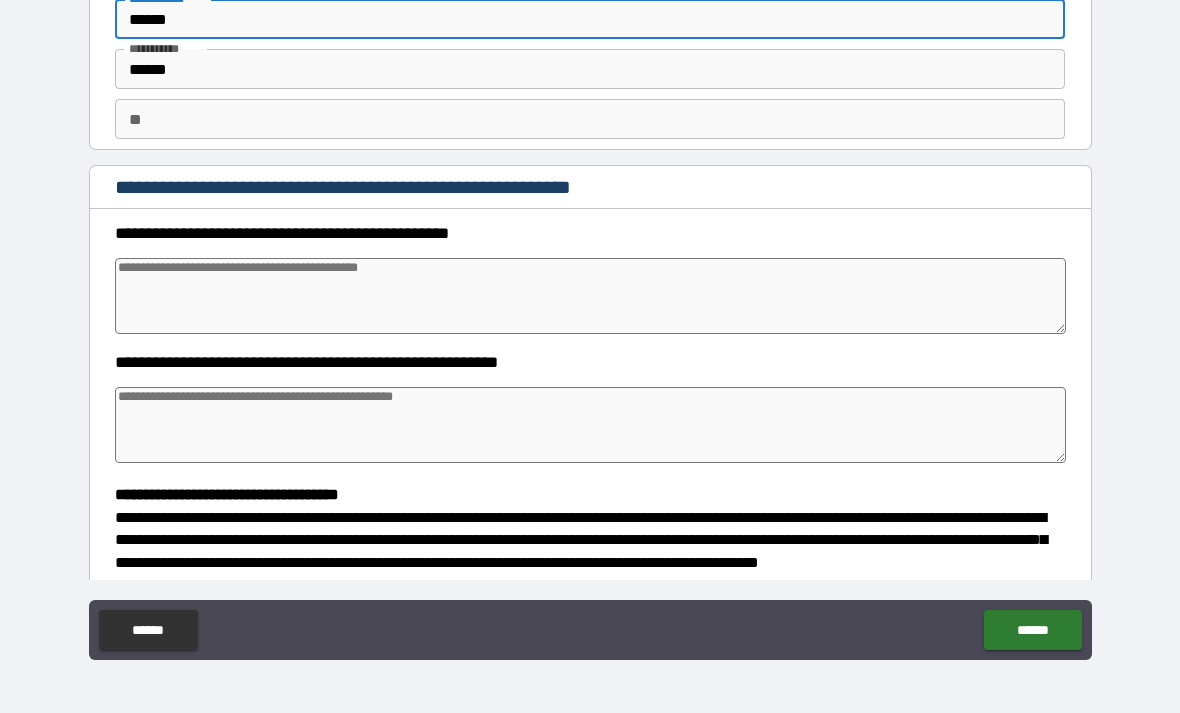 scroll, scrollTop: 80, scrollLeft: 0, axis: vertical 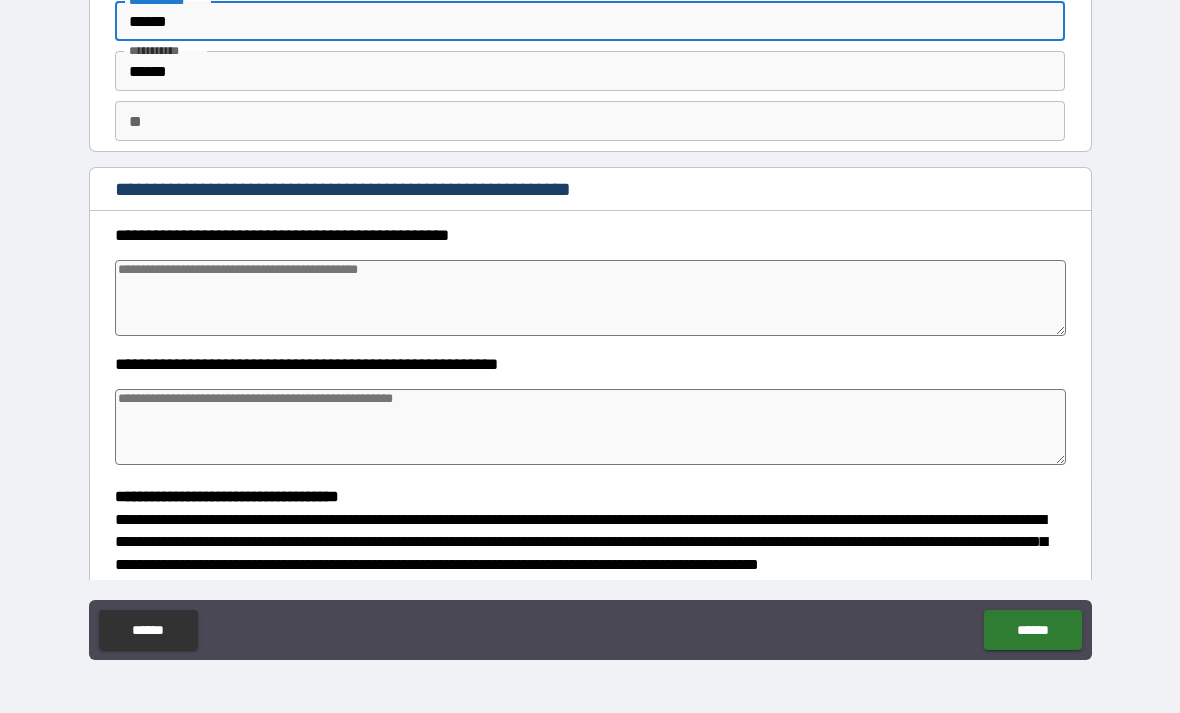 type on "******" 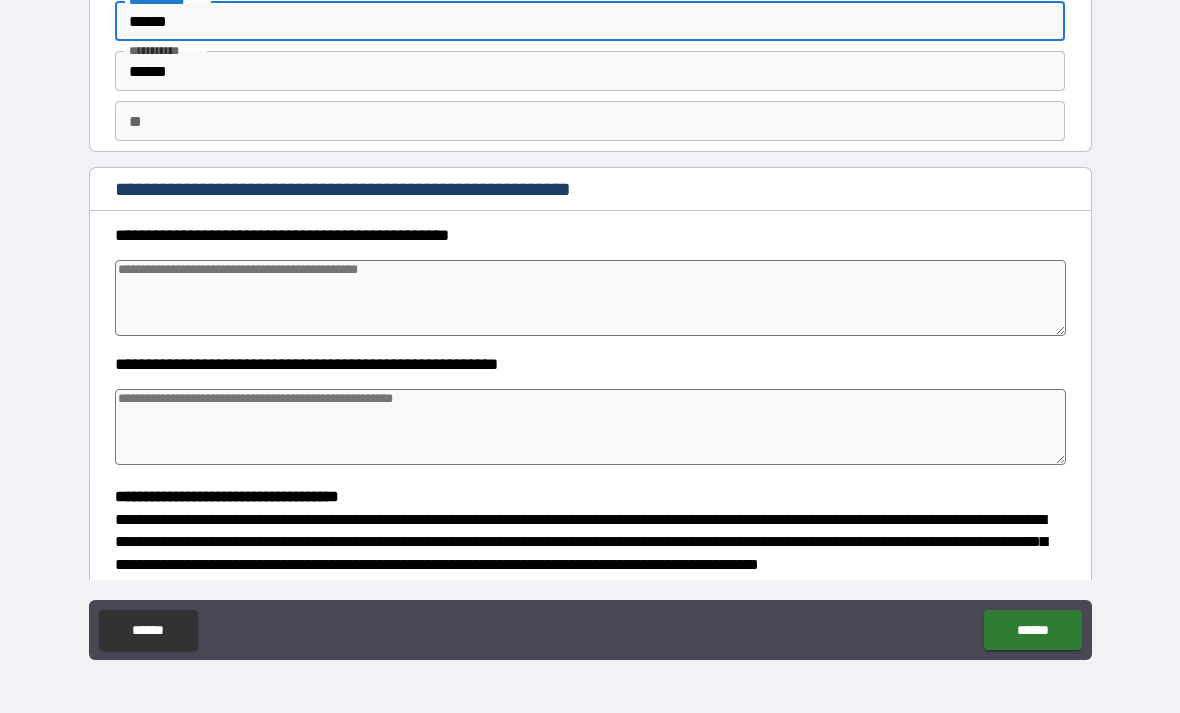 click on "**" at bounding box center [590, 121] 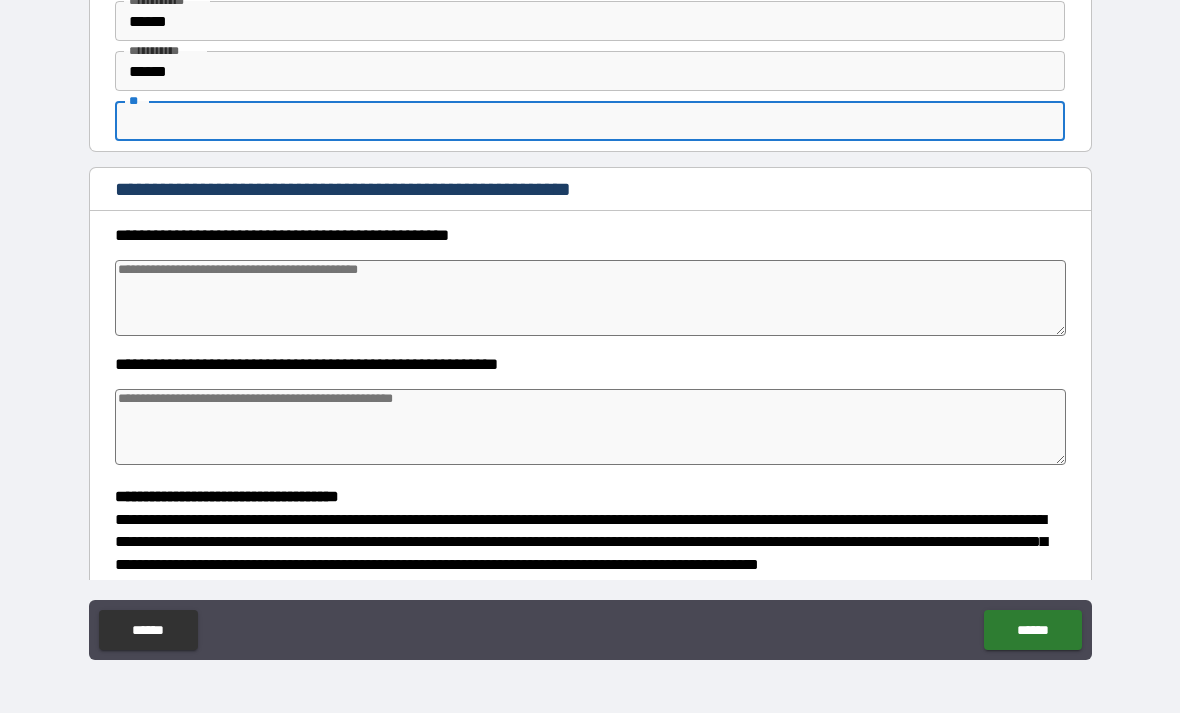 type on "*" 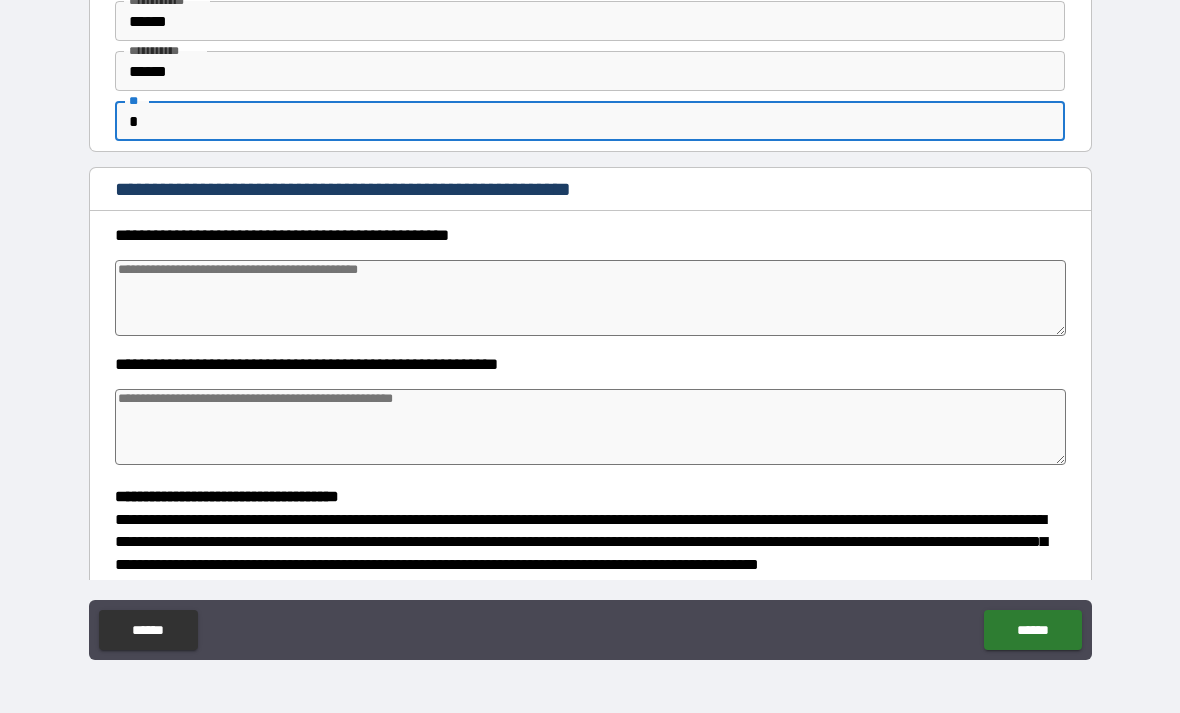 type on "*" 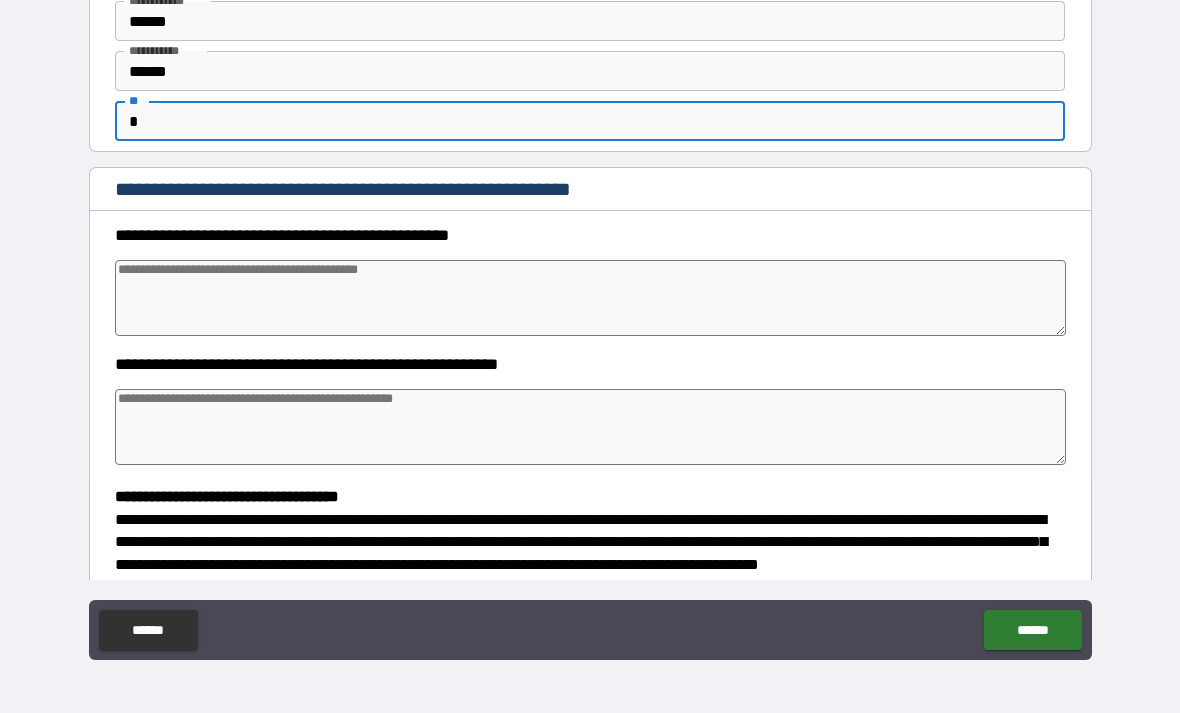 type on "*" 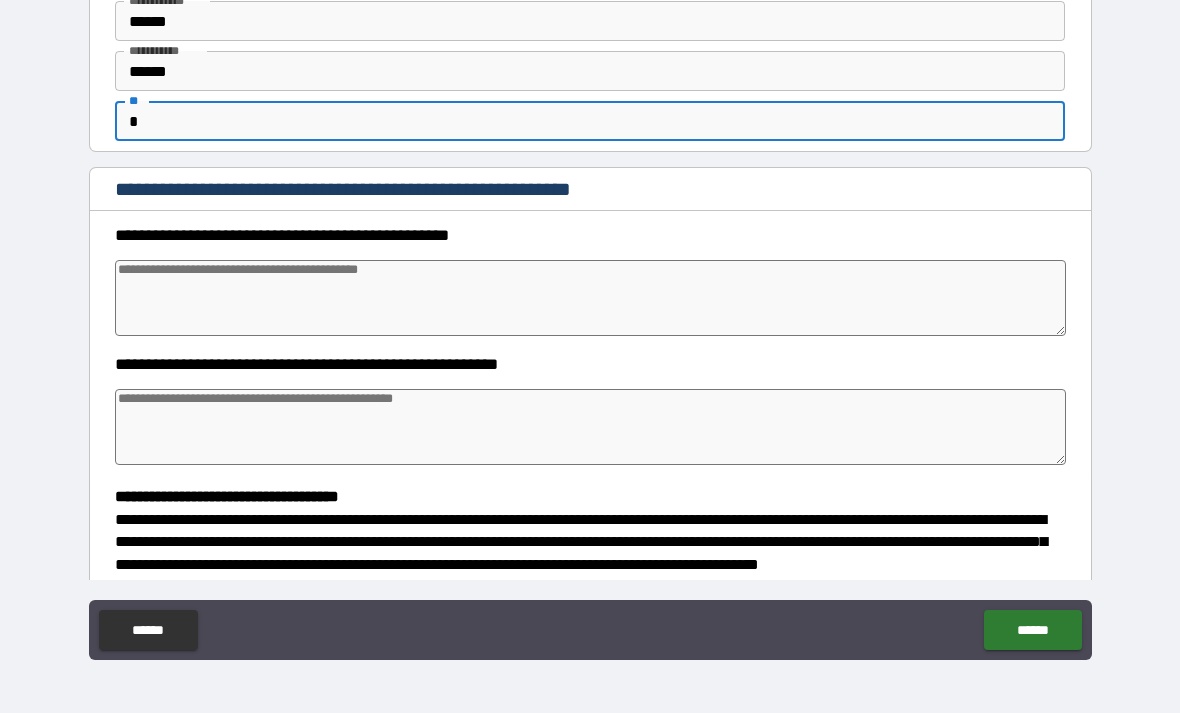 click on "**********" at bounding box center (590, 191) 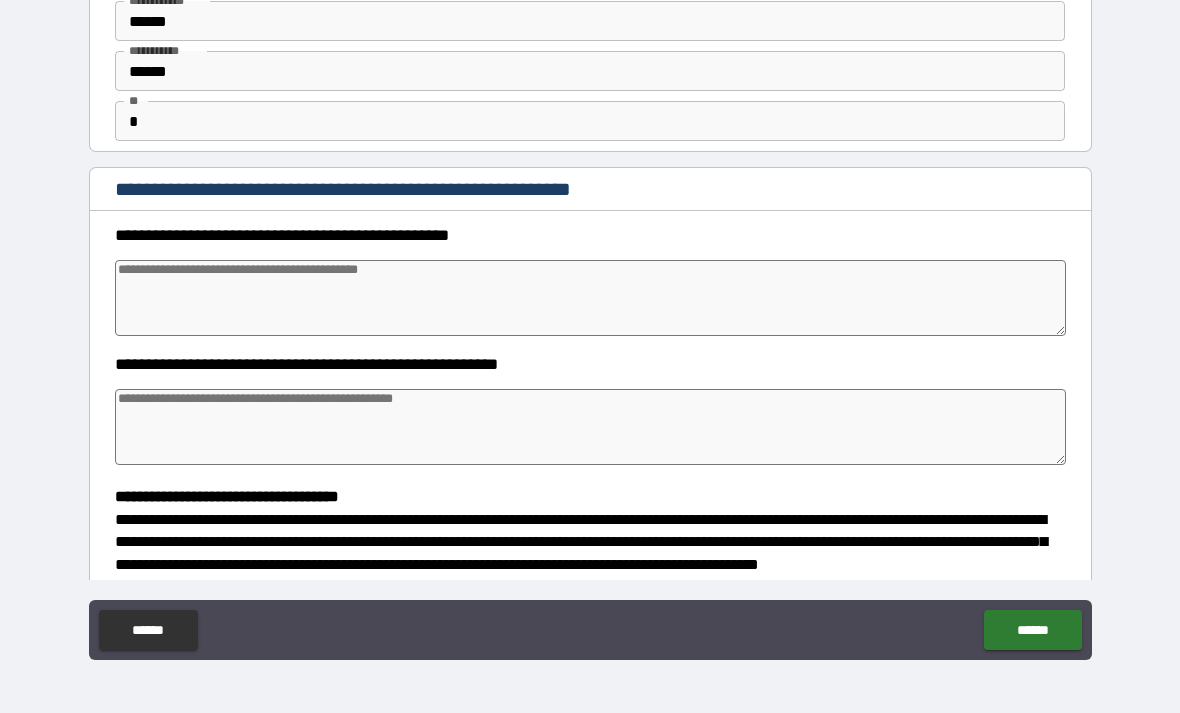 click at bounding box center [591, 298] 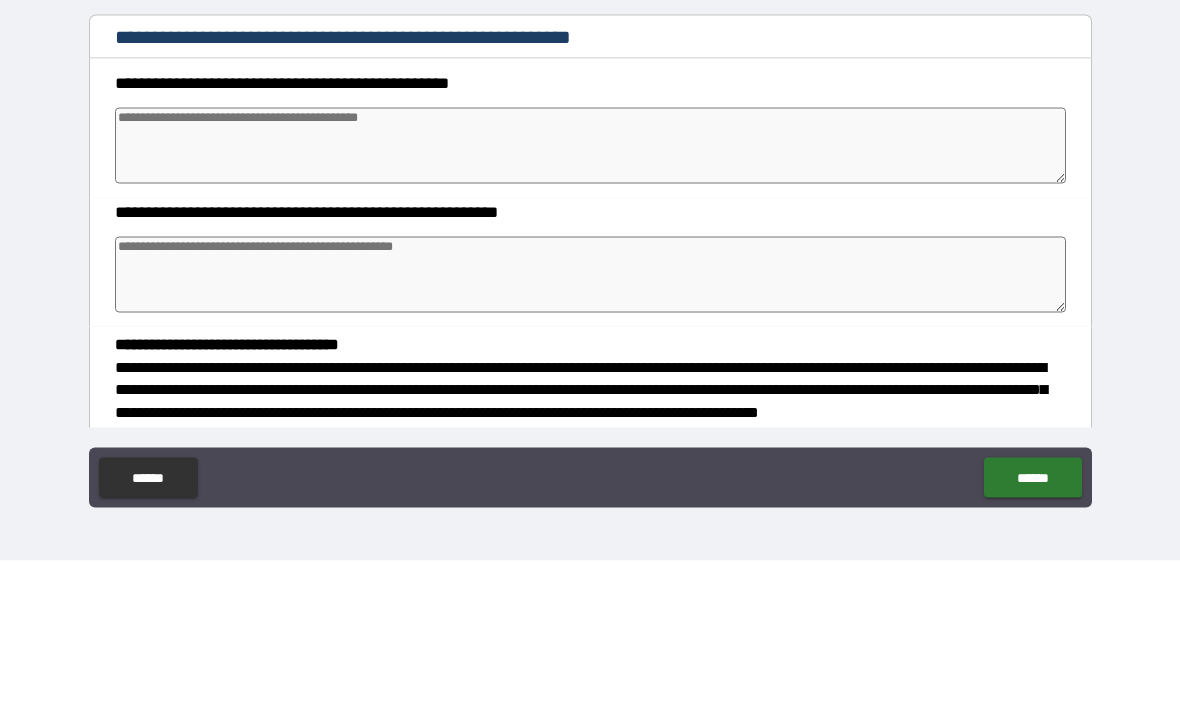 type on "*" 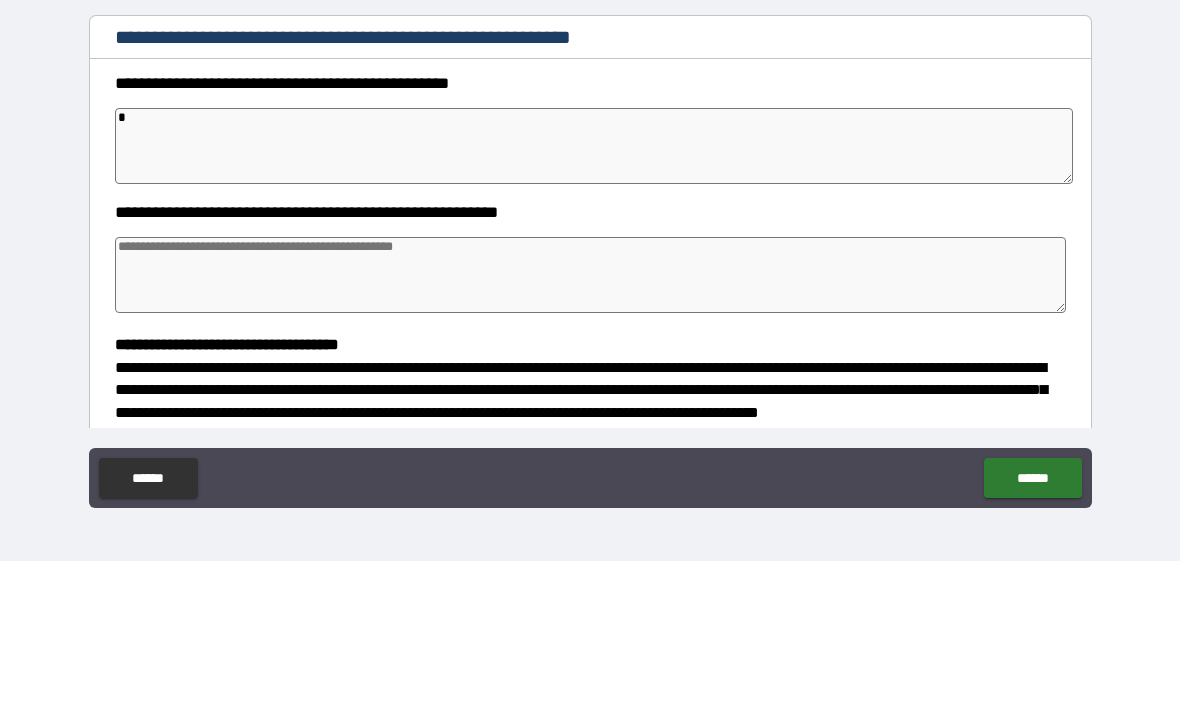 type on "*" 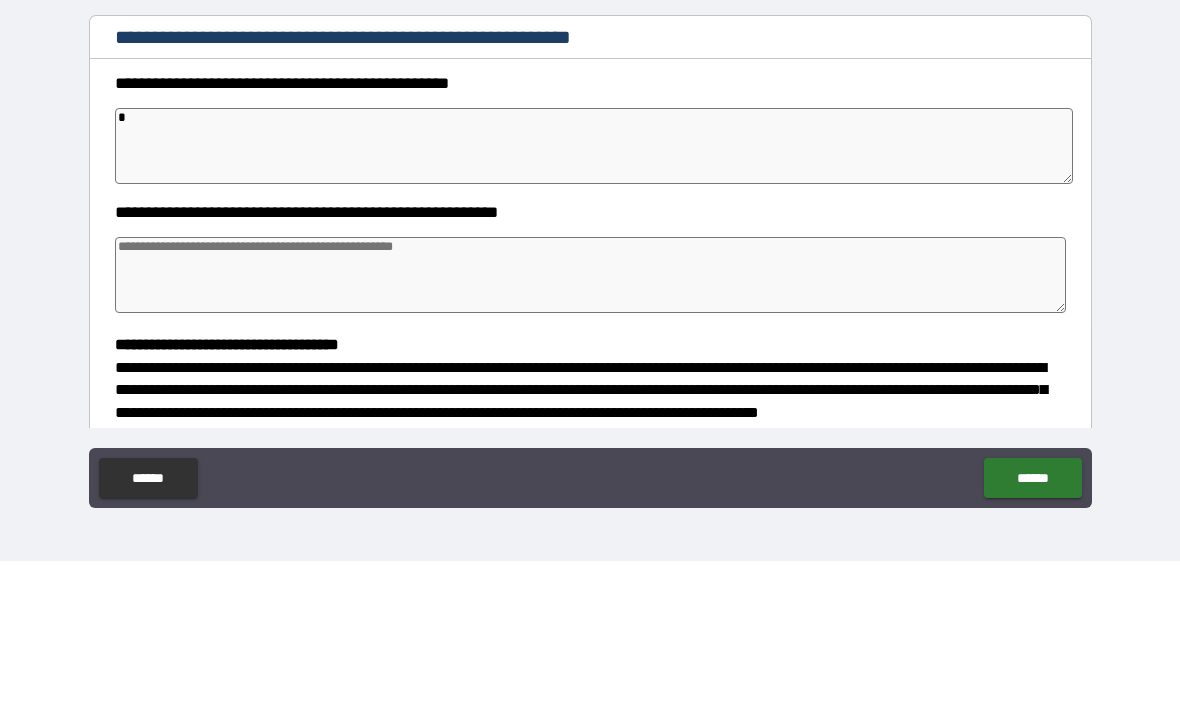 type on "*" 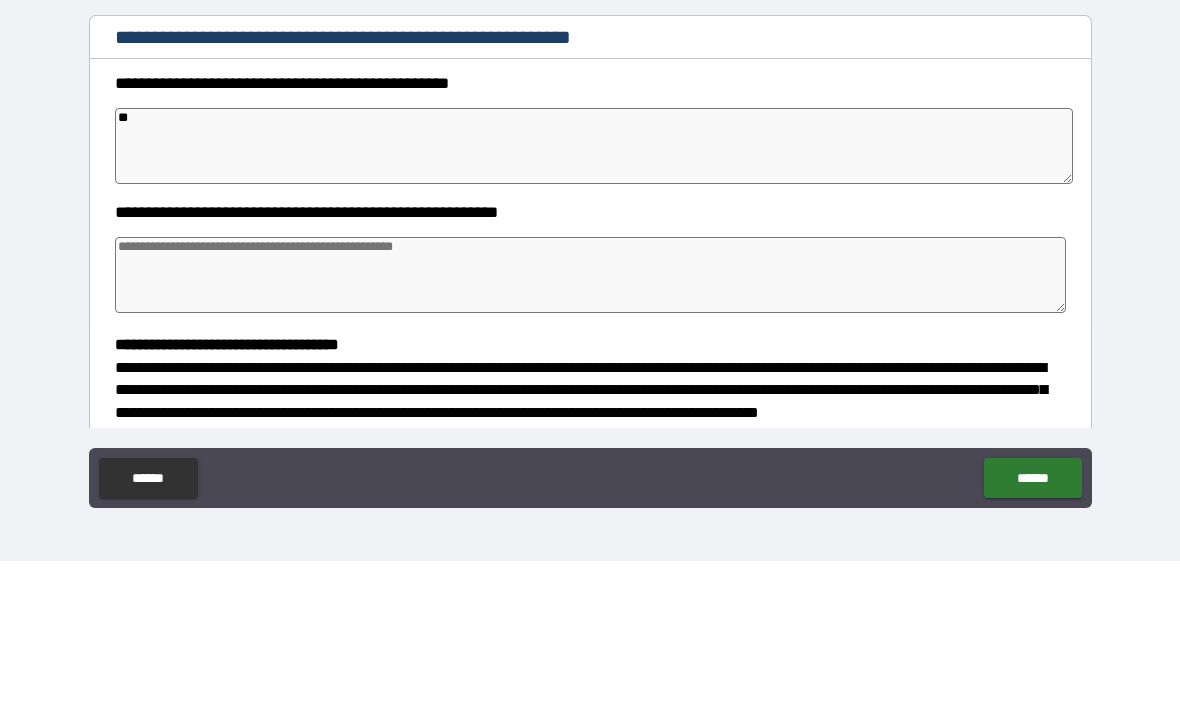 type on "*" 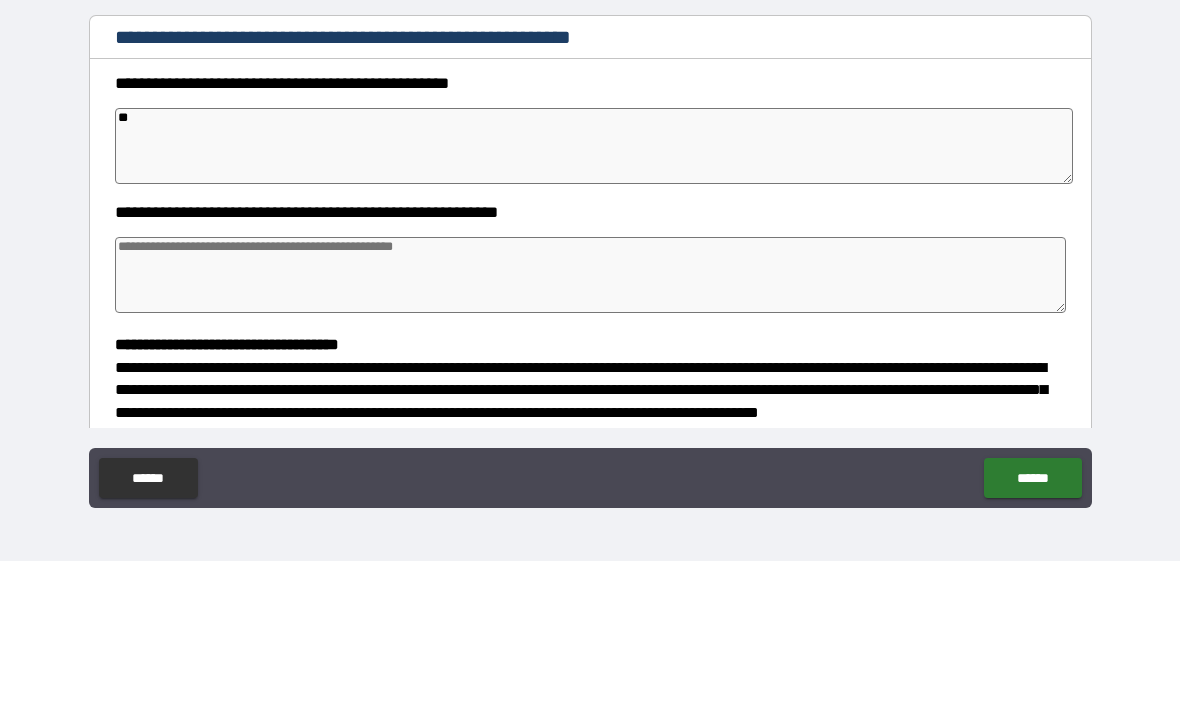 type on "*" 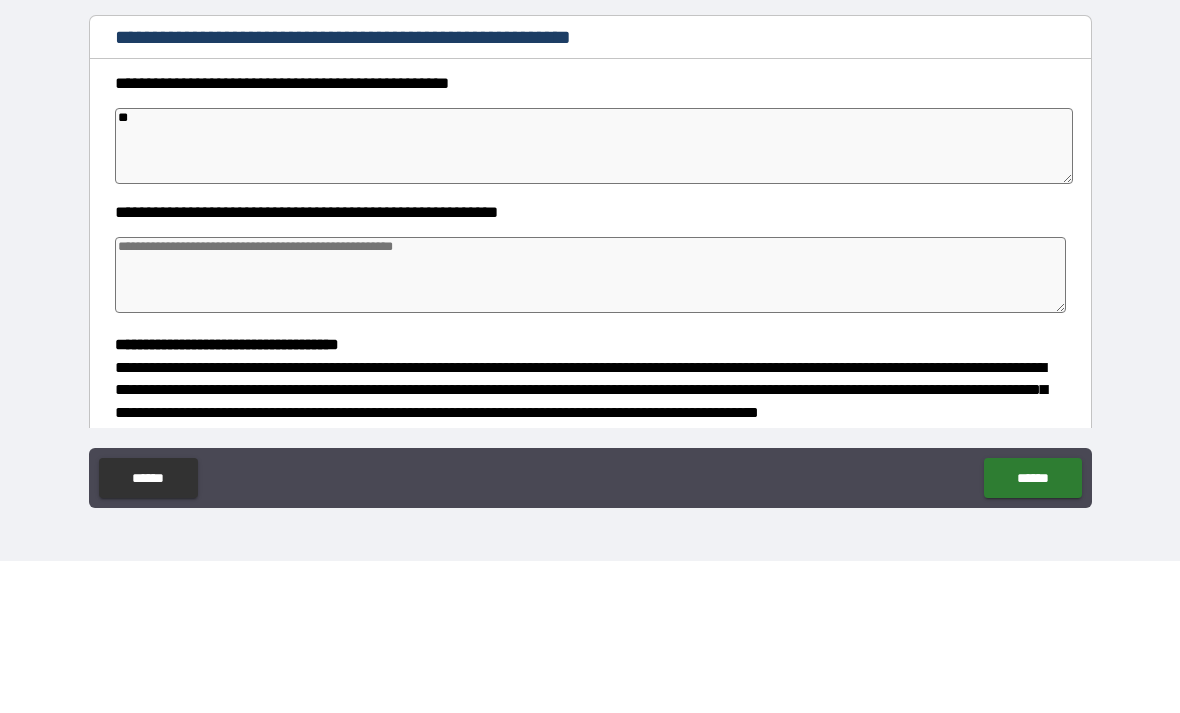 type on "*" 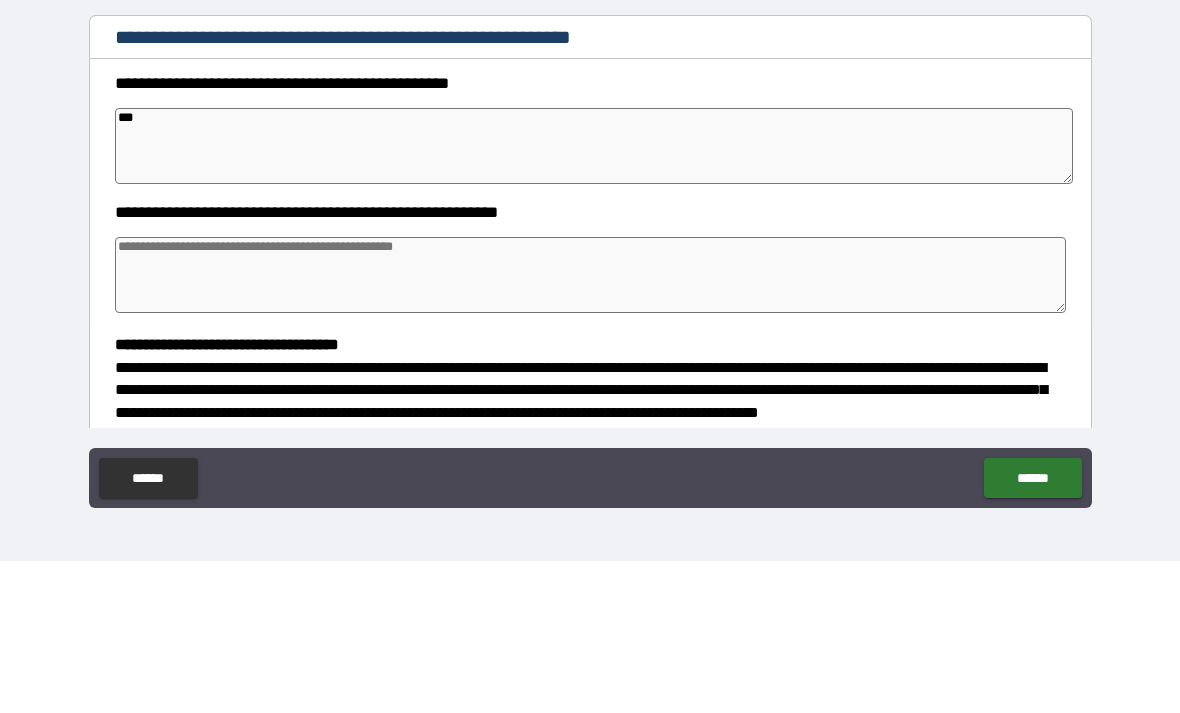 type on "*" 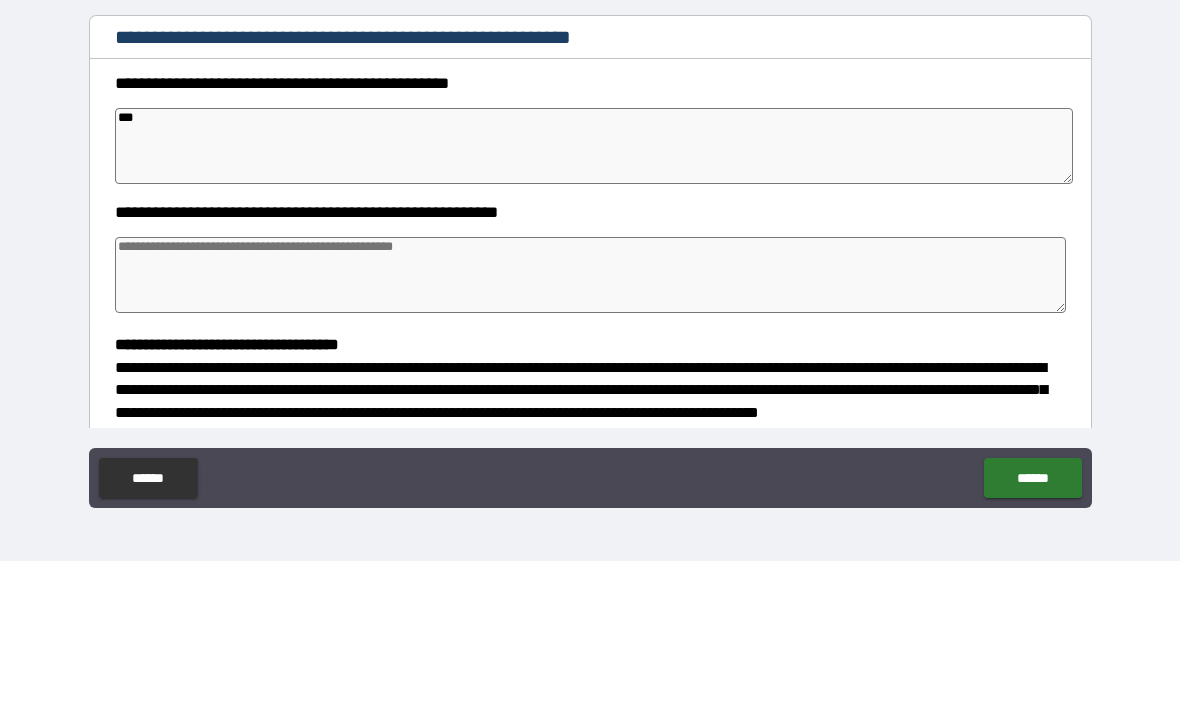 type on "*" 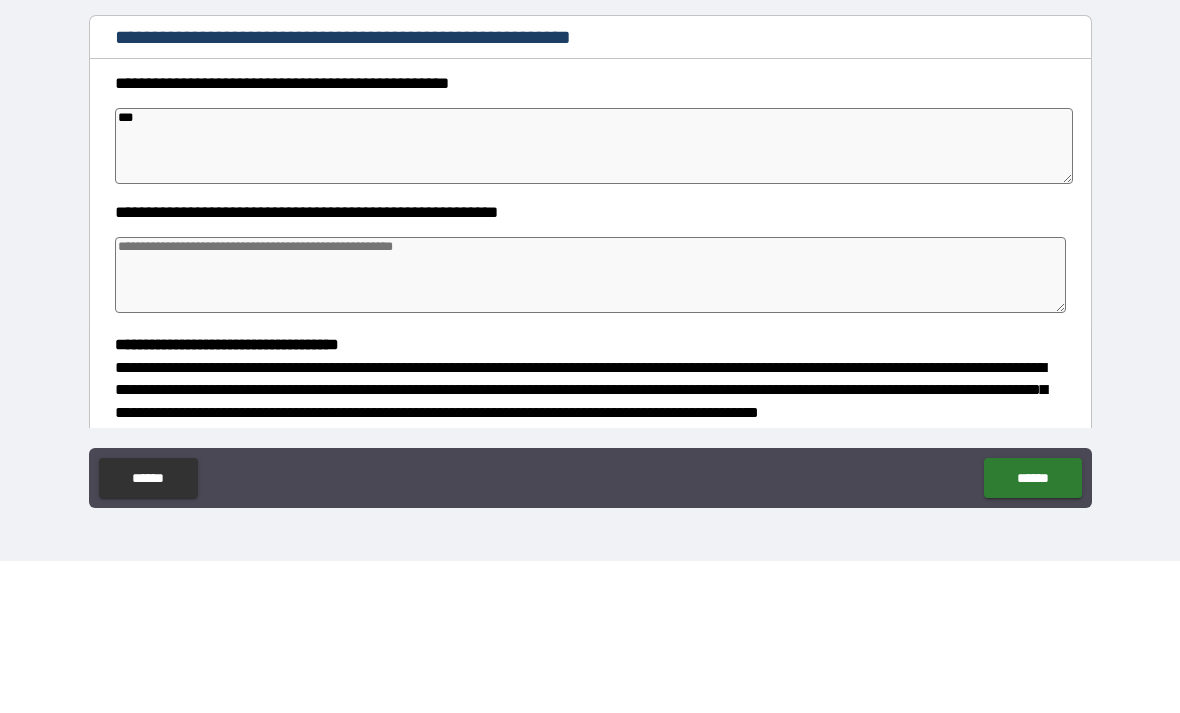 type on "*" 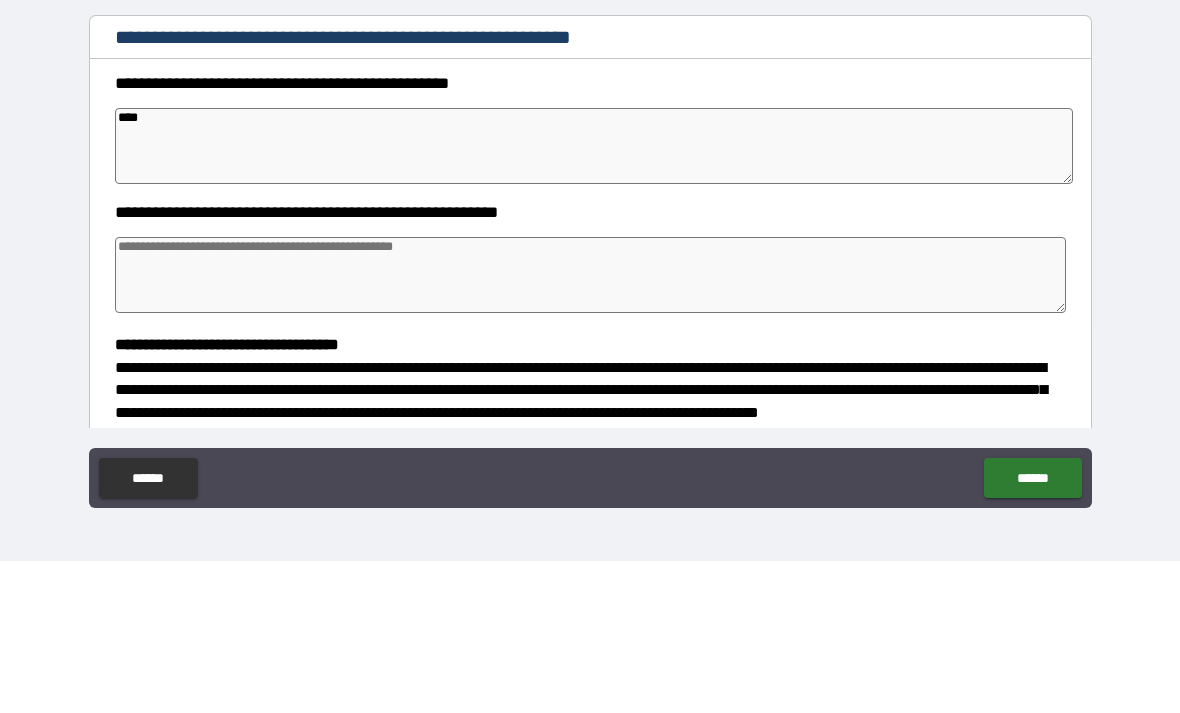 type on "*" 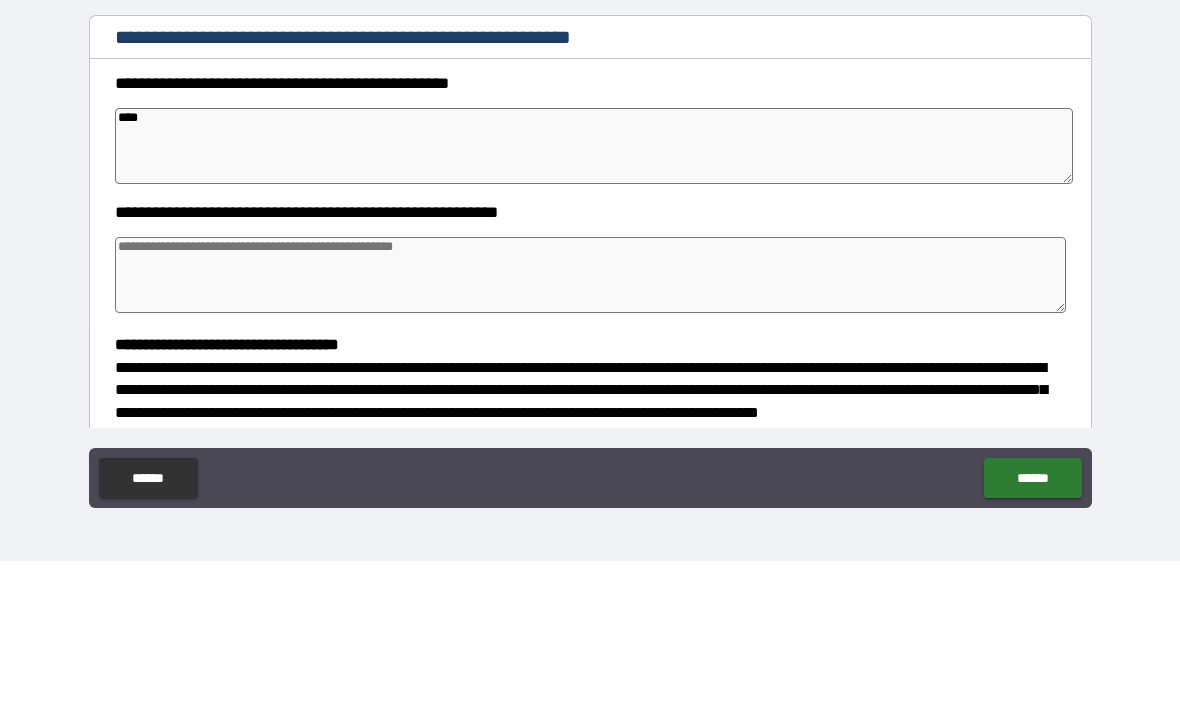 type on "*" 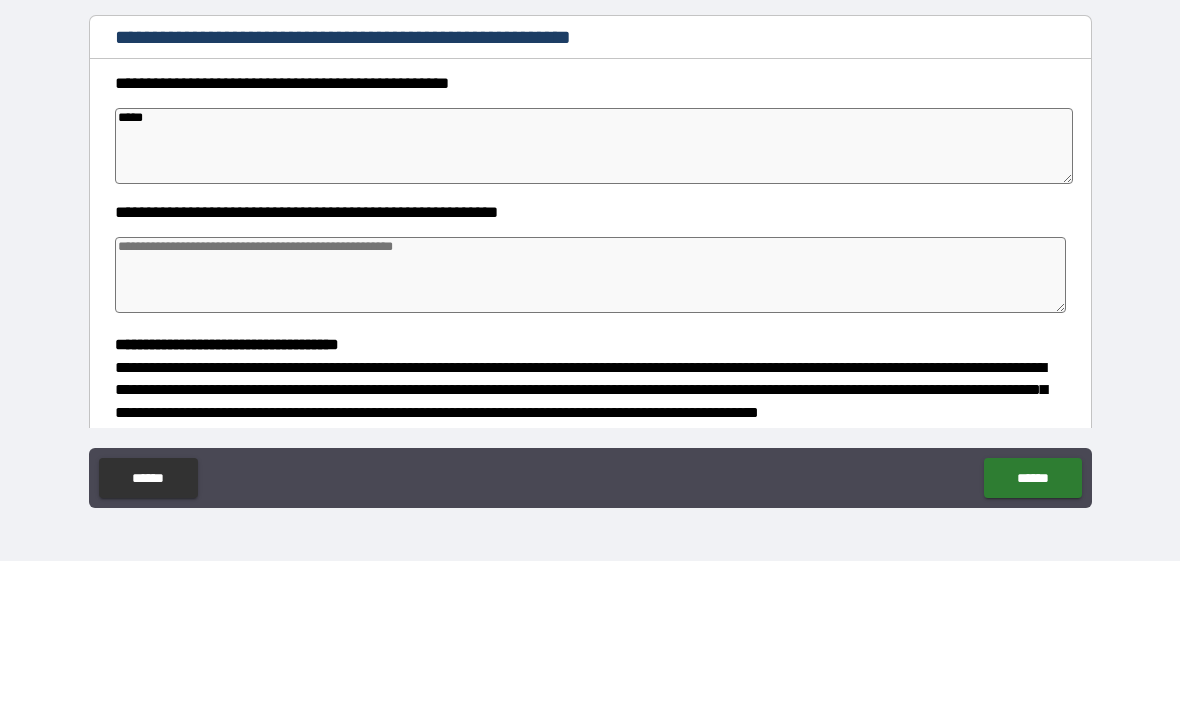 type on "*" 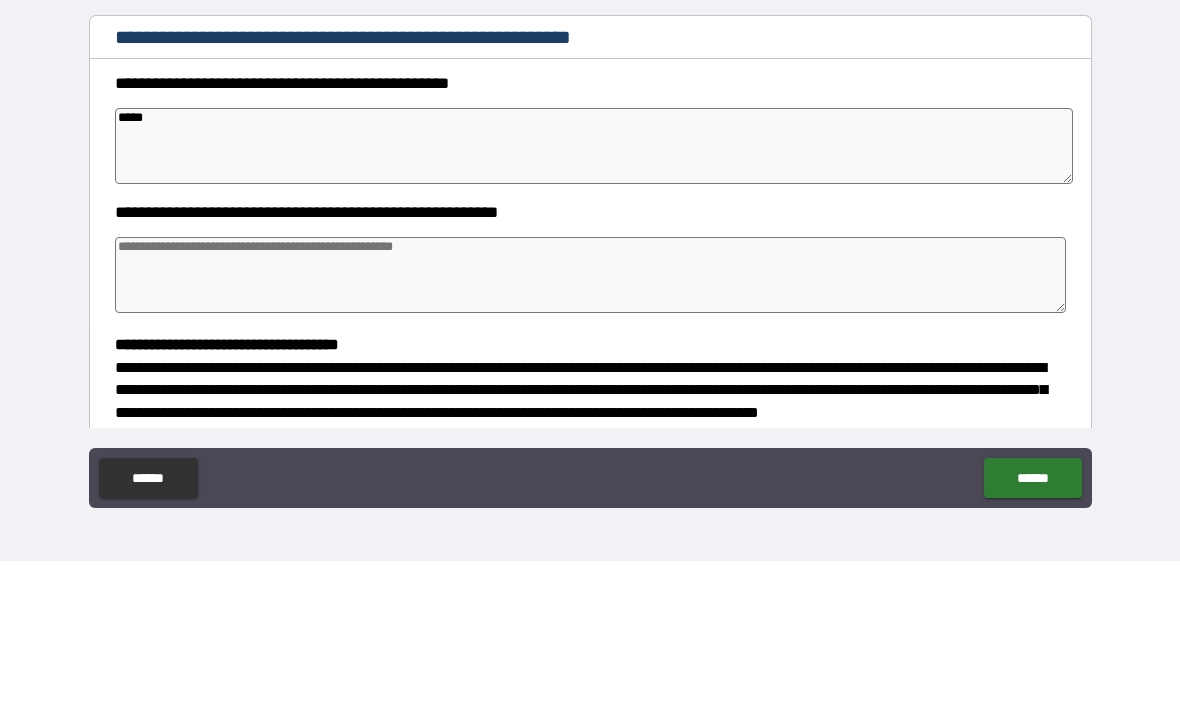 type on "*" 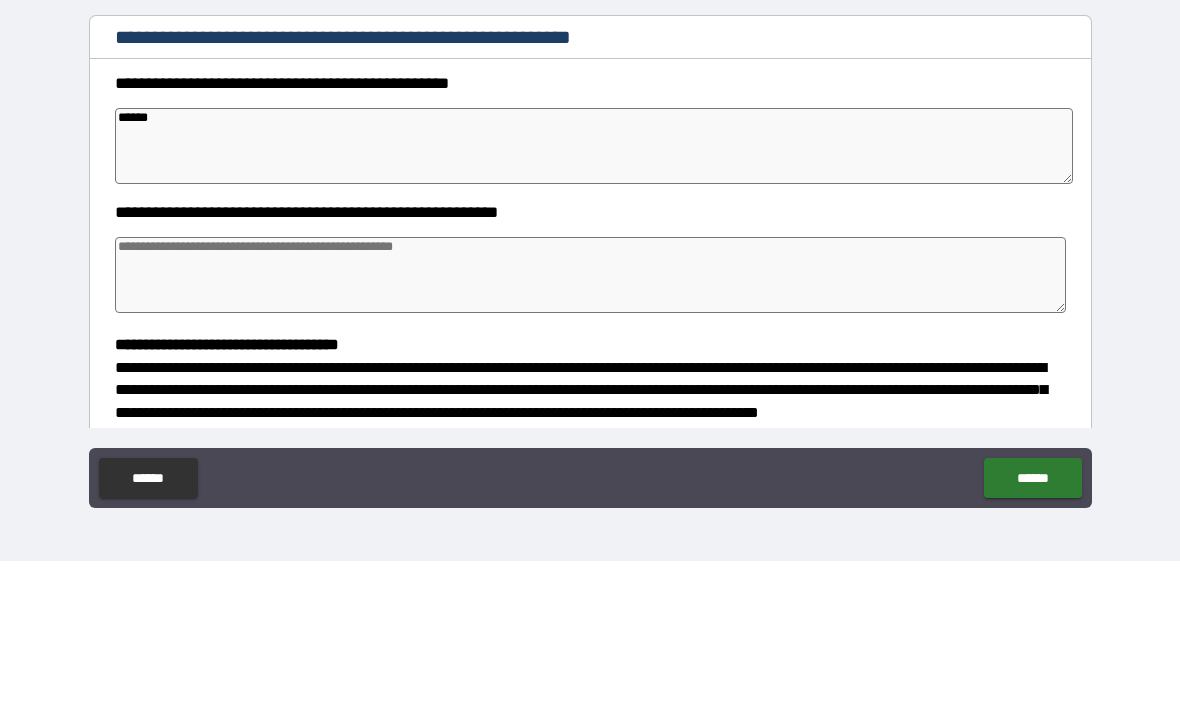 type on "*" 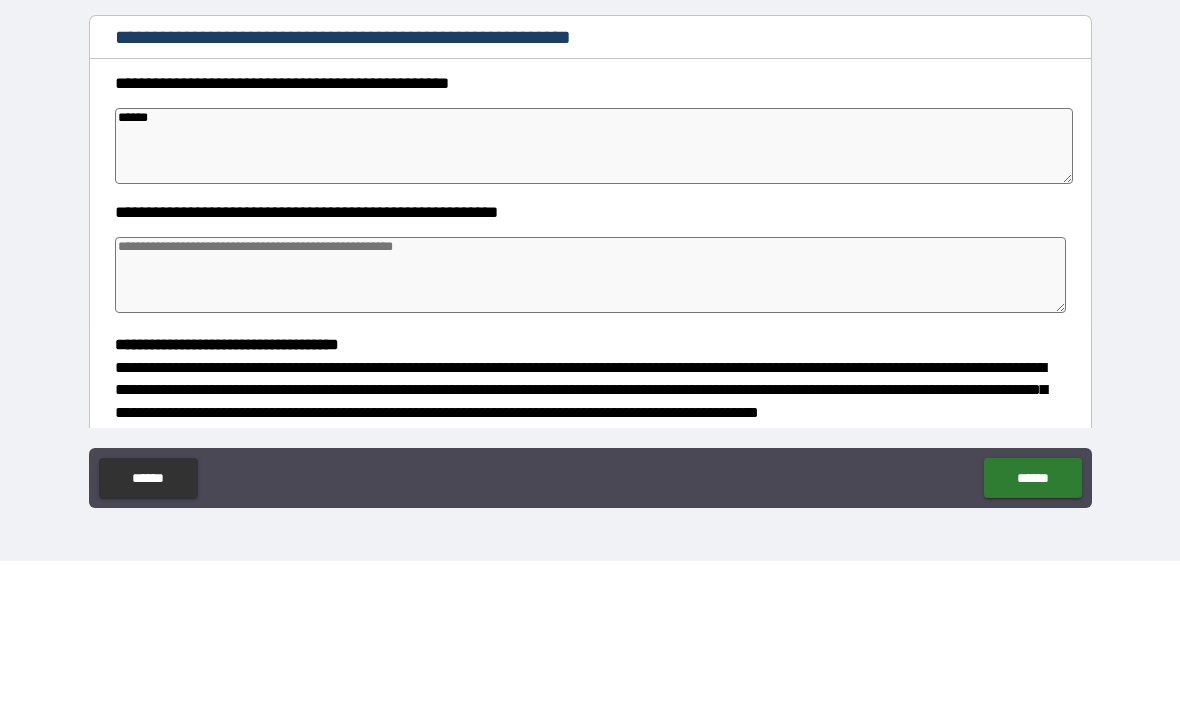 type on "*******" 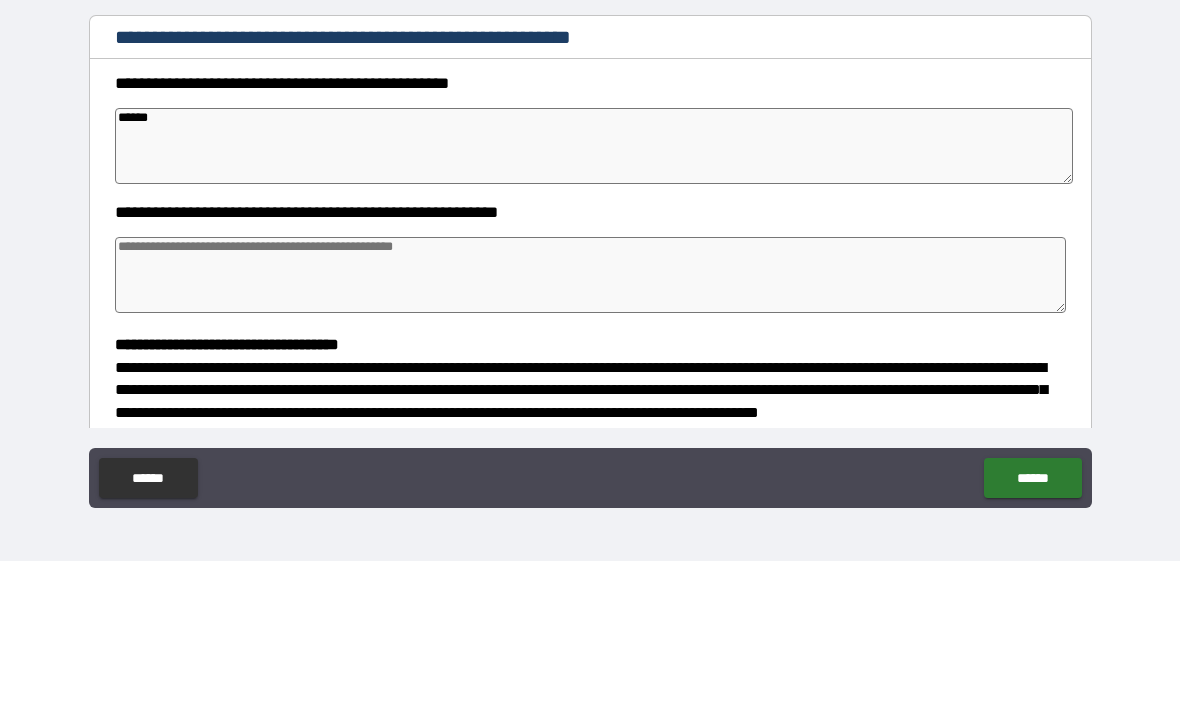 type on "*" 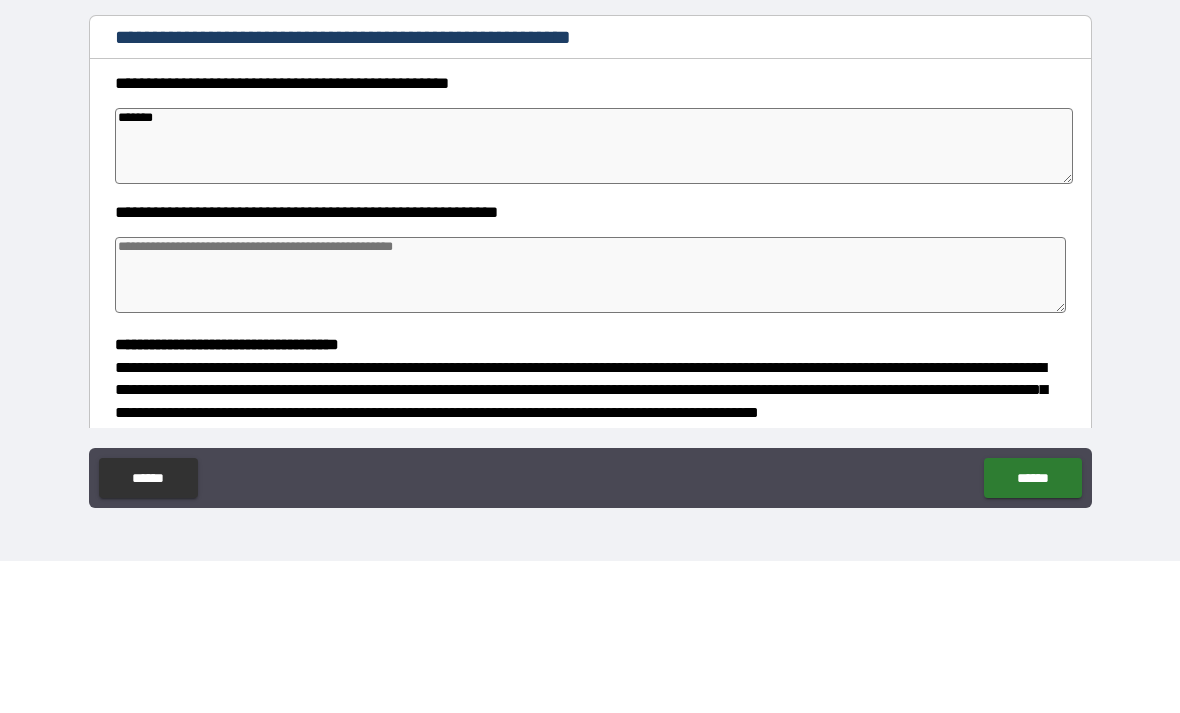type on "*" 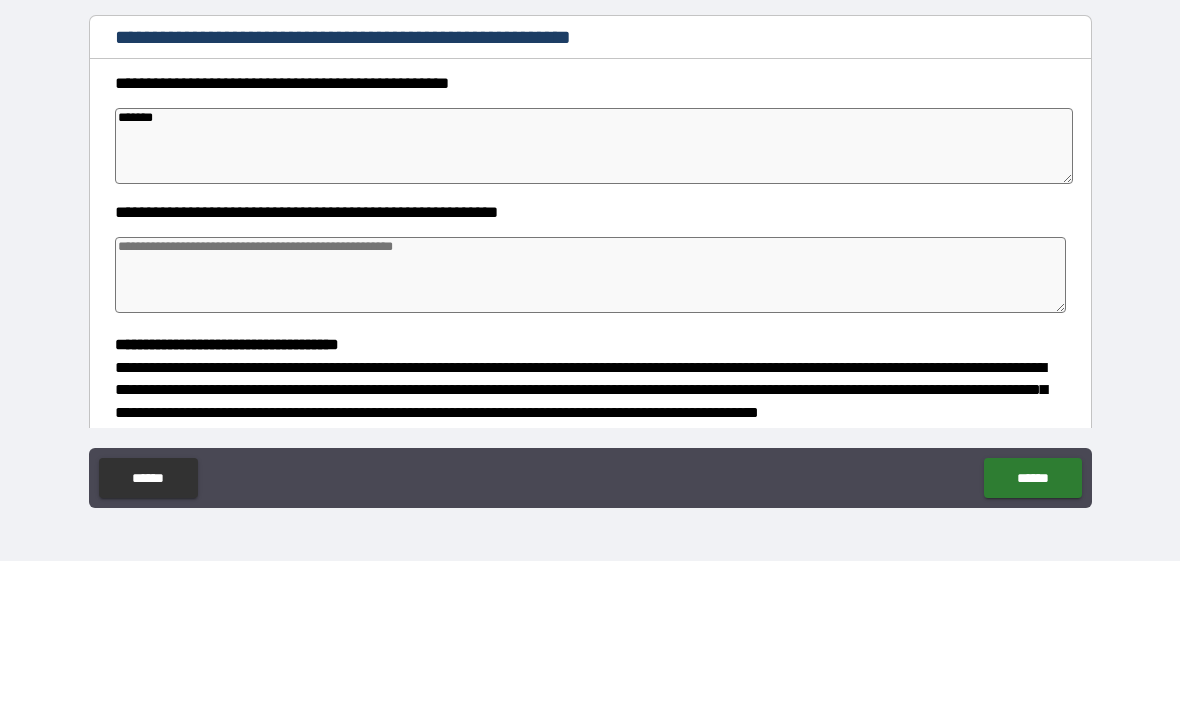 type on "*" 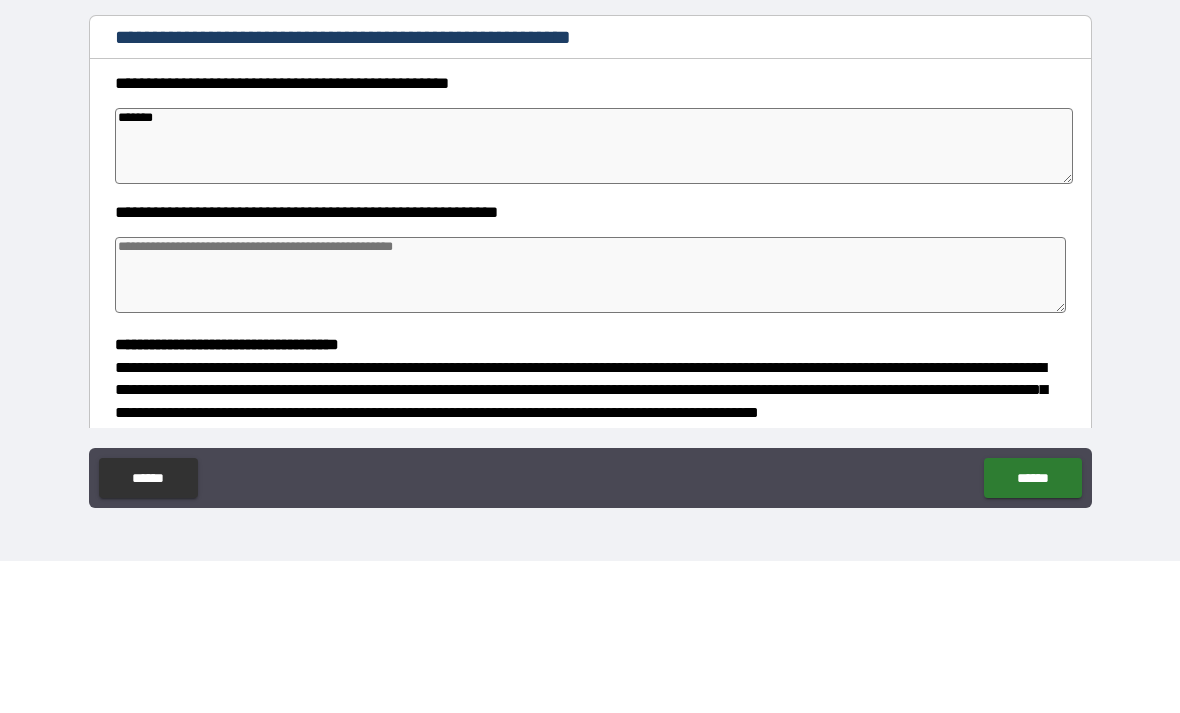 type on "******" 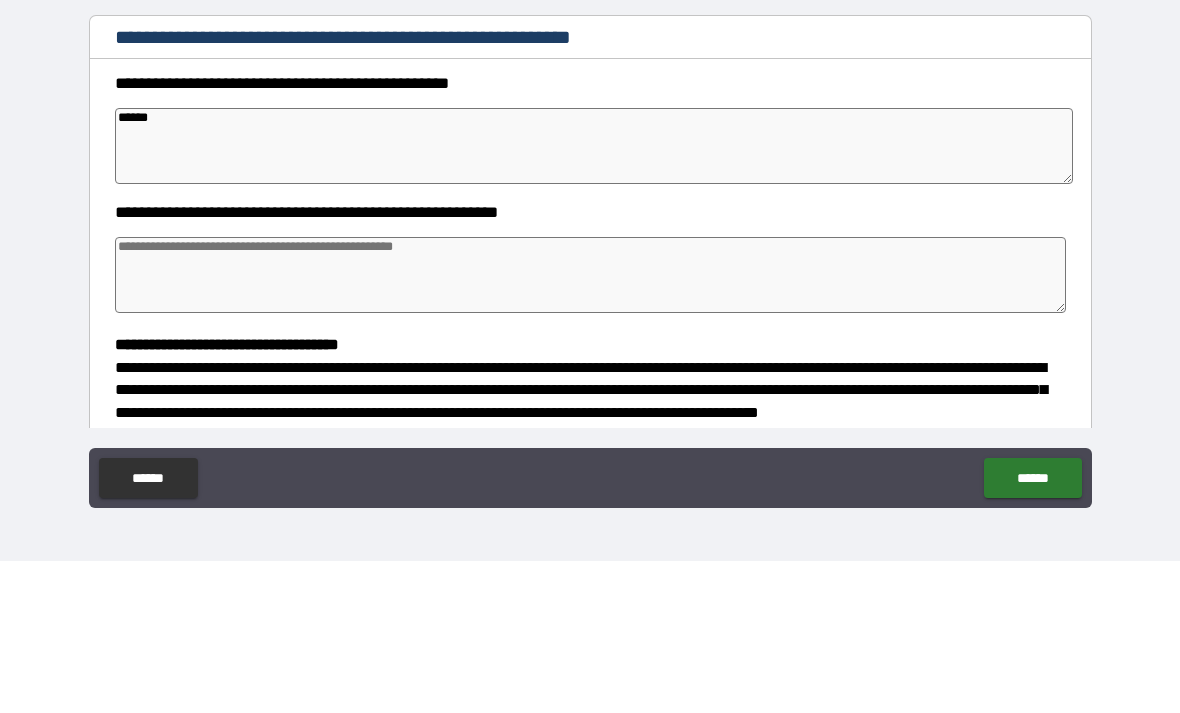 type on "*" 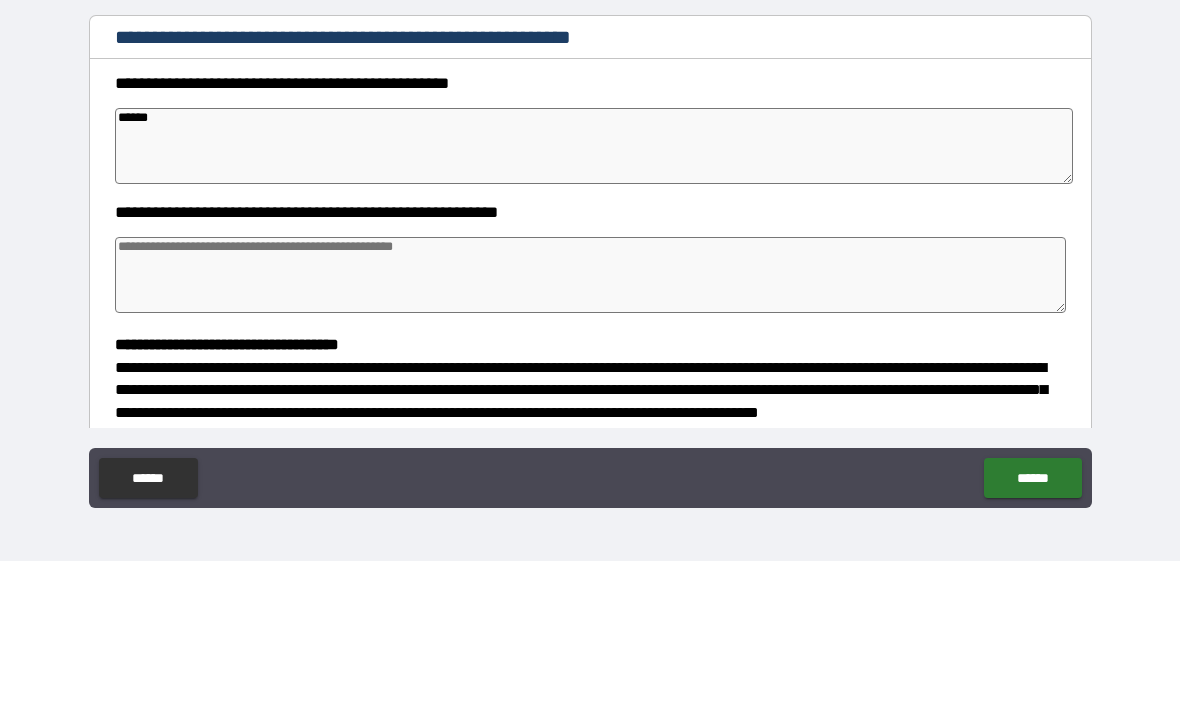 type on "****" 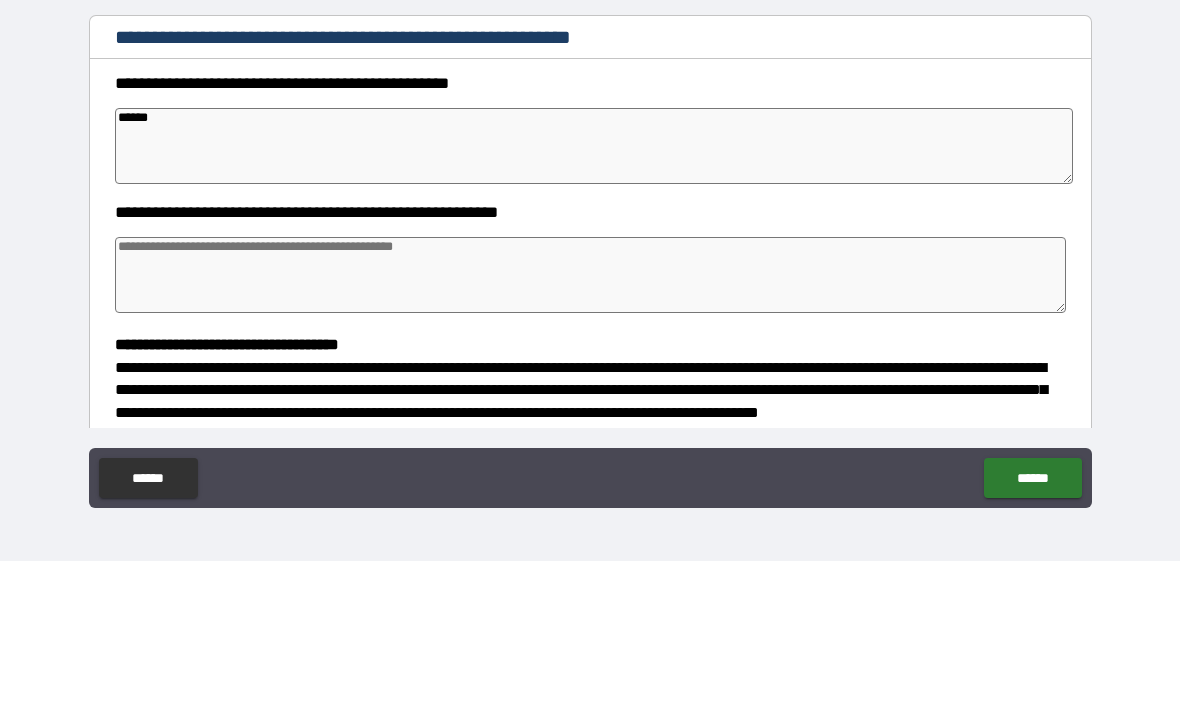 type on "*" 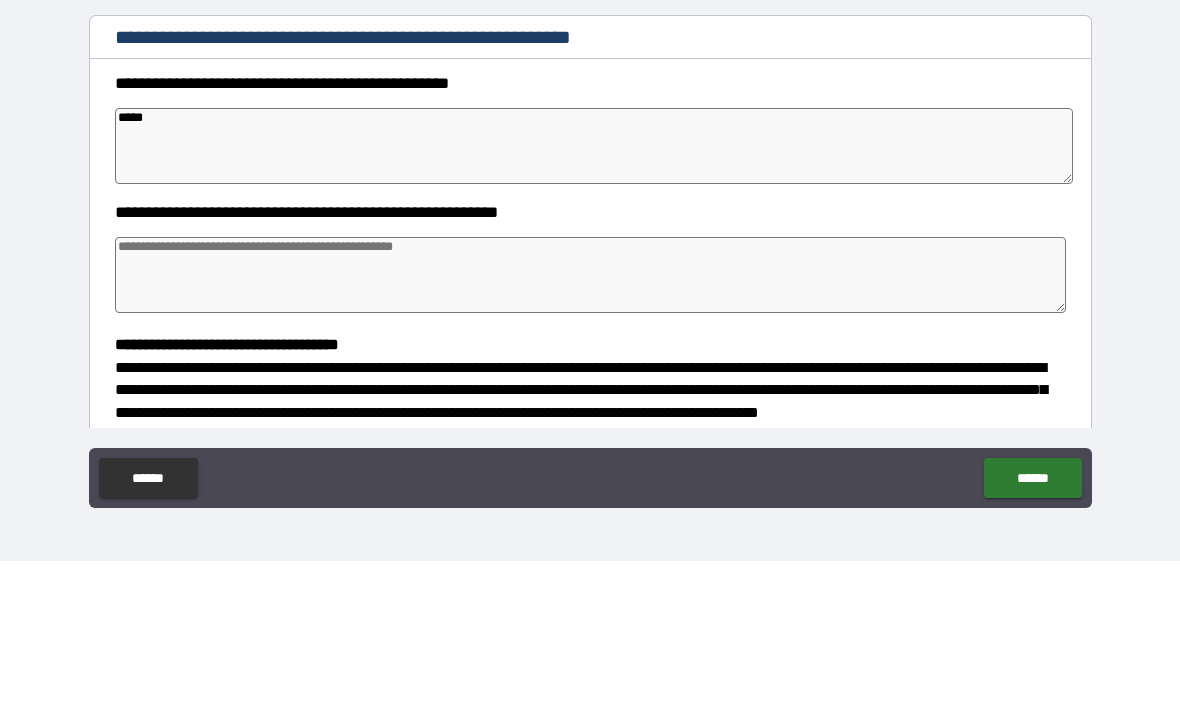 type on "*" 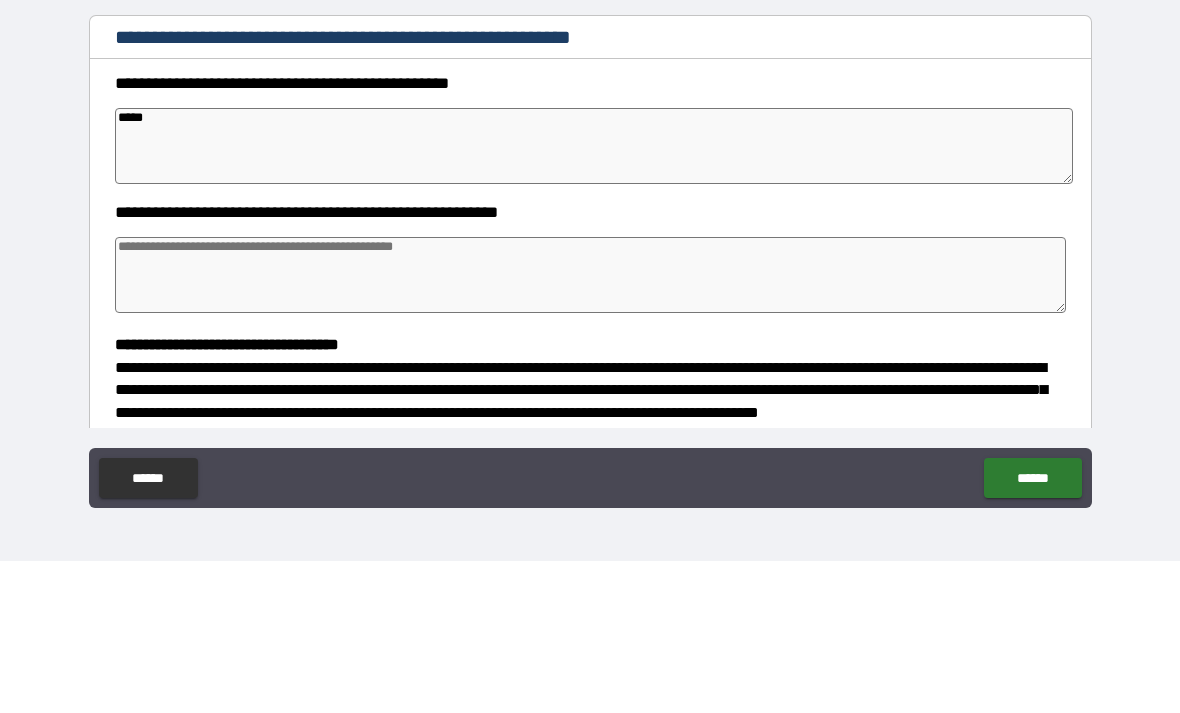 type on "******" 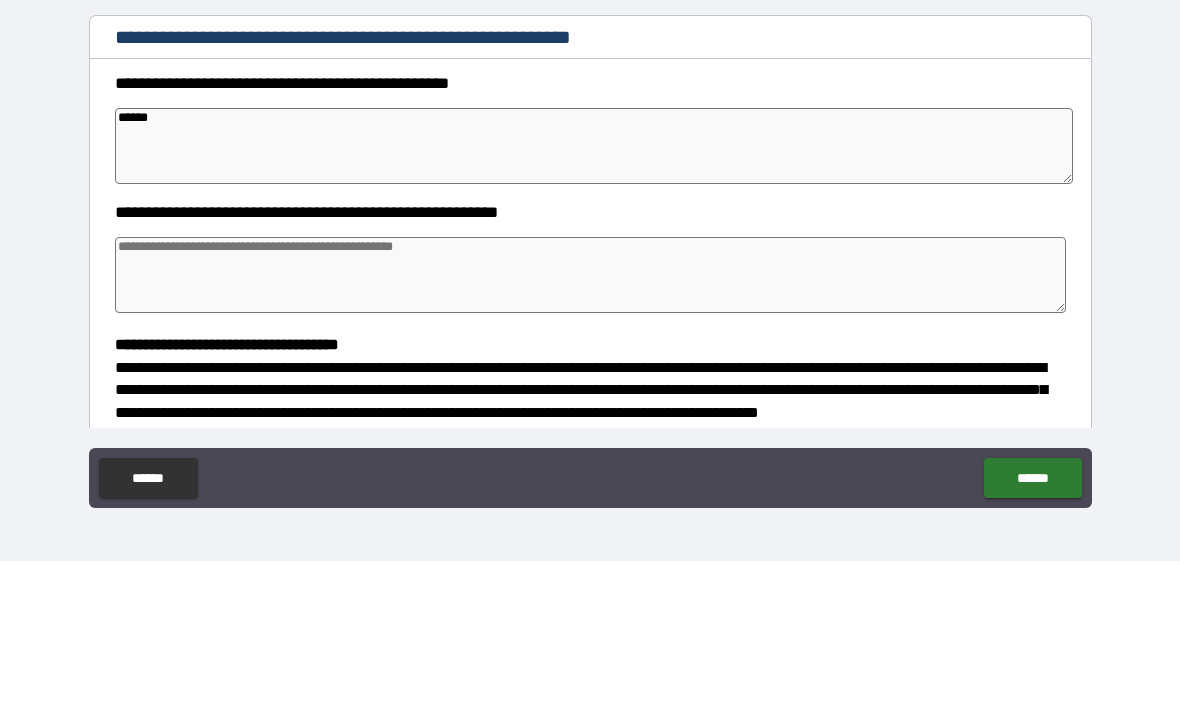 type on "*" 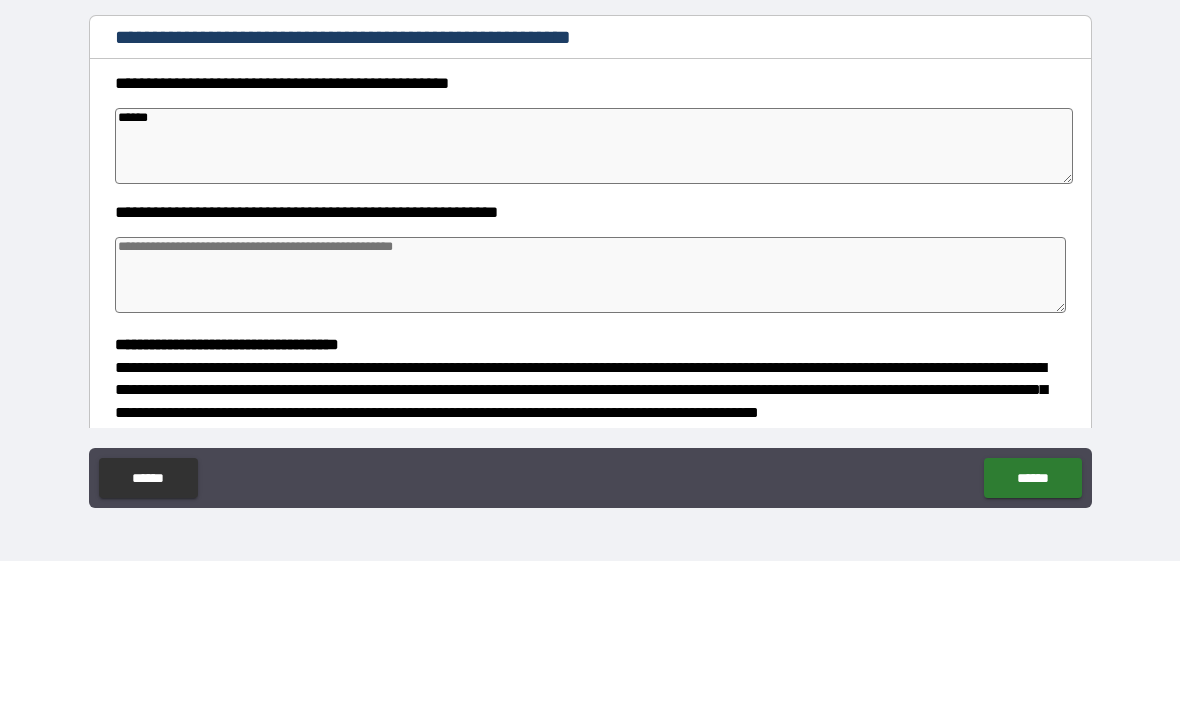 type on "*" 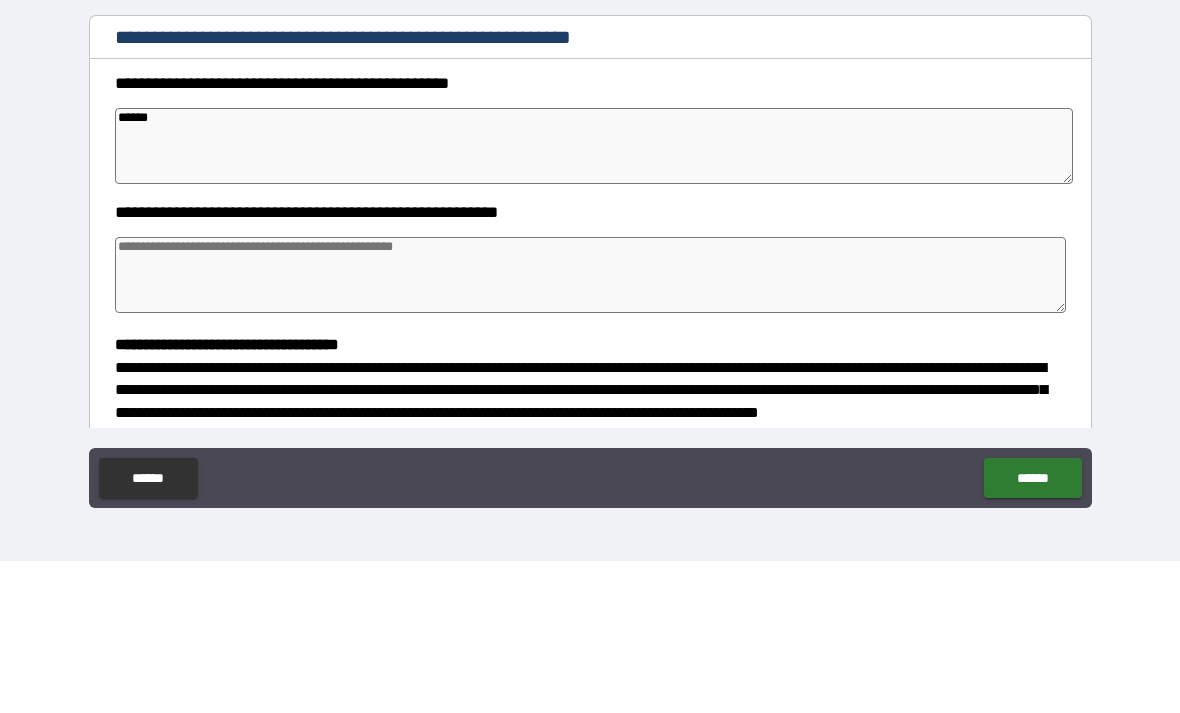 type on "*" 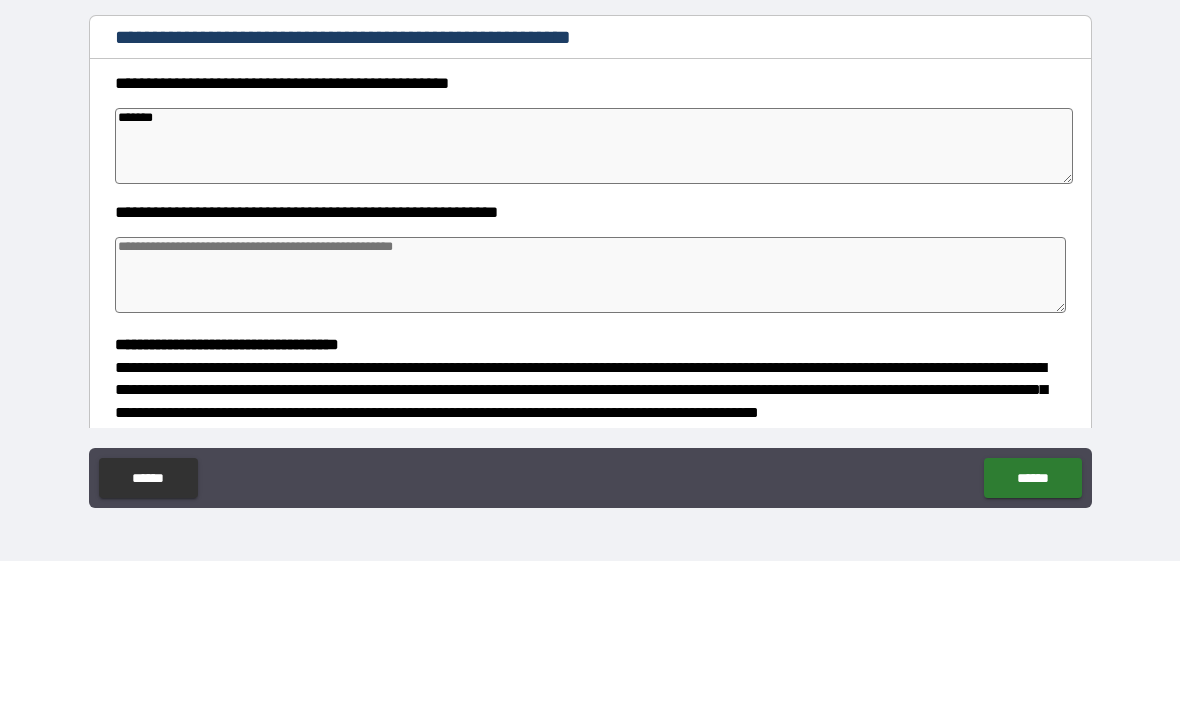 type on "*" 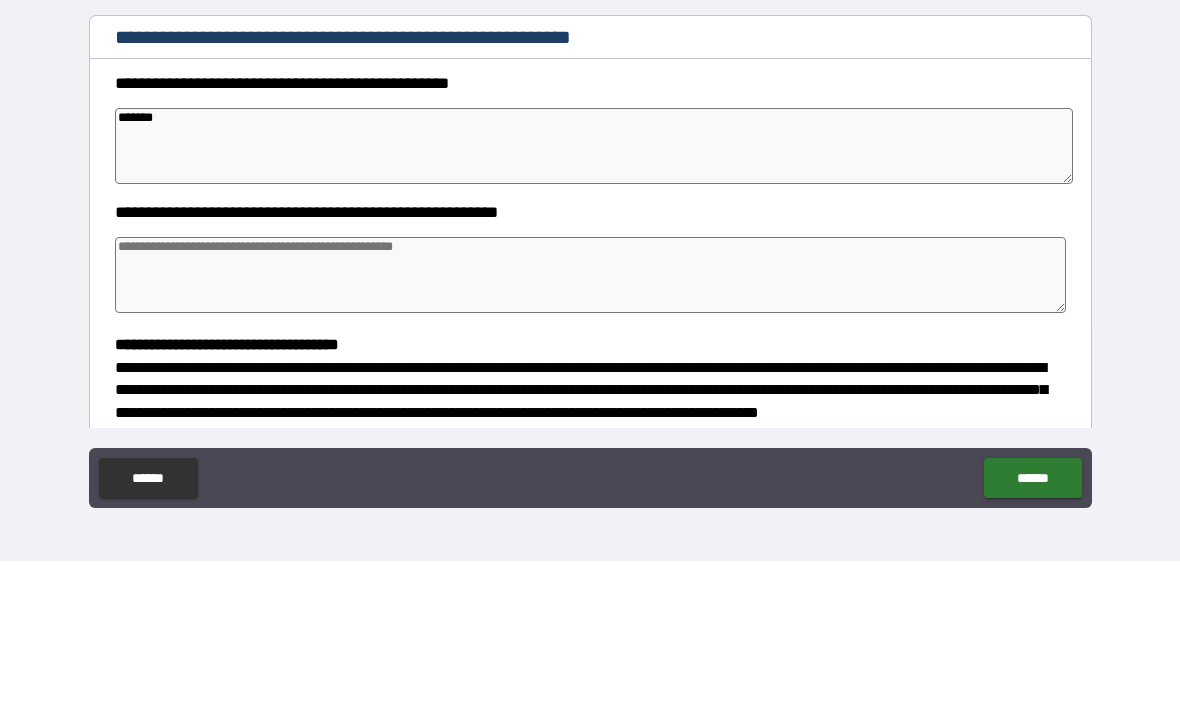 type on "********" 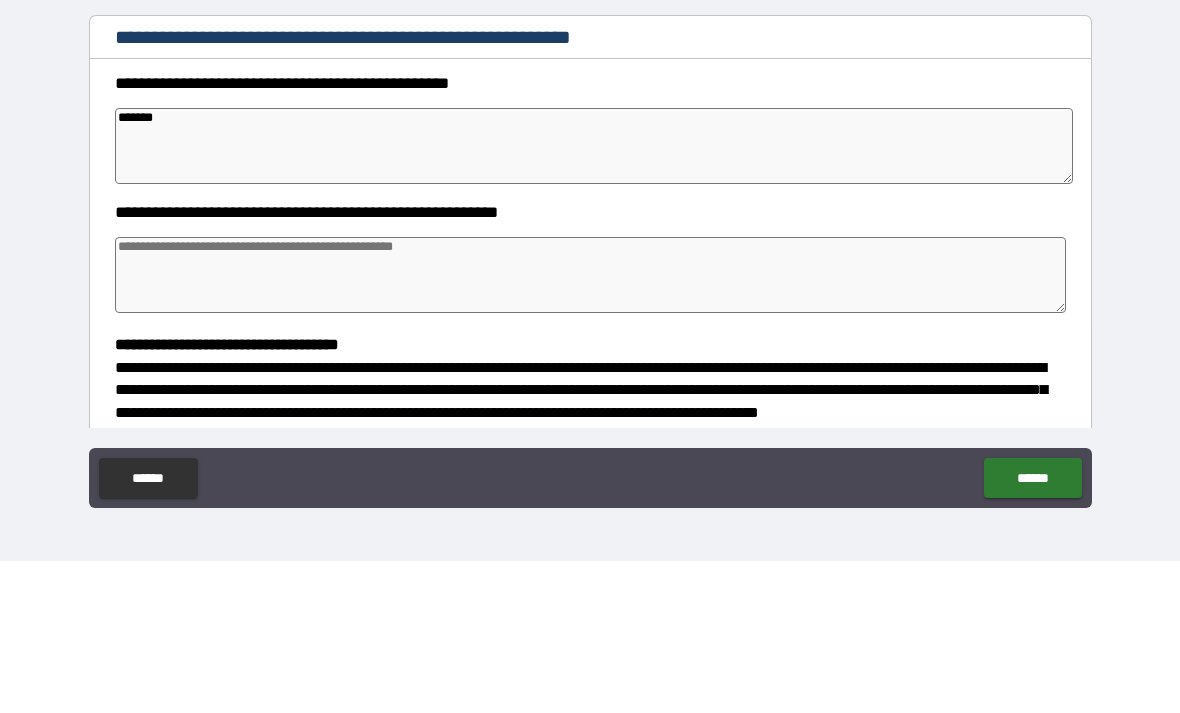 type on "*" 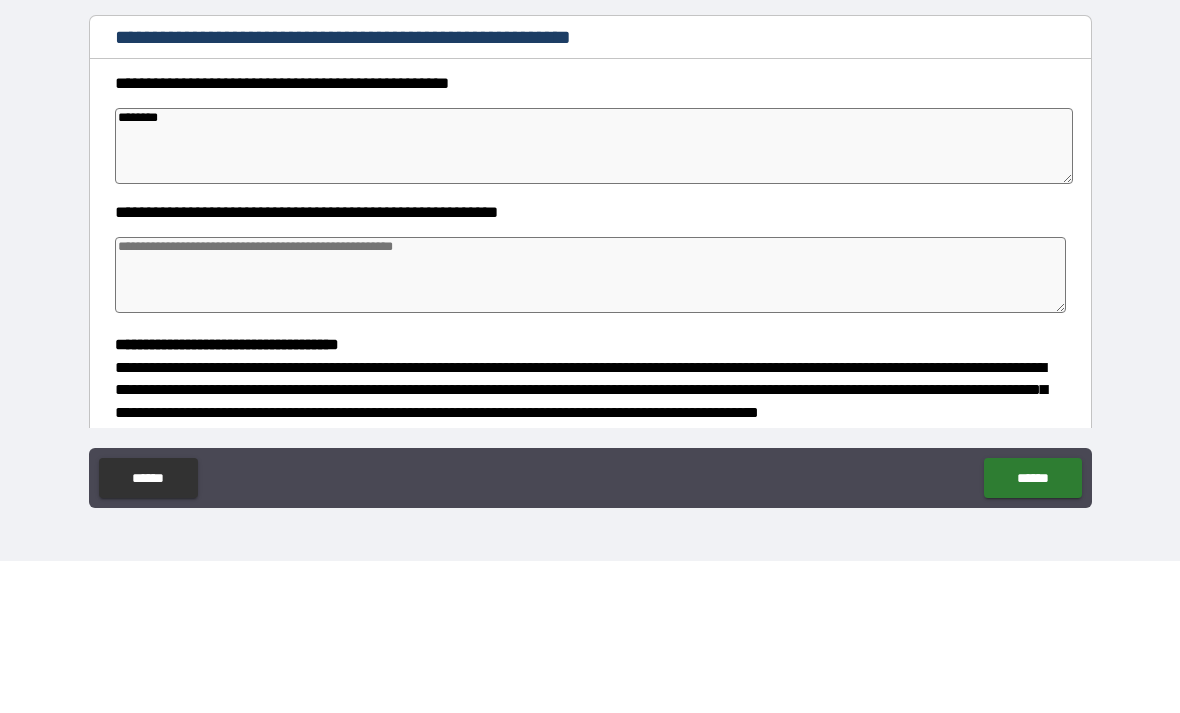 type on "*" 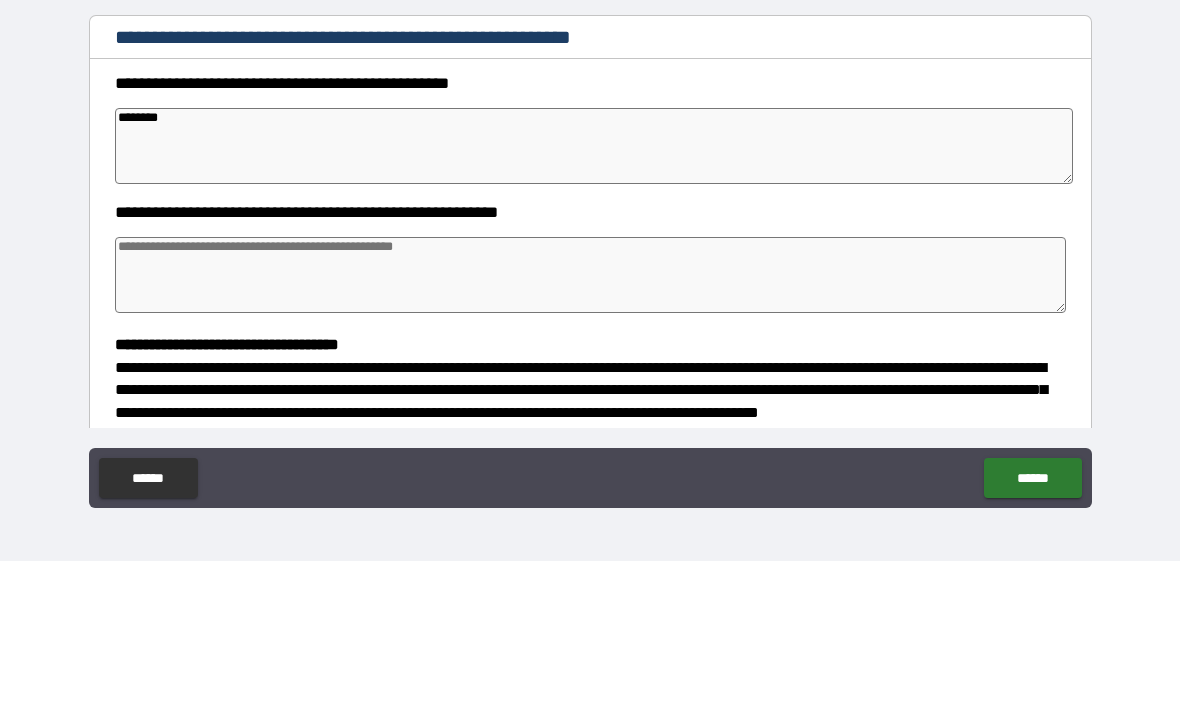 type on "*********" 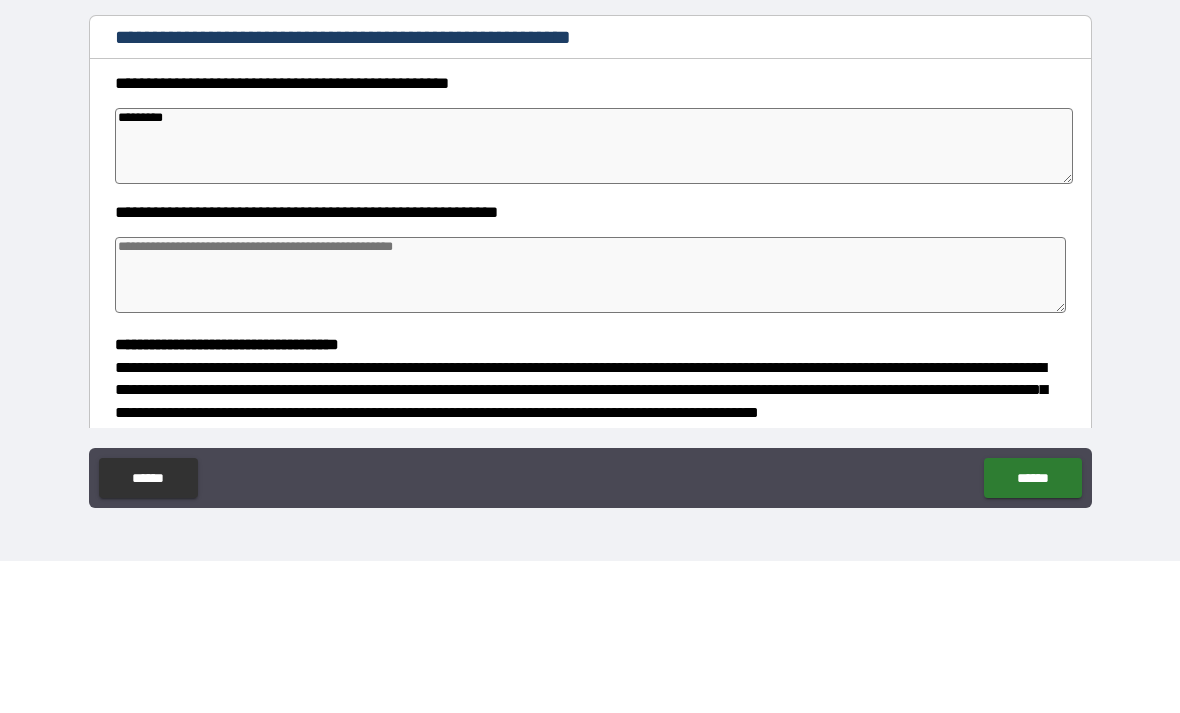 type on "*" 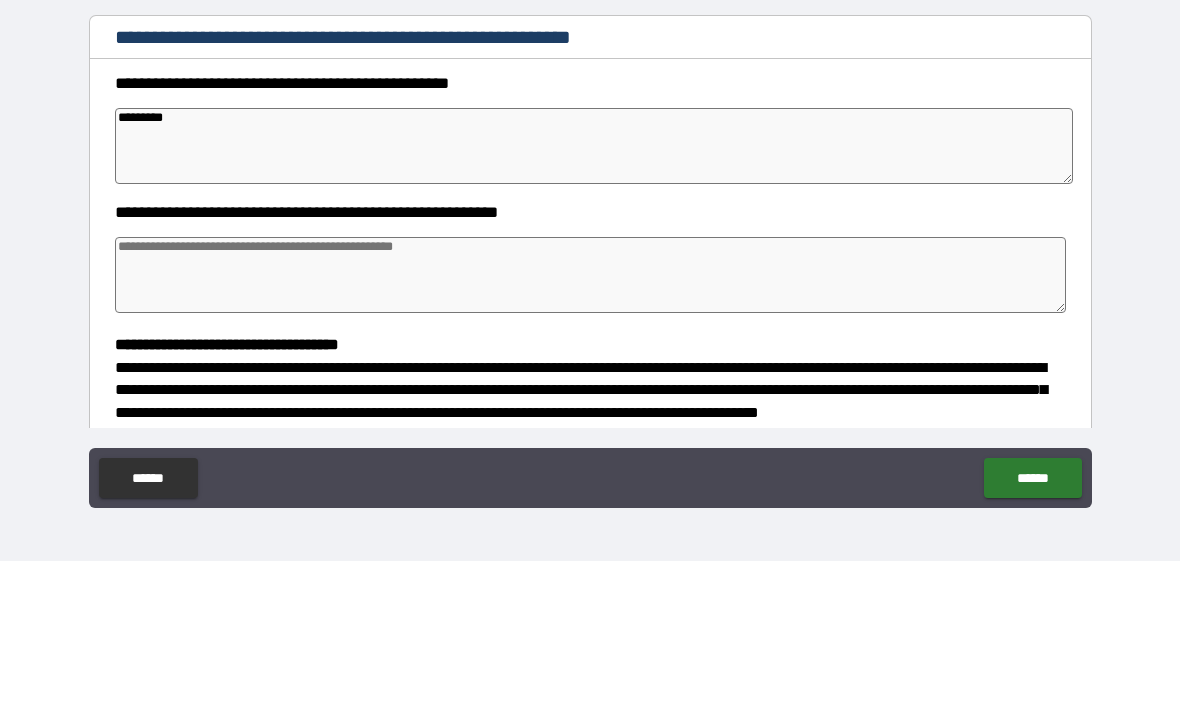 type on "*" 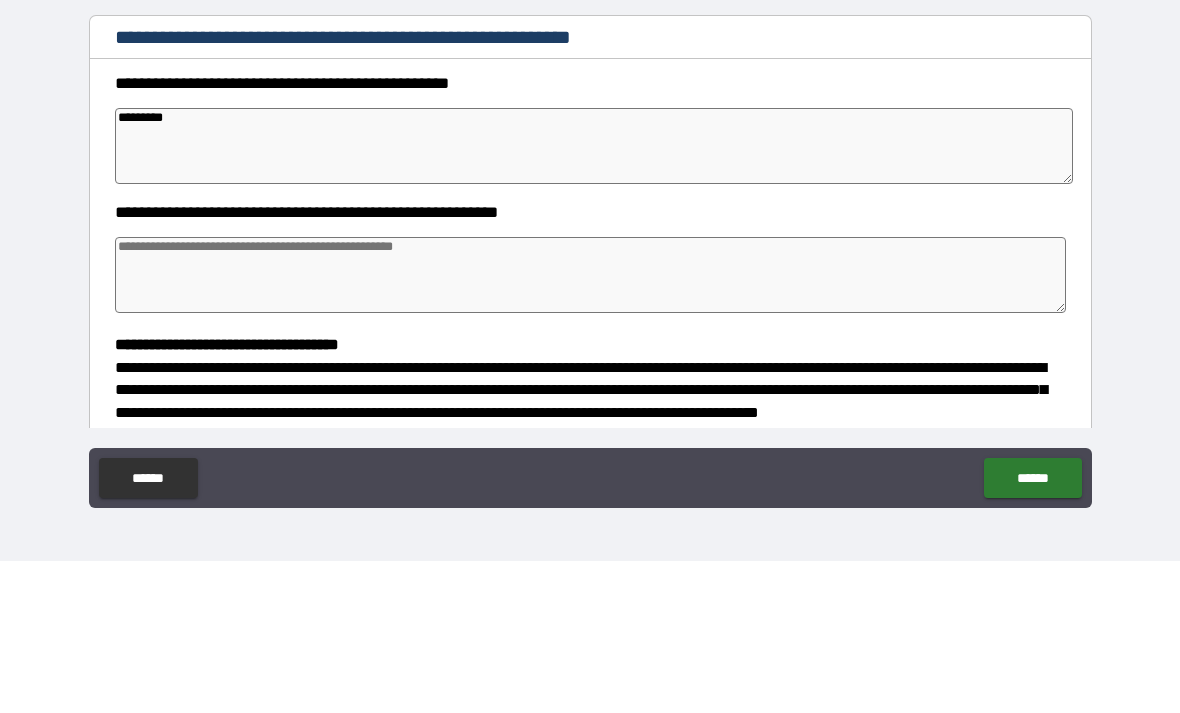 type on "*" 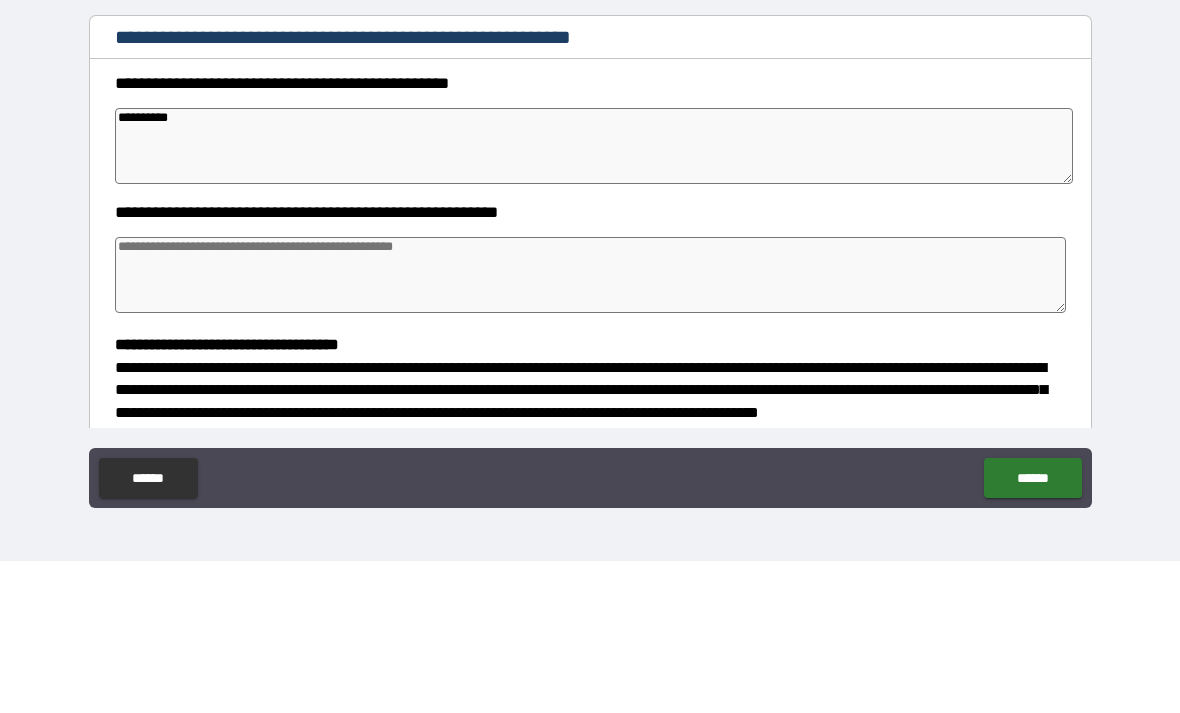 type on "*" 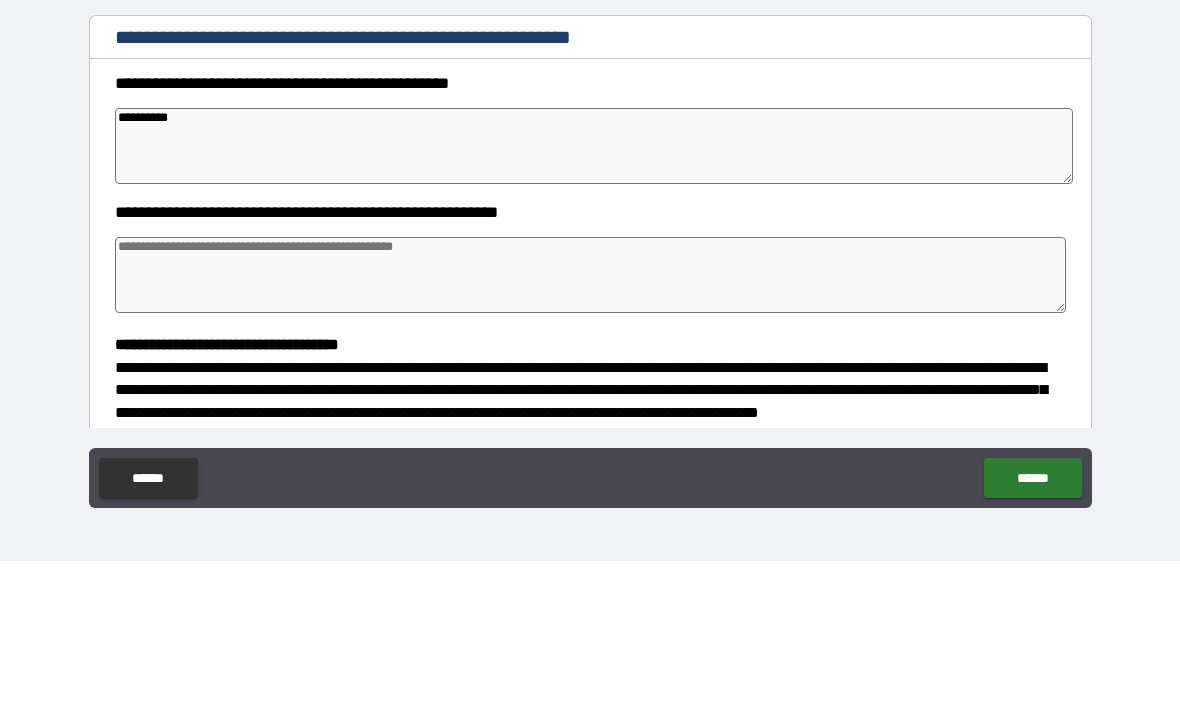 type on "*" 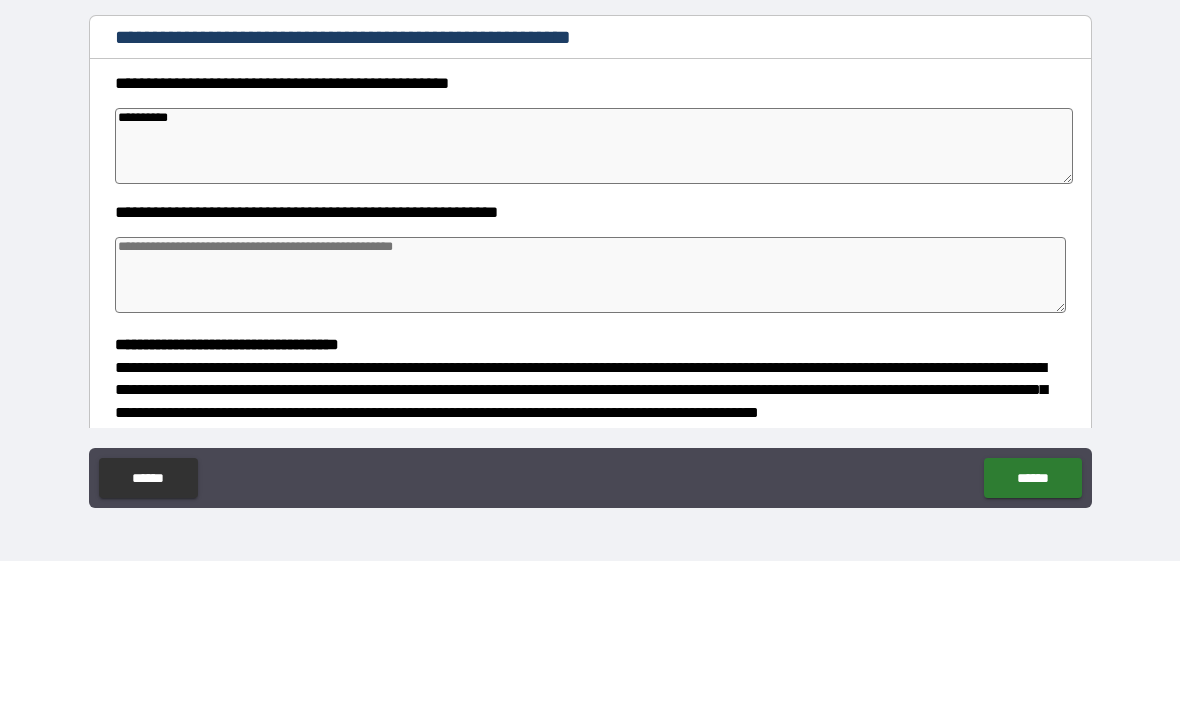 type on "*" 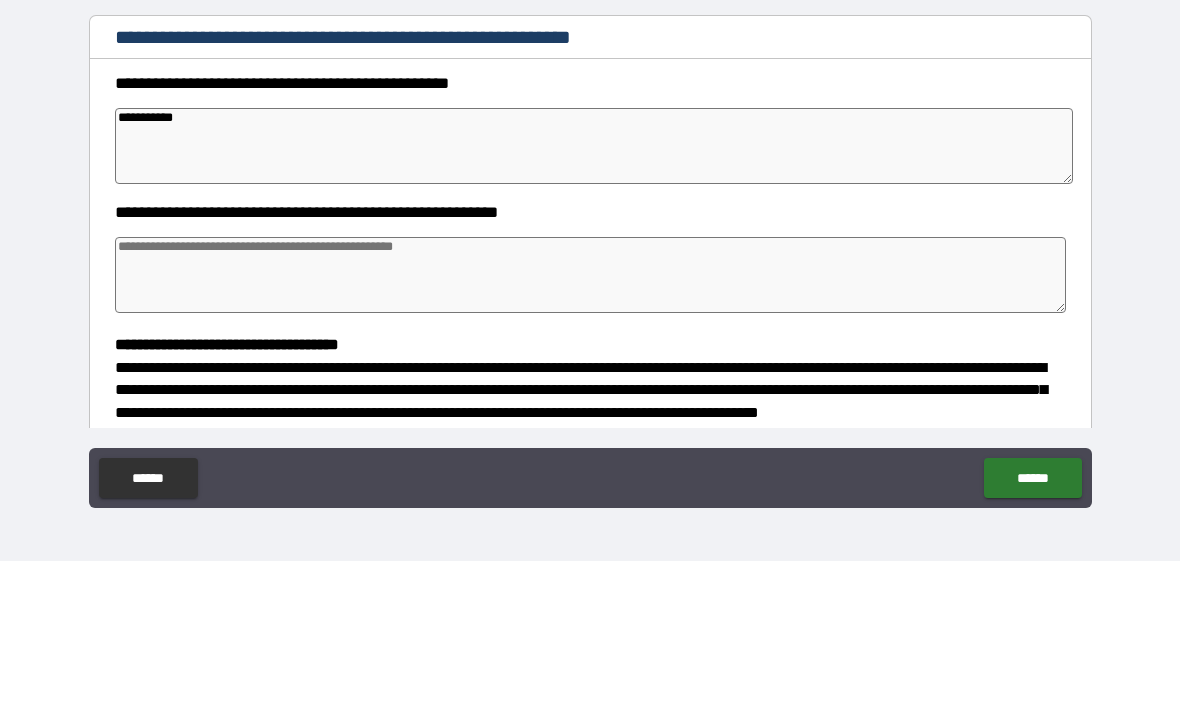 type on "*" 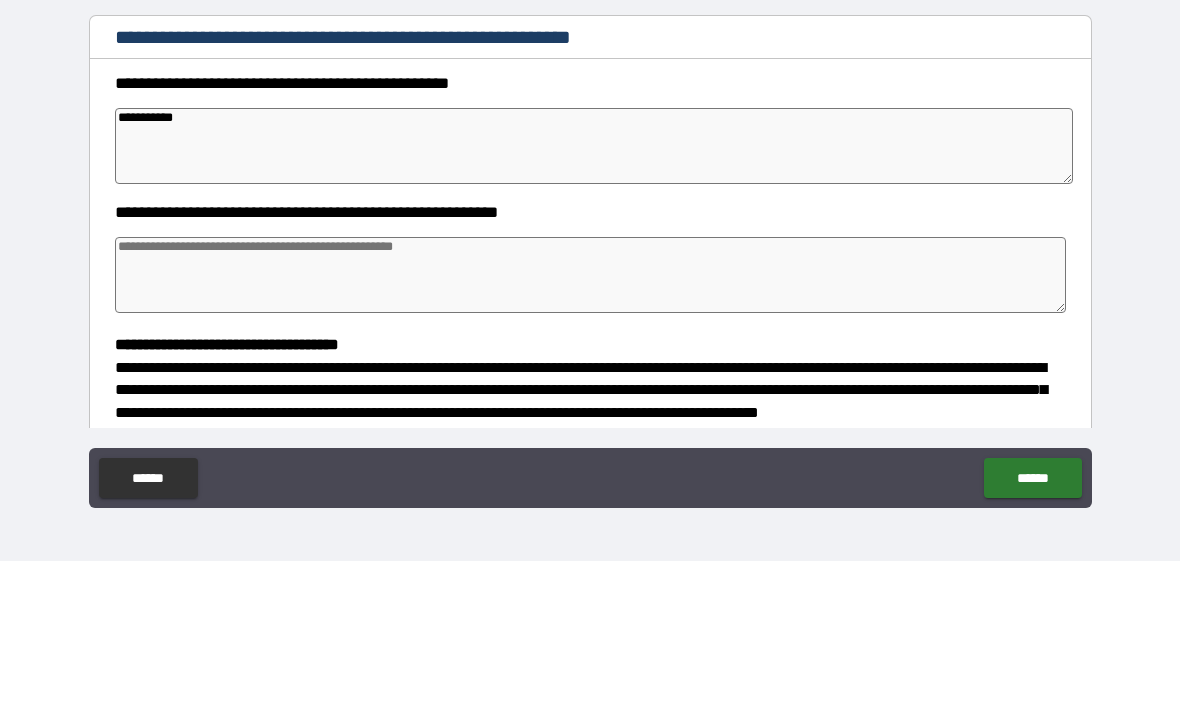 type on "*" 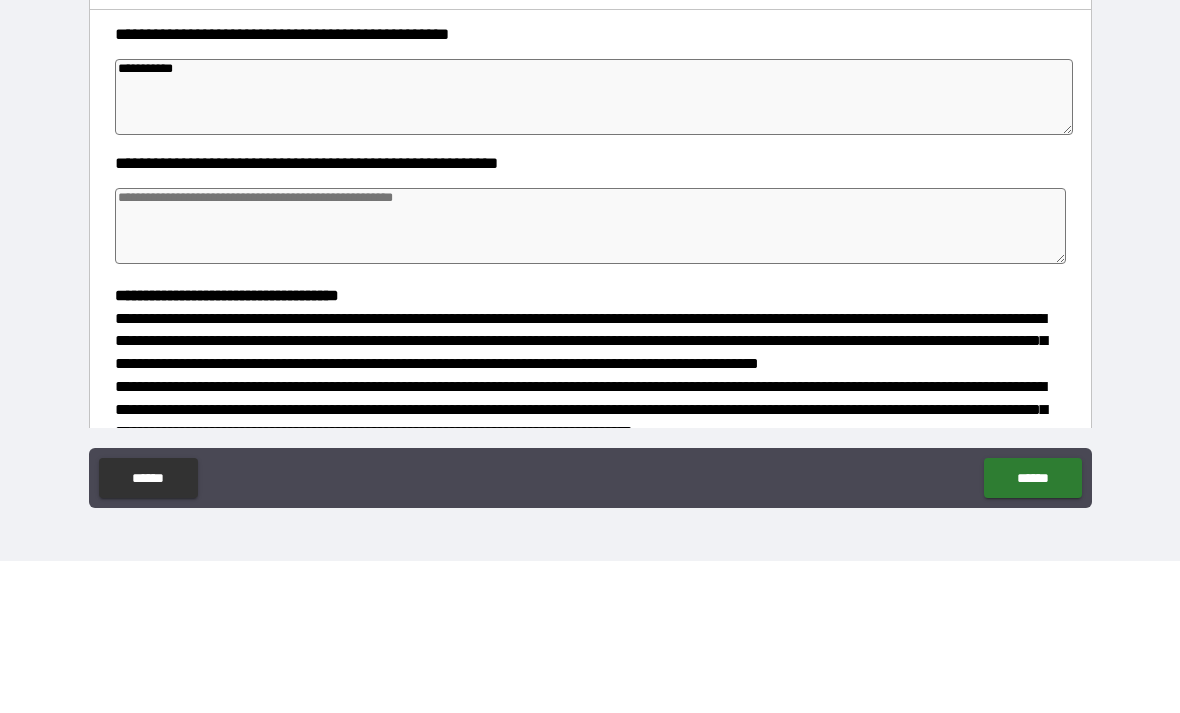 scroll, scrollTop: 128, scrollLeft: 0, axis: vertical 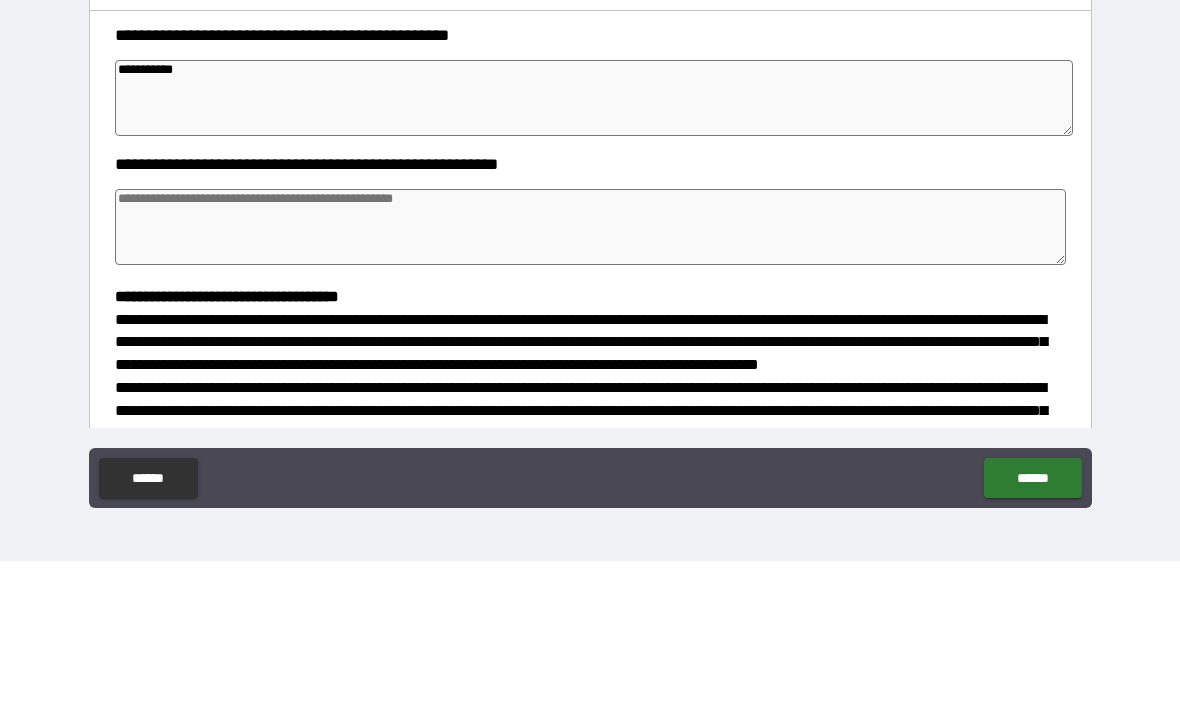 type on "**********" 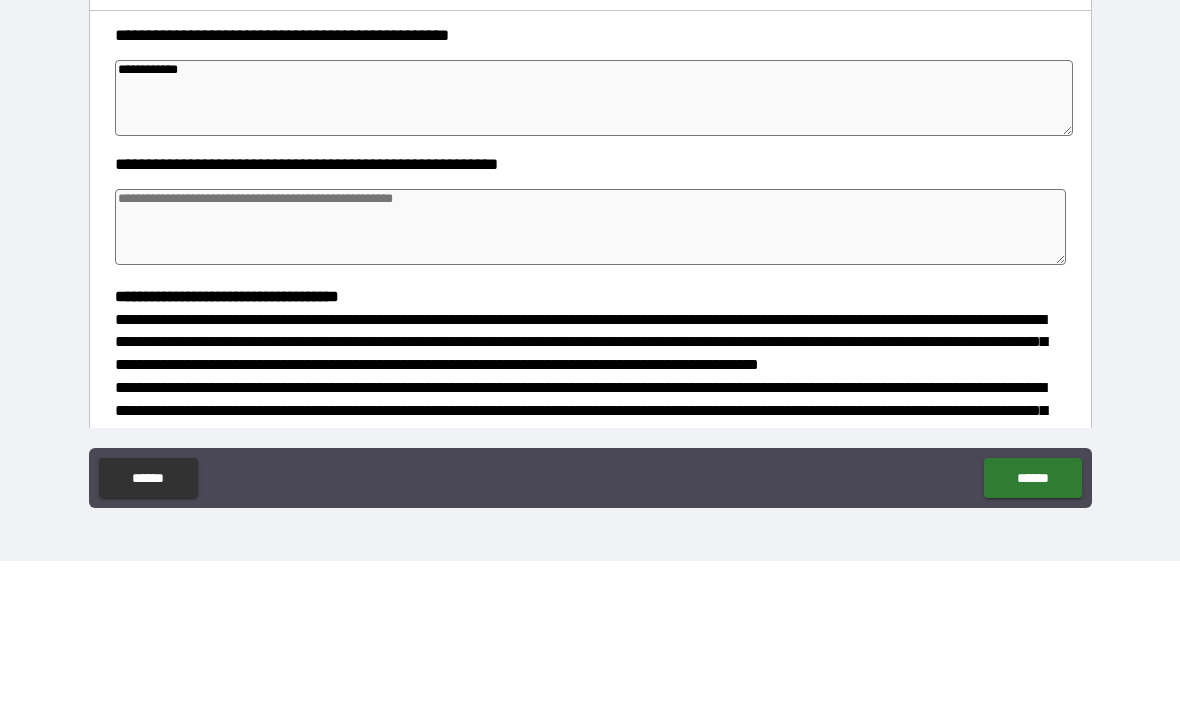 type on "*" 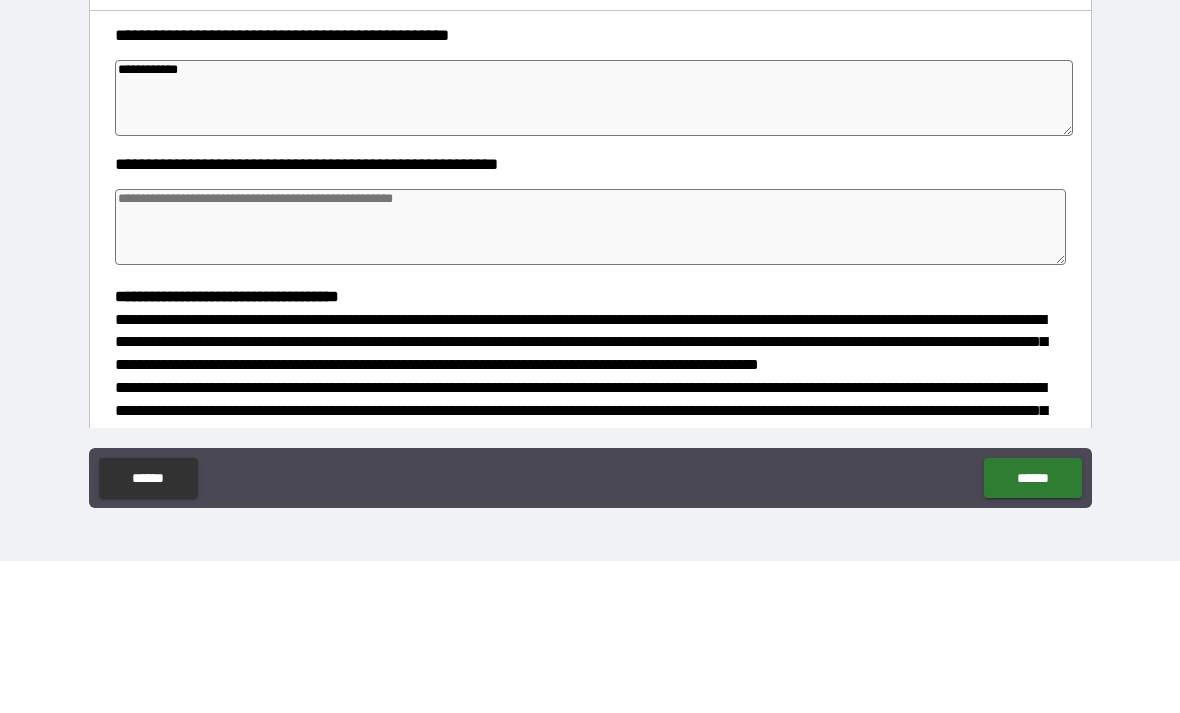 type on "*" 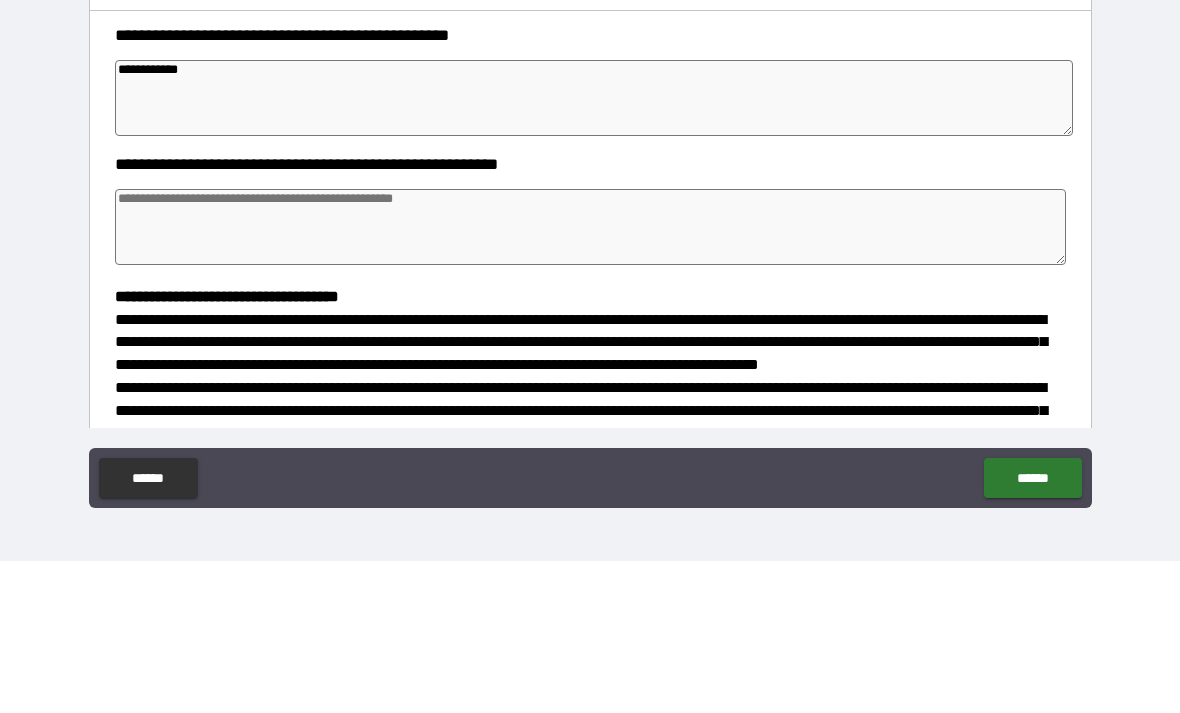 type on "*" 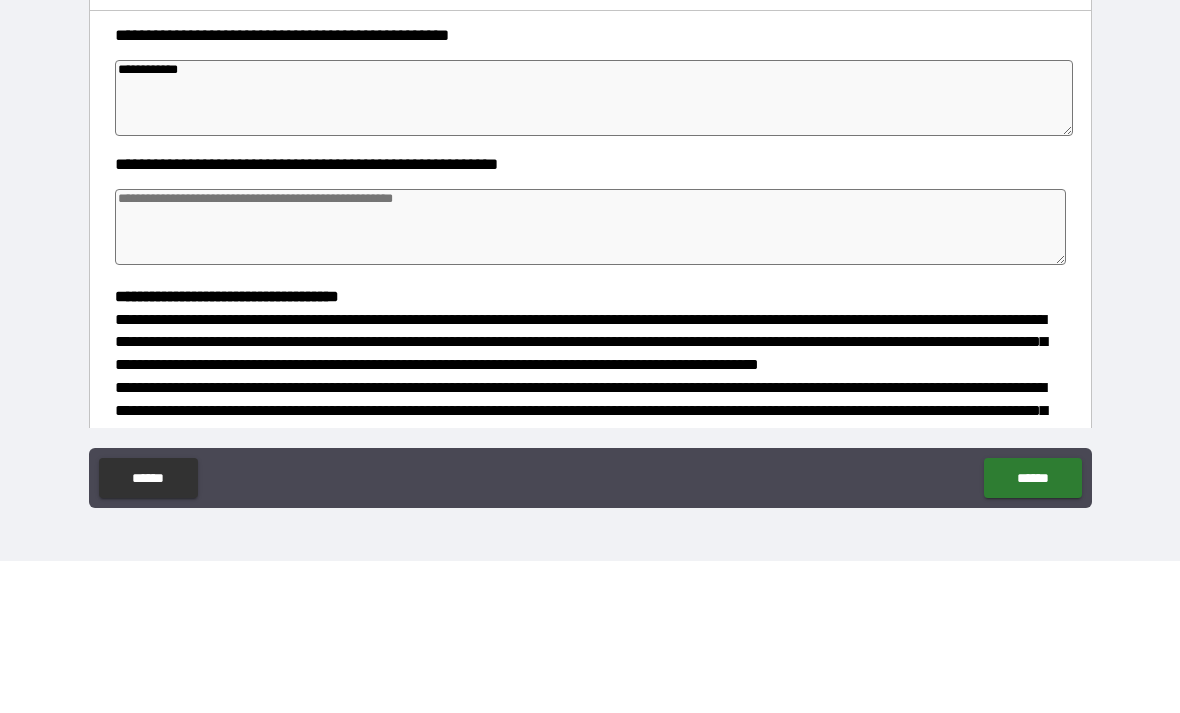 type on "**********" 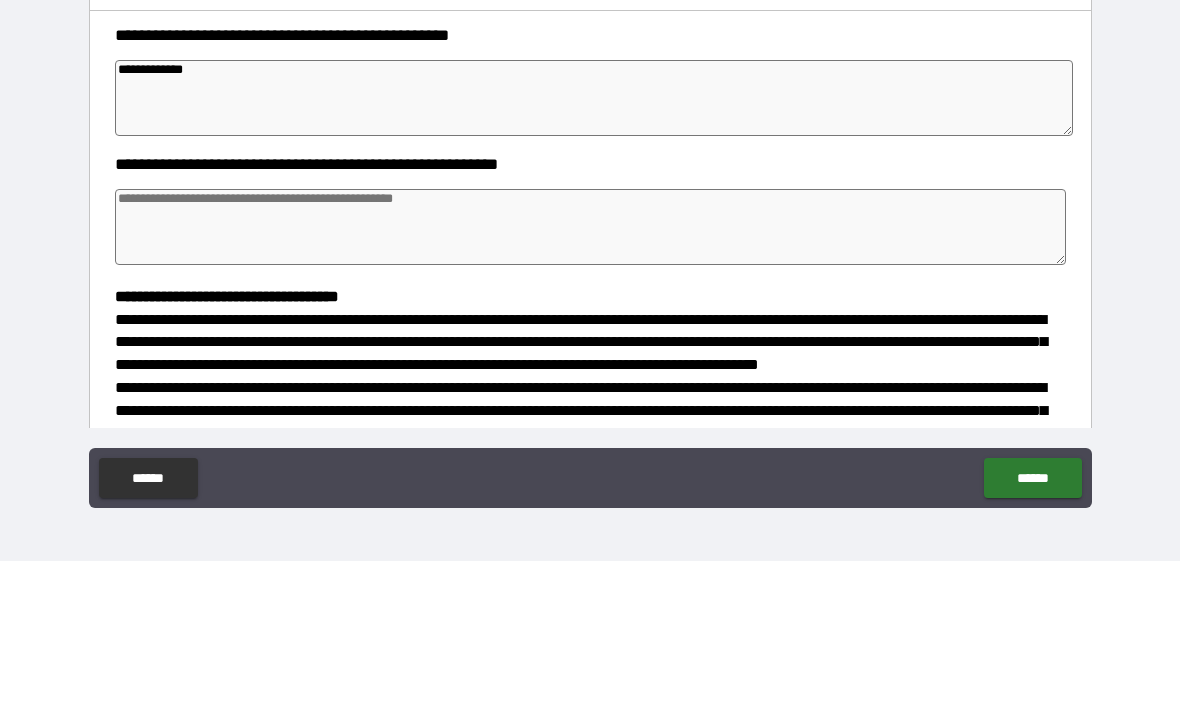 type on "*" 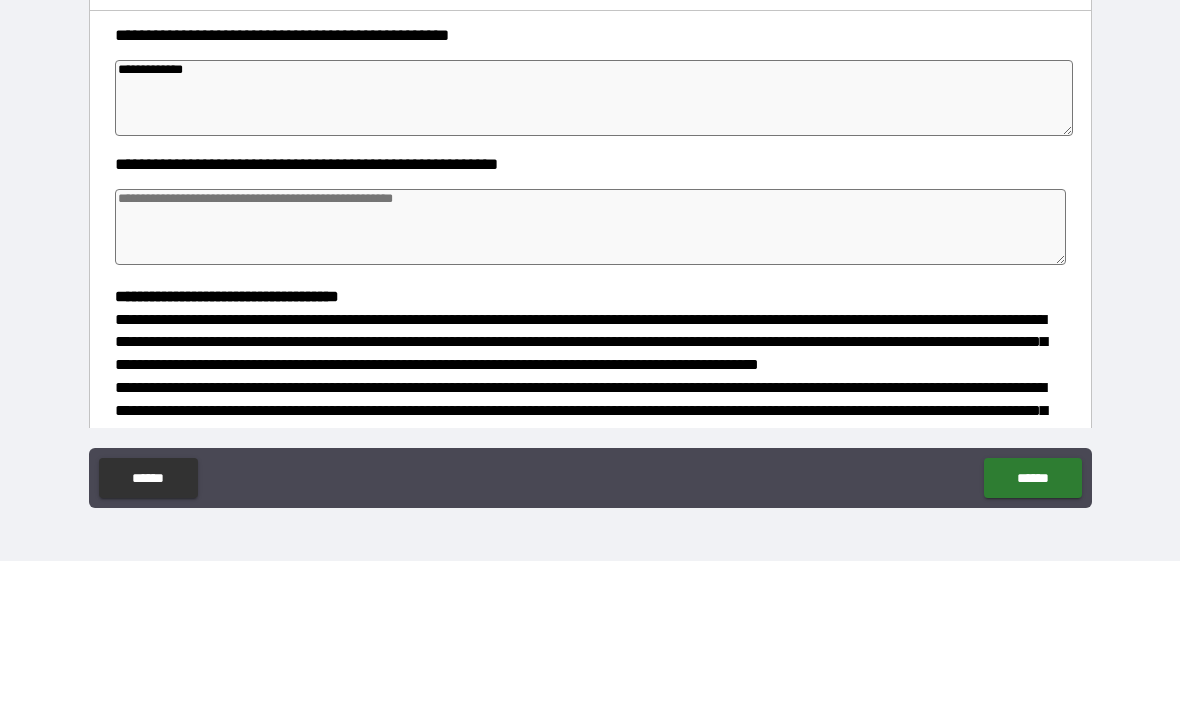 type on "*" 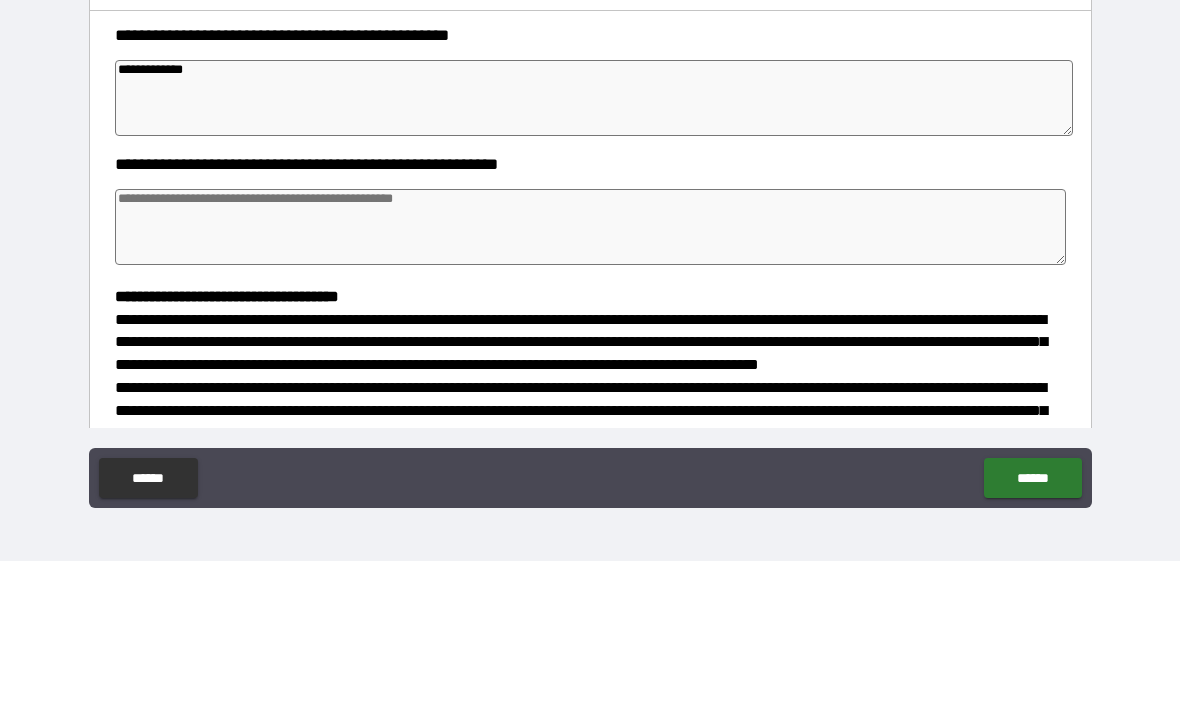 type on "*" 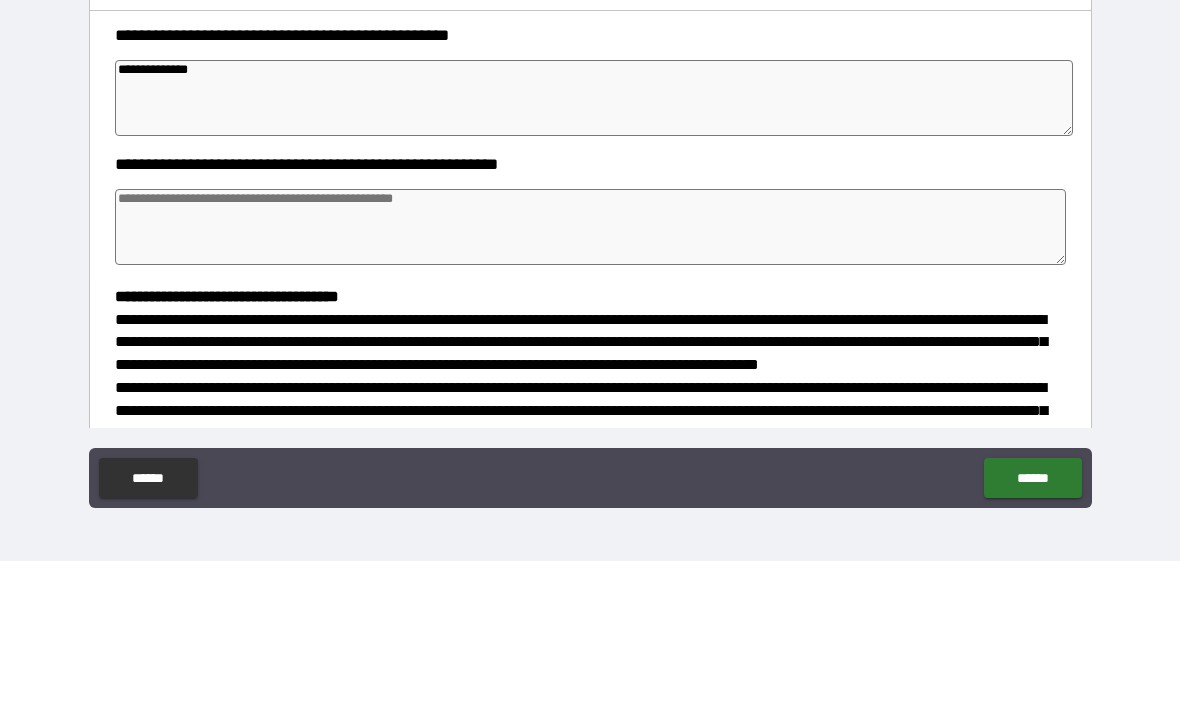 type on "*" 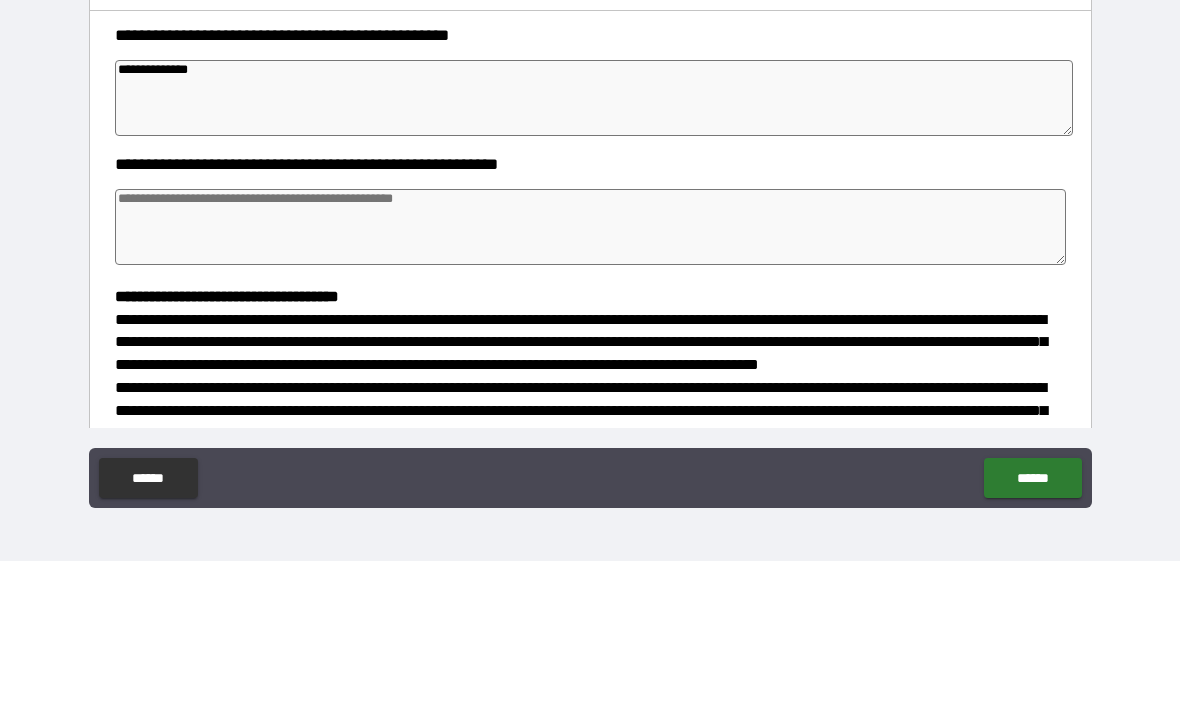 type on "*" 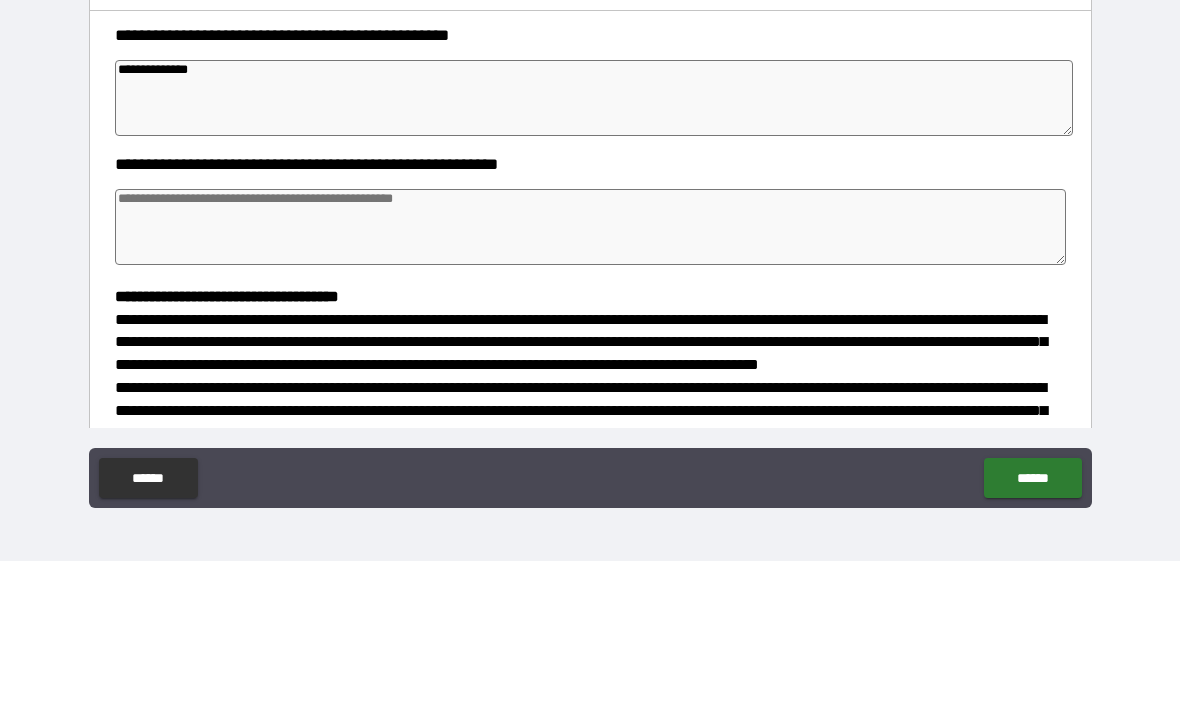 type on "*" 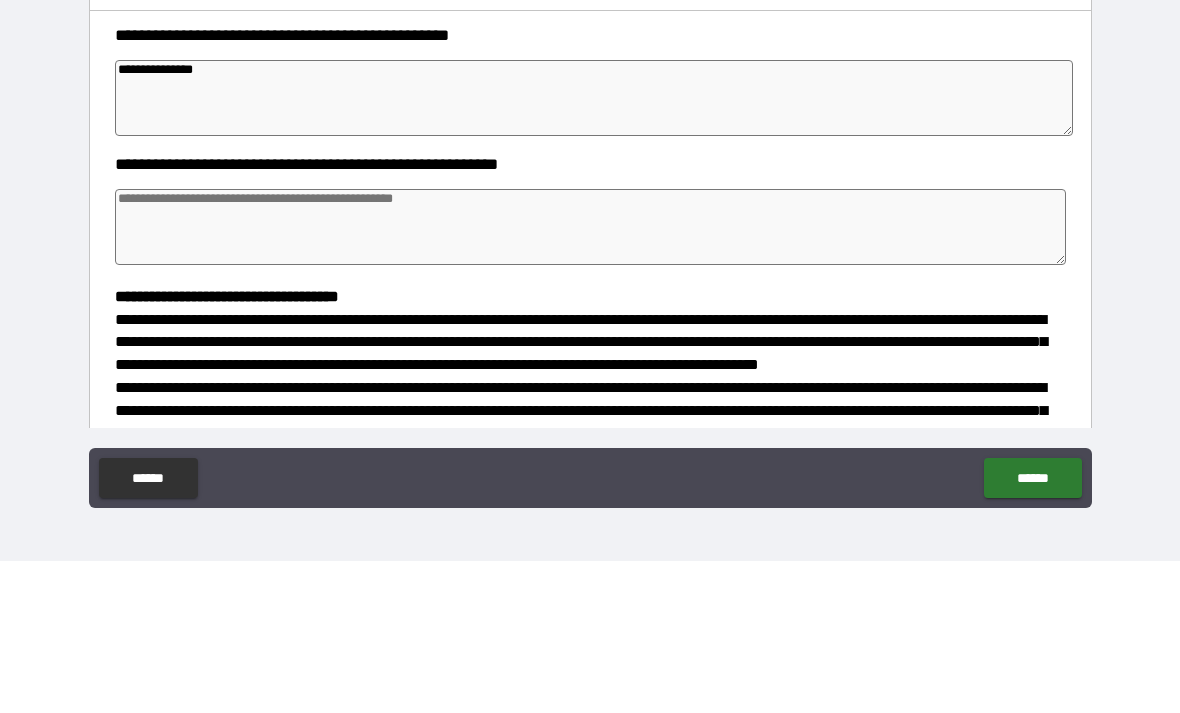 type on "*" 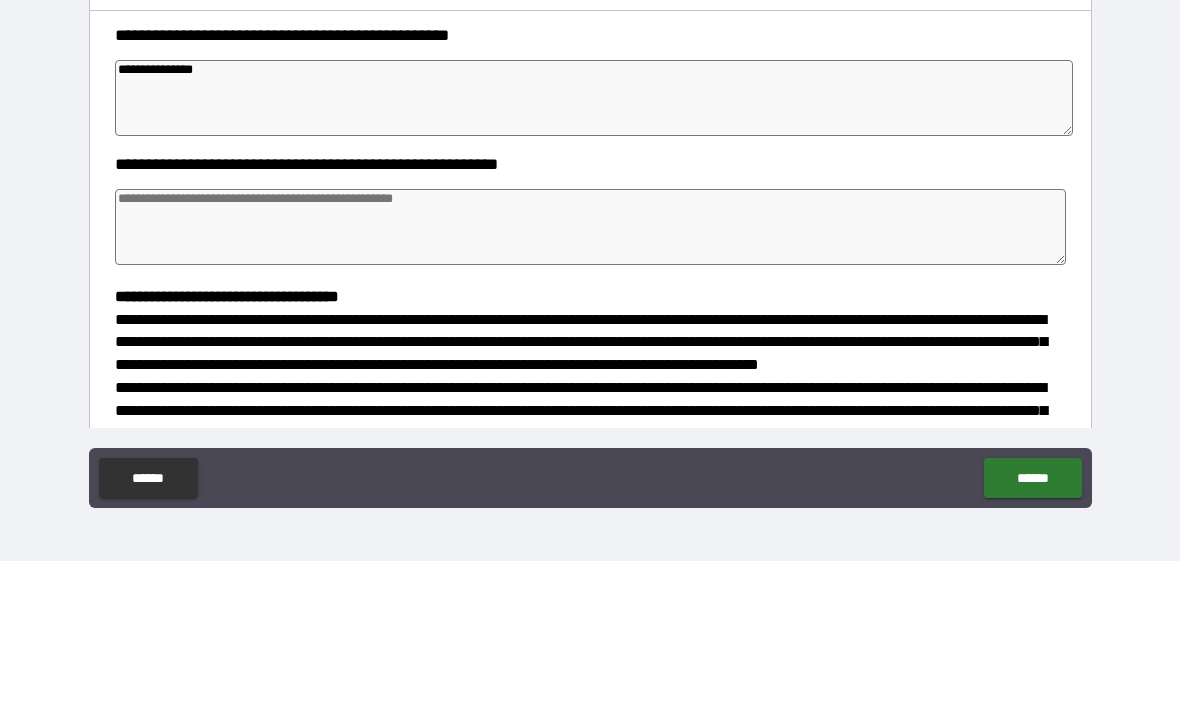 type on "*" 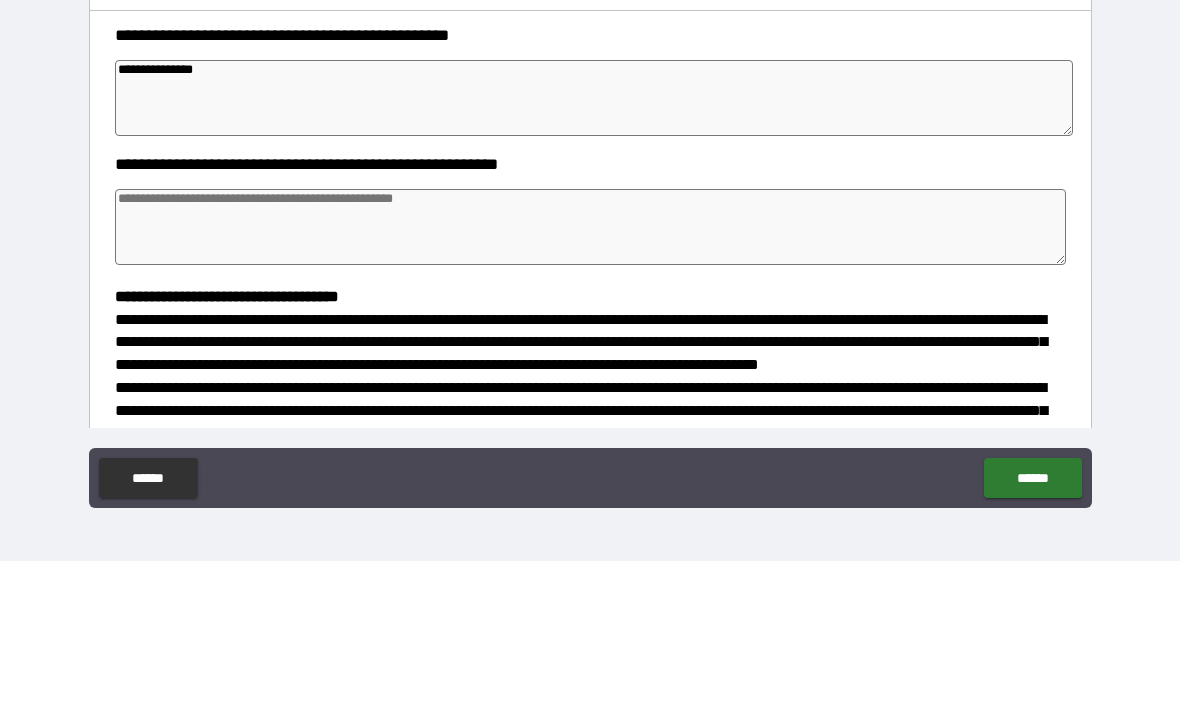 type on "*" 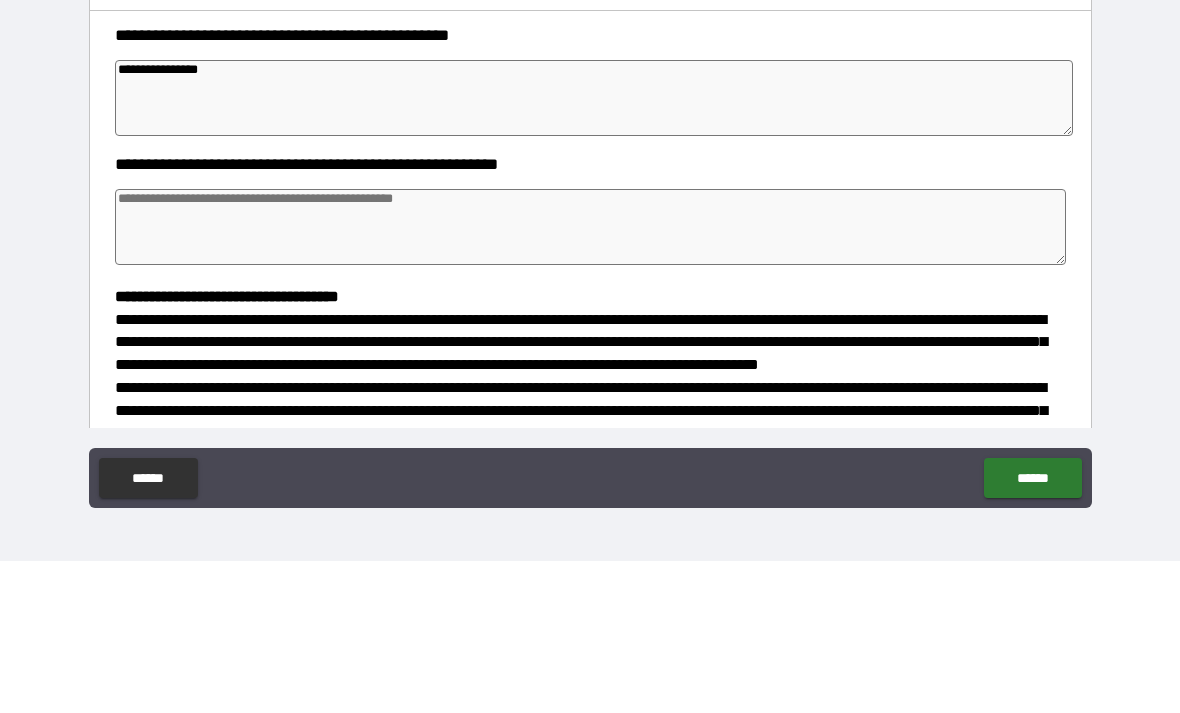 type on "*" 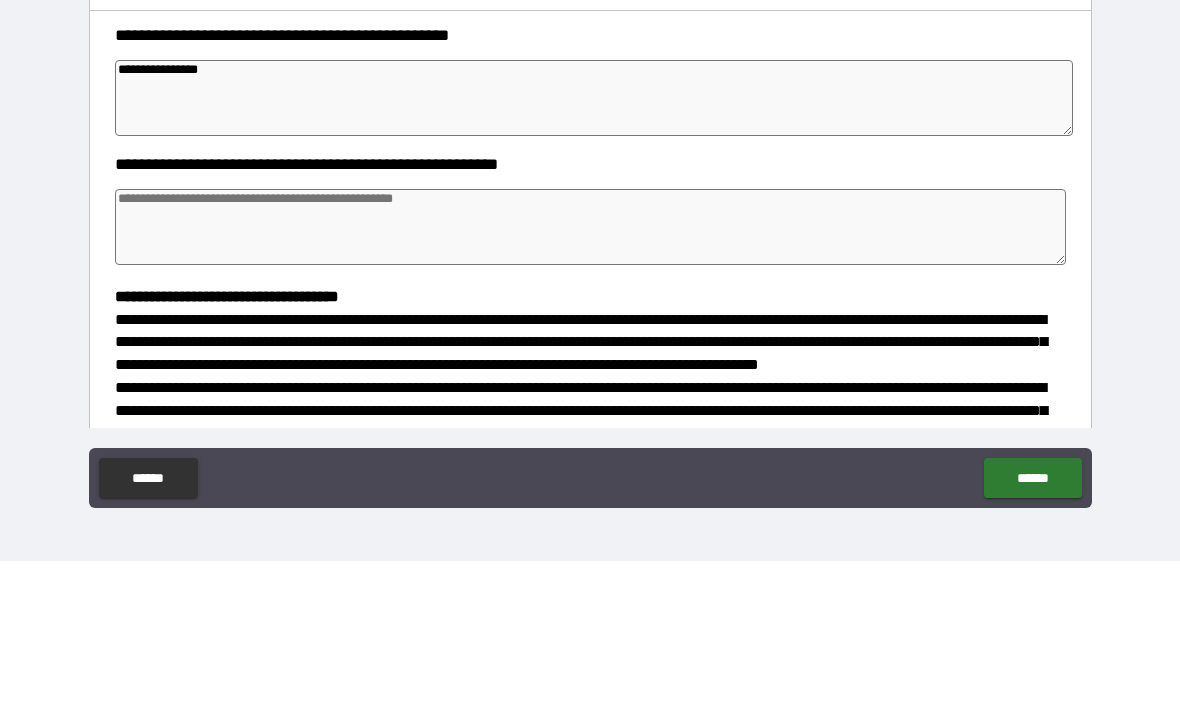type on "*" 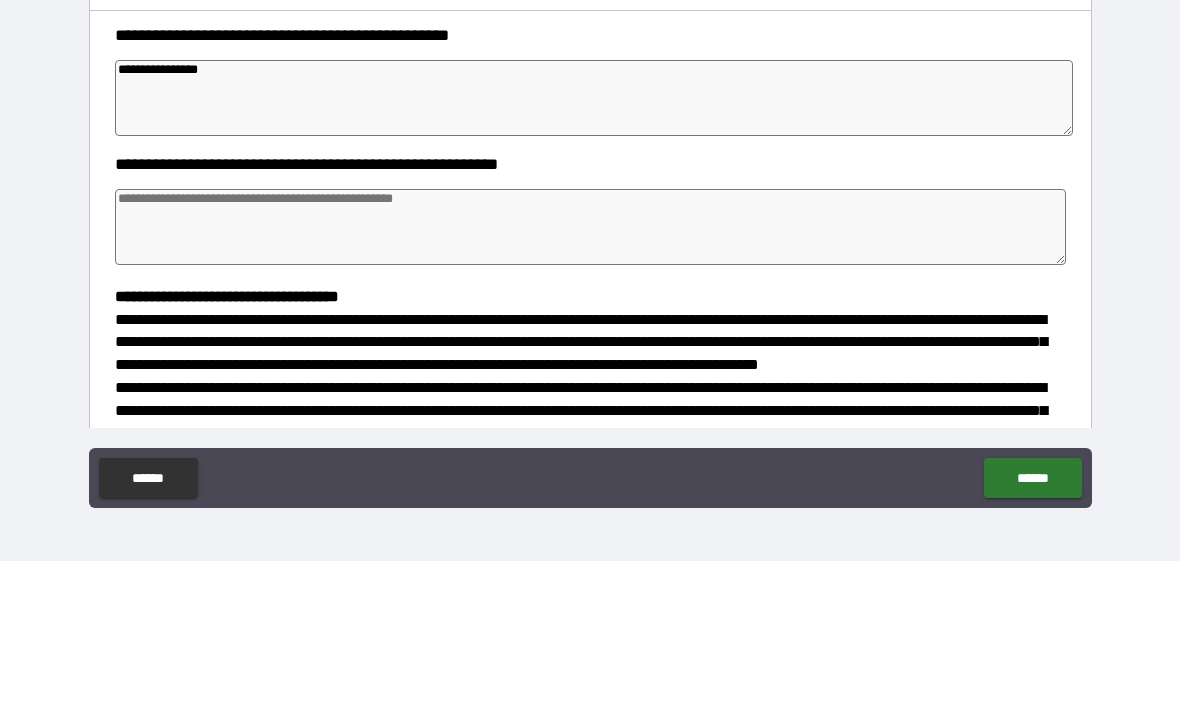 type on "*" 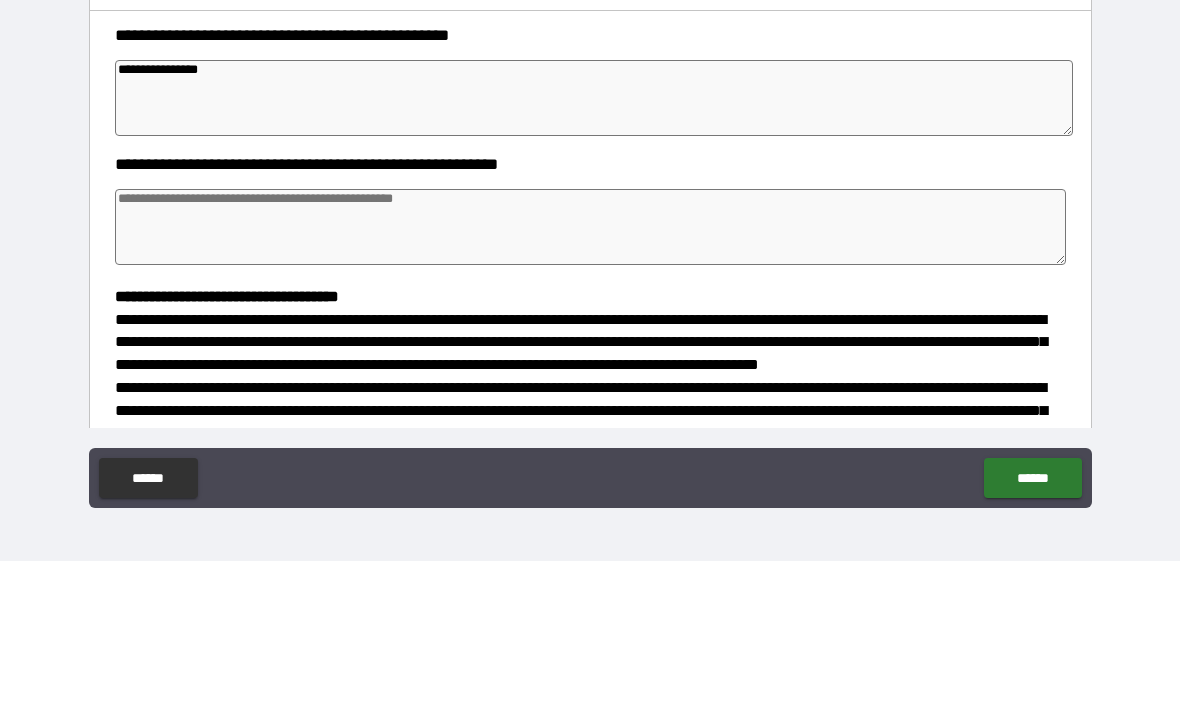 type on "**********" 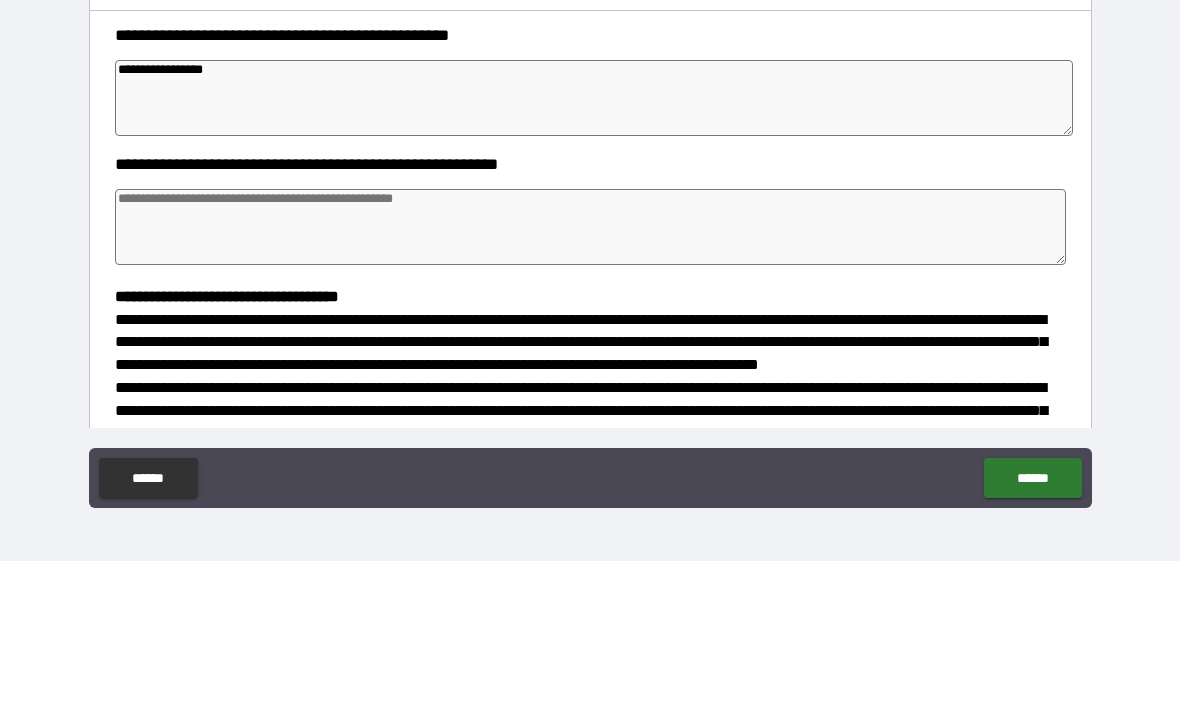 type on "*" 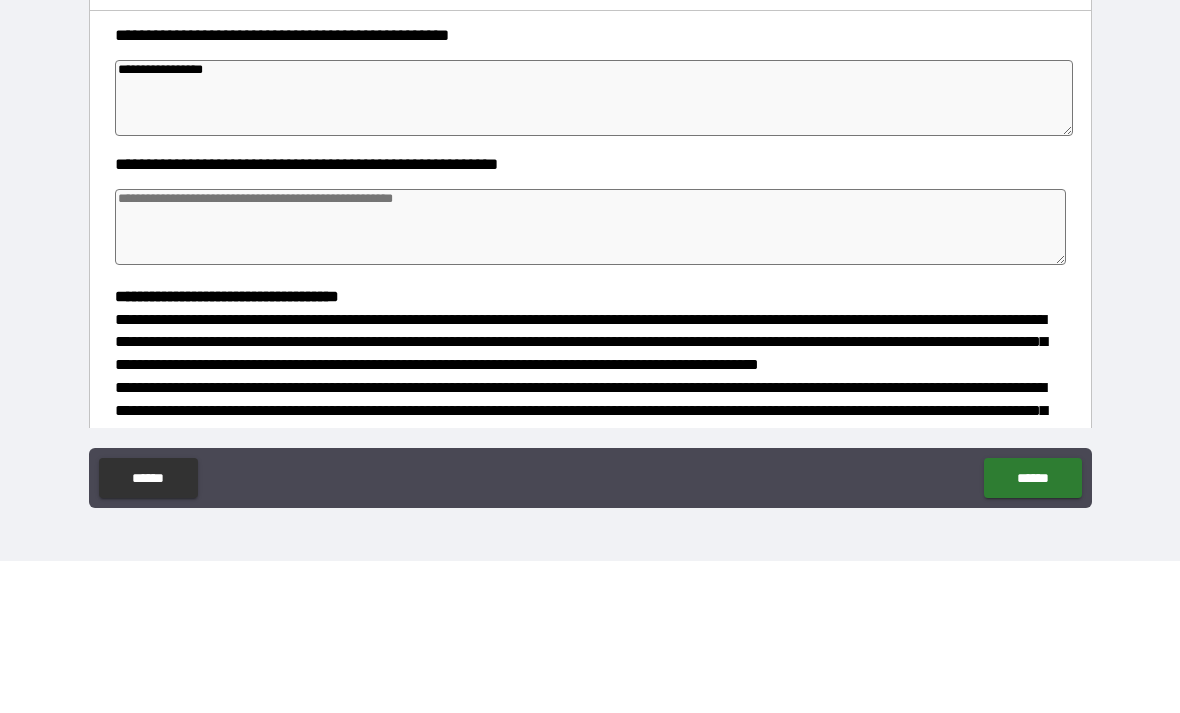 type on "*" 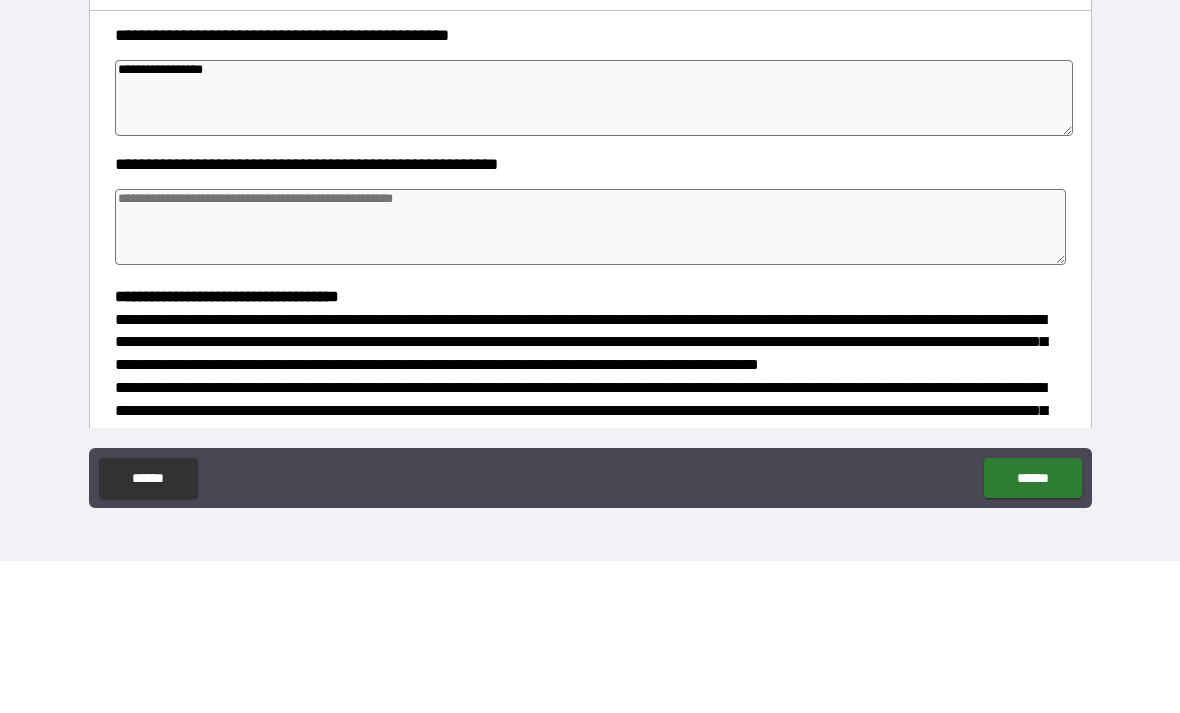 type on "*" 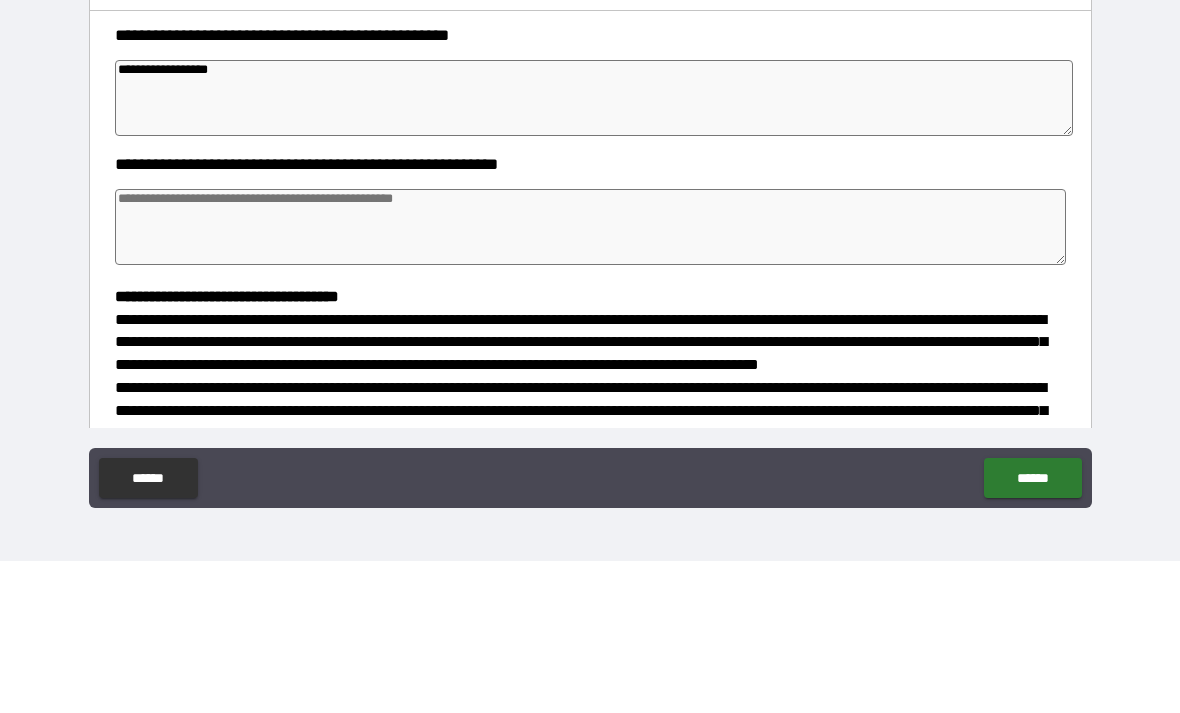 type on "*" 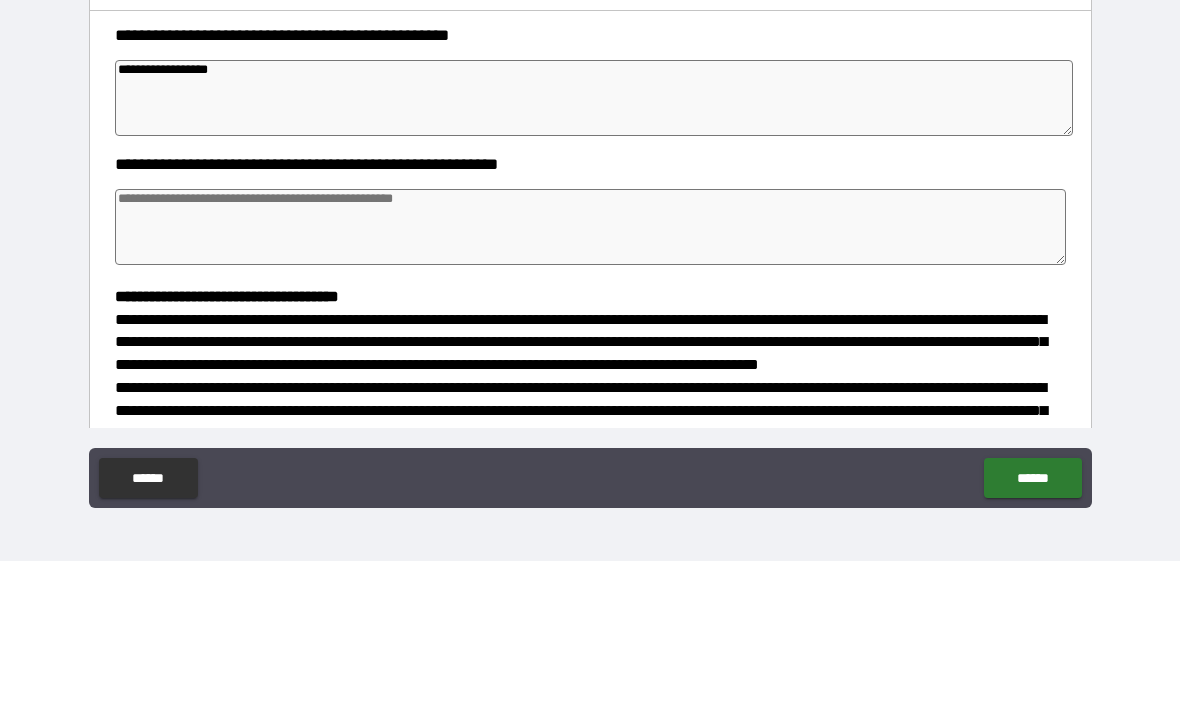 type on "*" 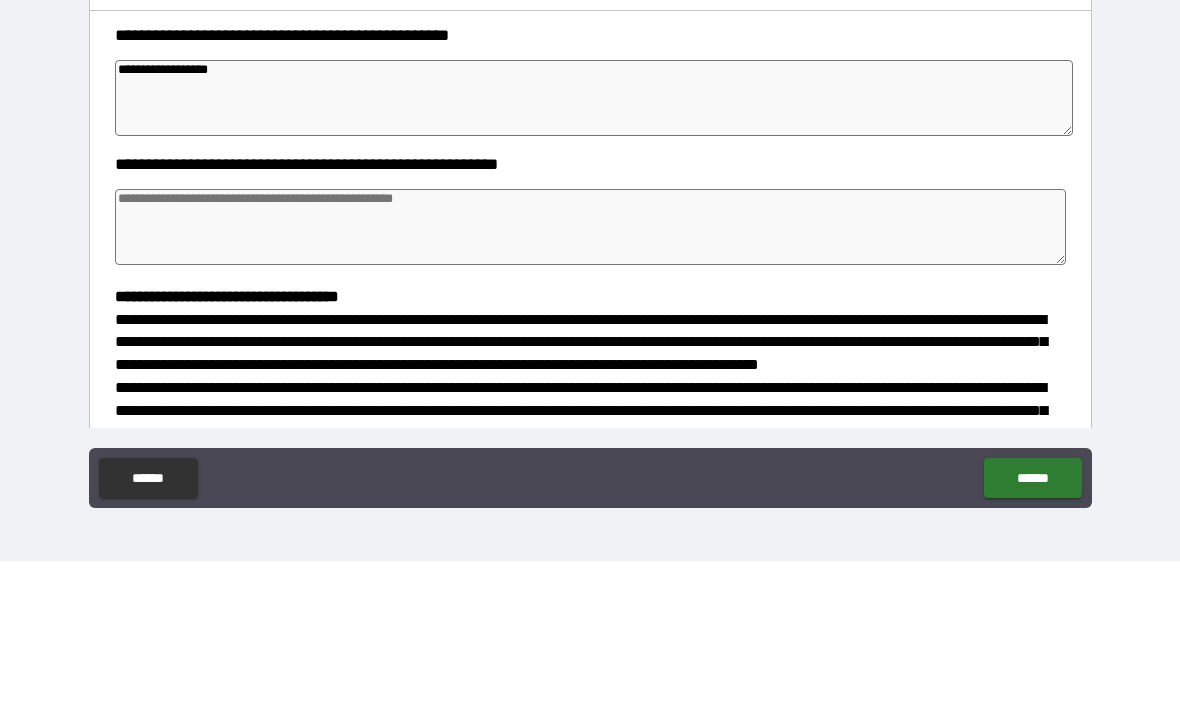 type on "*" 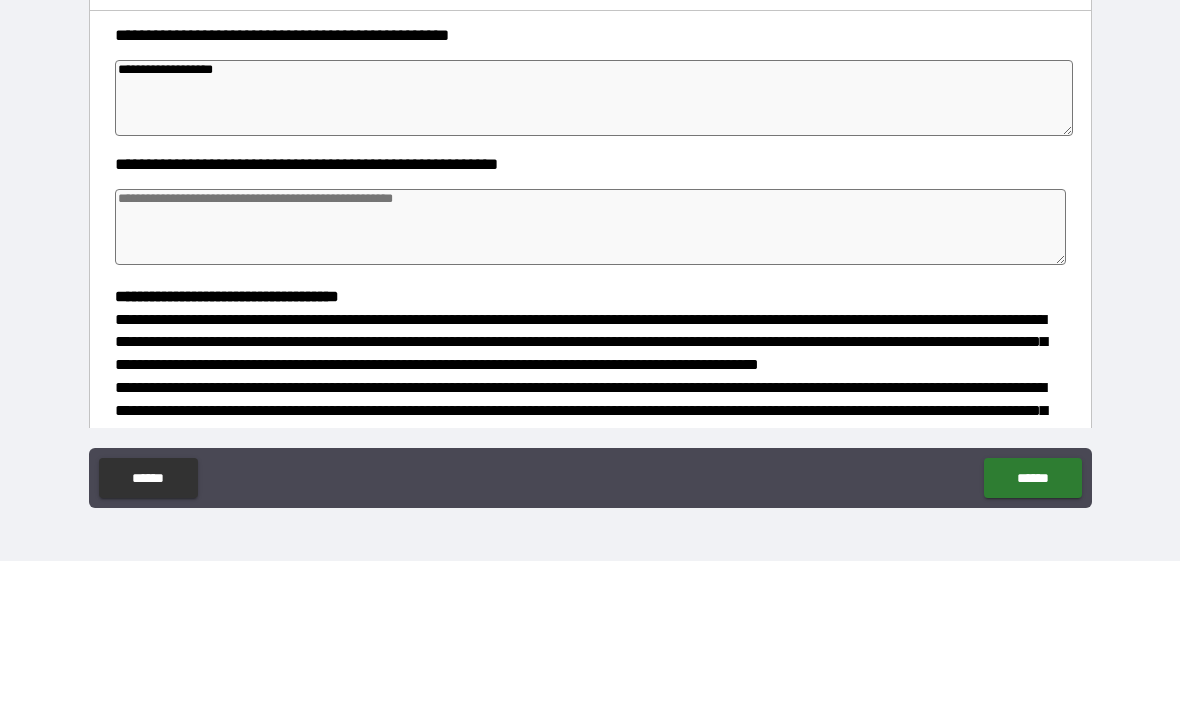 type on "*" 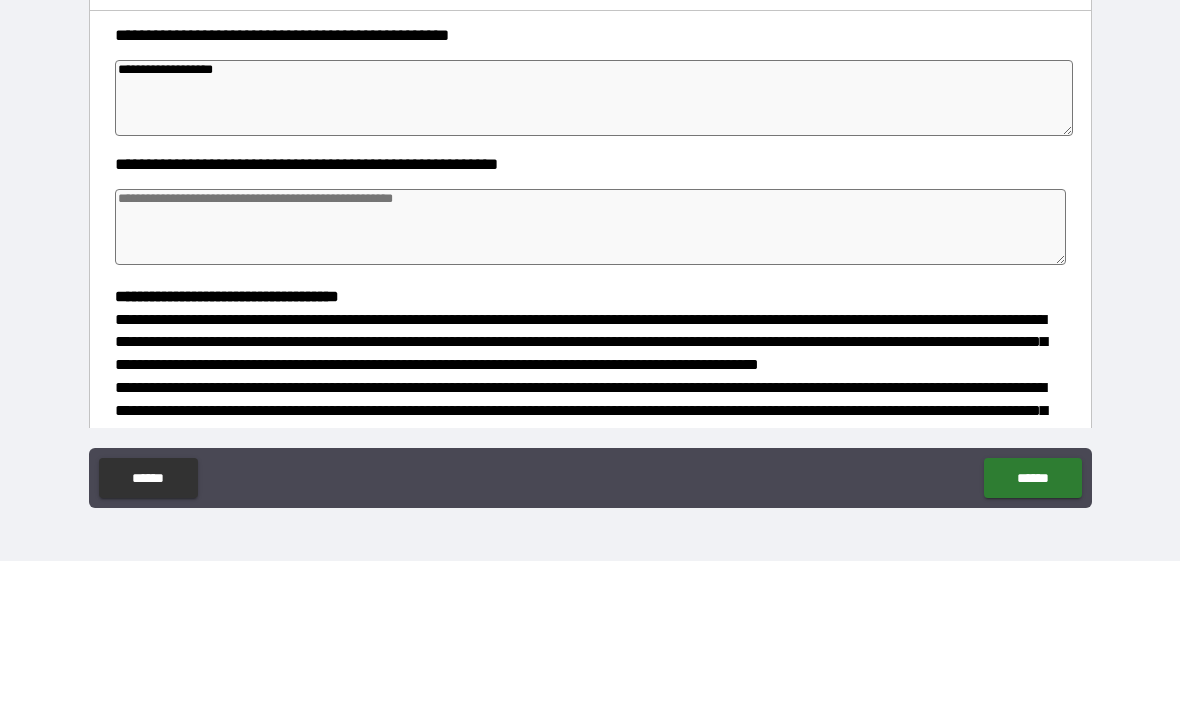 type on "*" 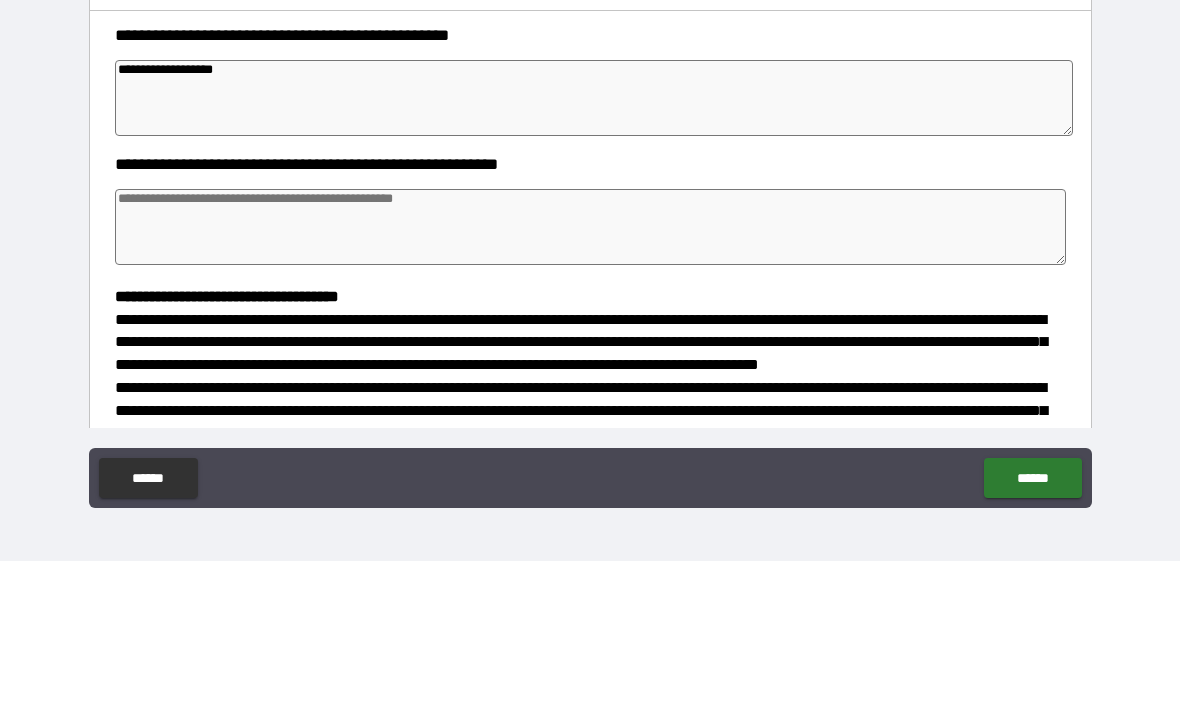 type on "*" 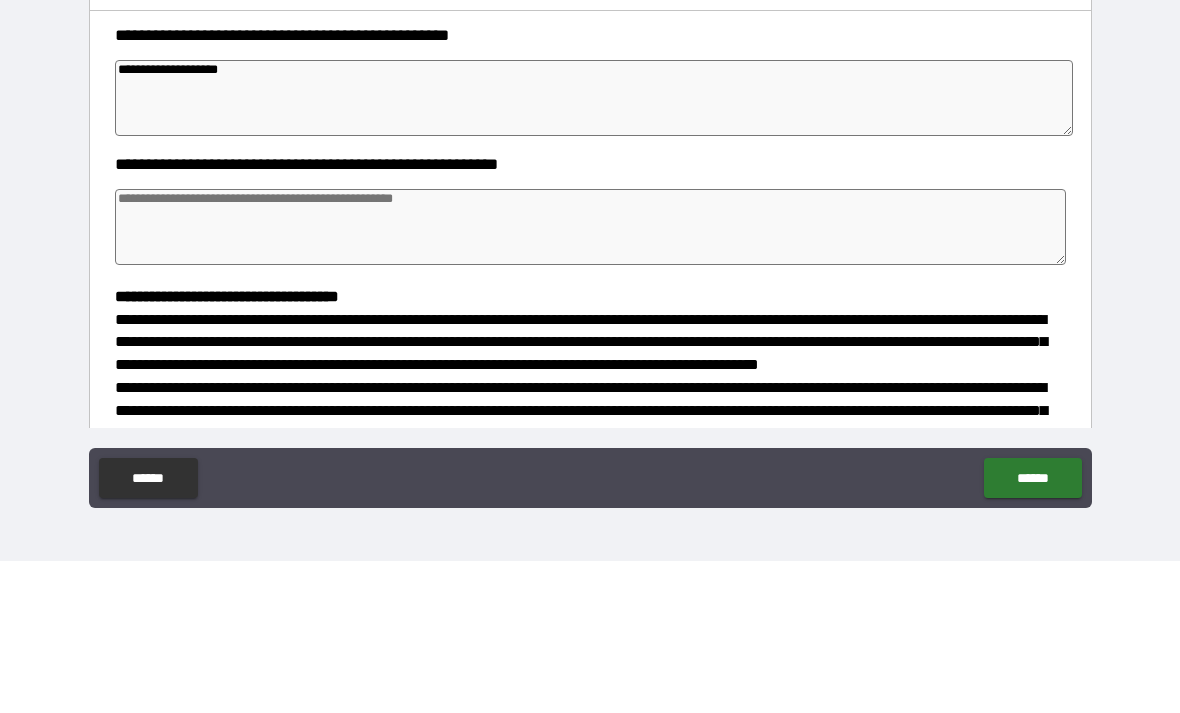 type on "*" 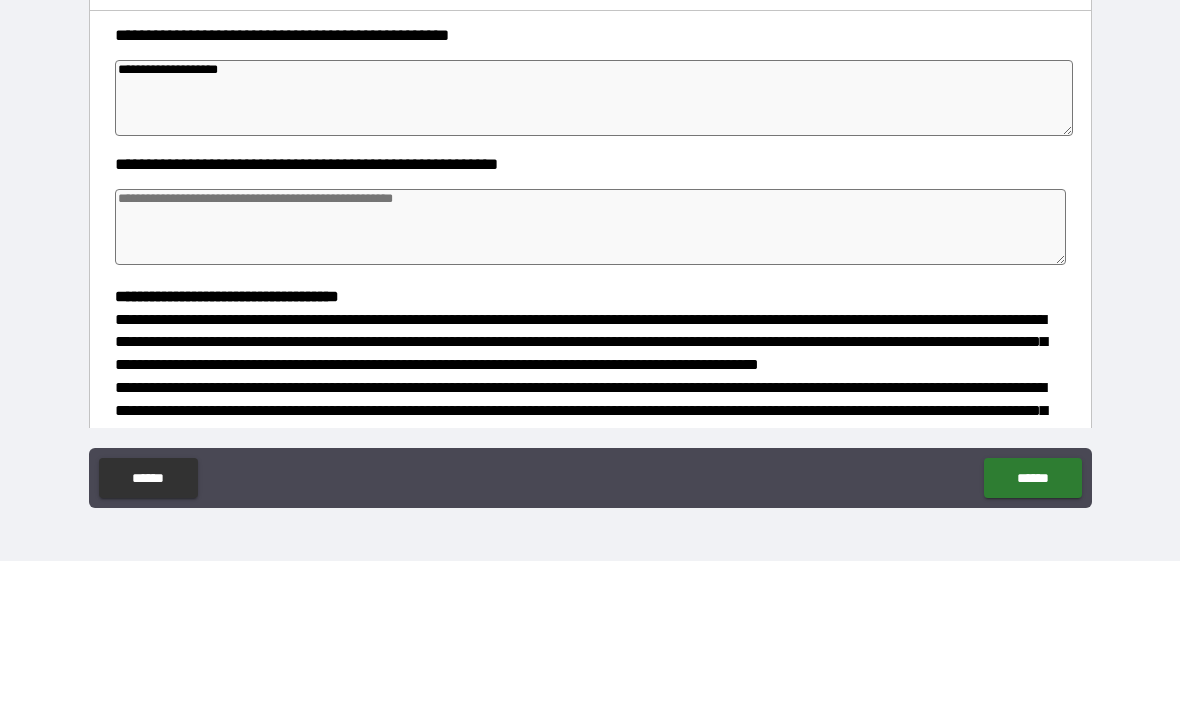 type on "*" 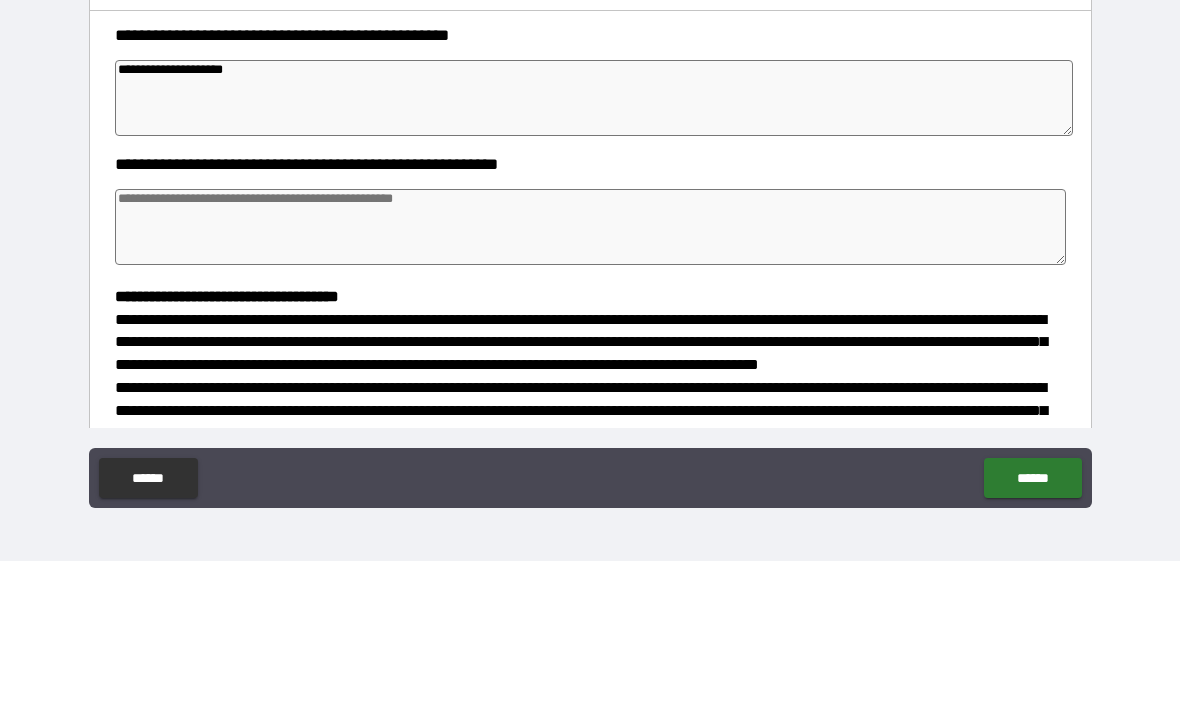 type on "*" 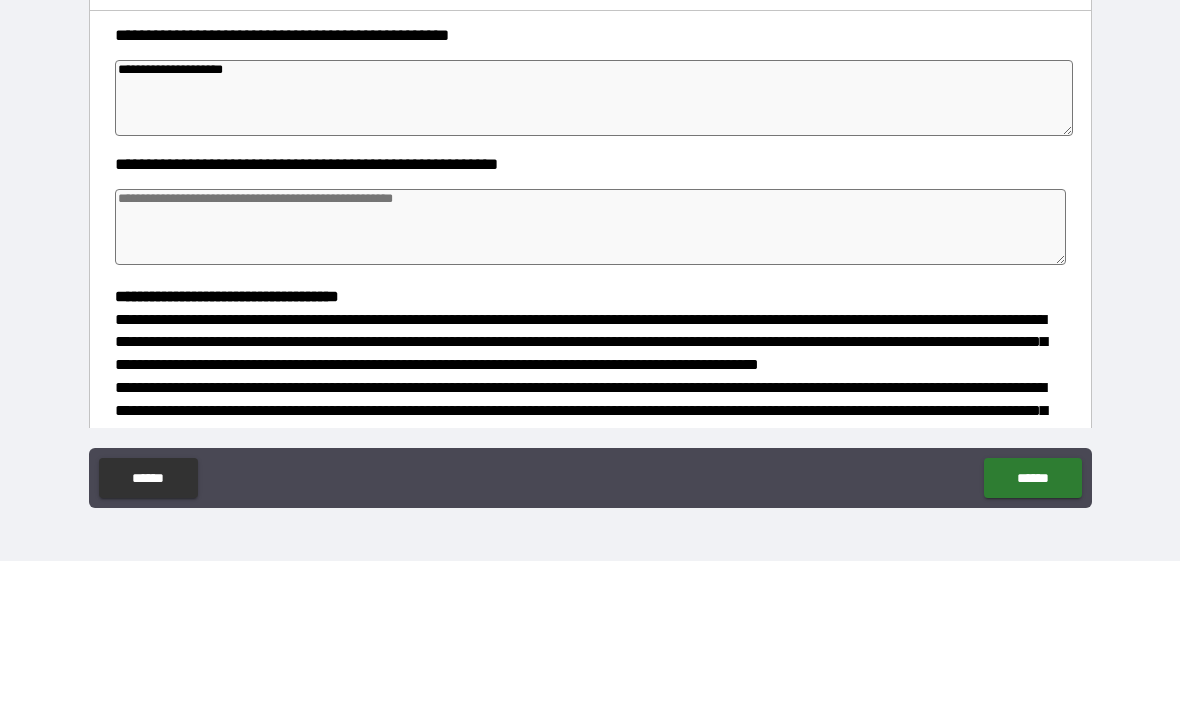 type on "*" 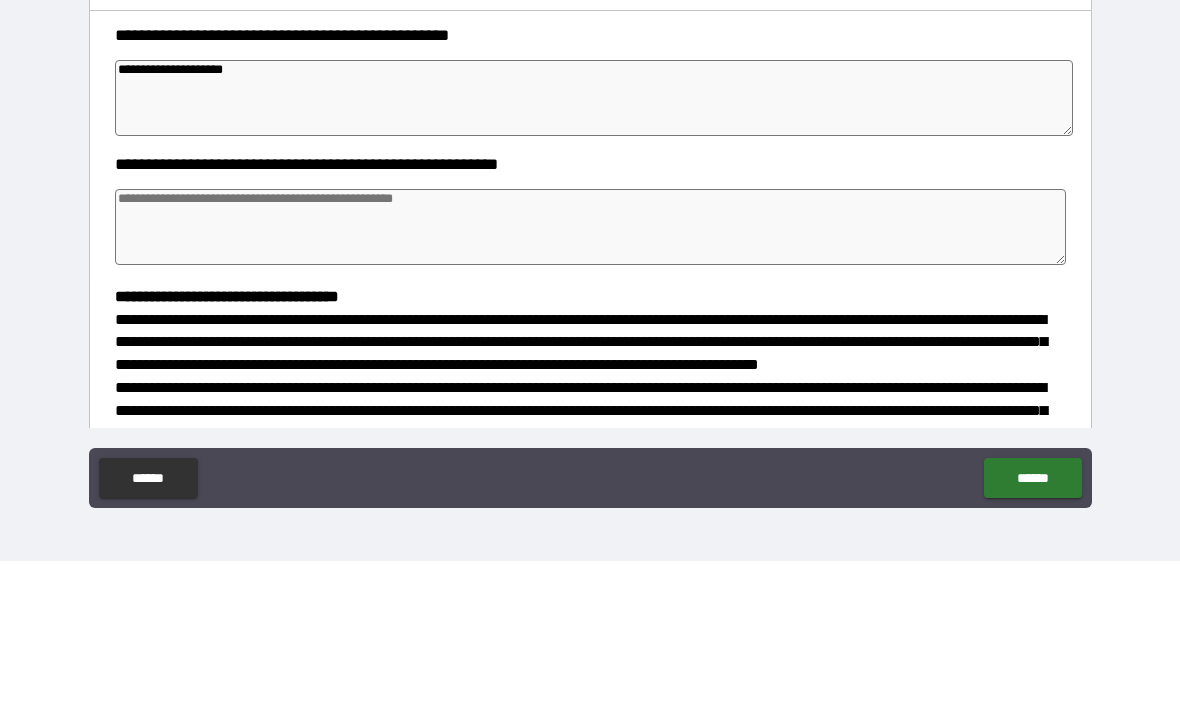 type on "*" 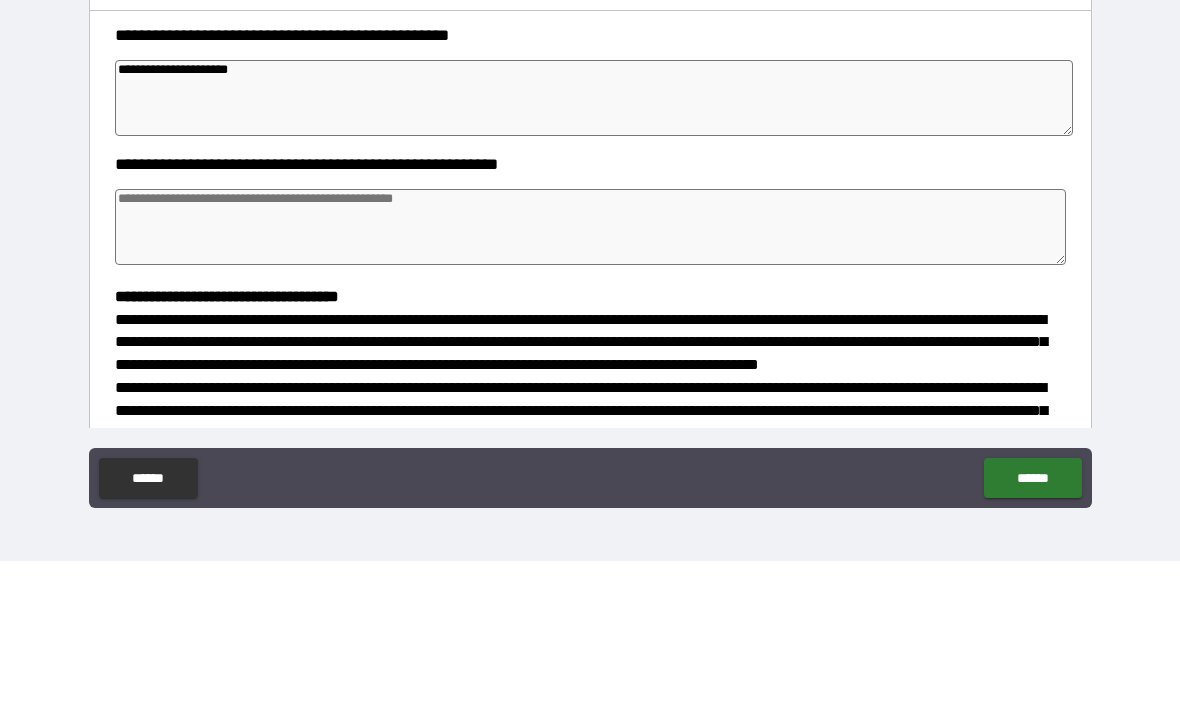 type on "*" 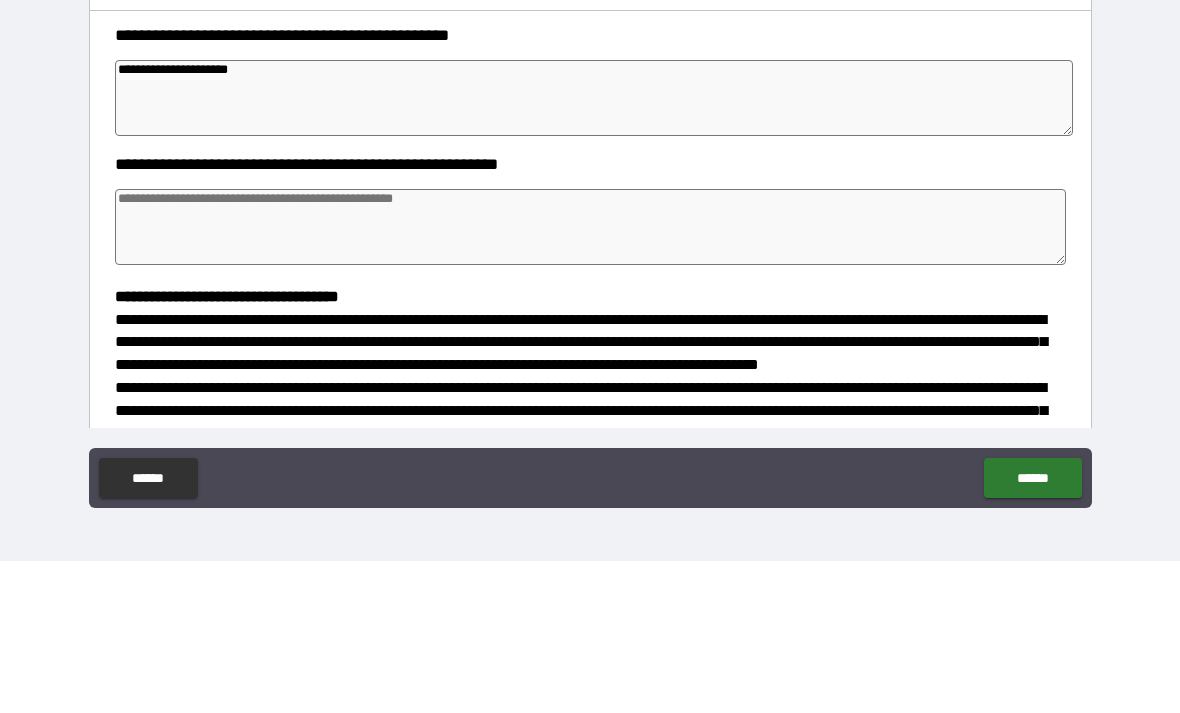 type on "*" 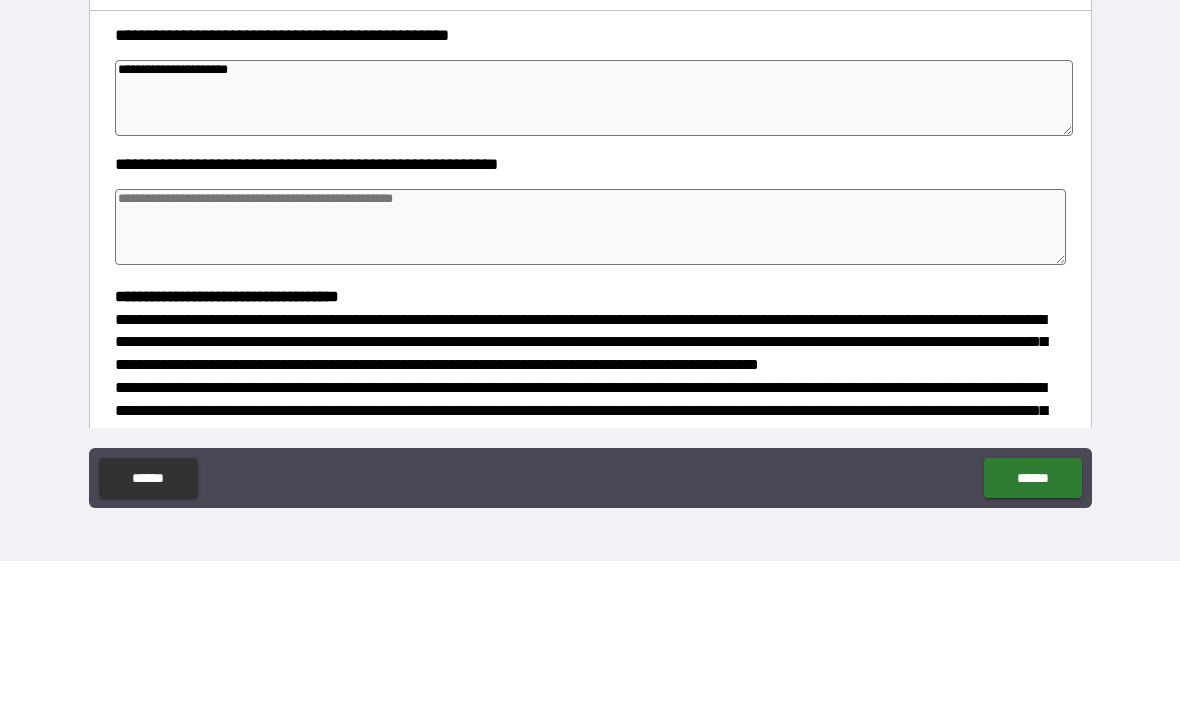 type on "*" 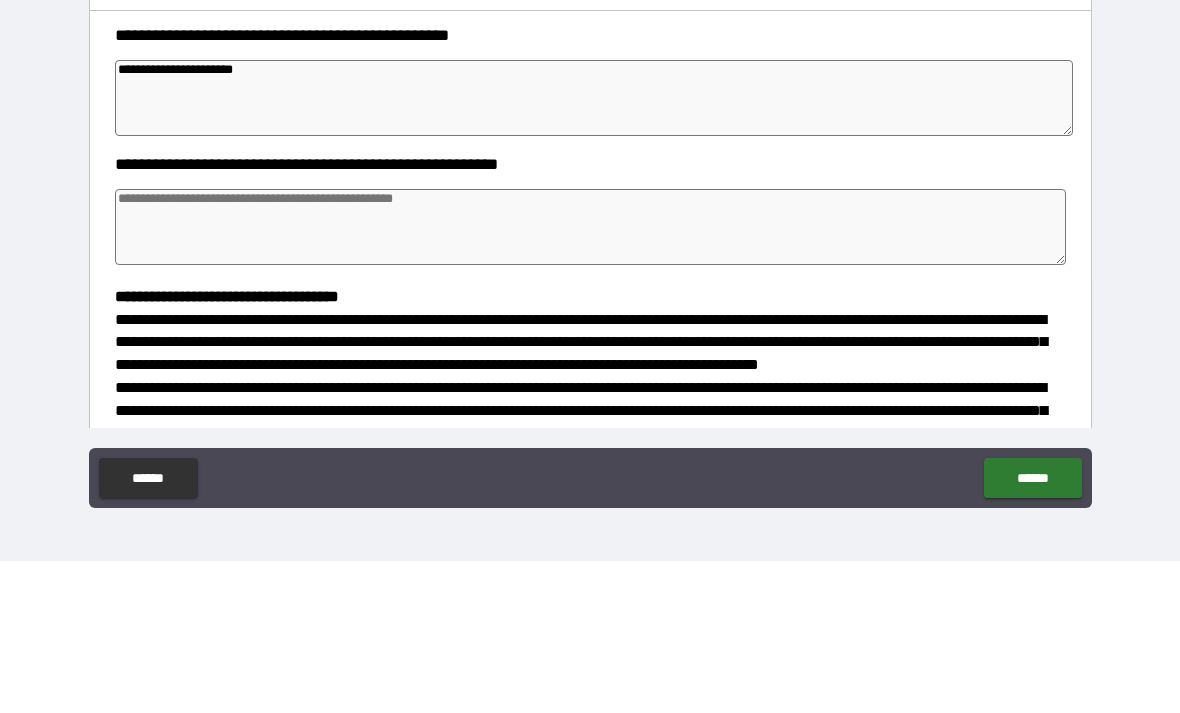 type on "*" 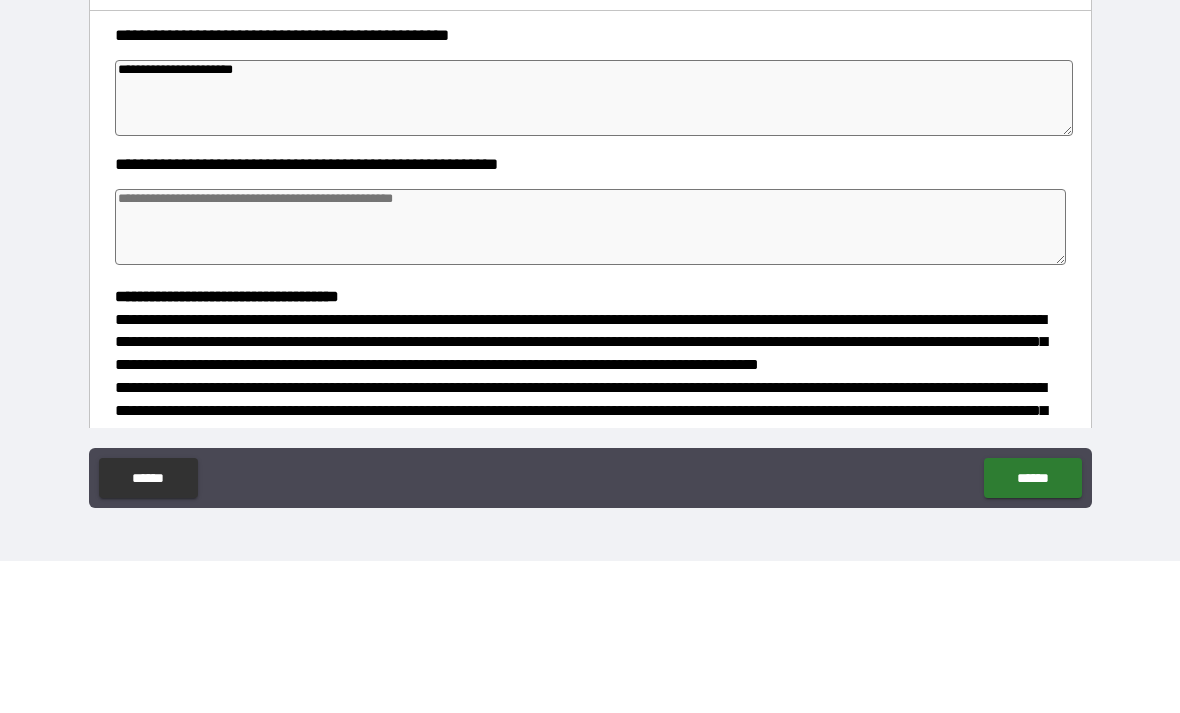 type on "*" 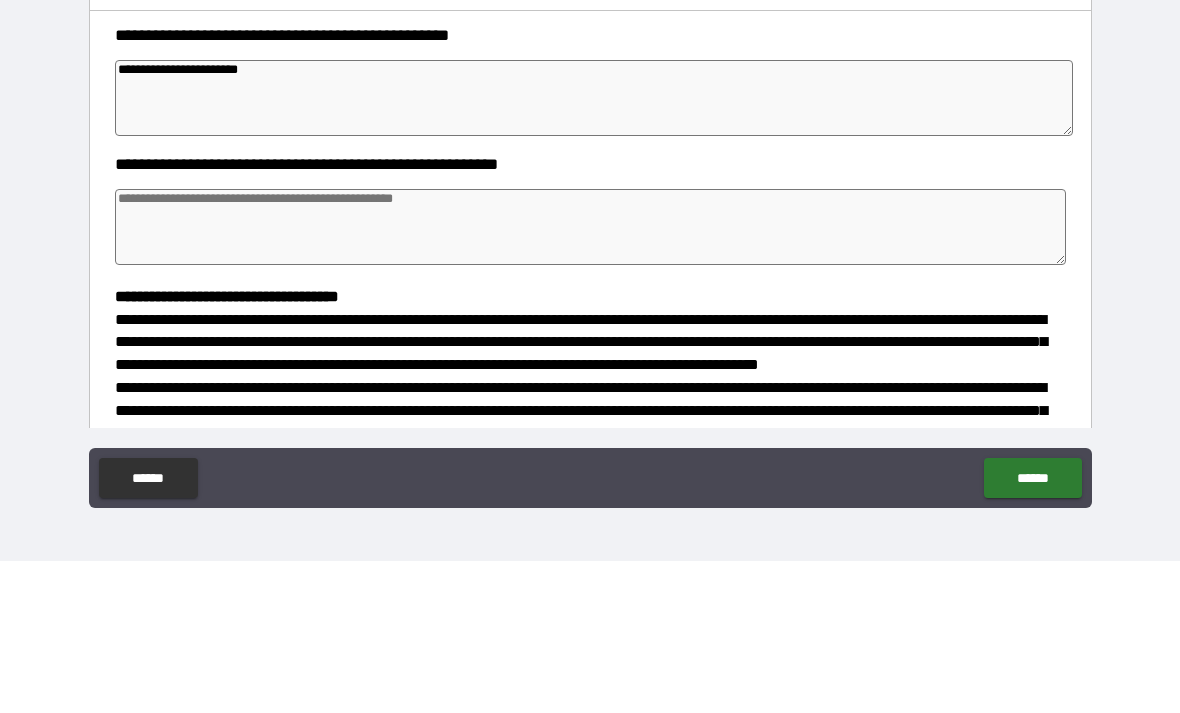 type on "*" 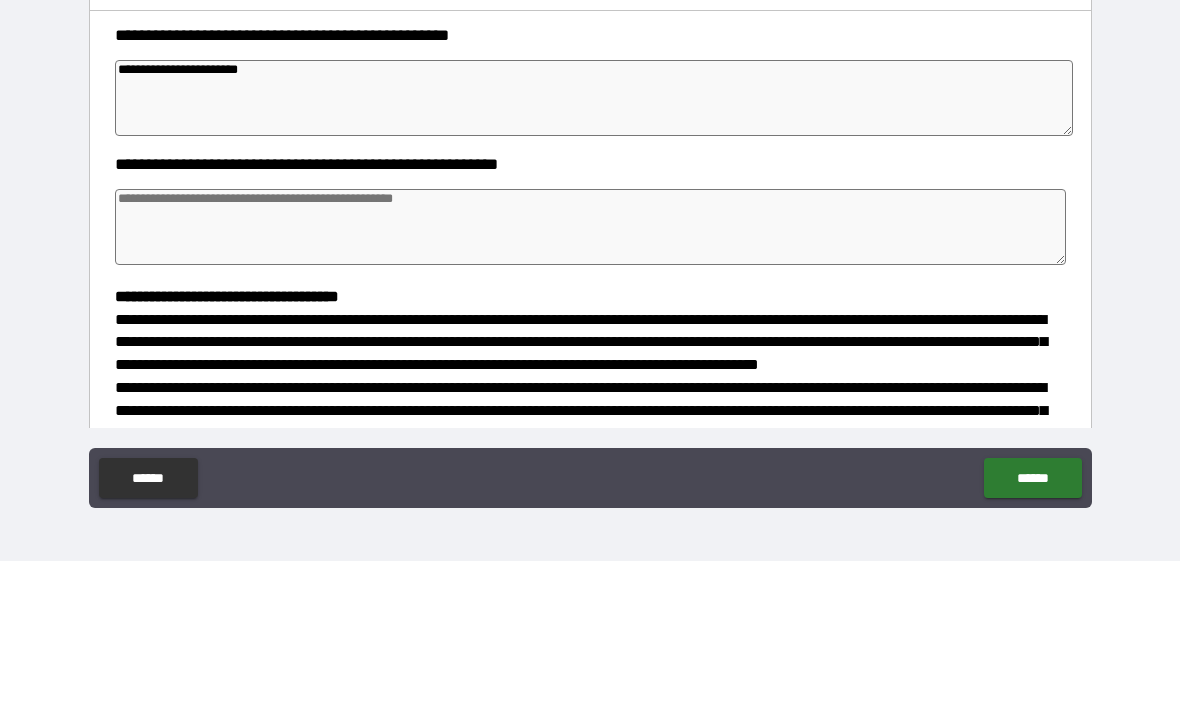 type 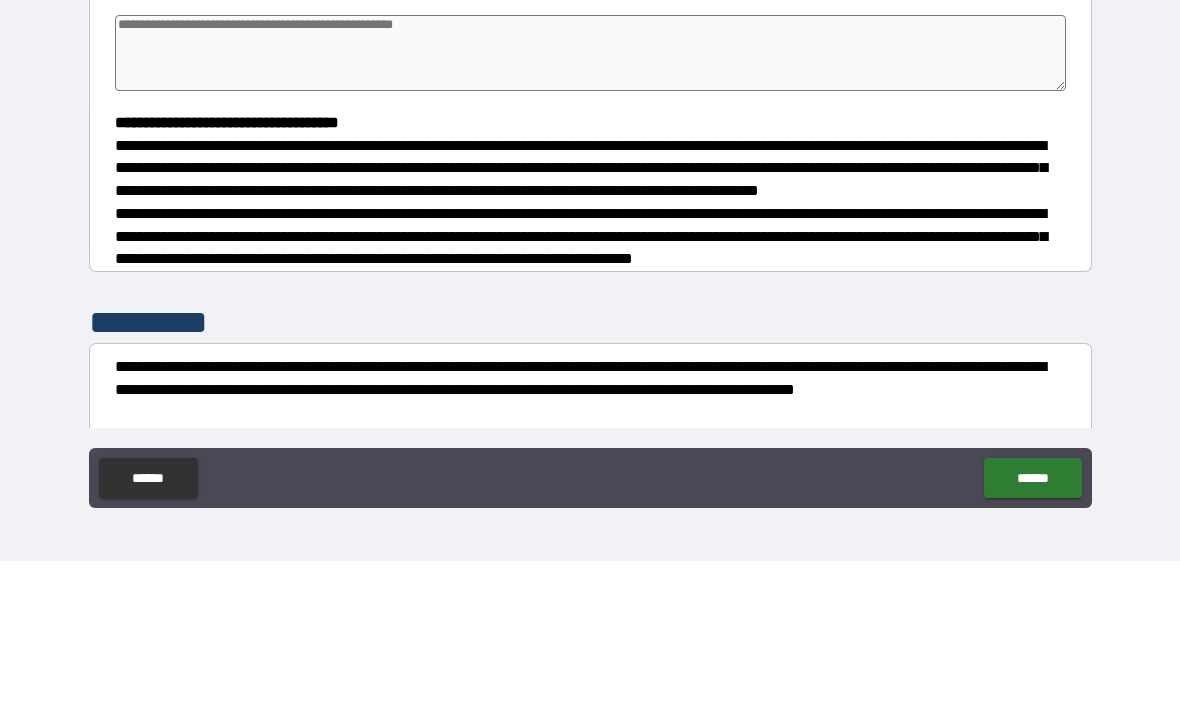 scroll, scrollTop: 312, scrollLeft: 0, axis: vertical 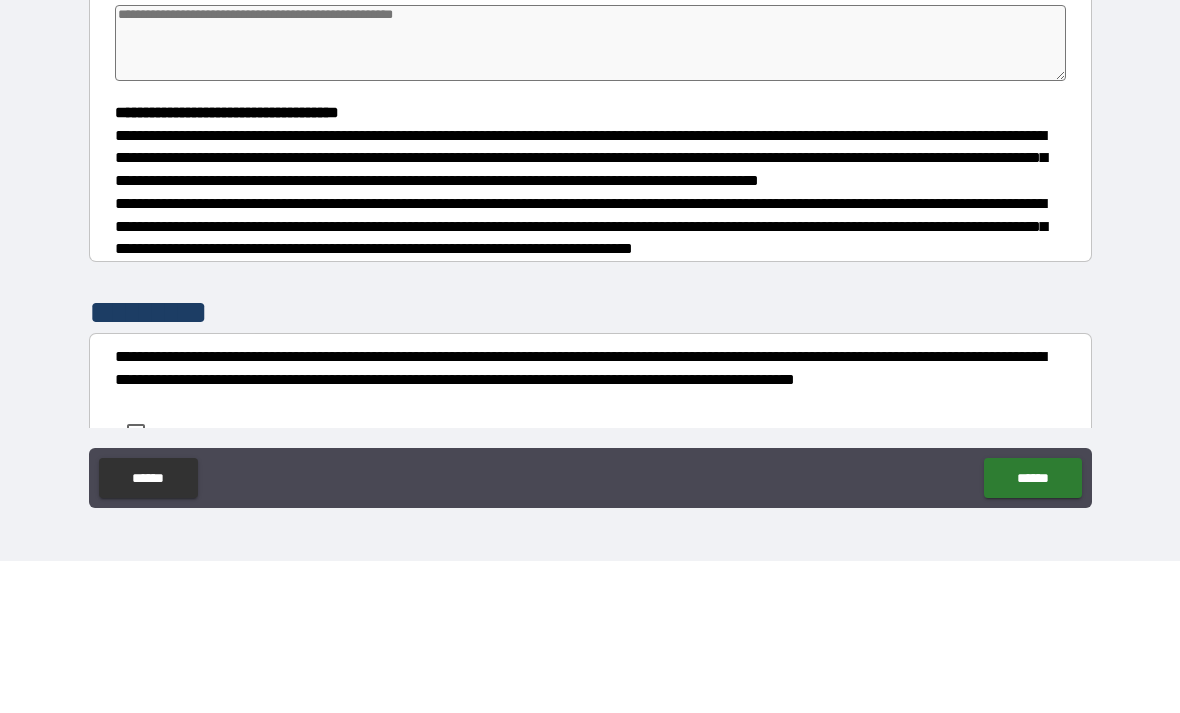 click on "**********" at bounding box center [590, 311] 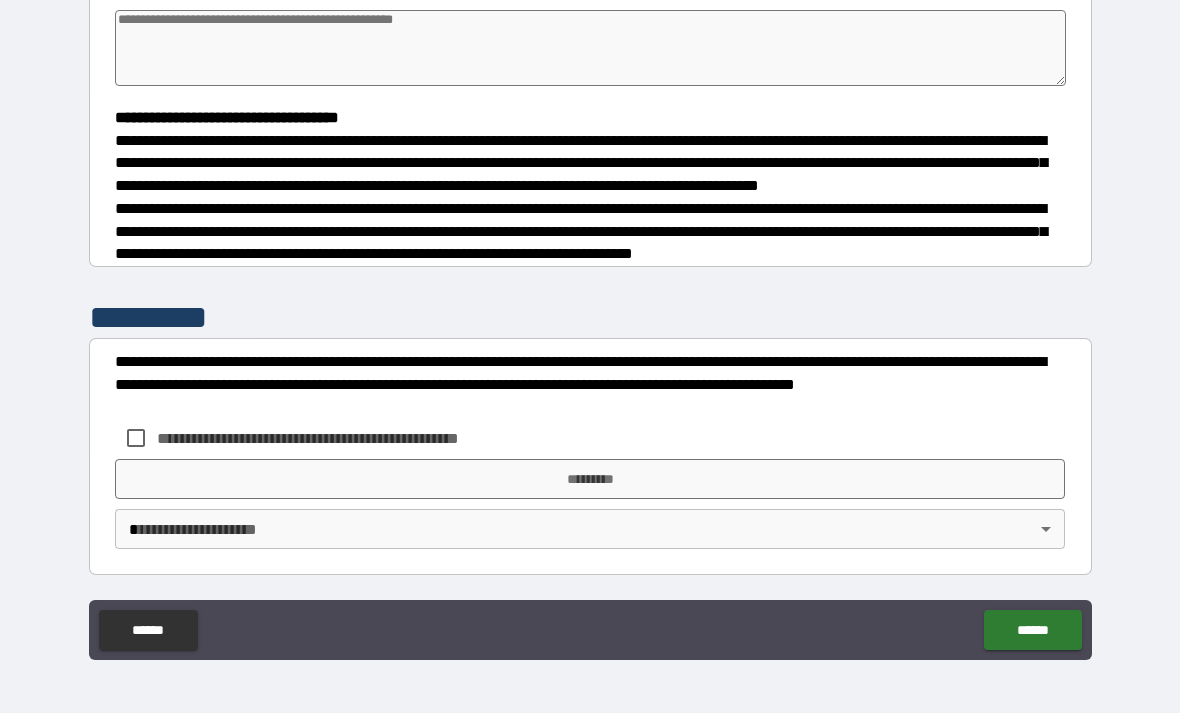 scroll, scrollTop: 476, scrollLeft: 0, axis: vertical 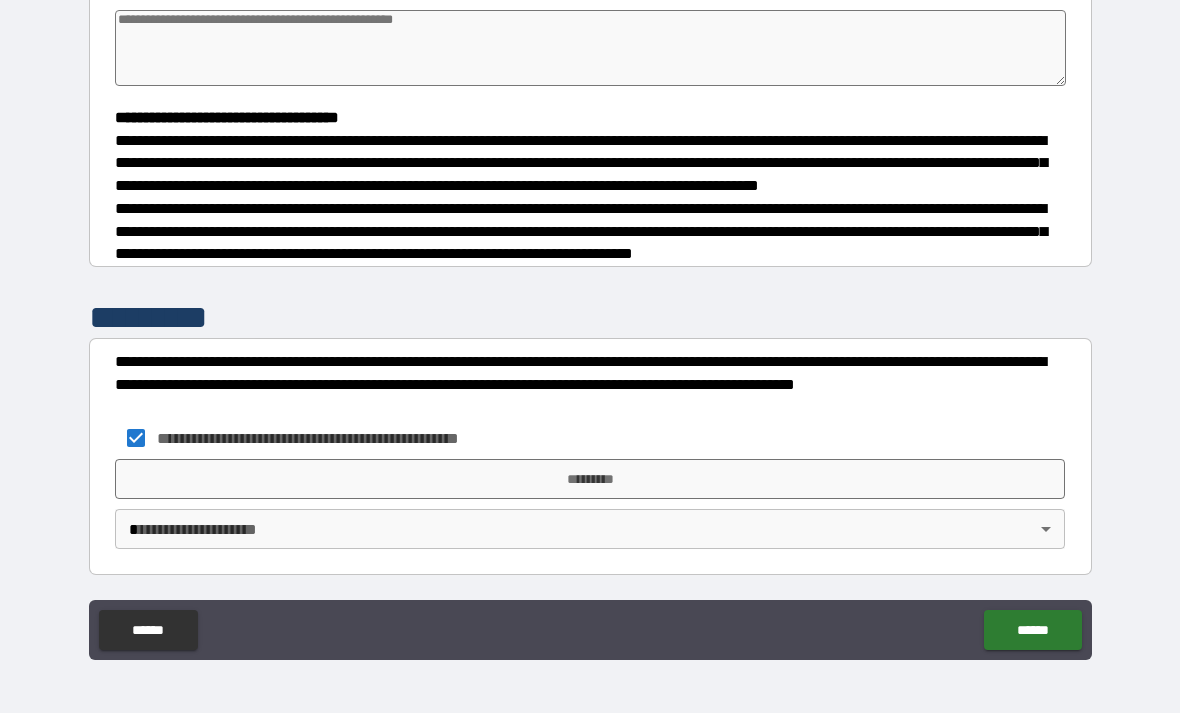 click on "*********" at bounding box center [590, 479] 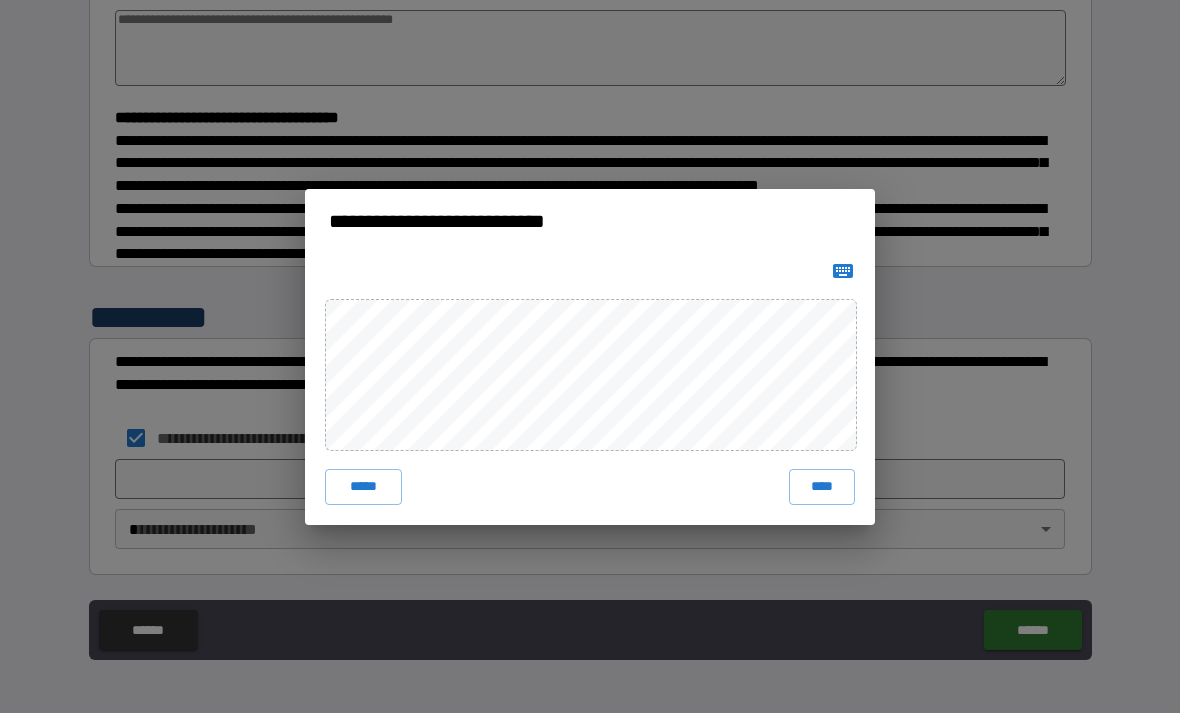 click on "****" at bounding box center [822, 487] 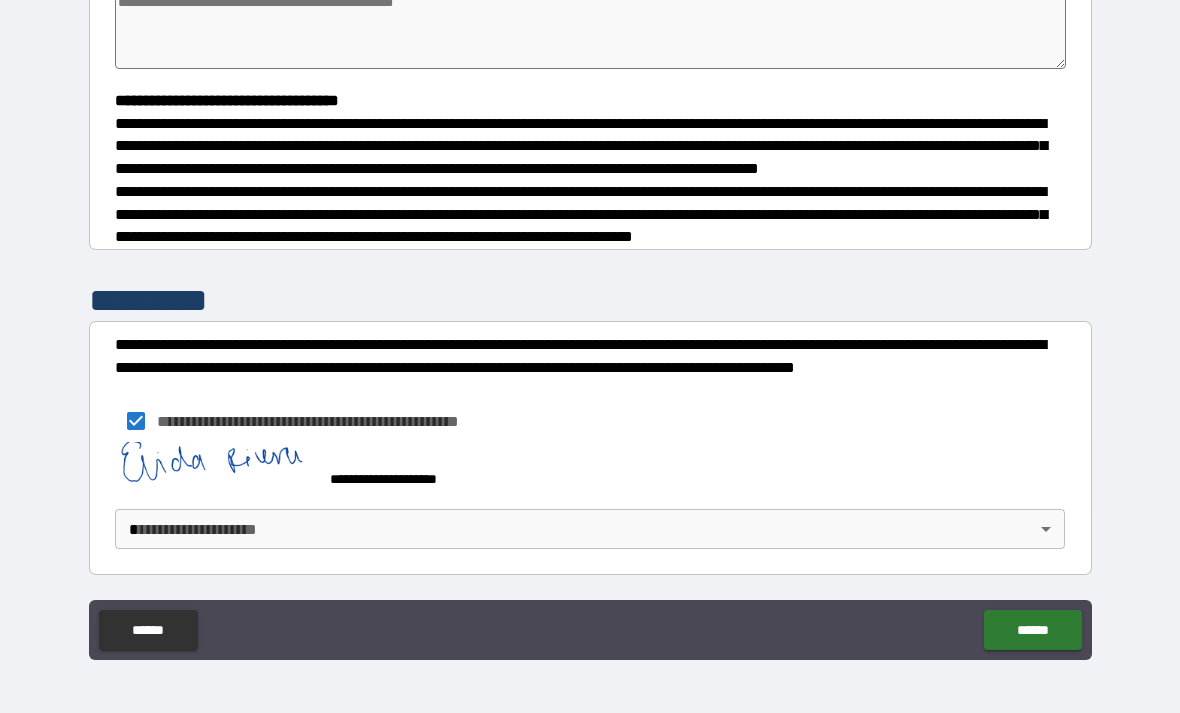 click on "**********" at bounding box center (590, 324) 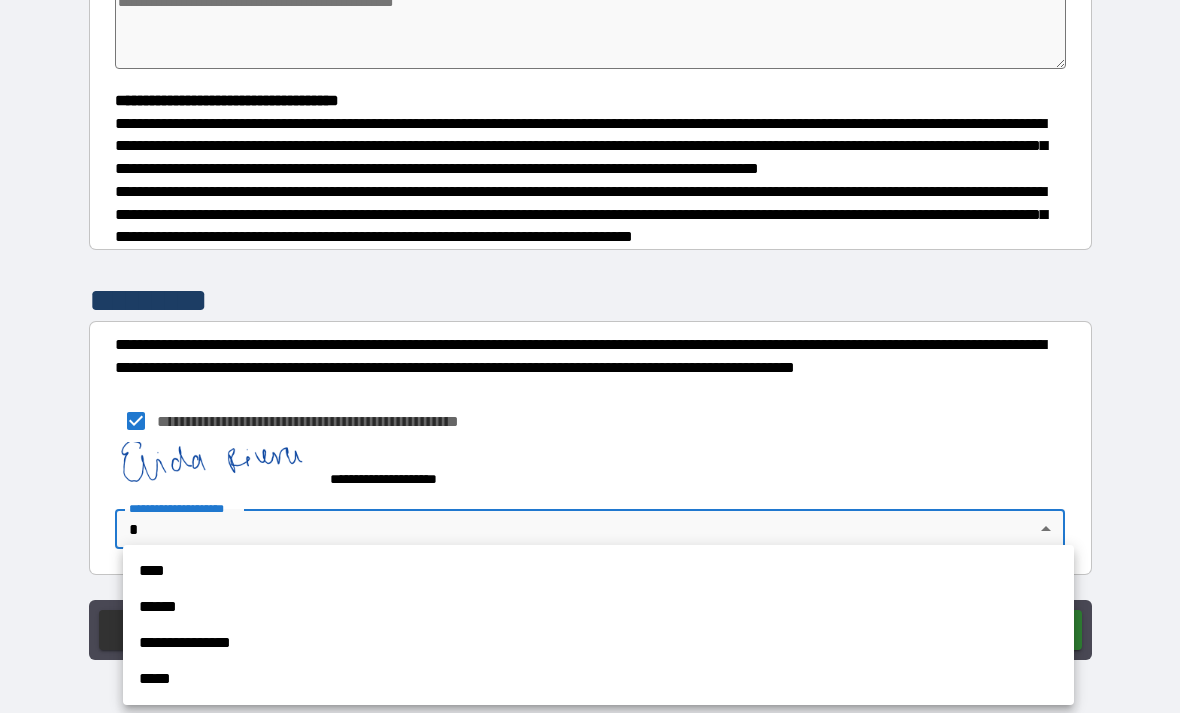 click on "**********" at bounding box center (598, 643) 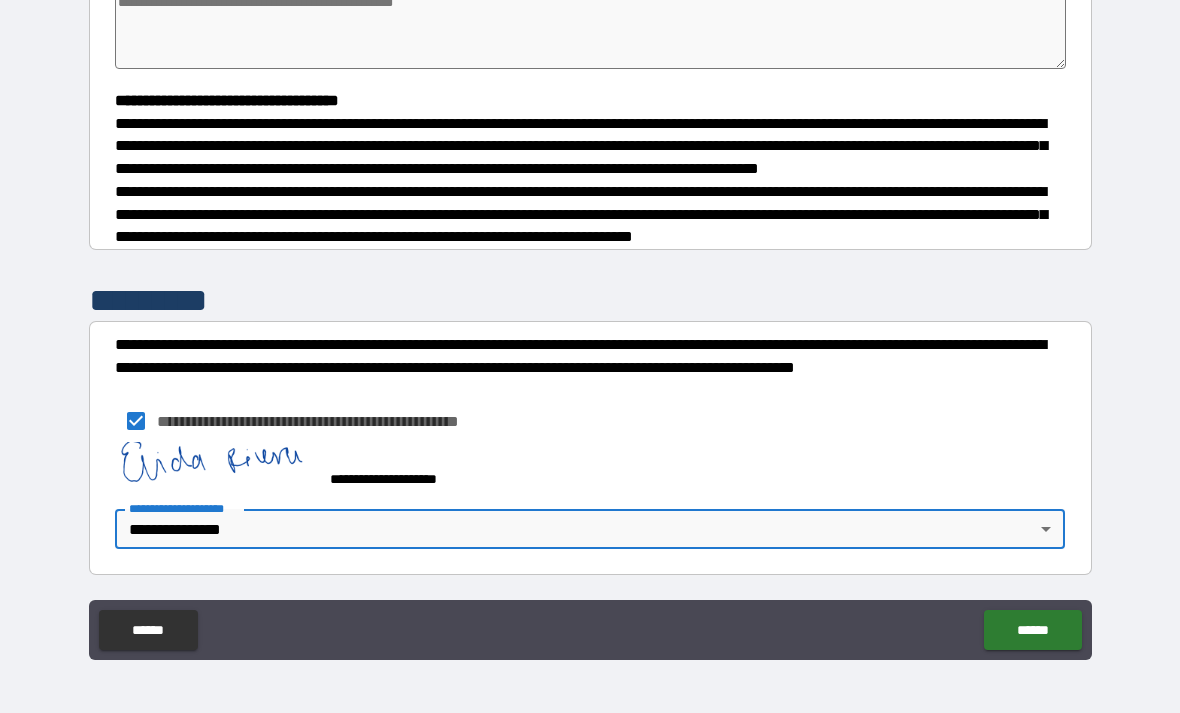 click on "******" at bounding box center [1032, 630] 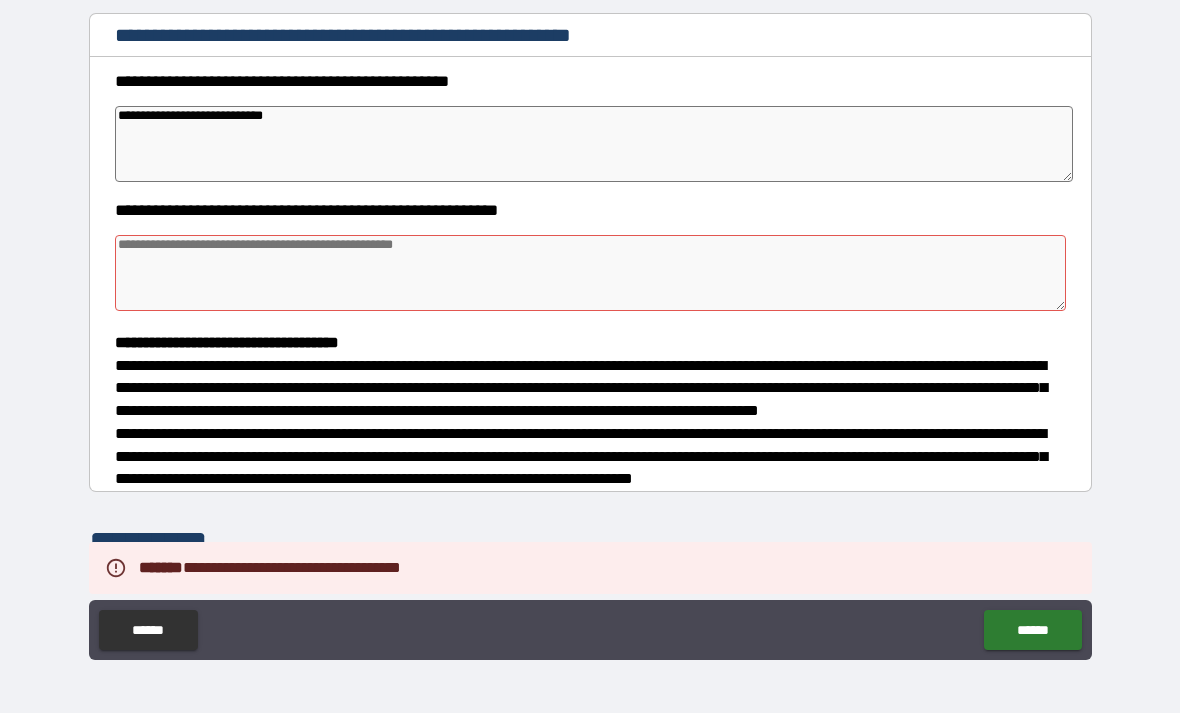 scroll, scrollTop: 230, scrollLeft: 0, axis: vertical 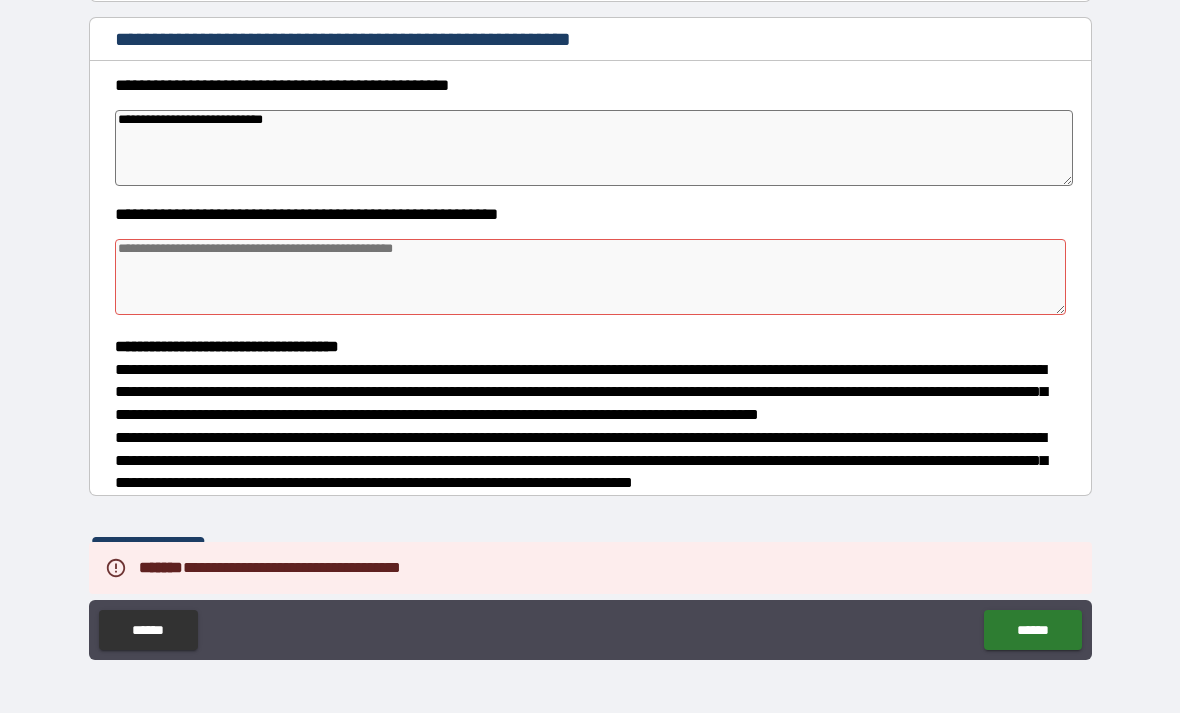 click at bounding box center [591, 277] 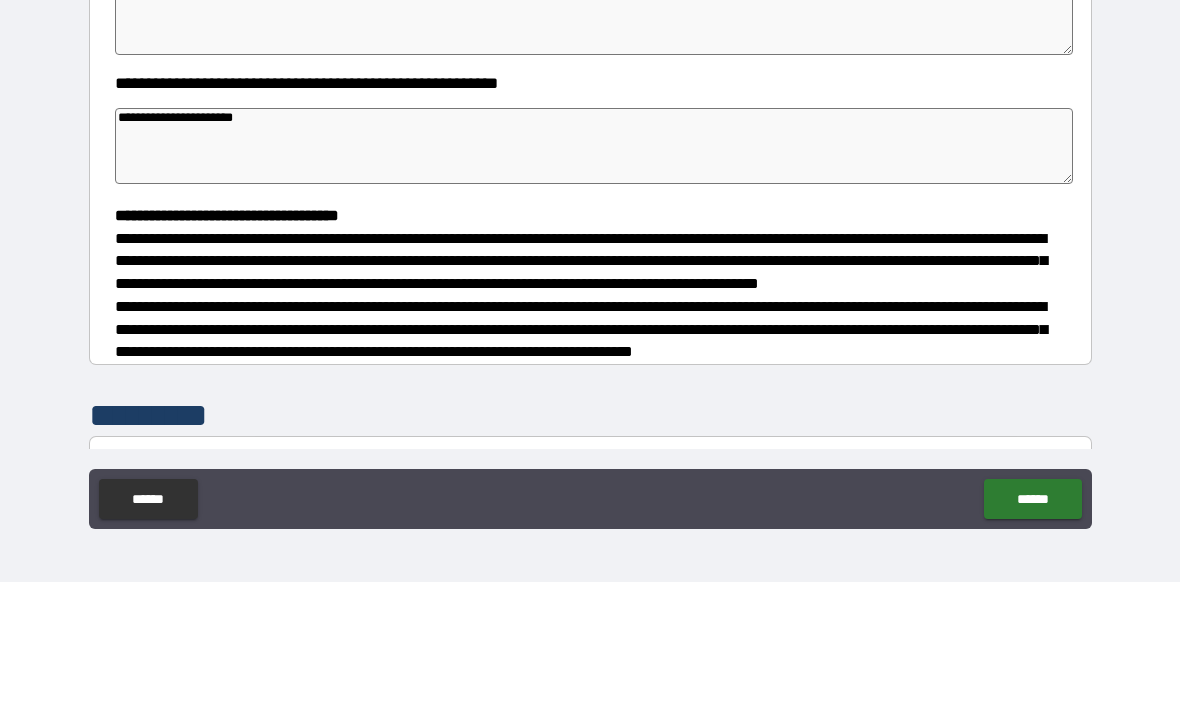 click on "**********" at bounding box center [590, 327] 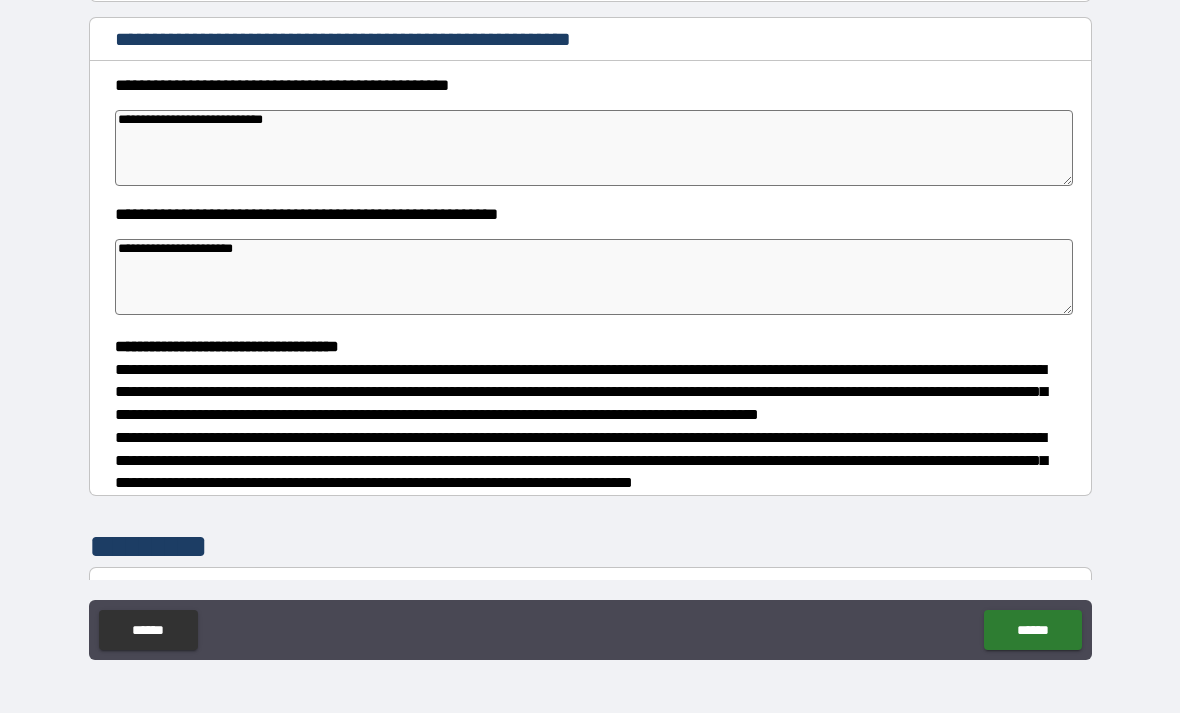 click on "******" at bounding box center (1032, 630) 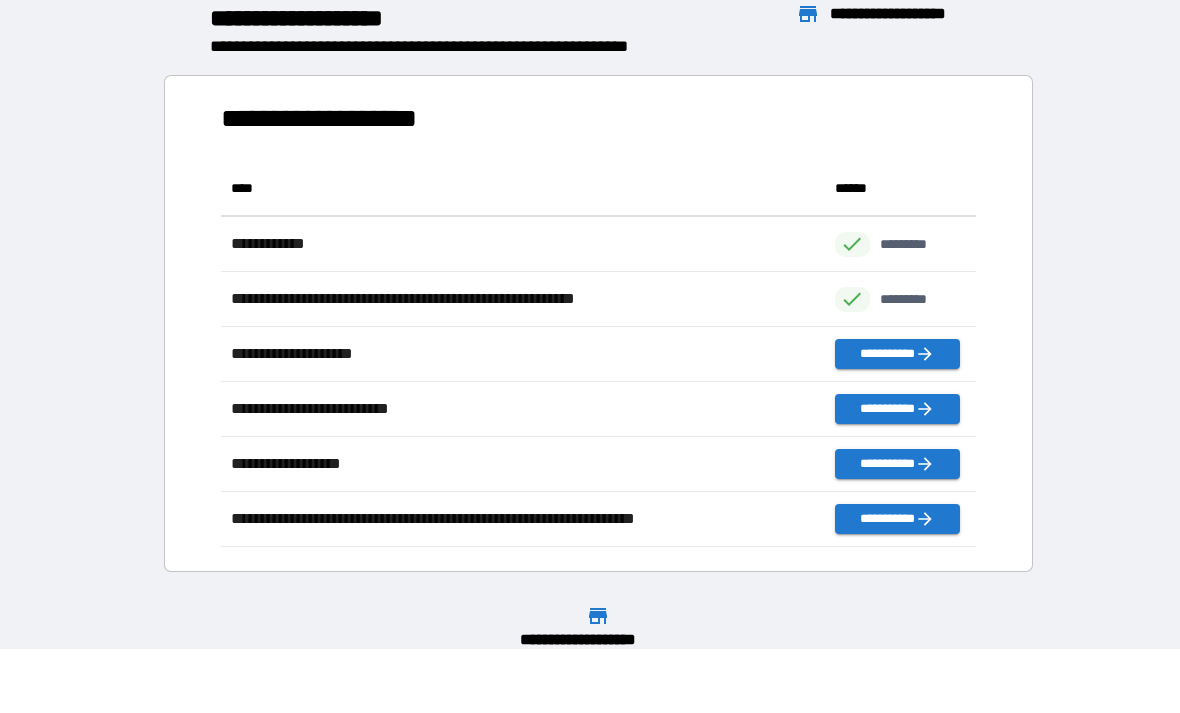 scroll, scrollTop: 1, scrollLeft: 1, axis: both 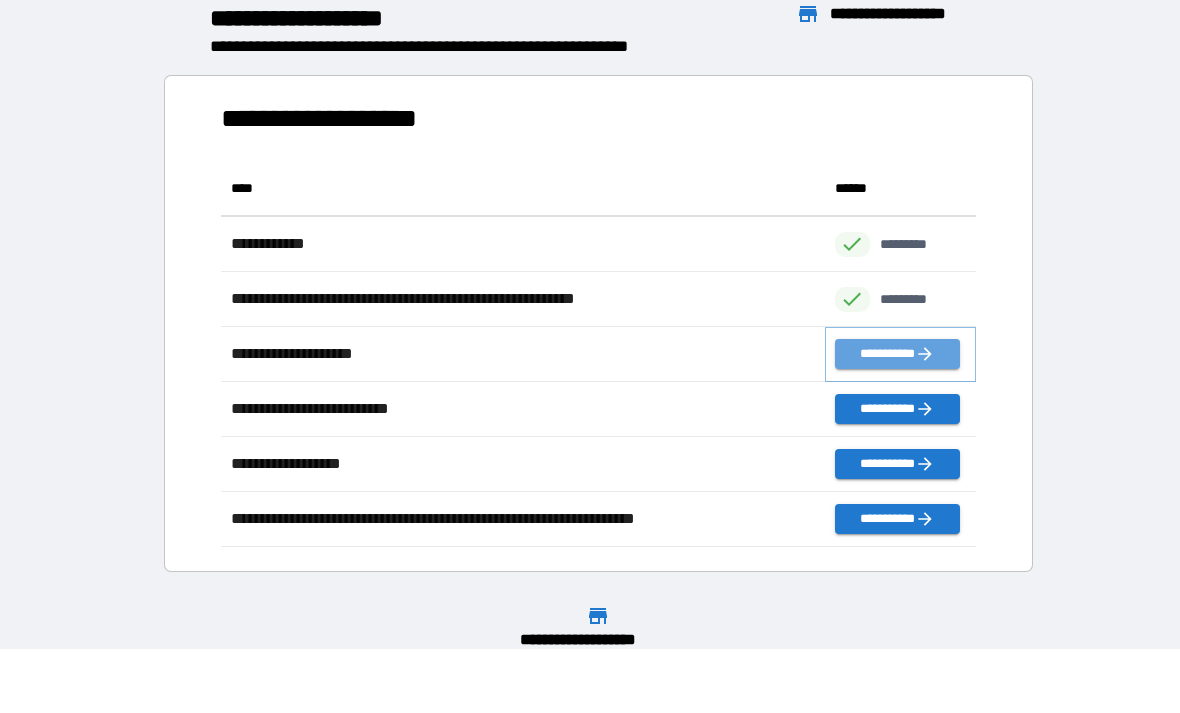 click on "**********" at bounding box center [897, 354] 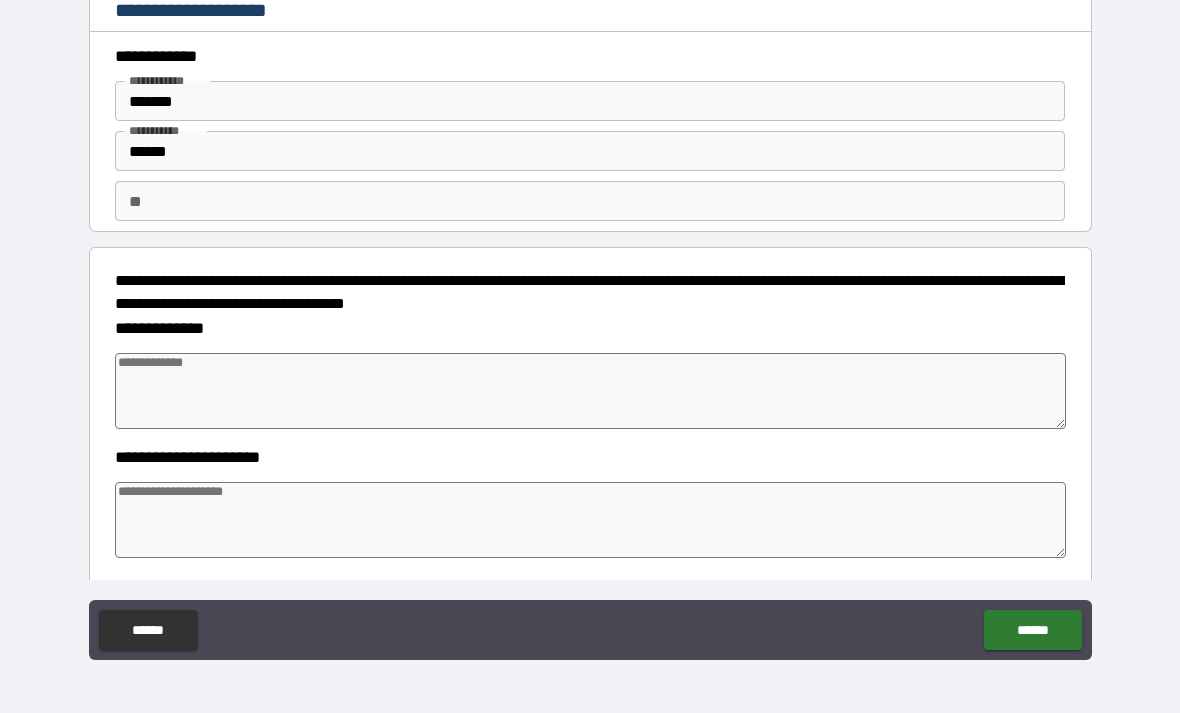 click on "*******" at bounding box center (590, 101) 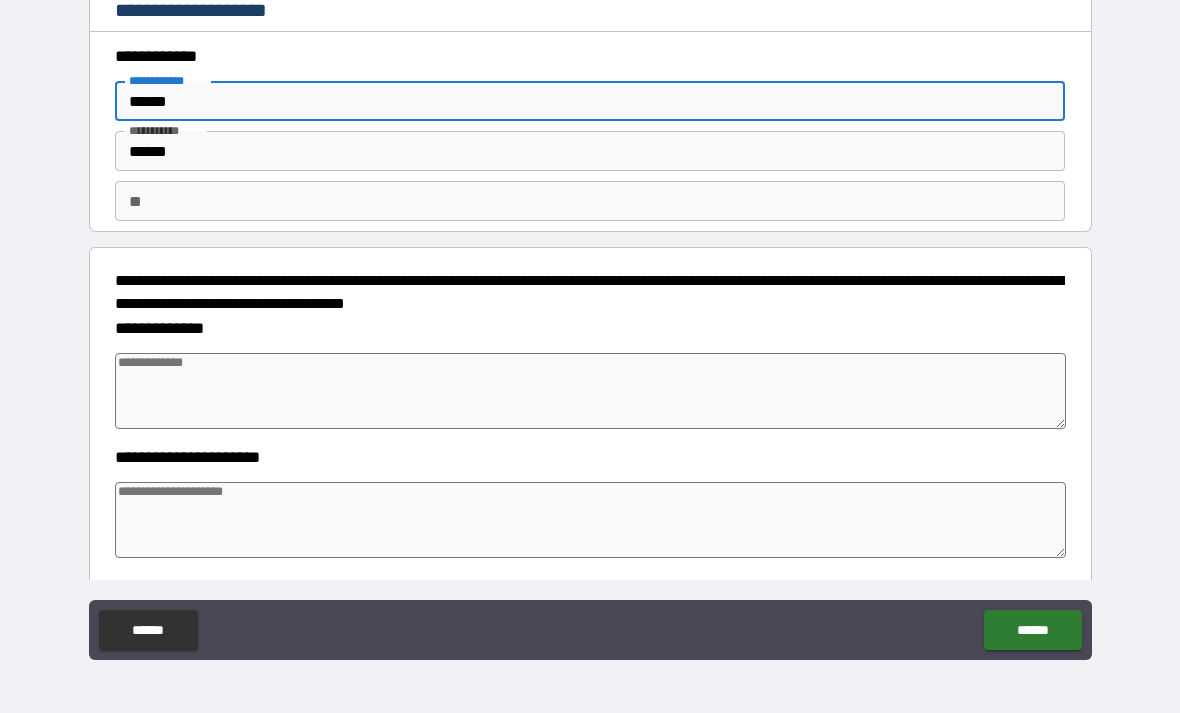 click on "**********" at bounding box center (590, 327) 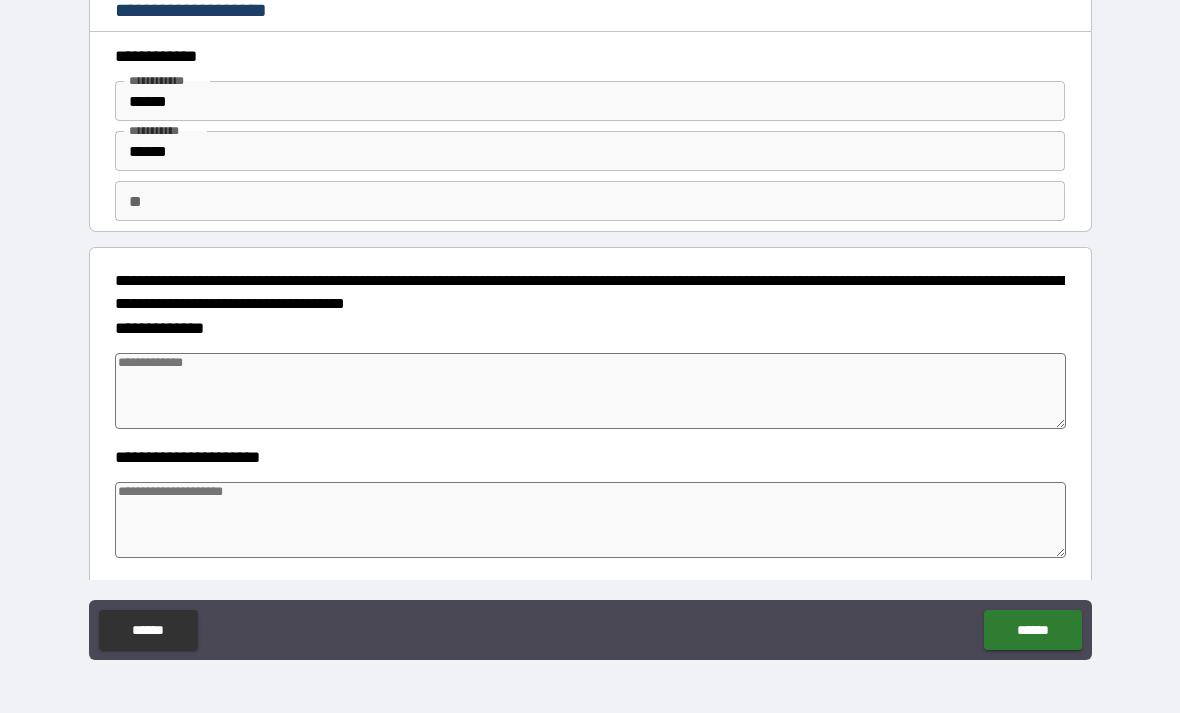 click on "**********" at bounding box center (590, 327) 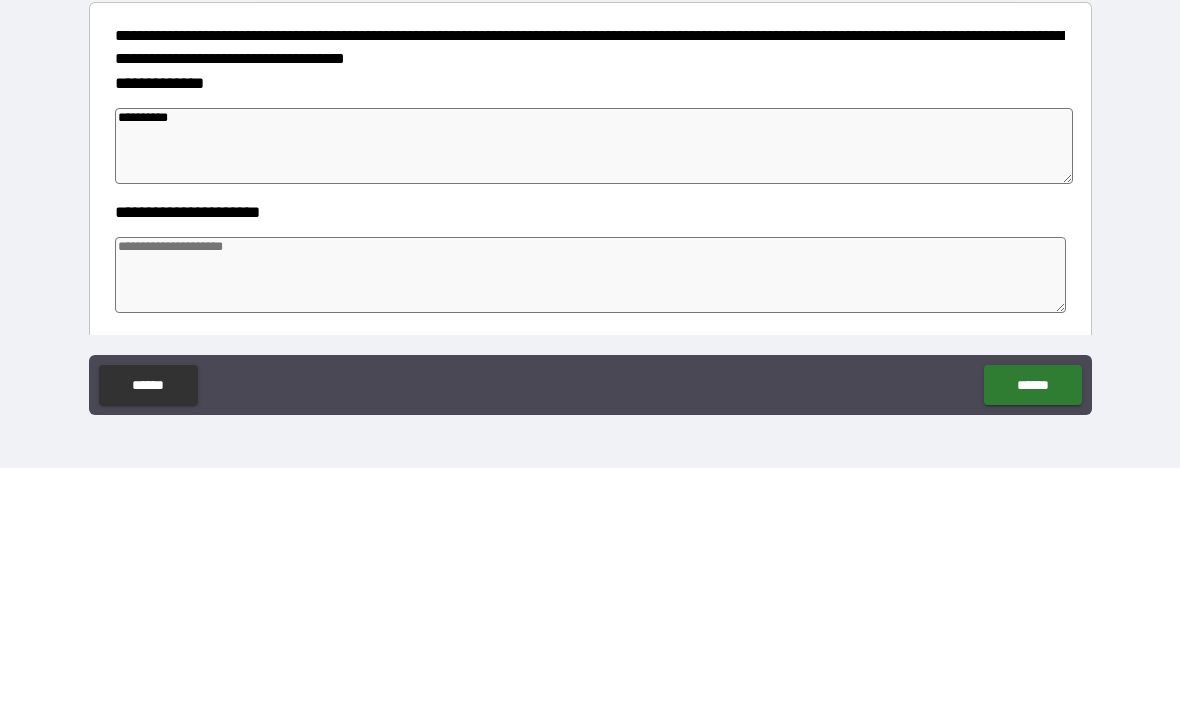click on "**********" at bounding box center [594, 391] 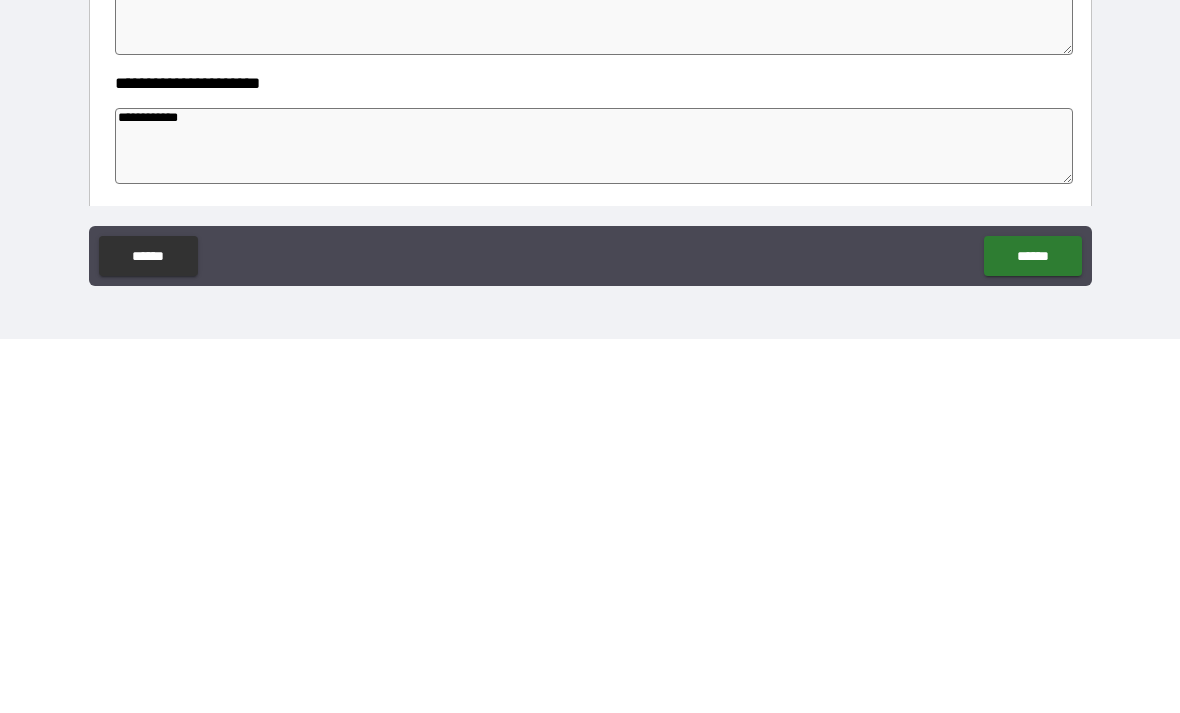 click on "**********" at bounding box center [590, 327] 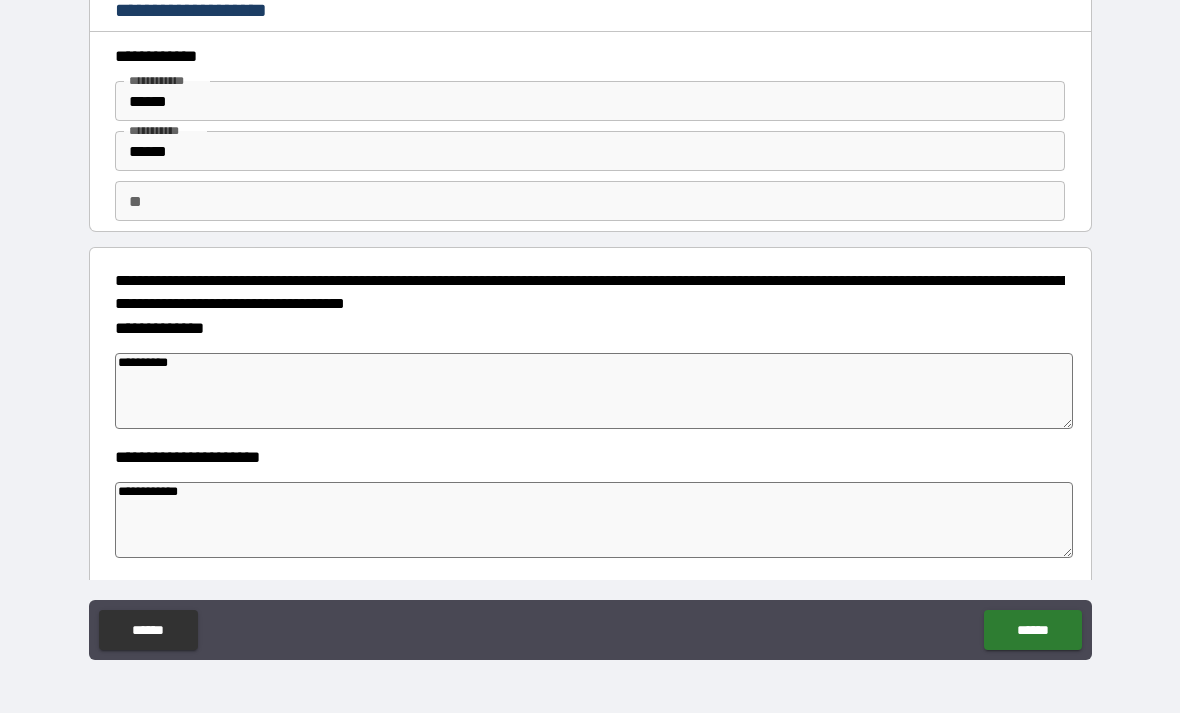 click on "**********" at bounding box center [594, 391] 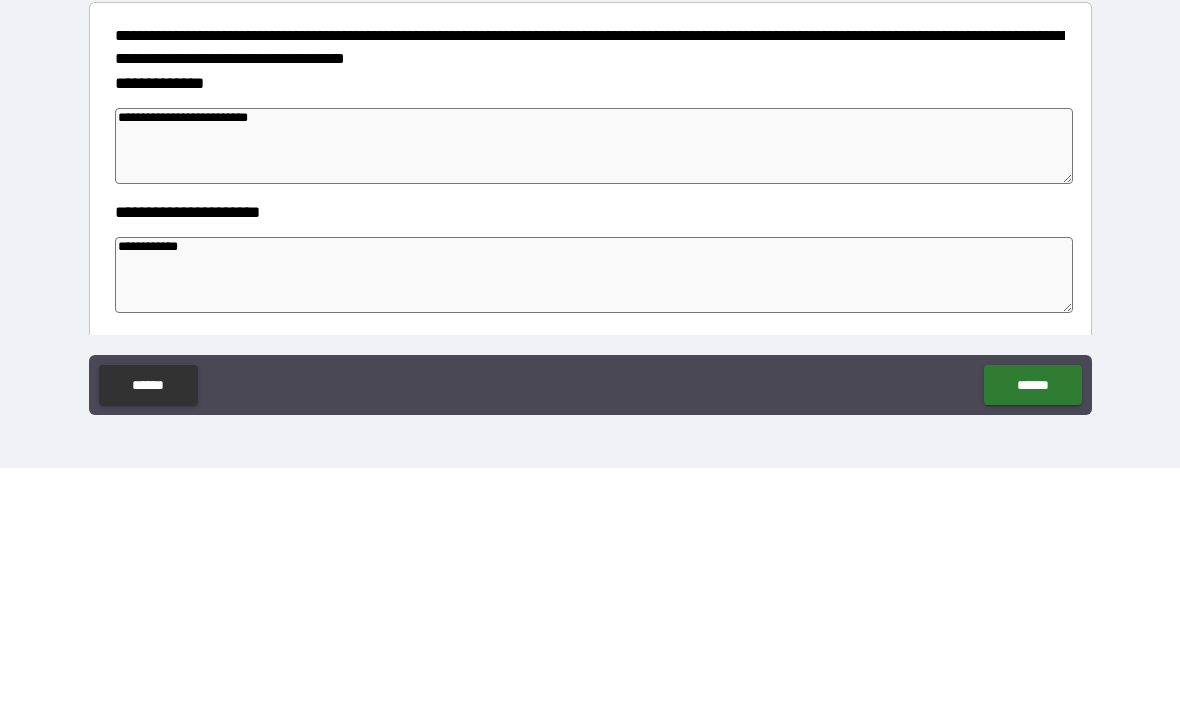 click on "**********" at bounding box center (590, 327) 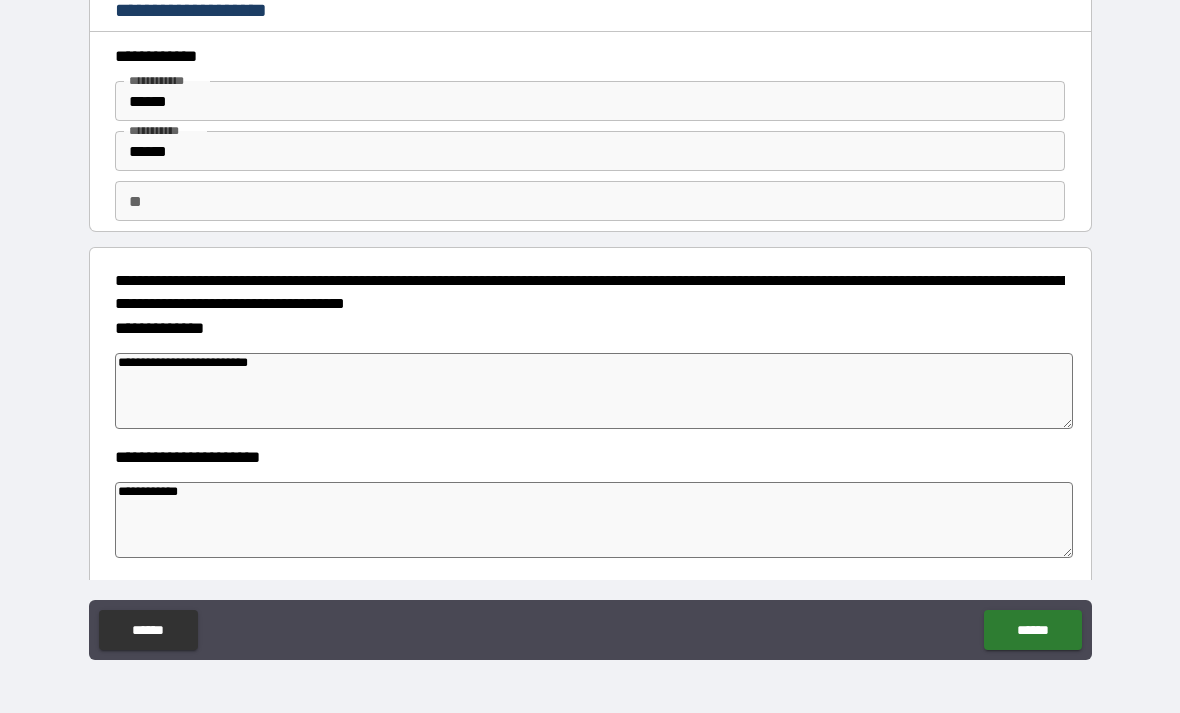 click on "******" at bounding box center [1032, 630] 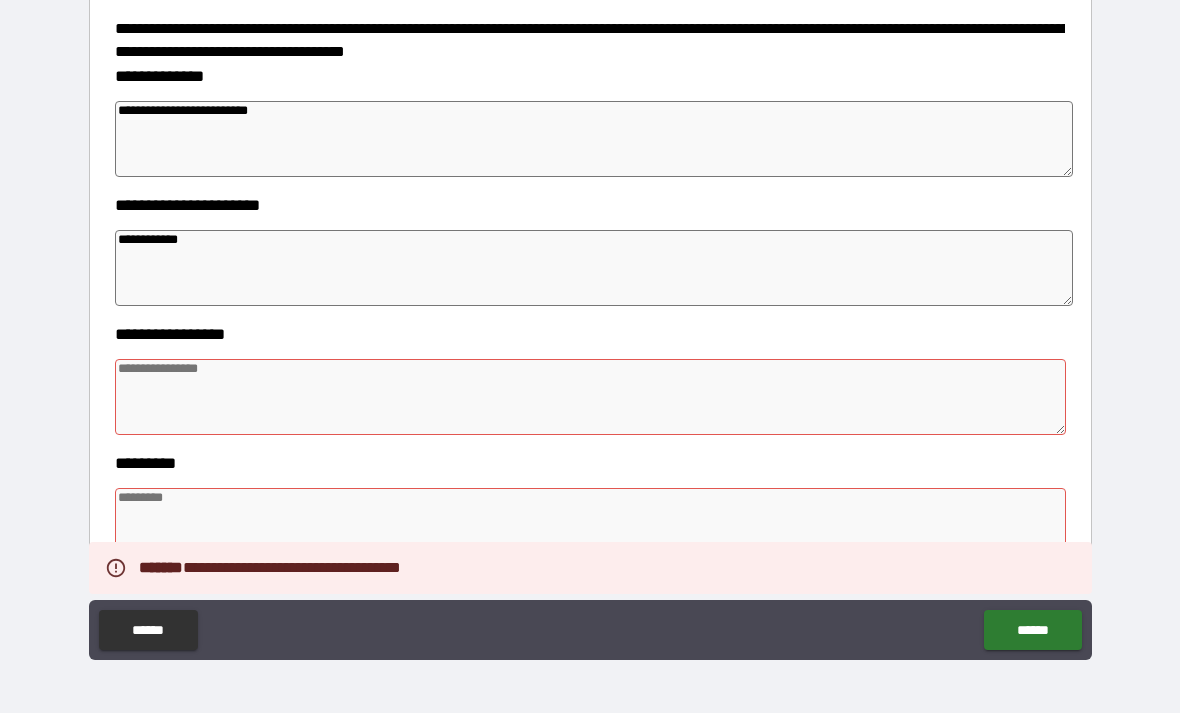 scroll, scrollTop: 254, scrollLeft: 0, axis: vertical 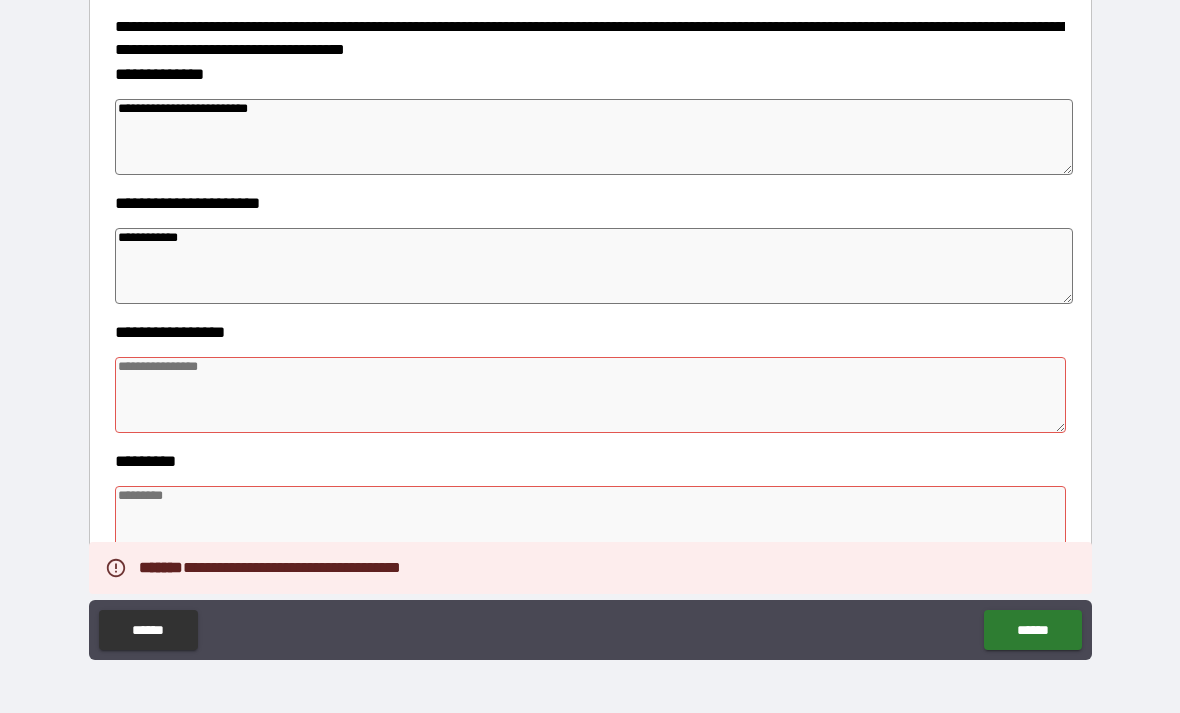 click on "**********" at bounding box center [594, 266] 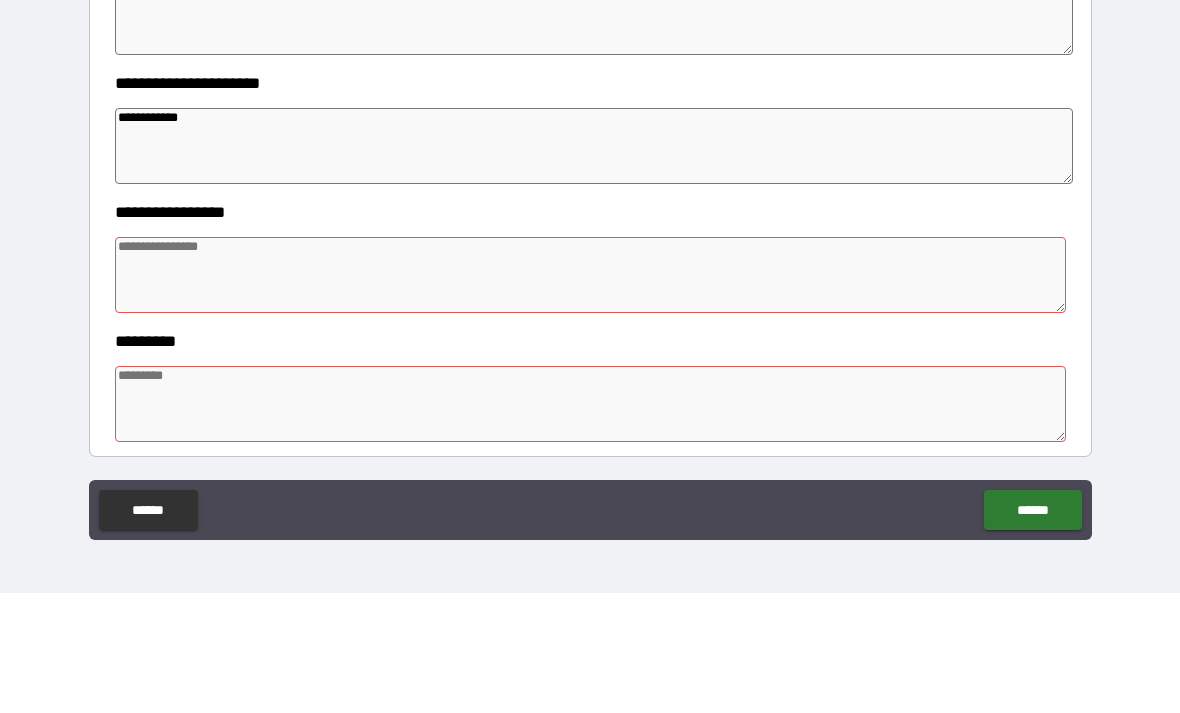 click at bounding box center [591, 395] 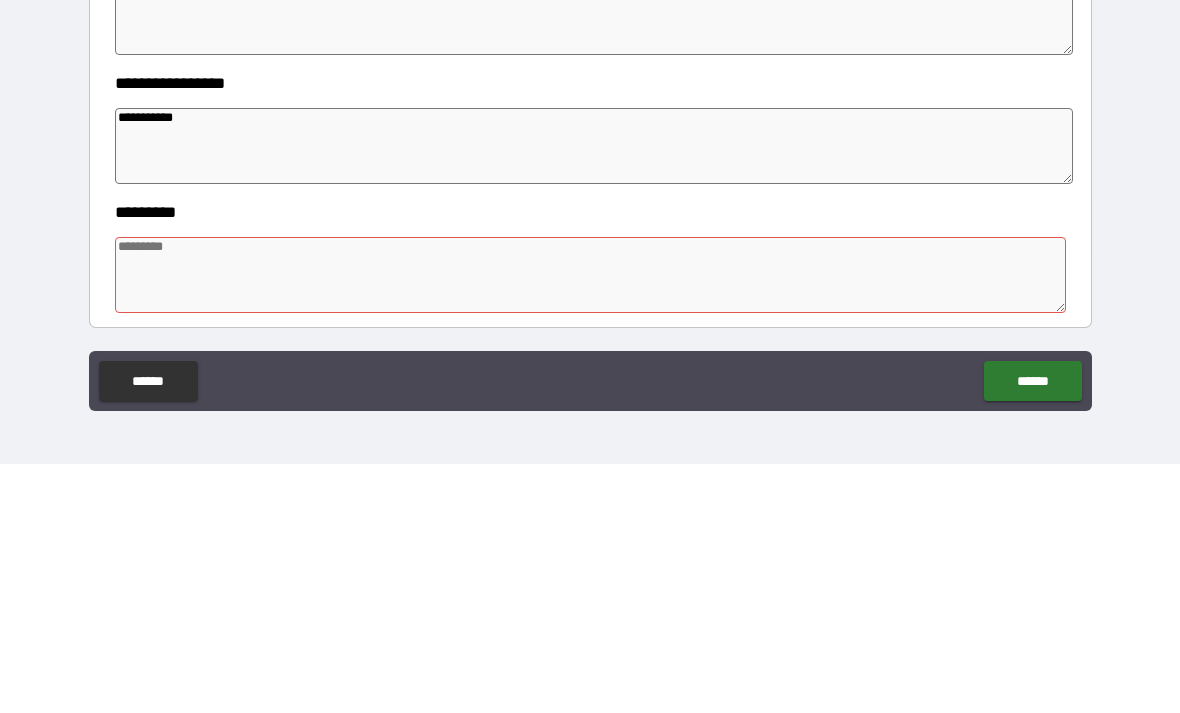 click at bounding box center [591, 524] 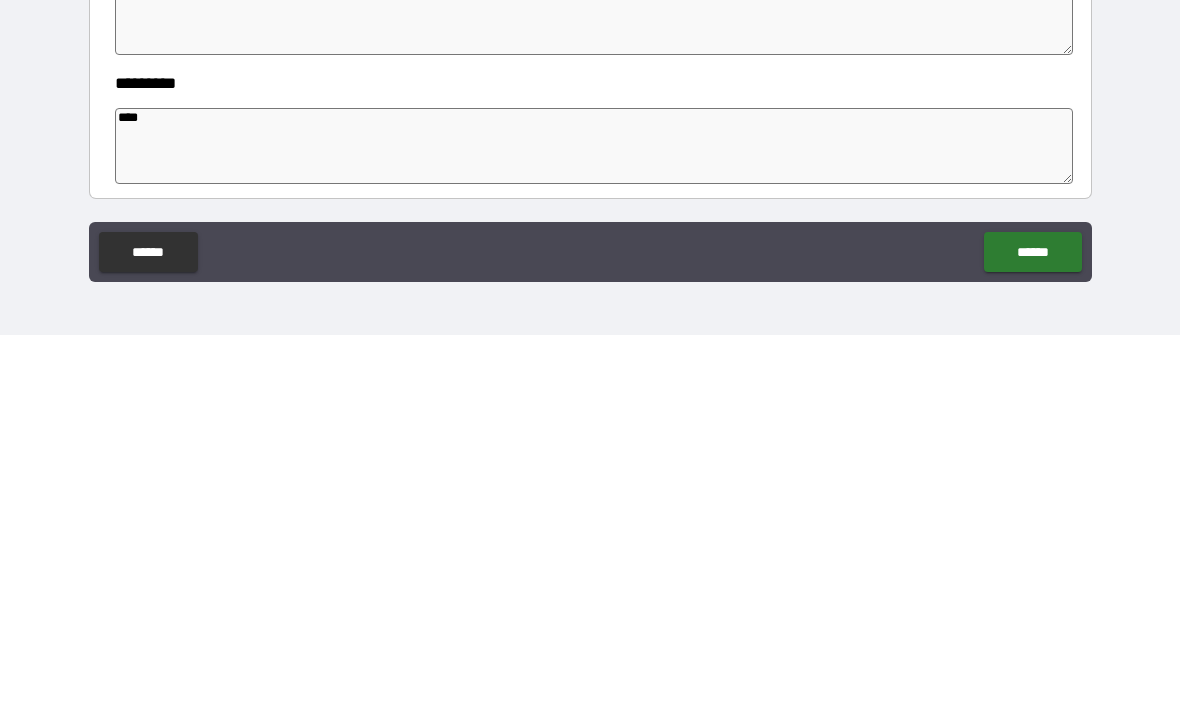 click on "******" at bounding box center [1032, 630] 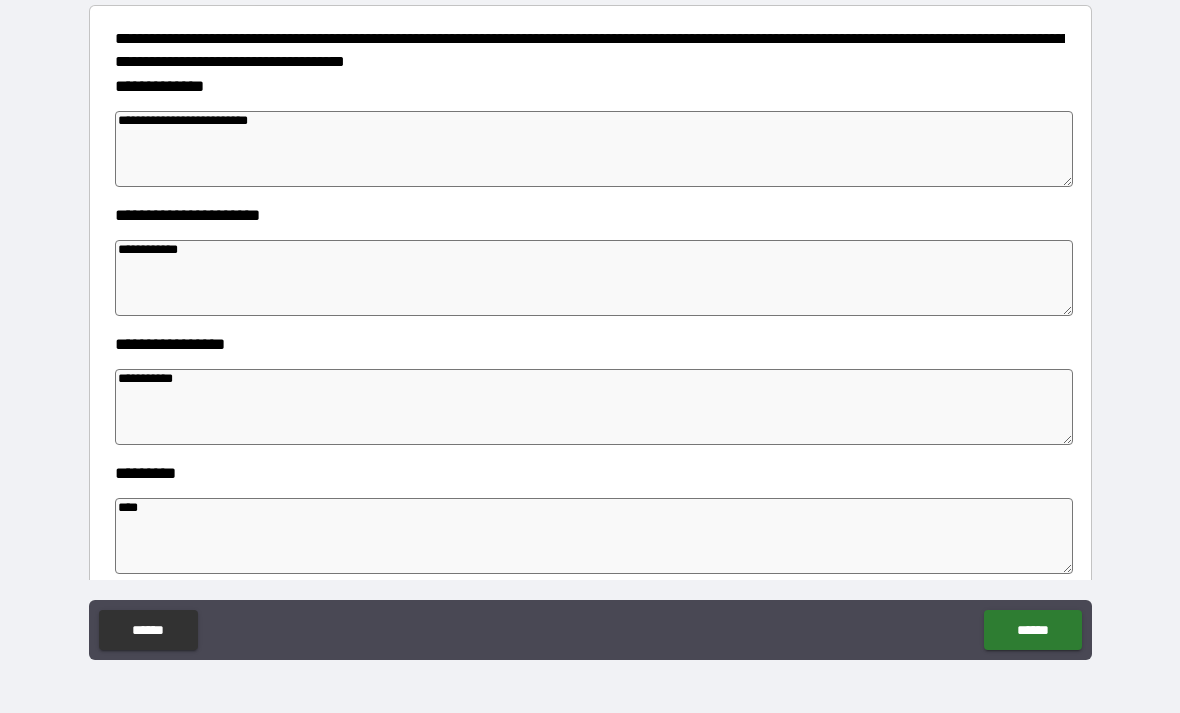 scroll, scrollTop: 244, scrollLeft: 0, axis: vertical 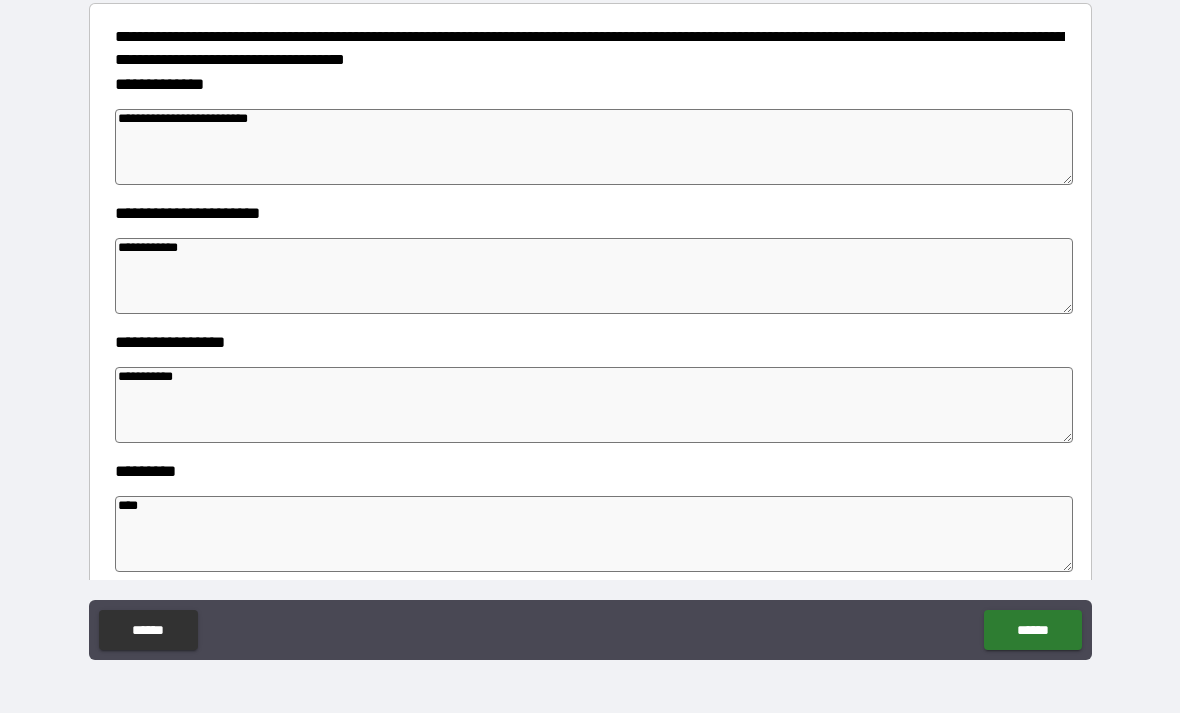 click on "**********" at bounding box center (594, 147) 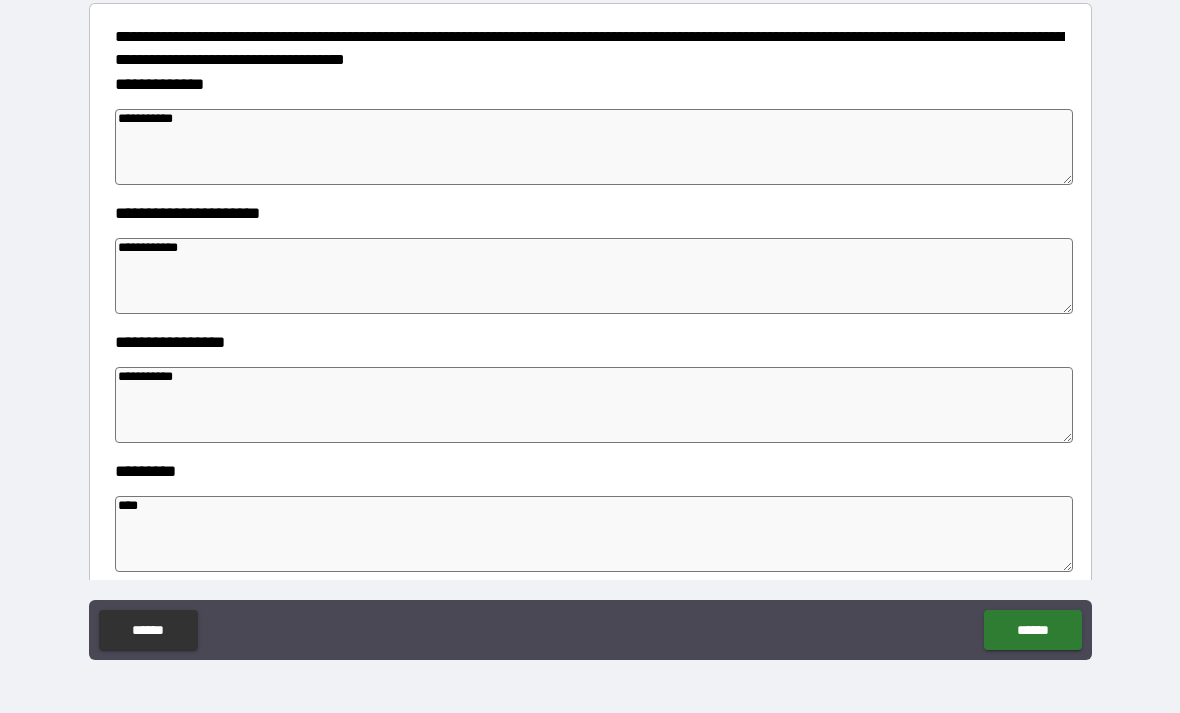 click on "**********" at bounding box center (590, 327) 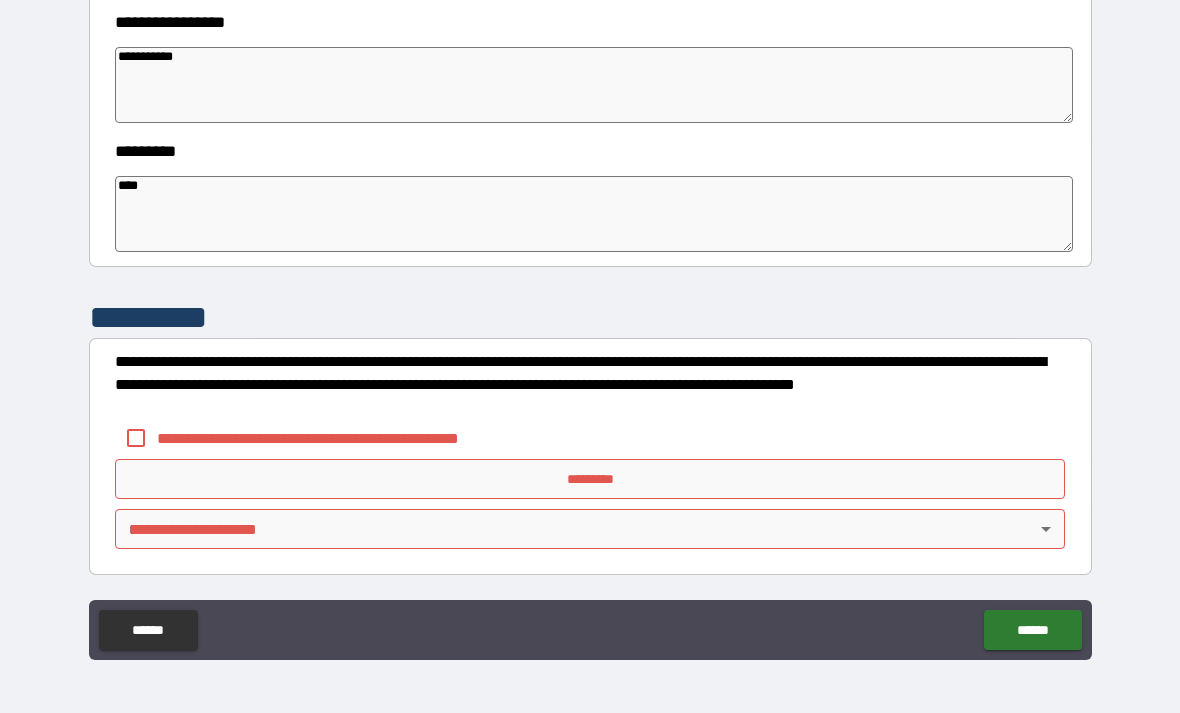 scroll, scrollTop: 564, scrollLeft: 0, axis: vertical 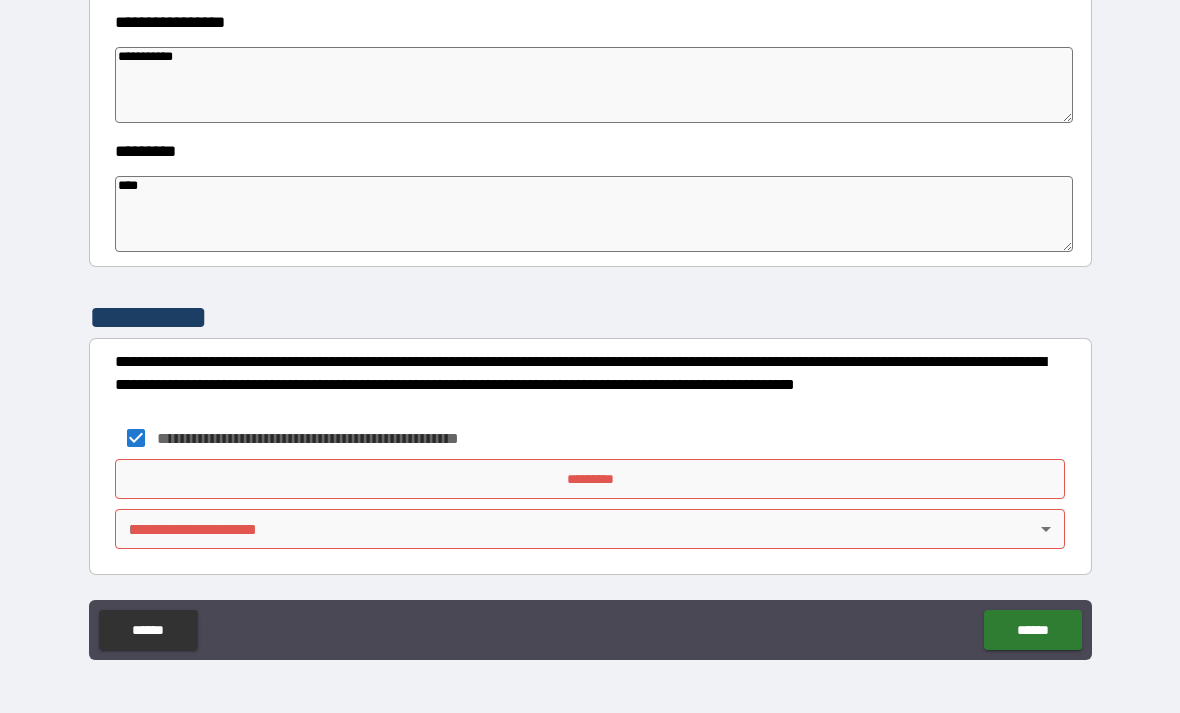 click on "*********" at bounding box center (590, 479) 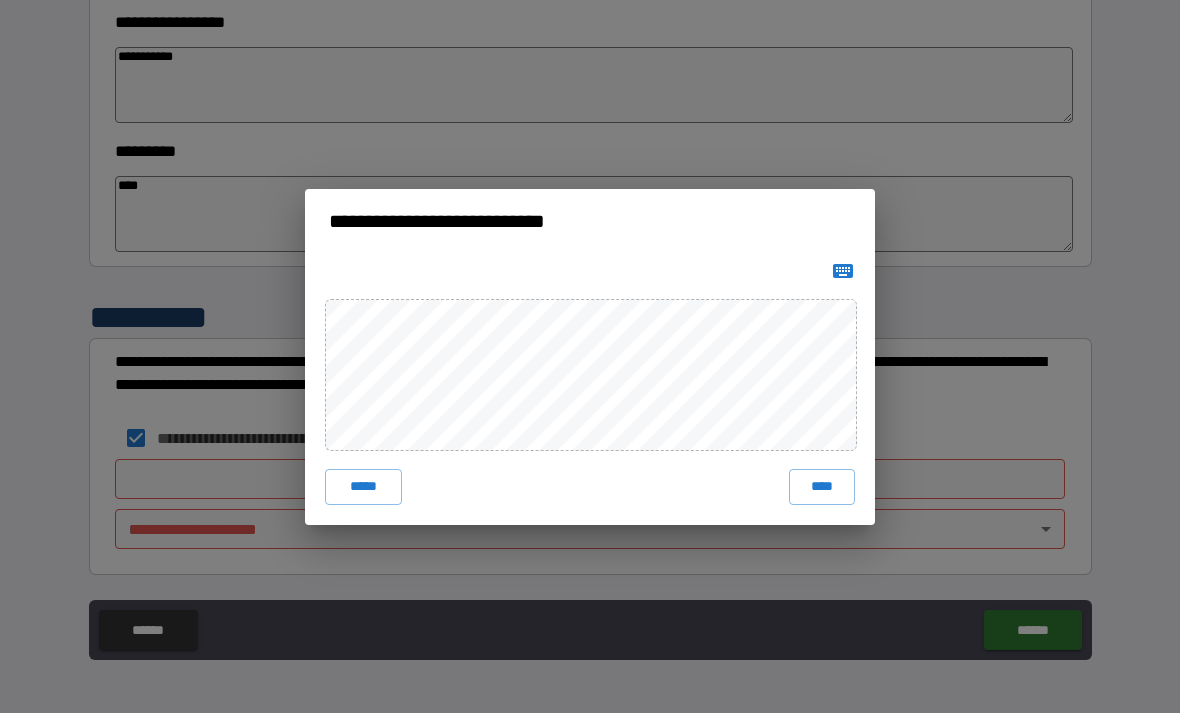 click on "****" at bounding box center [822, 487] 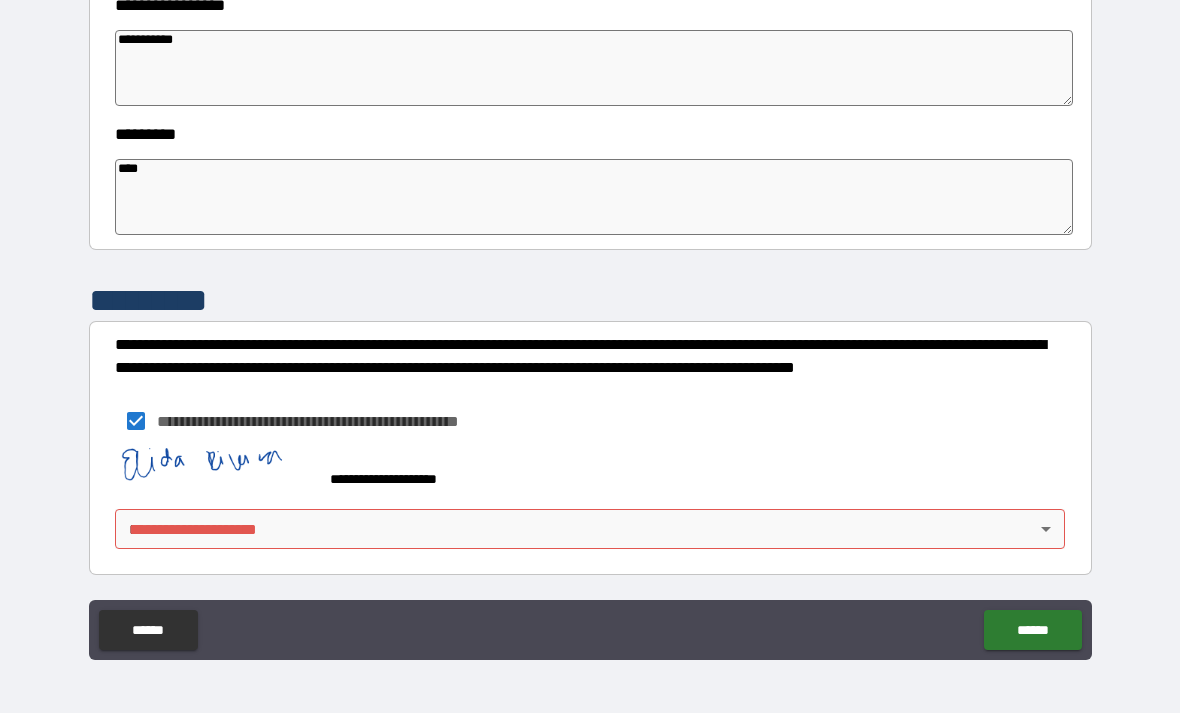 scroll, scrollTop: 581, scrollLeft: 0, axis: vertical 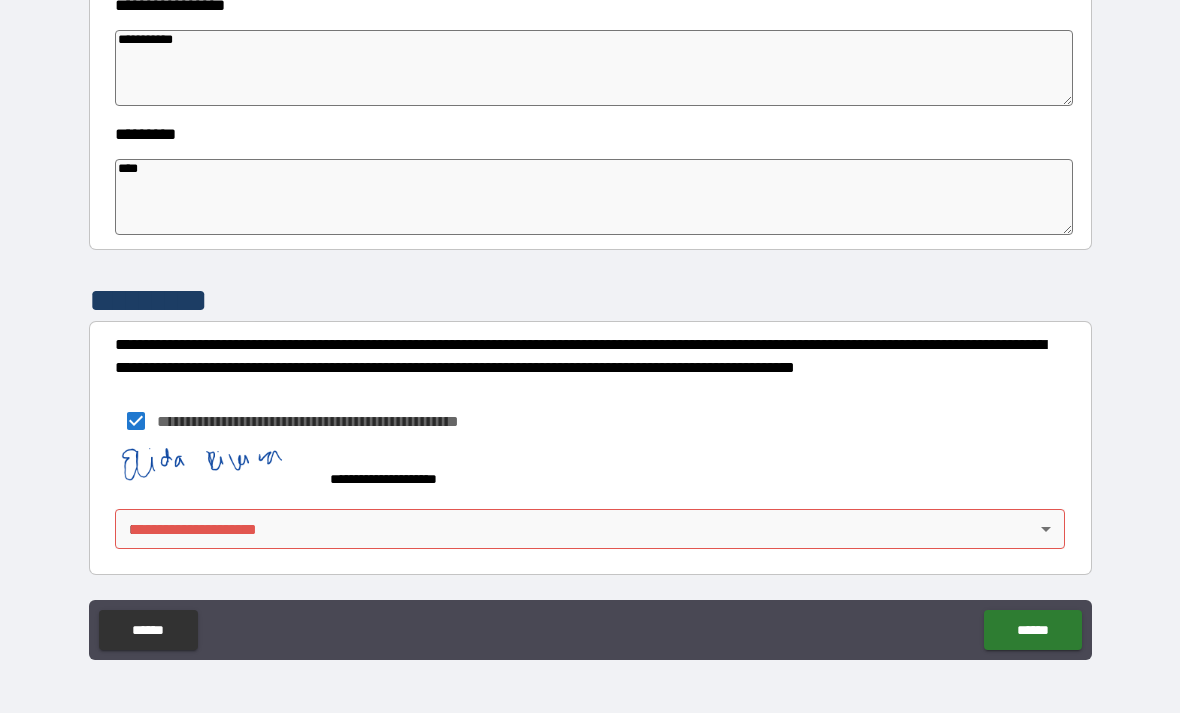 click on "**********" at bounding box center (590, 324) 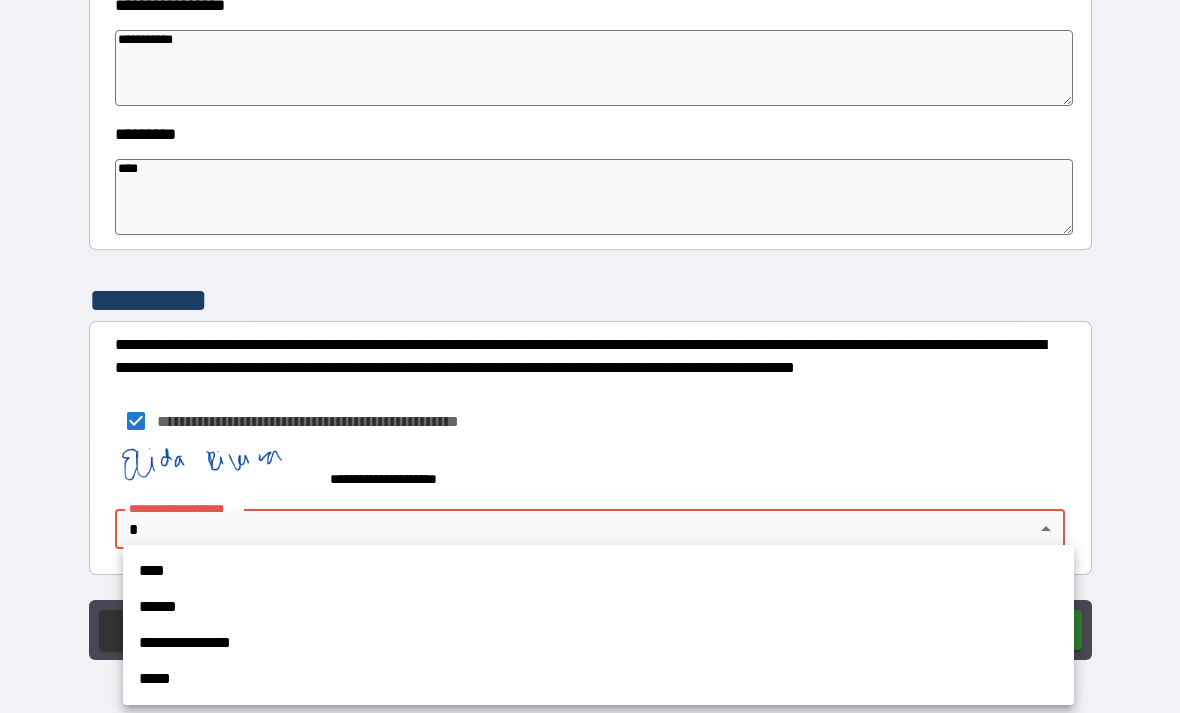 click on "**********" at bounding box center [598, 643] 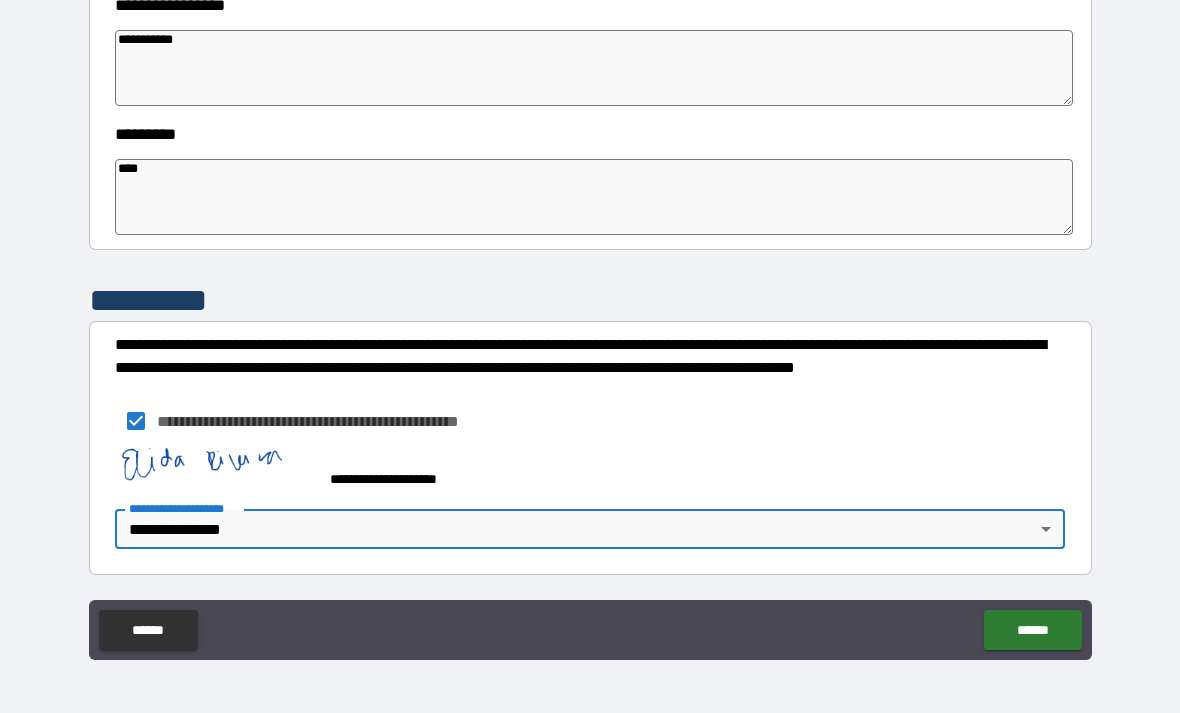 click on "******" at bounding box center (1032, 630) 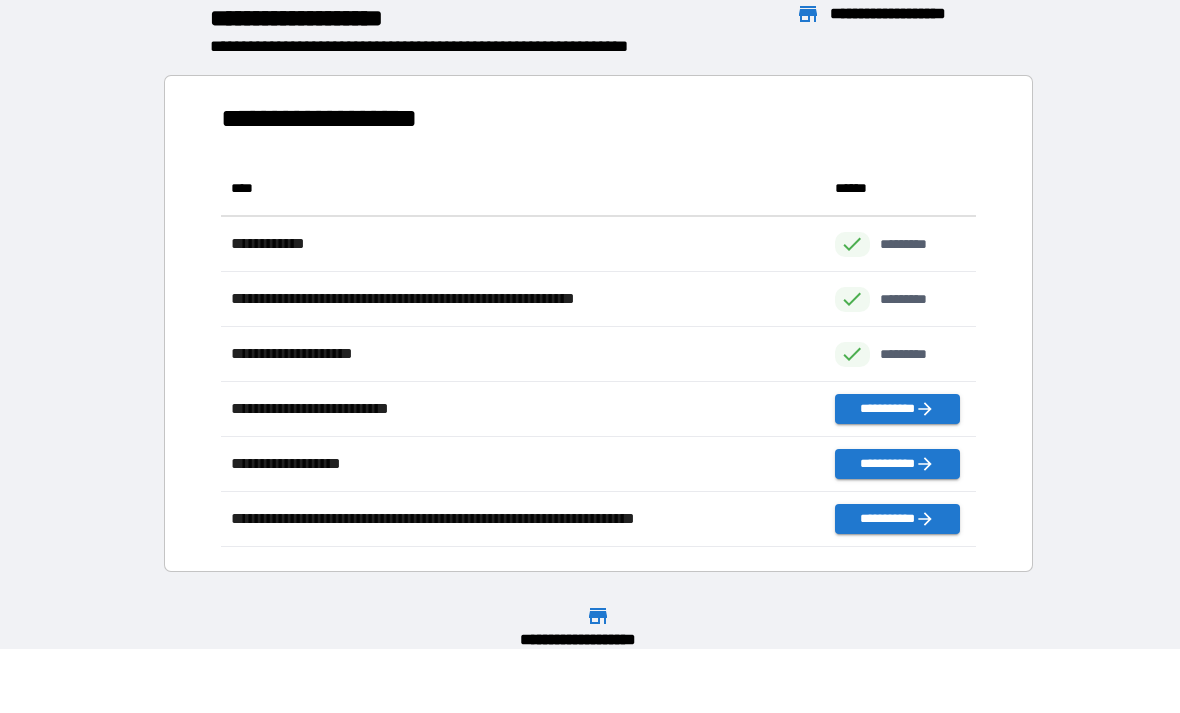 scroll, scrollTop: 1, scrollLeft: 1, axis: both 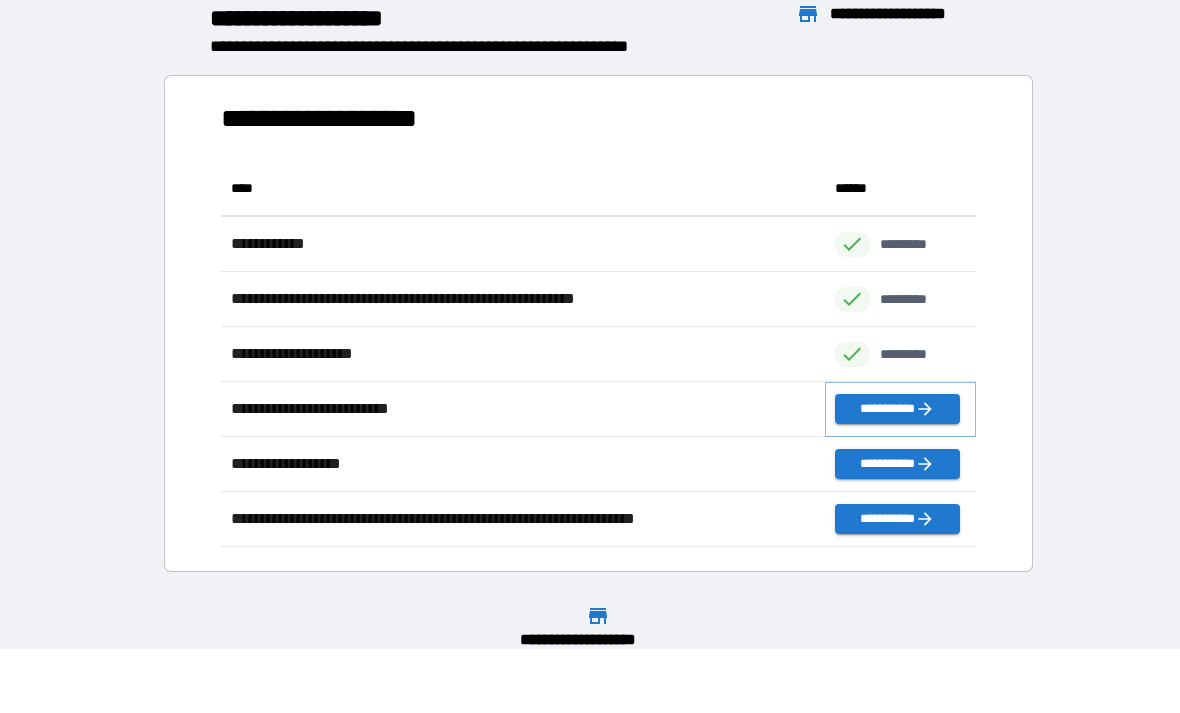 click on "**********" at bounding box center [897, 409] 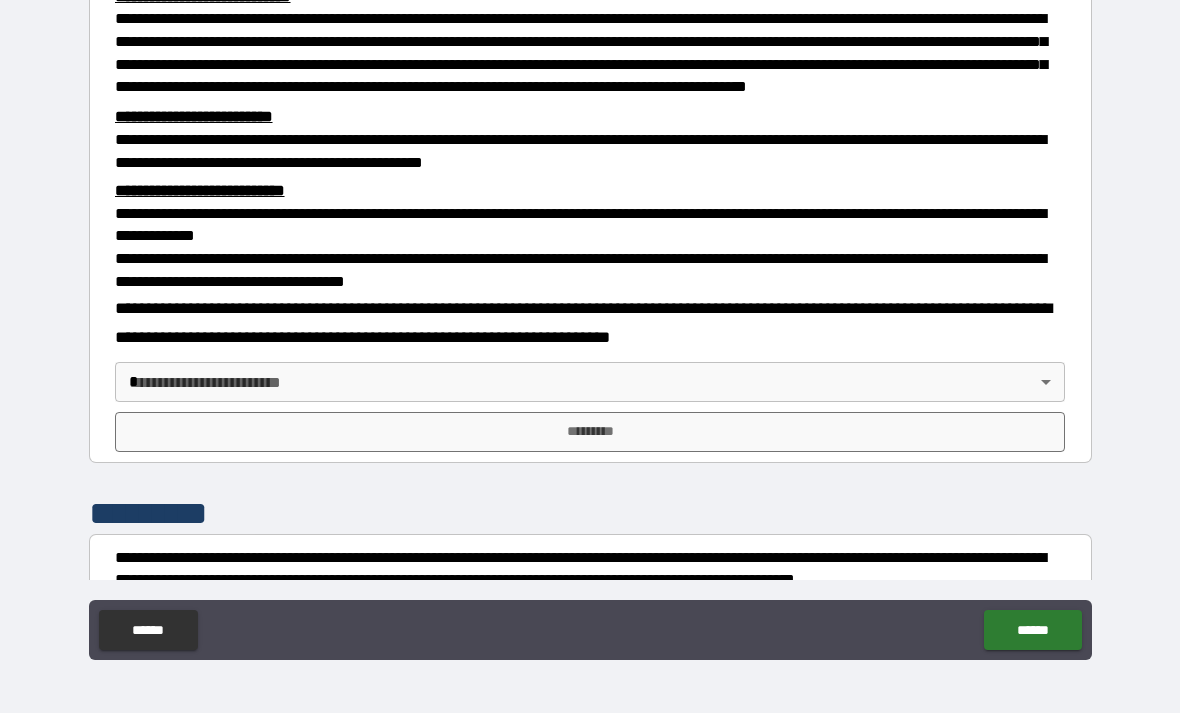 scroll, scrollTop: 445, scrollLeft: 0, axis: vertical 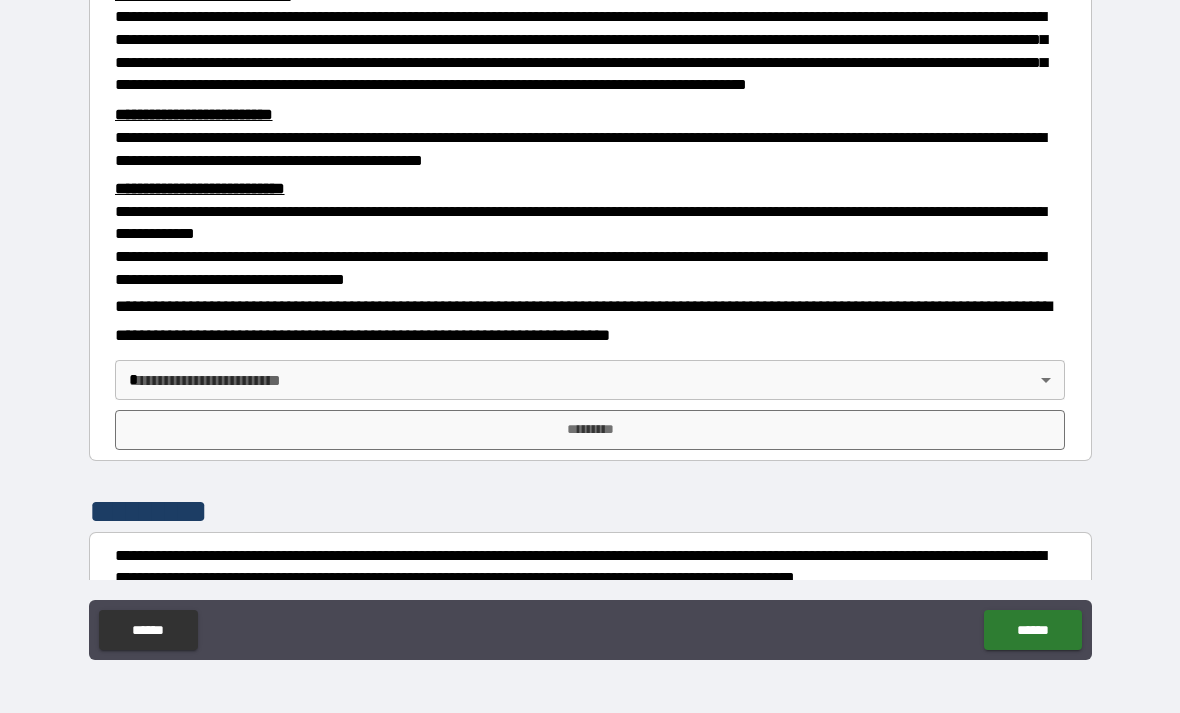 click on "**********" at bounding box center [590, 324] 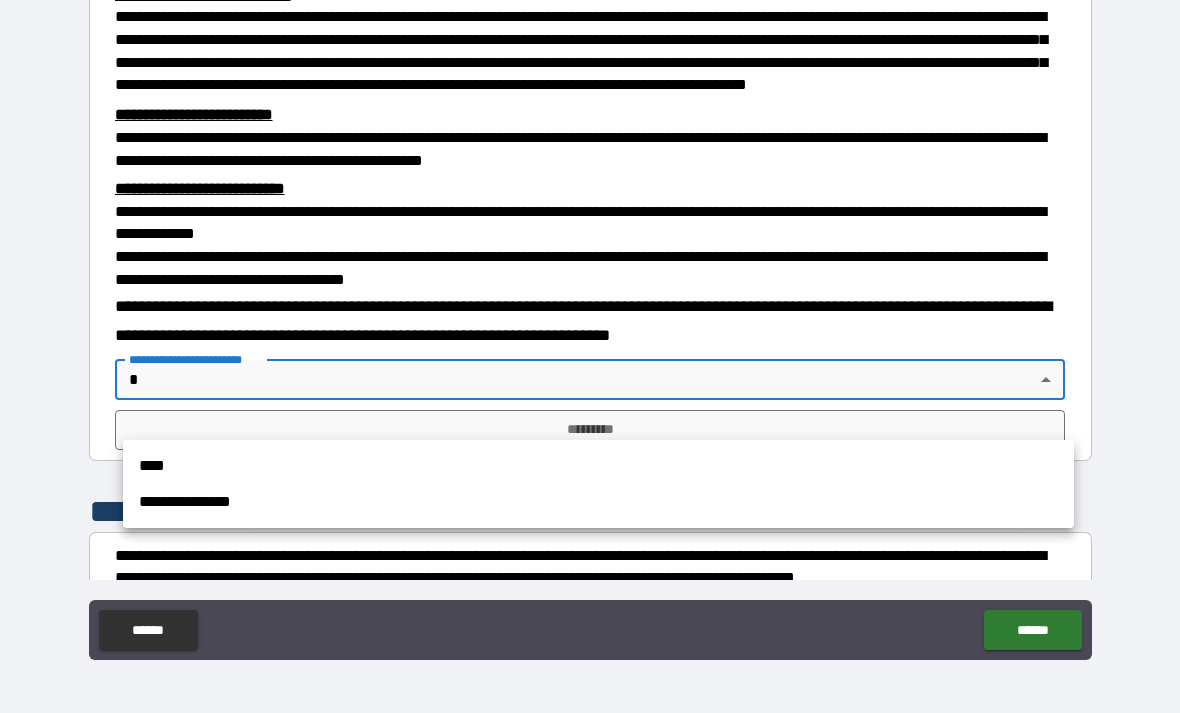 click on "**********" at bounding box center (598, 502) 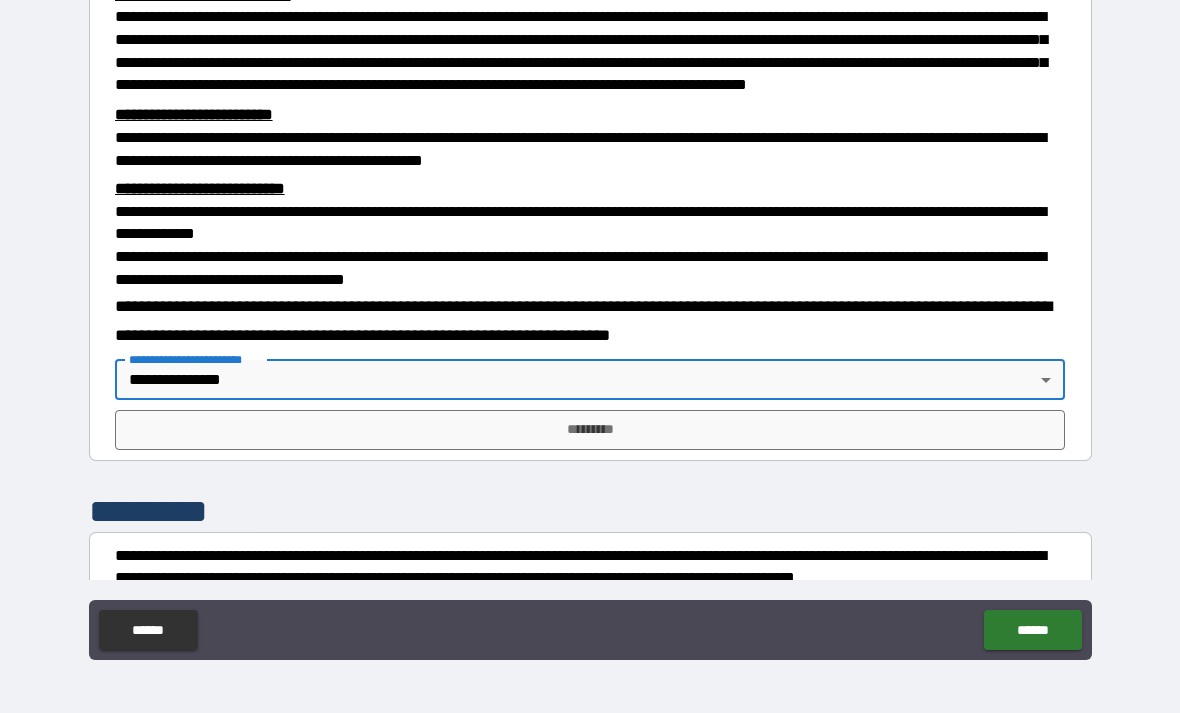 click on "*********" at bounding box center (590, 430) 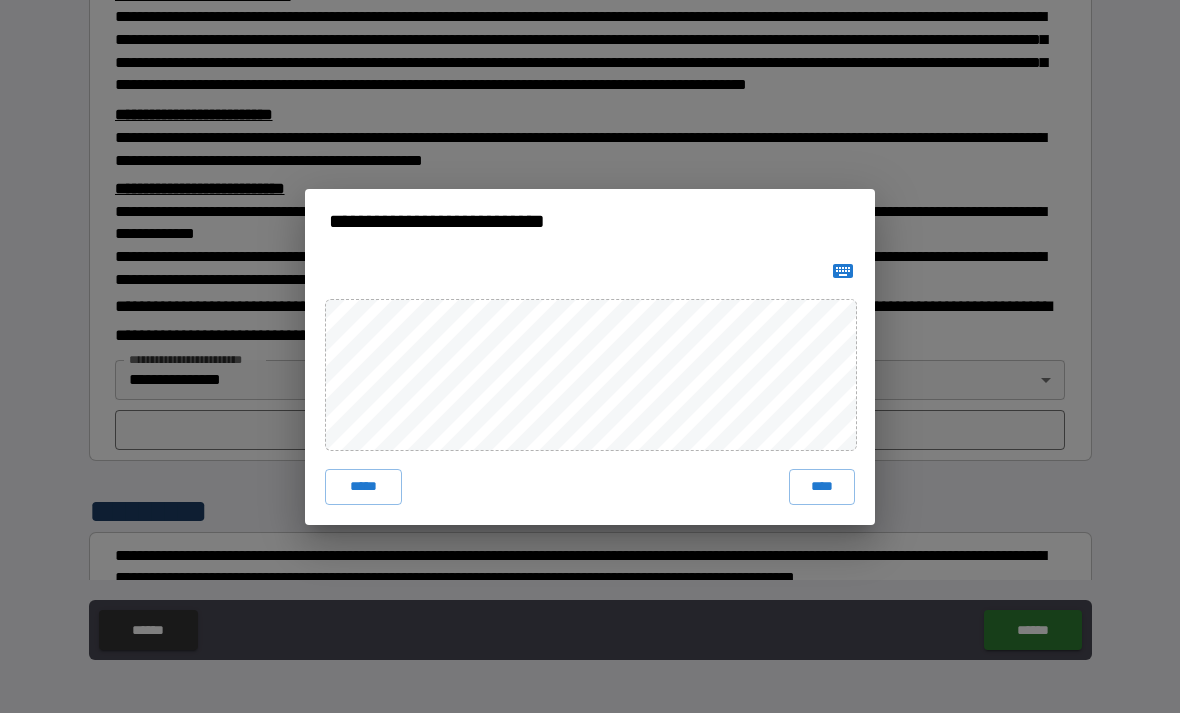 click on "****" at bounding box center [822, 487] 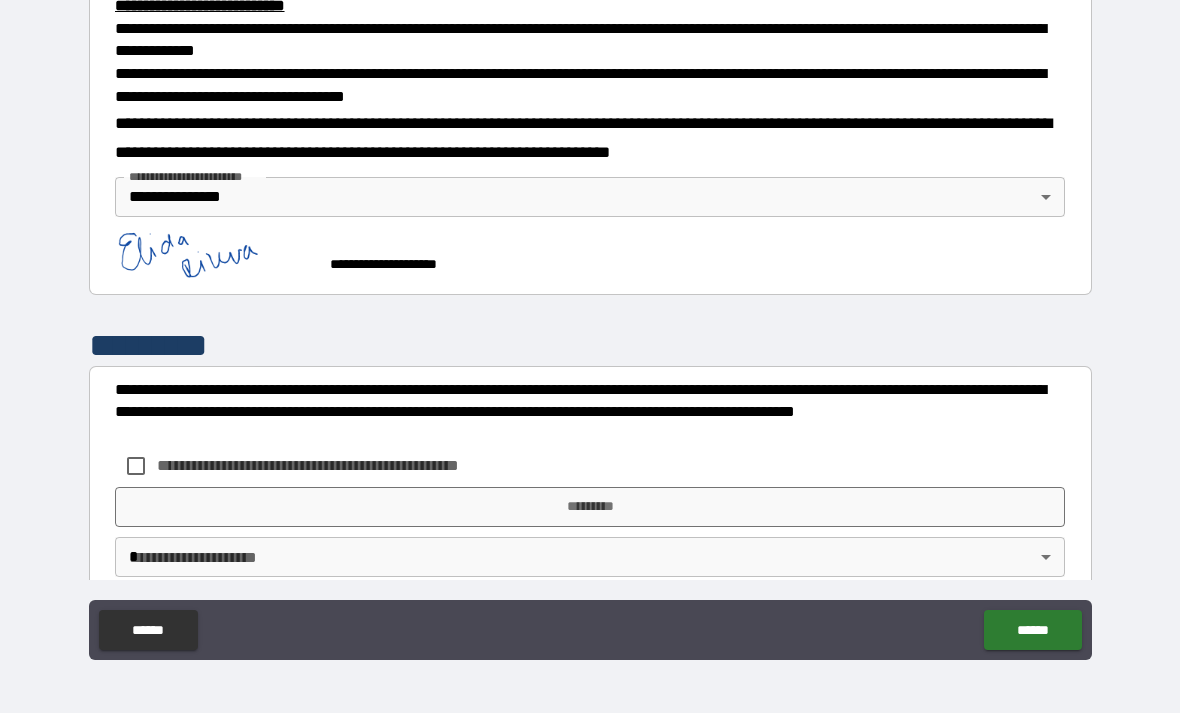 click on "**********" at bounding box center [590, 405] 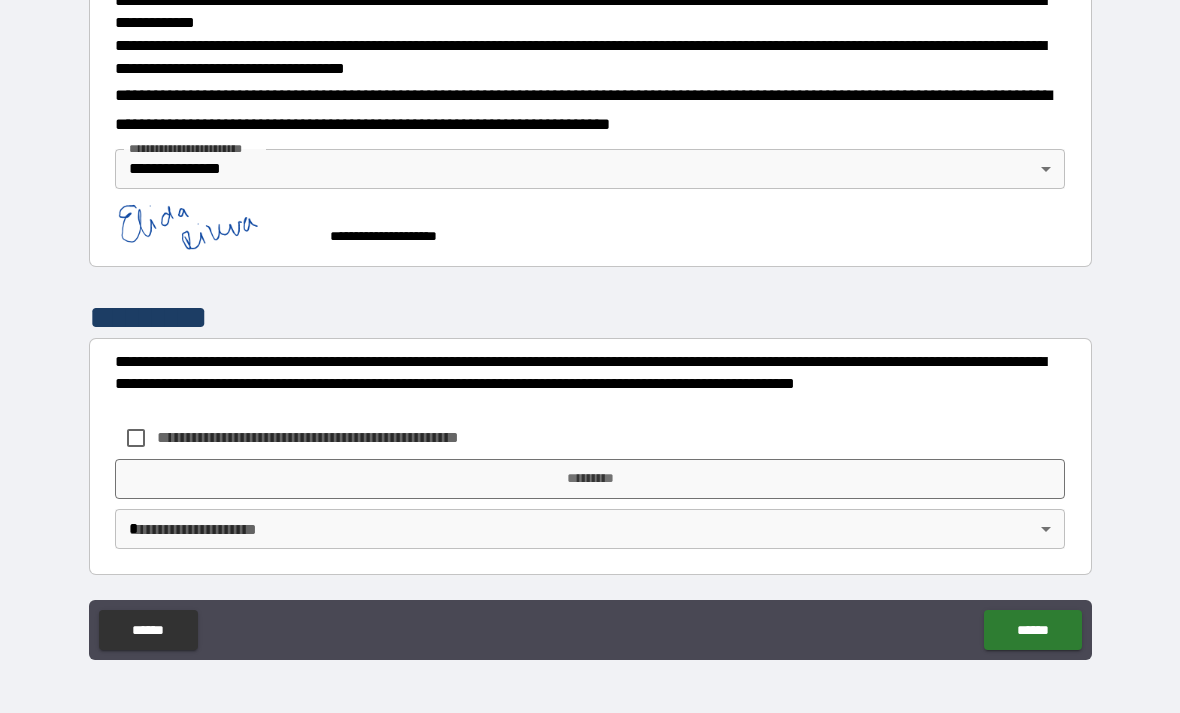 scroll, scrollTop: 688, scrollLeft: 0, axis: vertical 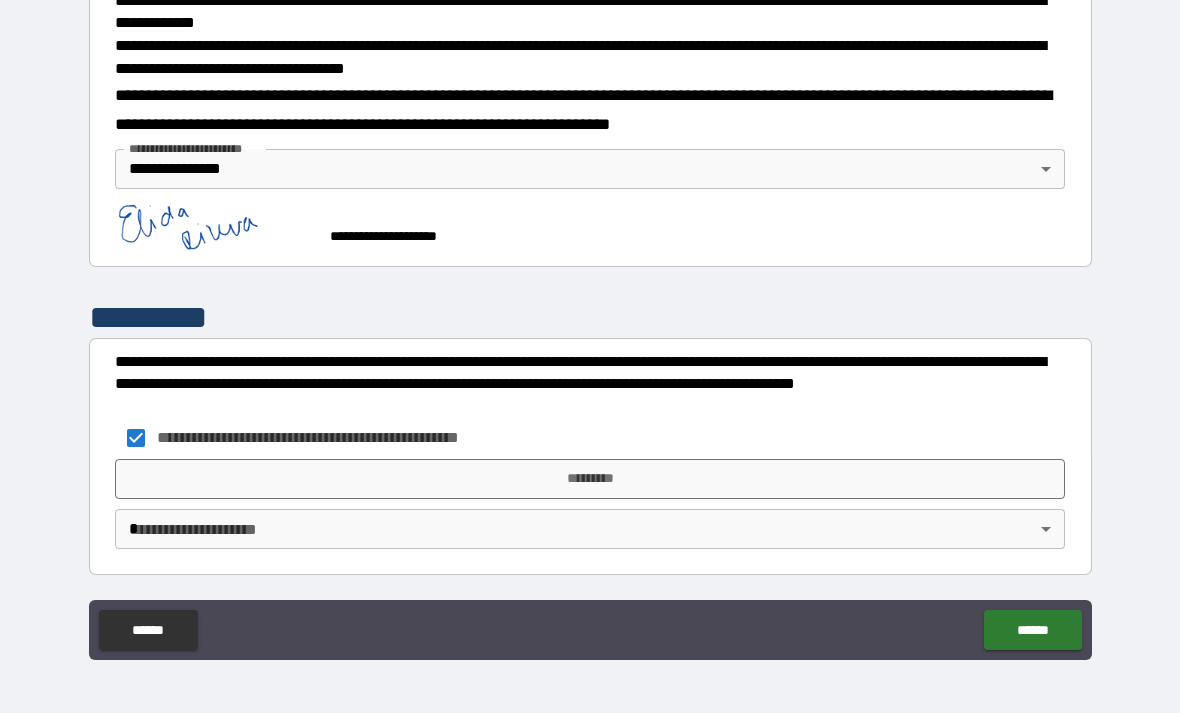 click on "*********" at bounding box center (590, 479) 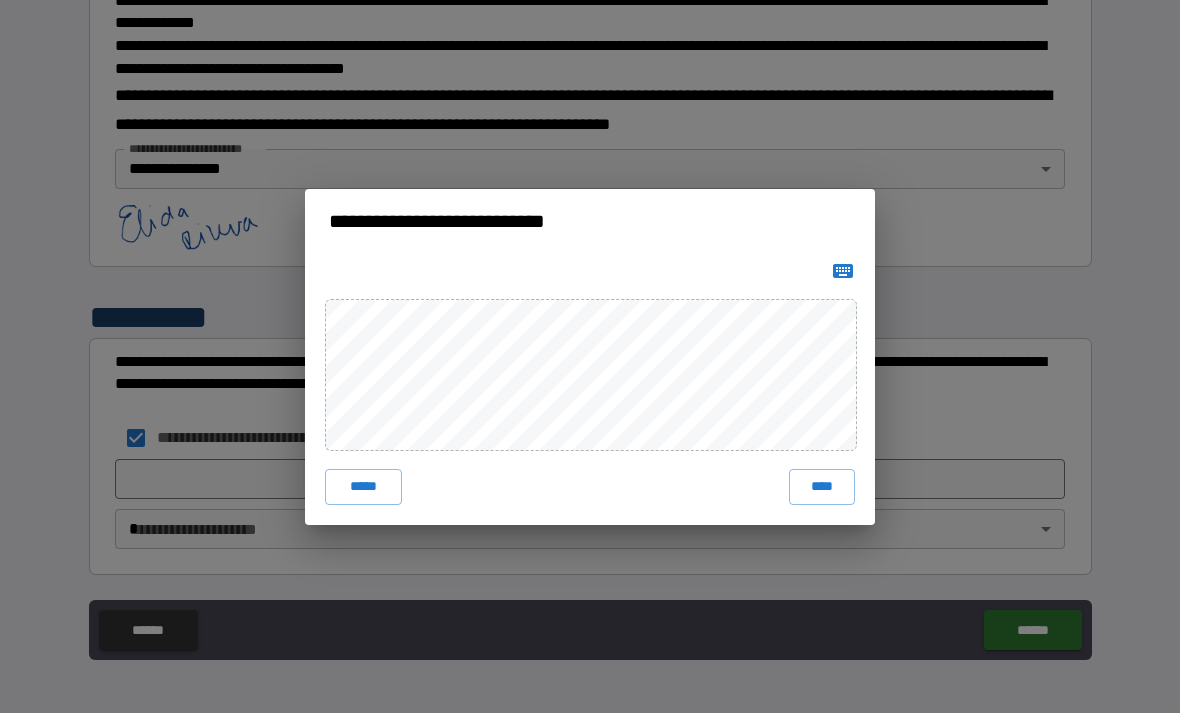click on "****" at bounding box center (822, 487) 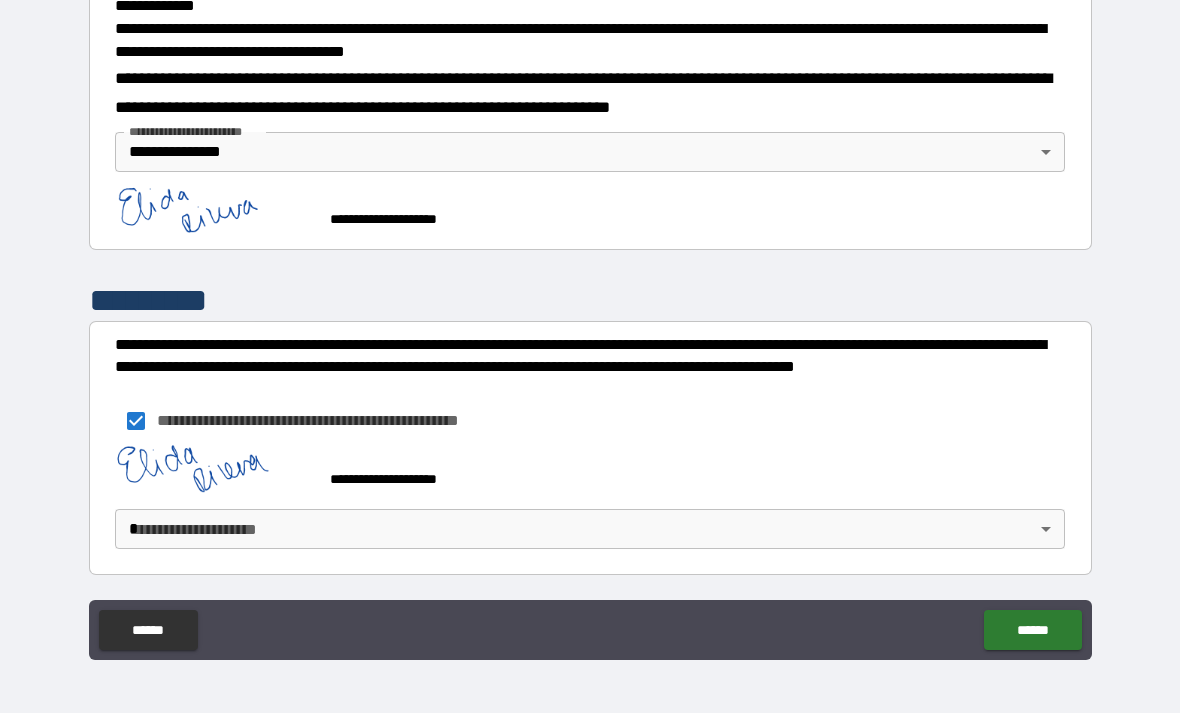click on "**********" at bounding box center [590, 324] 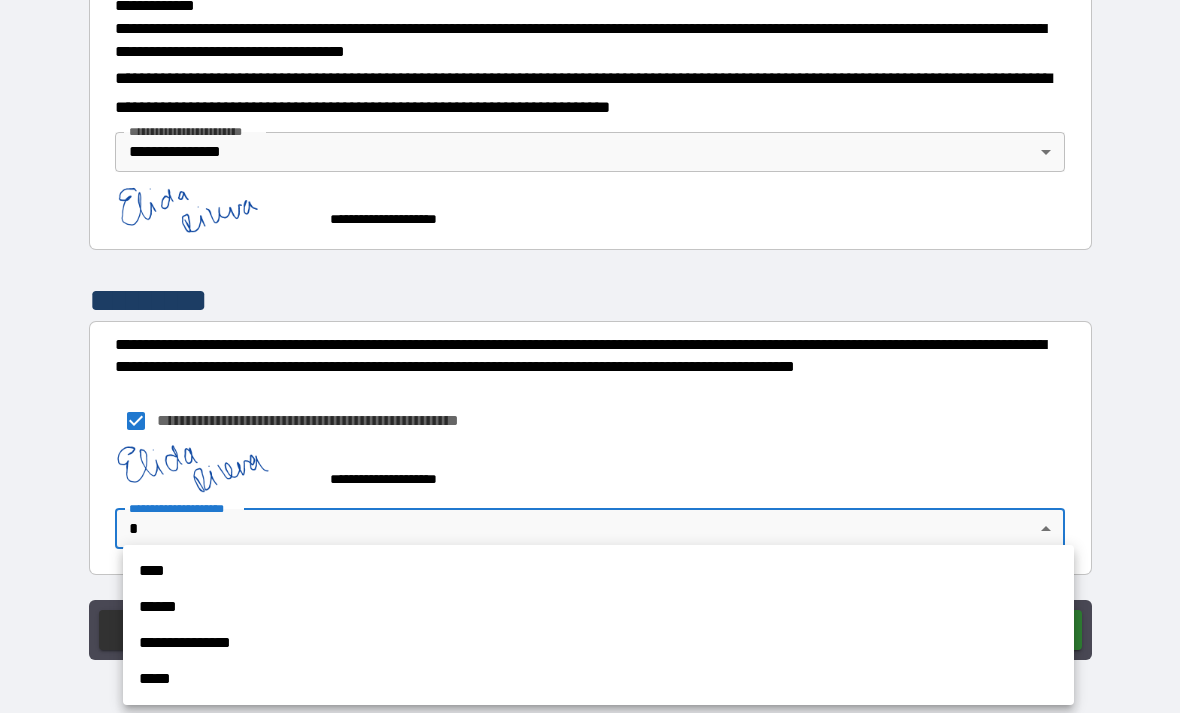 click on "**********" at bounding box center [598, 643] 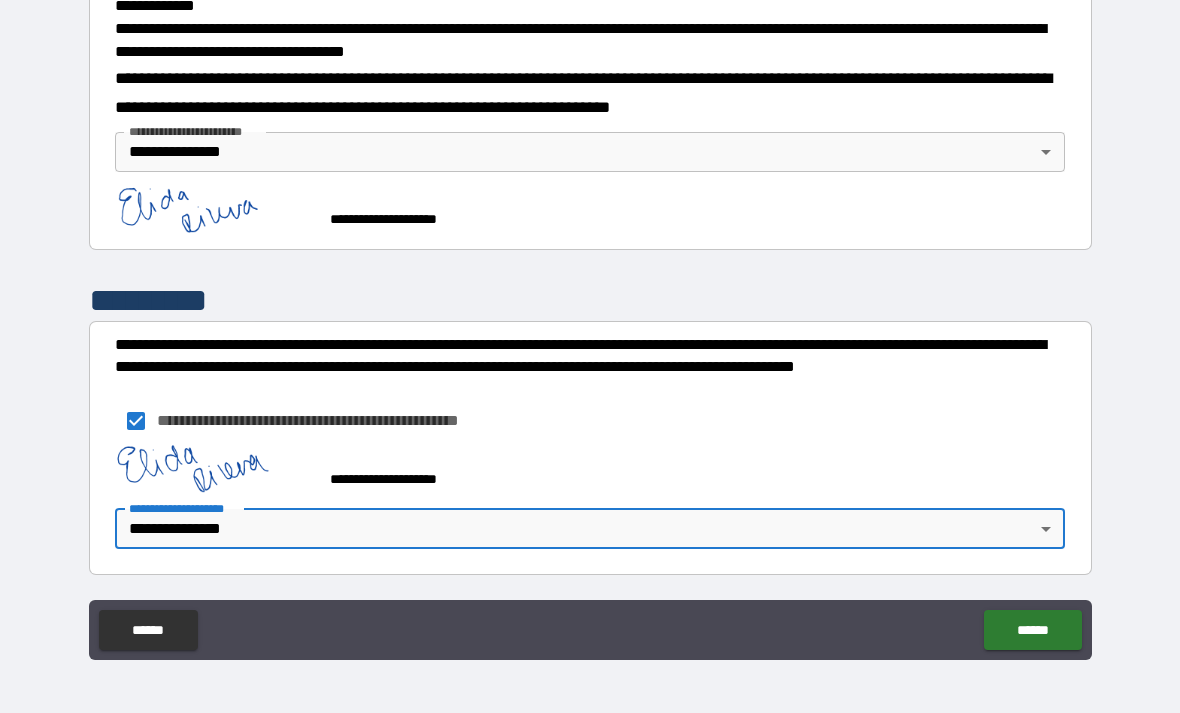scroll, scrollTop: 706, scrollLeft: 0, axis: vertical 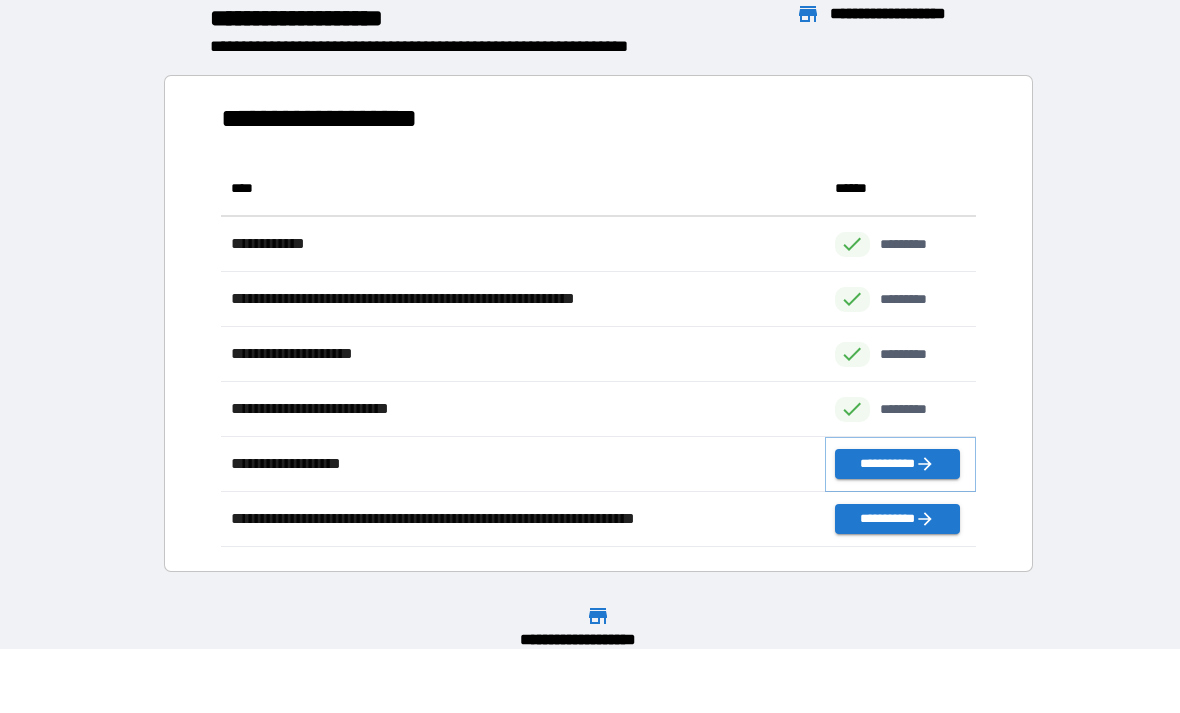 click 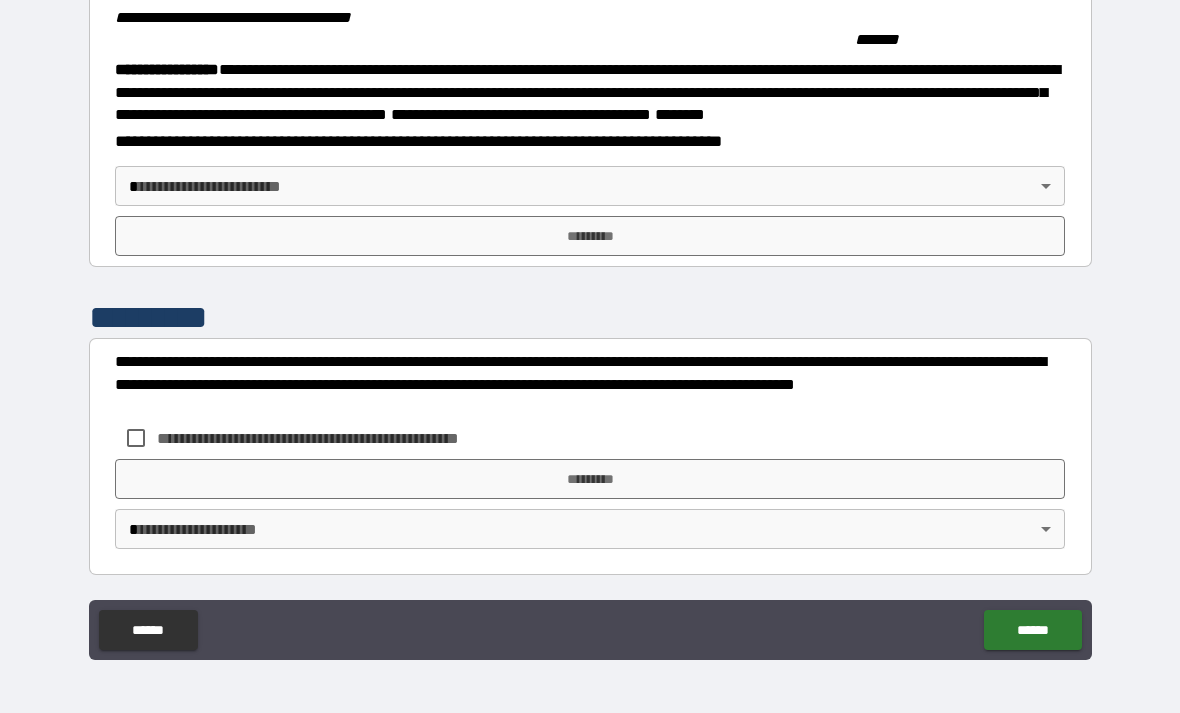 scroll, scrollTop: 2121, scrollLeft: 0, axis: vertical 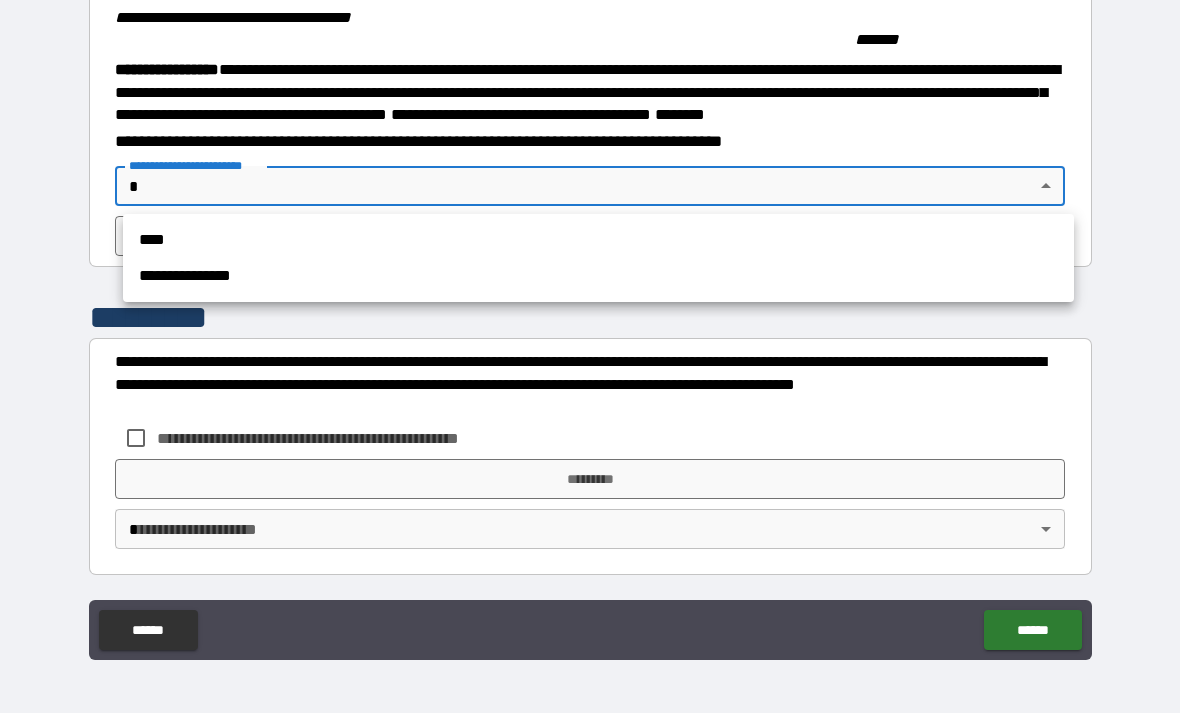 click on "**********" at bounding box center [598, 276] 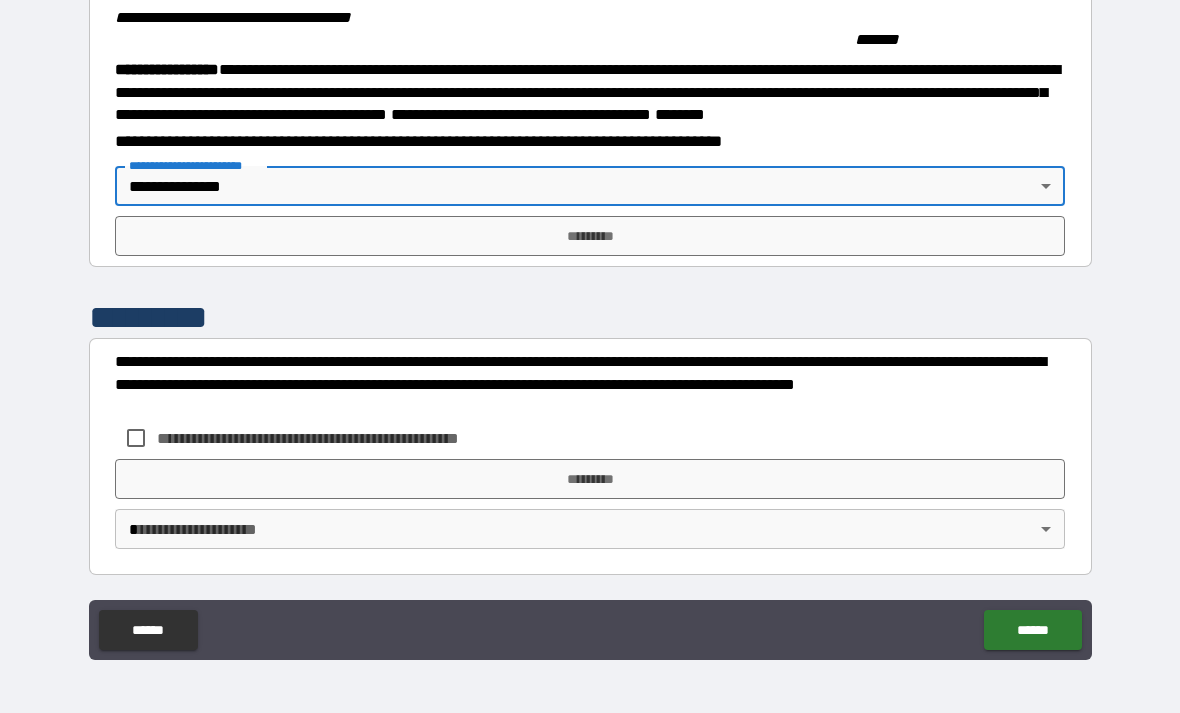 click on "*********" at bounding box center (590, 236) 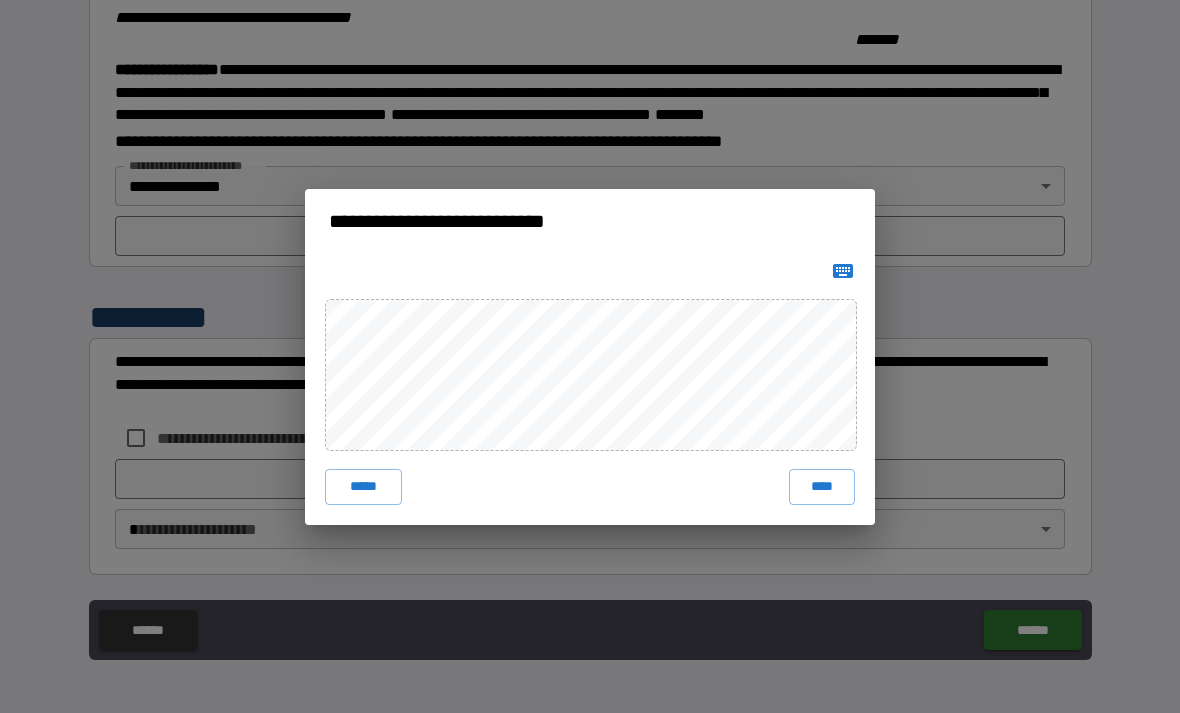 click on "****" at bounding box center [822, 487] 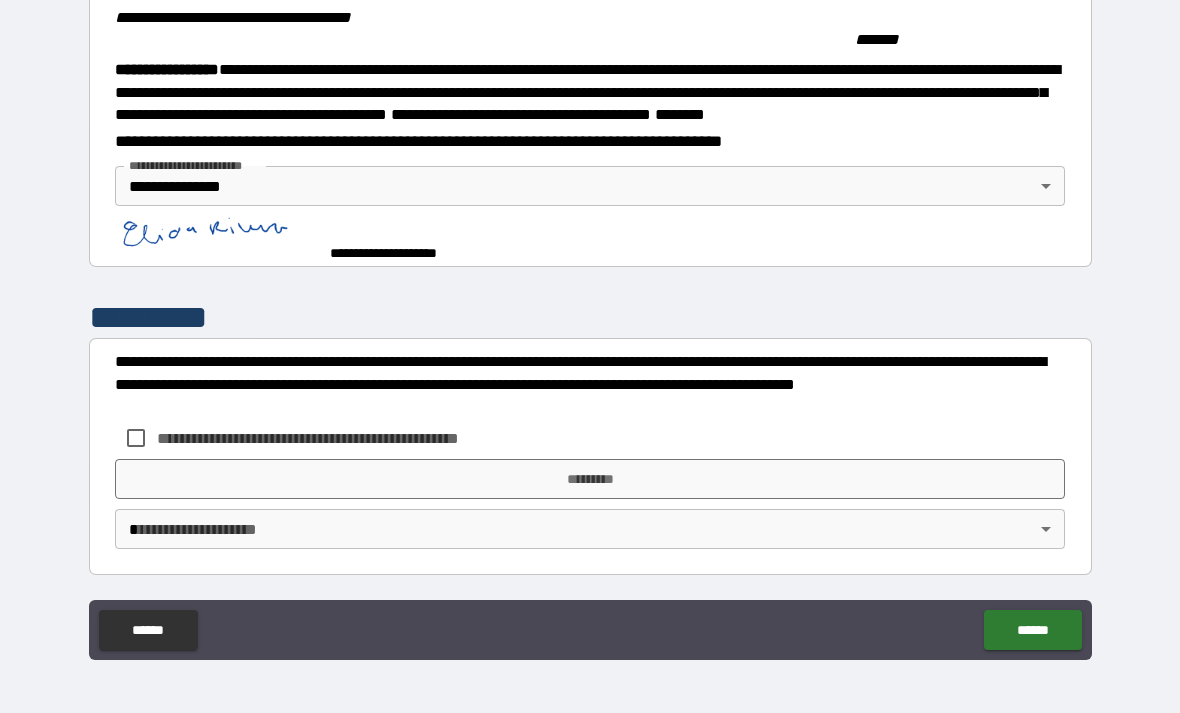 scroll, scrollTop: 2111, scrollLeft: 0, axis: vertical 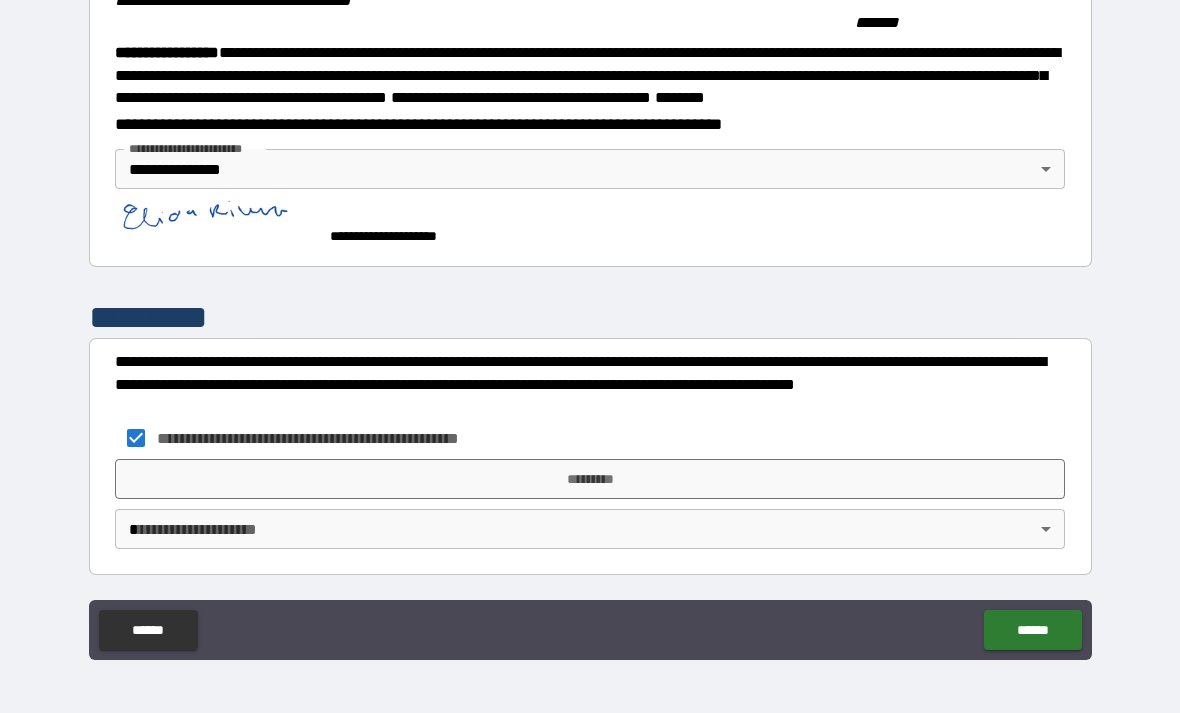 click on "*********" at bounding box center (590, 479) 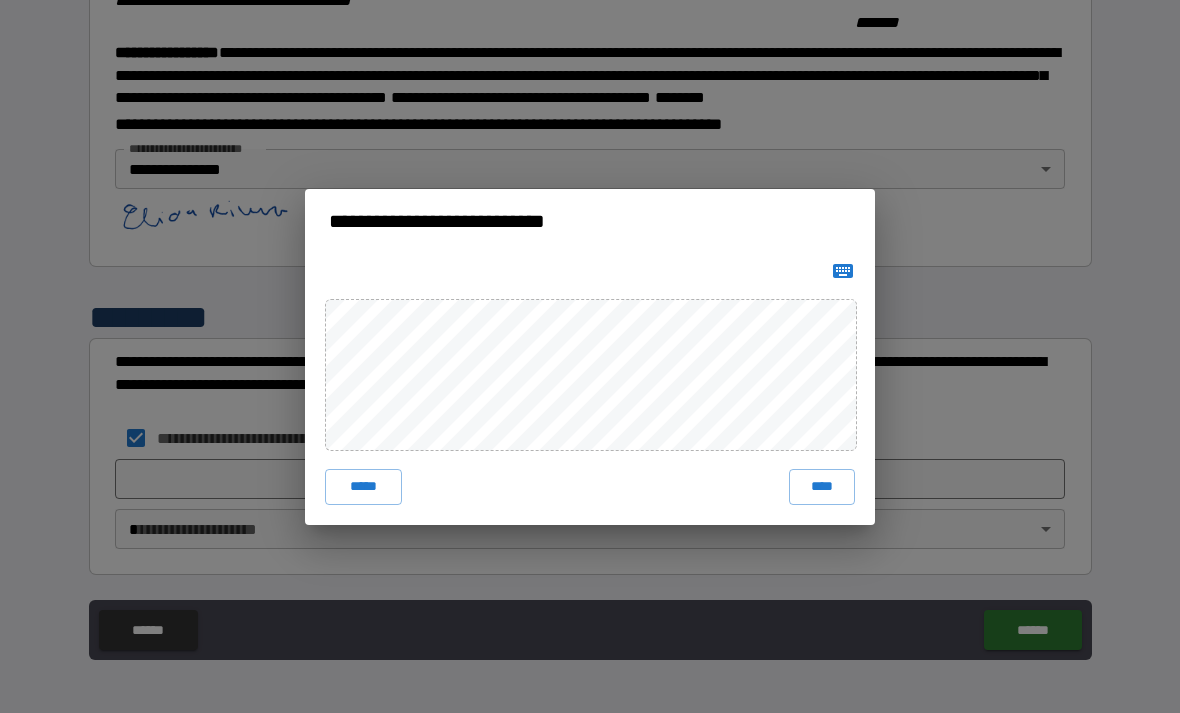 click on "****" at bounding box center [822, 487] 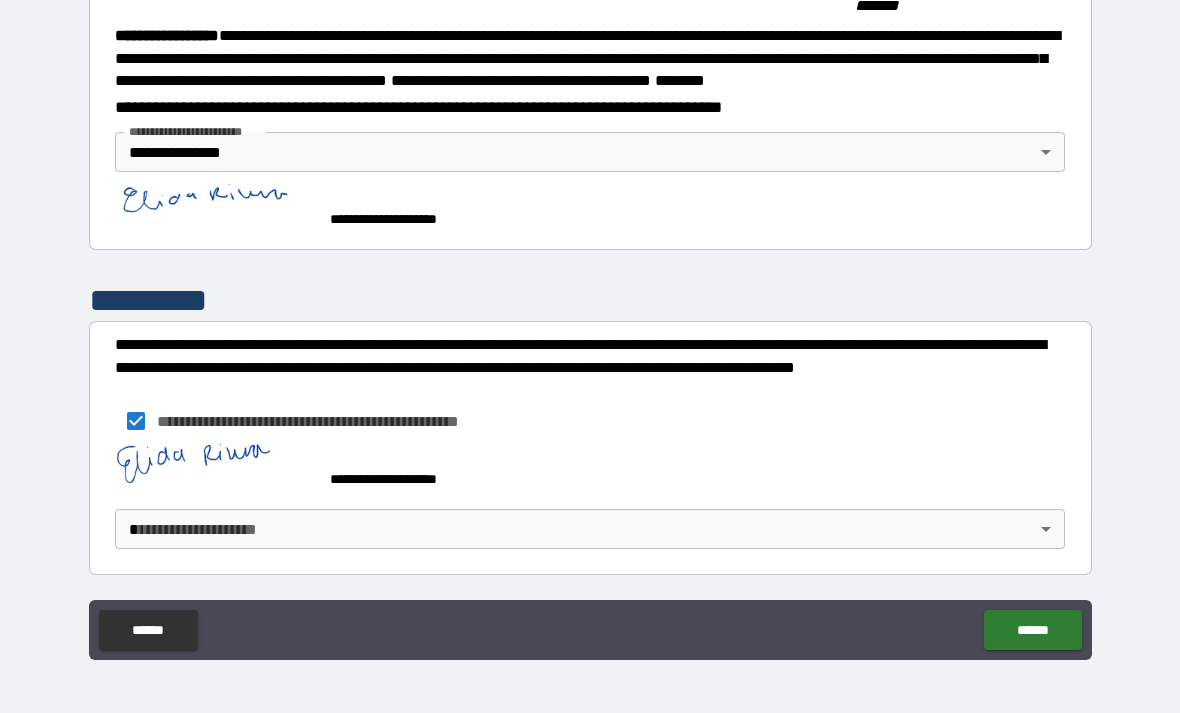 scroll, scrollTop: 2155, scrollLeft: 0, axis: vertical 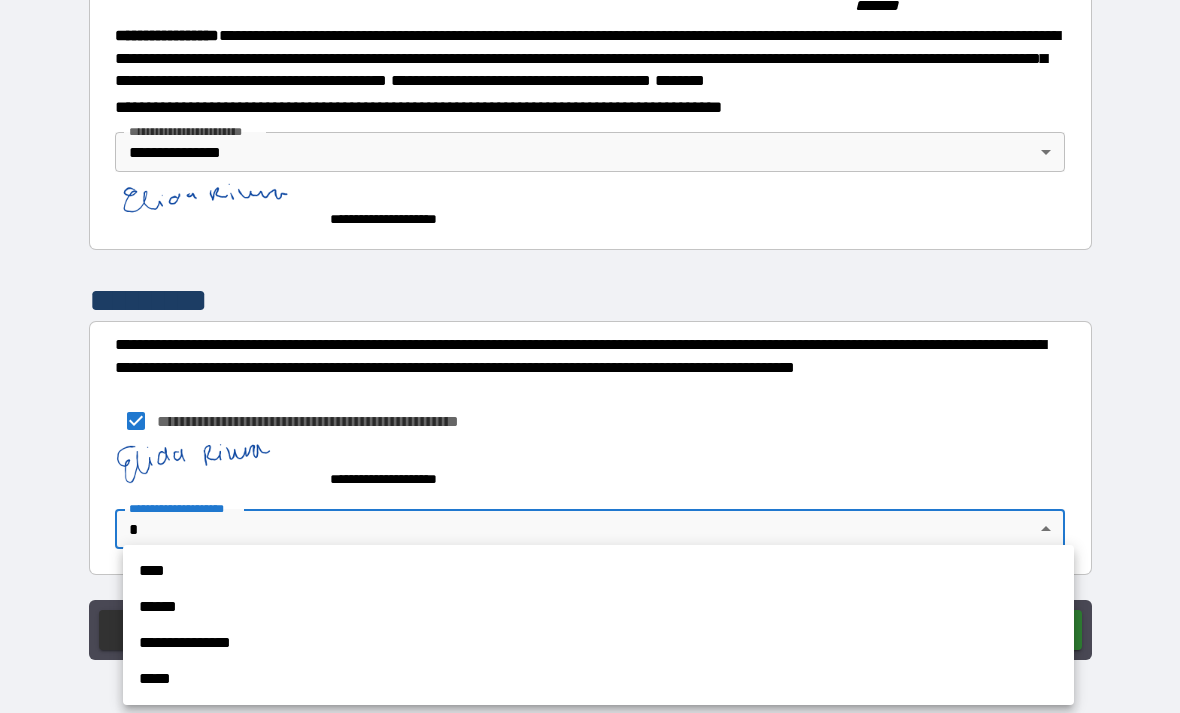 click on "**********" at bounding box center (598, 643) 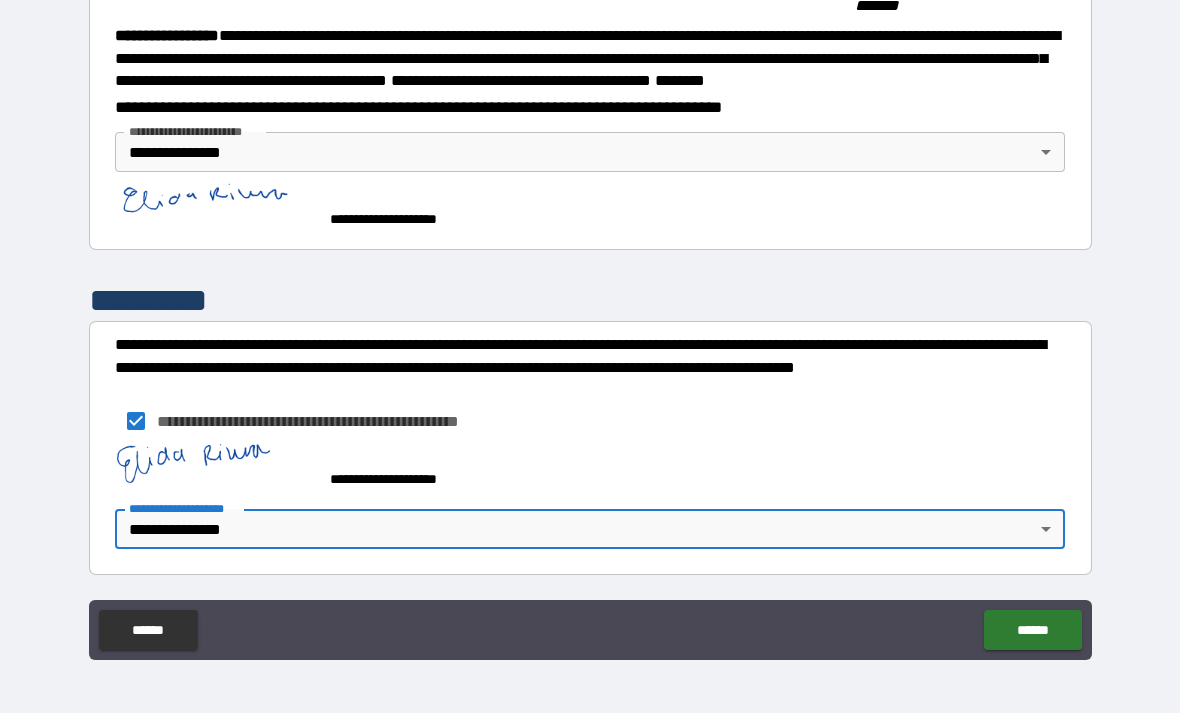click on "******" at bounding box center [1032, 630] 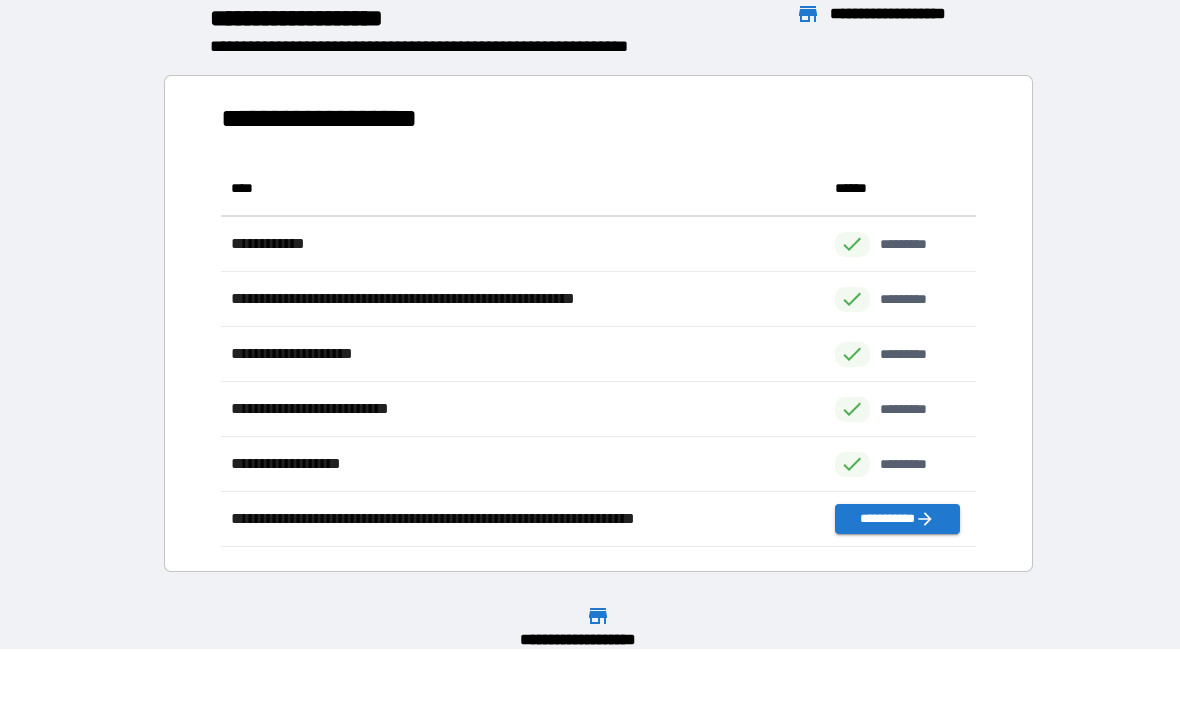 scroll, scrollTop: 1, scrollLeft: 1, axis: both 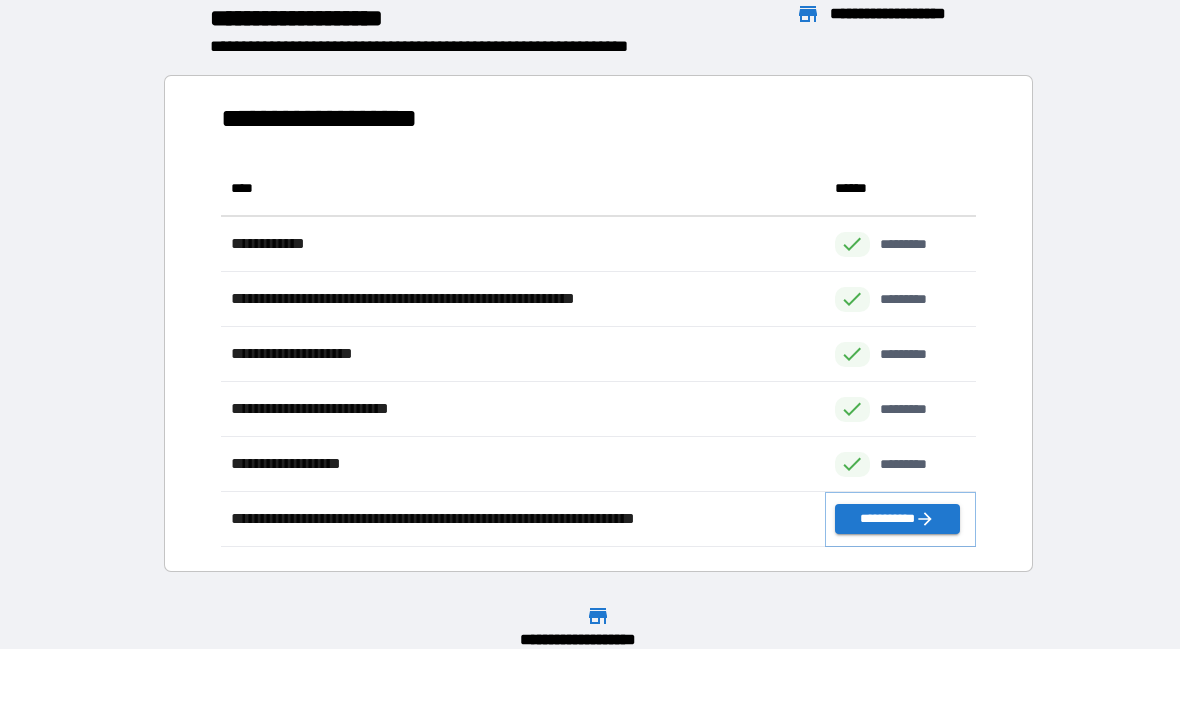 click on "**********" at bounding box center (897, 519) 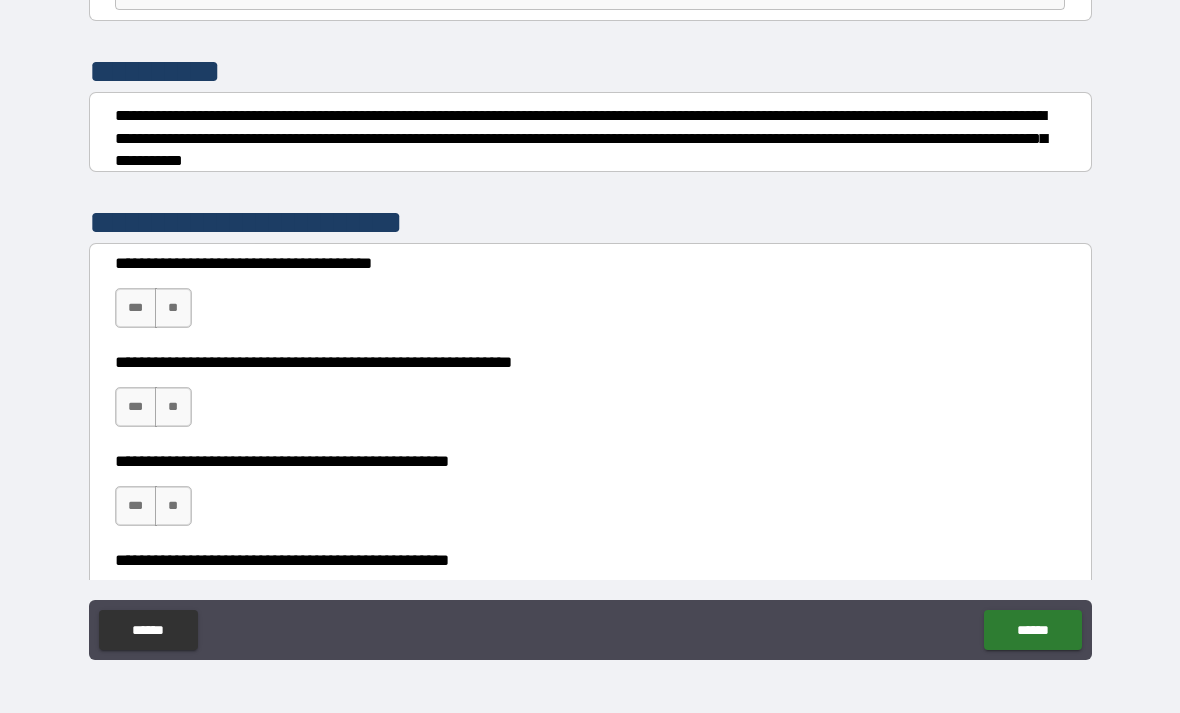 scroll, scrollTop: 221, scrollLeft: 0, axis: vertical 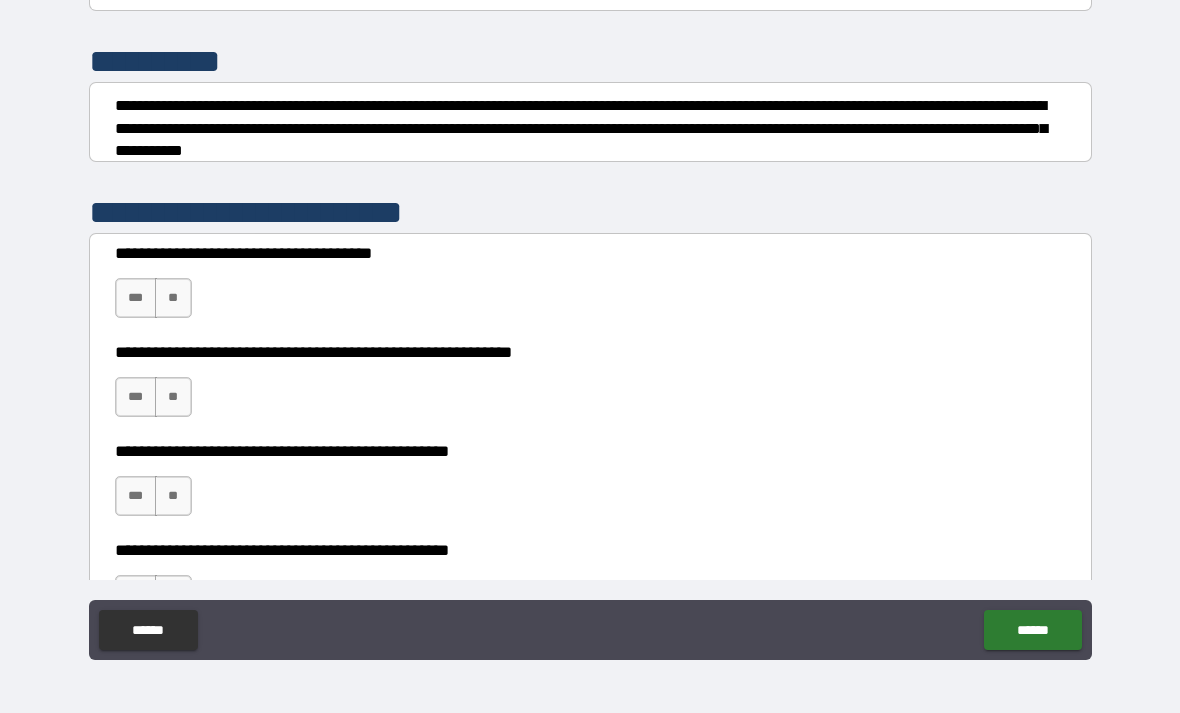 click on "**" at bounding box center (173, 298) 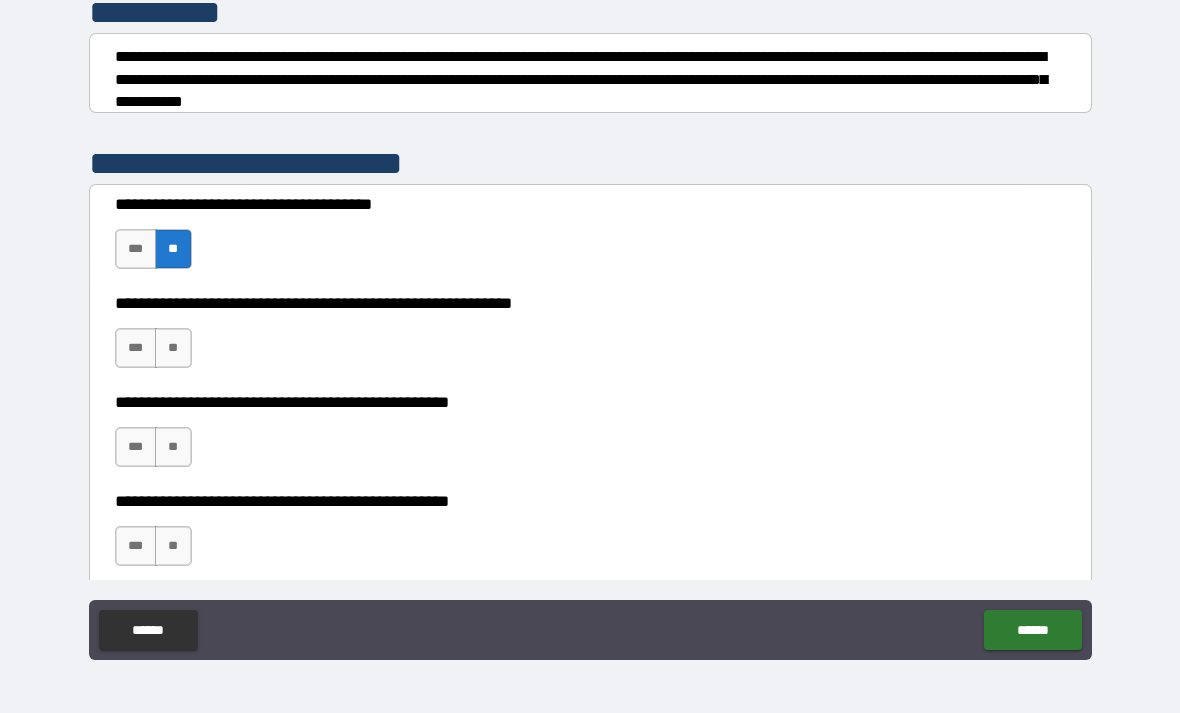 scroll, scrollTop: 274, scrollLeft: 0, axis: vertical 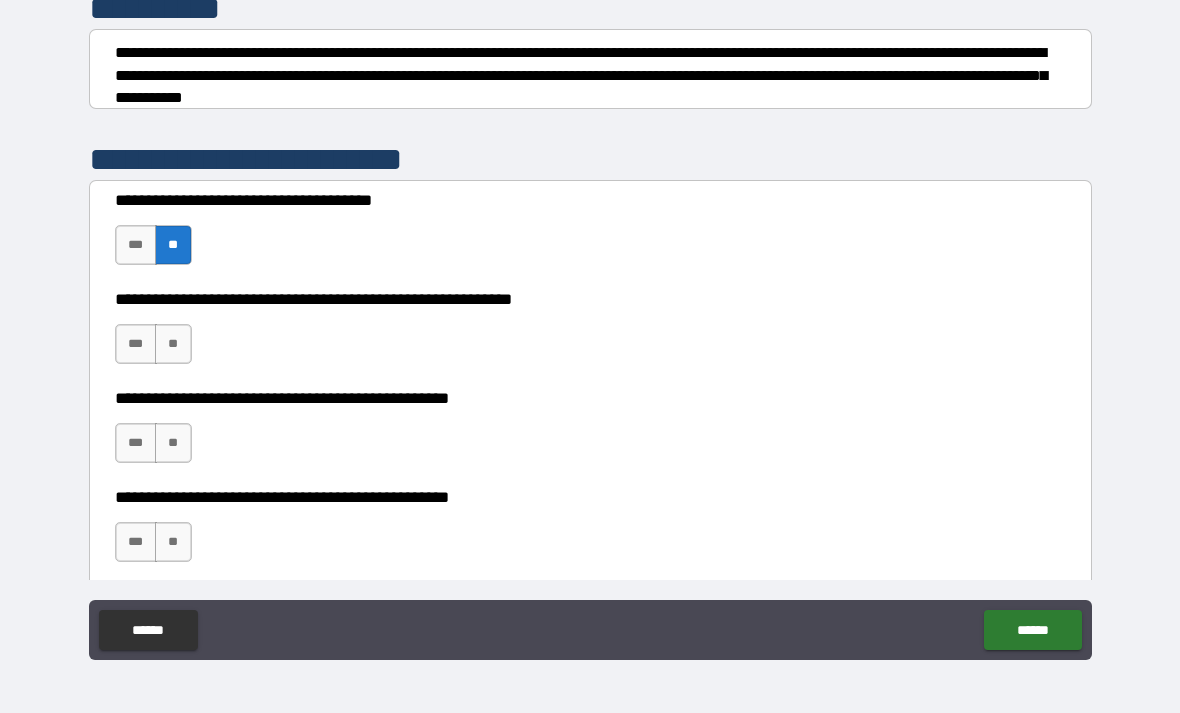 click on "**" at bounding box center [173, 344] 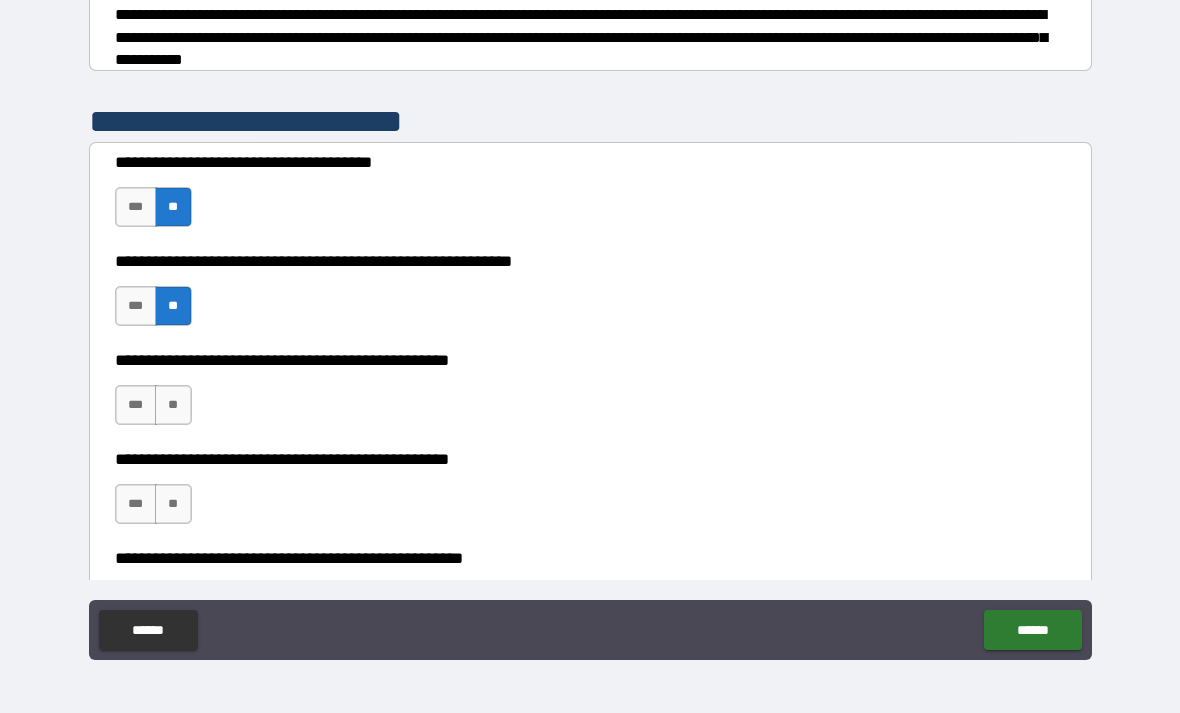 scroll, scrollTop: 316, scrollLeft: 0, axis: vertical 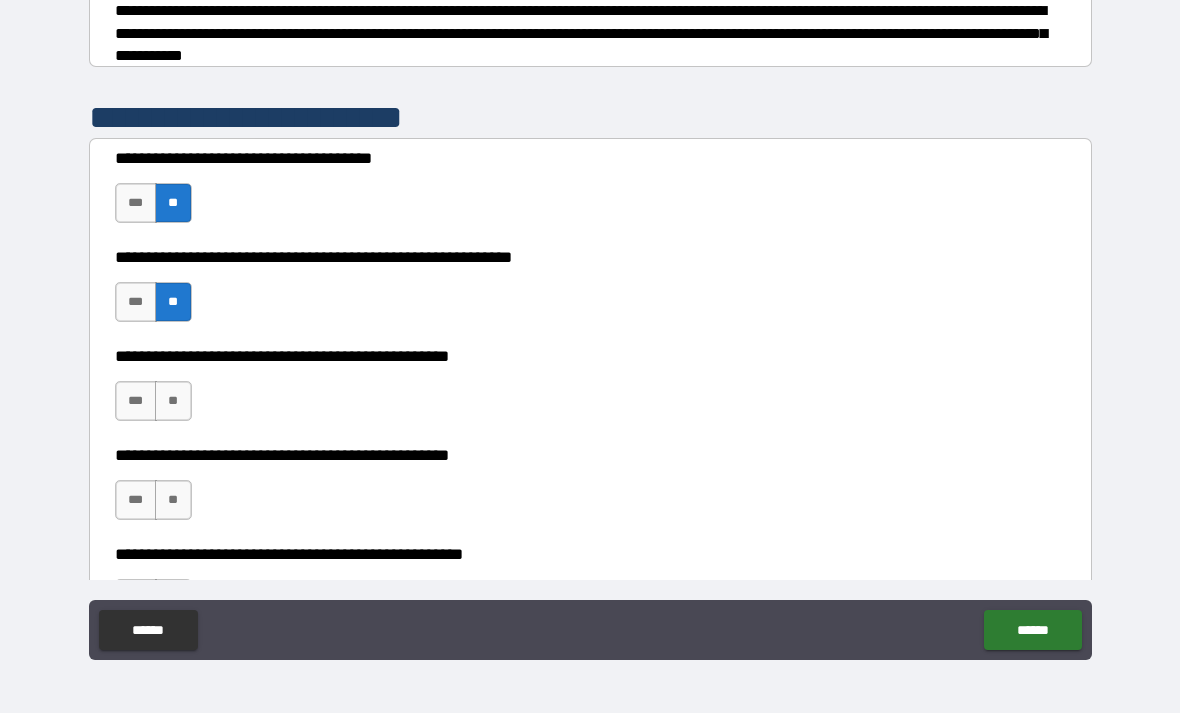 click on "**" at bounding box center [173, 401] 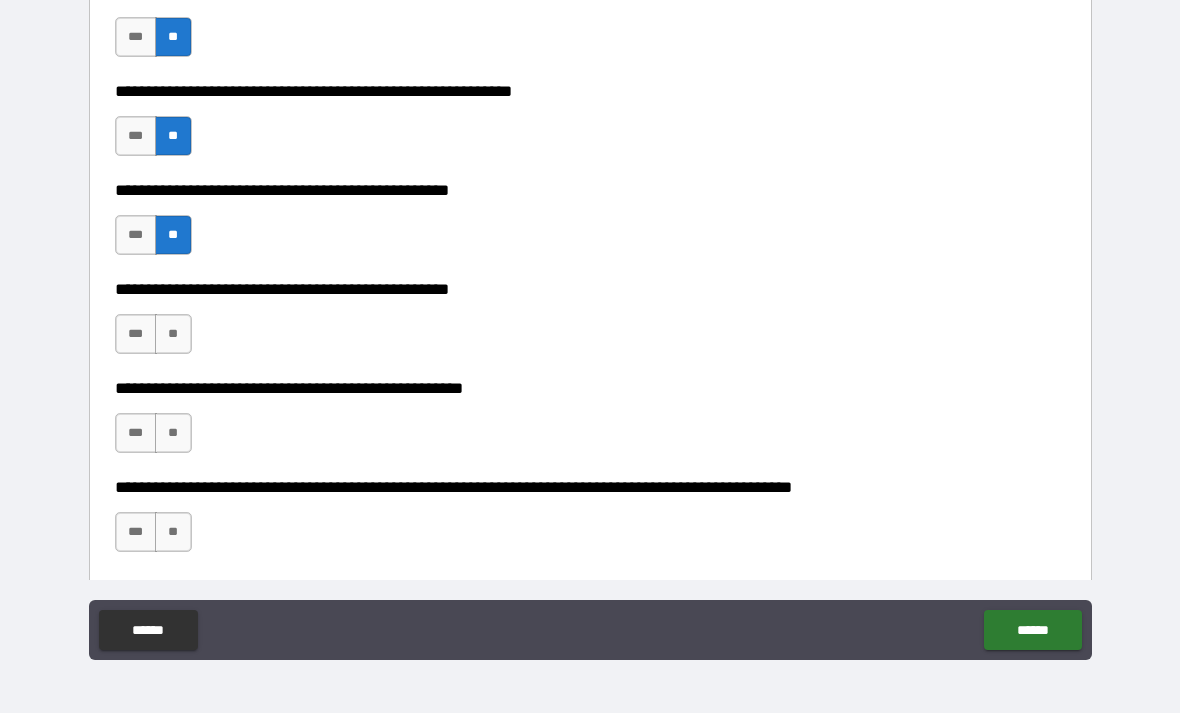 scroll, scrollTop: 484, scrollLeft: 0, axis: vertical 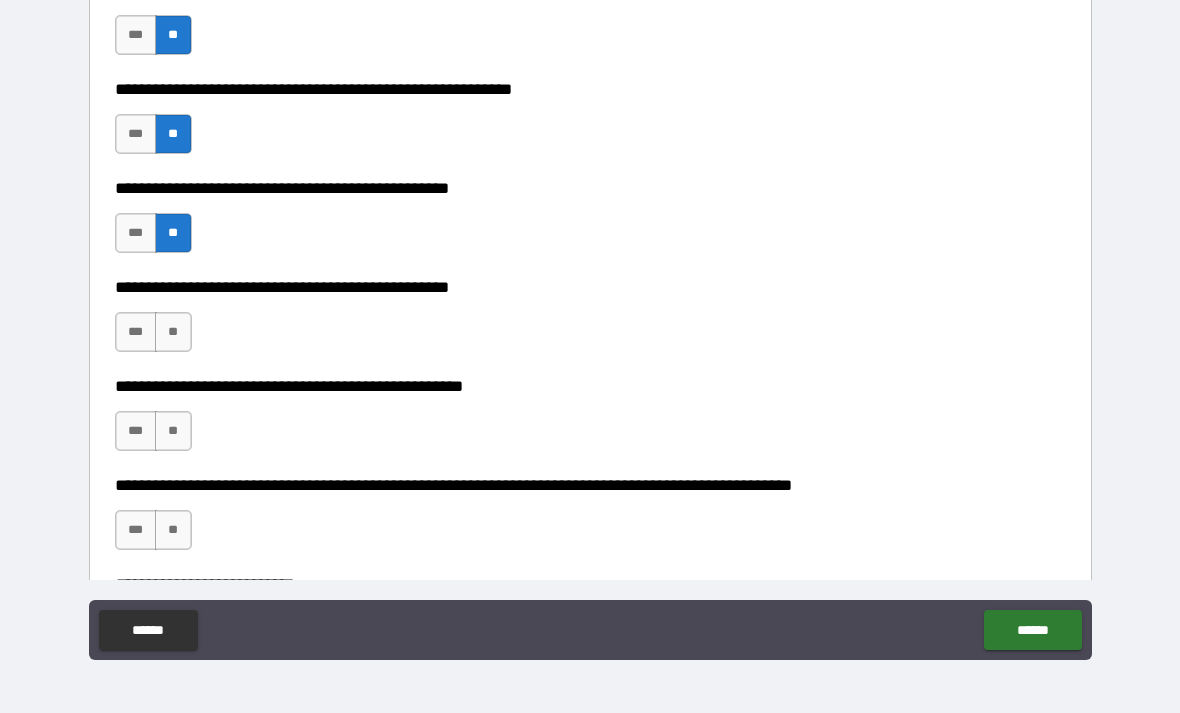 click on "**" at bounding box center [173, 332] 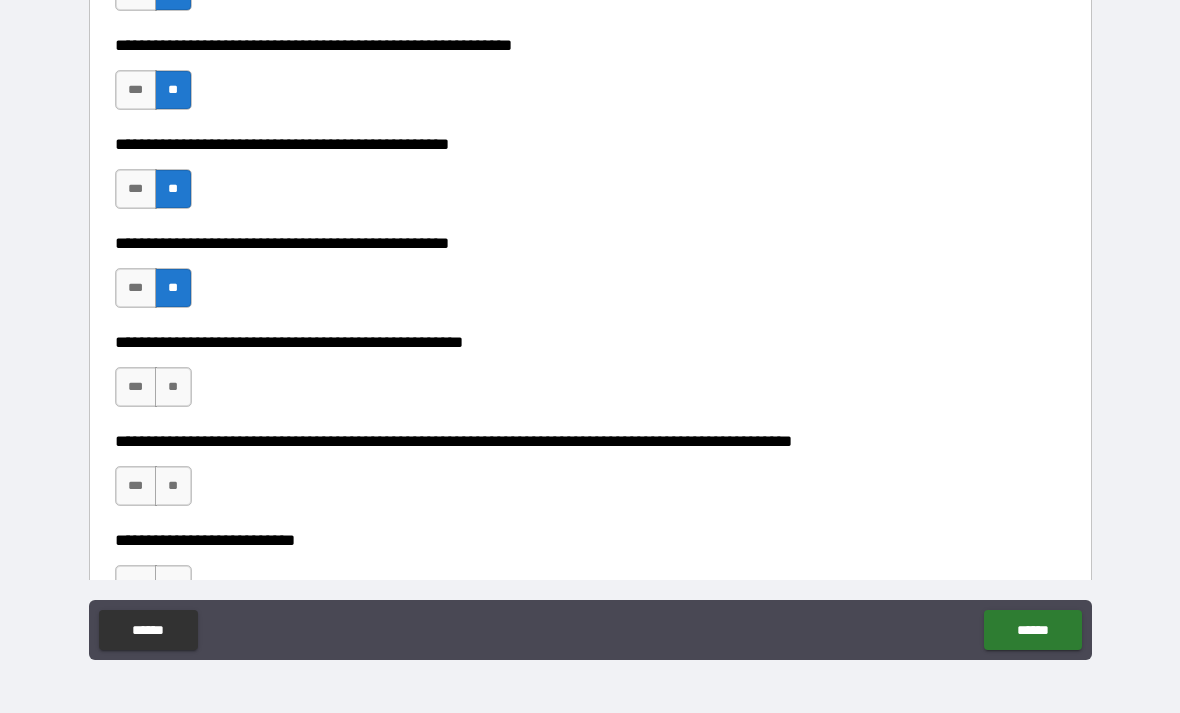 scroll, scrollTop: 529, scrollLeft: 0, axis: vertical 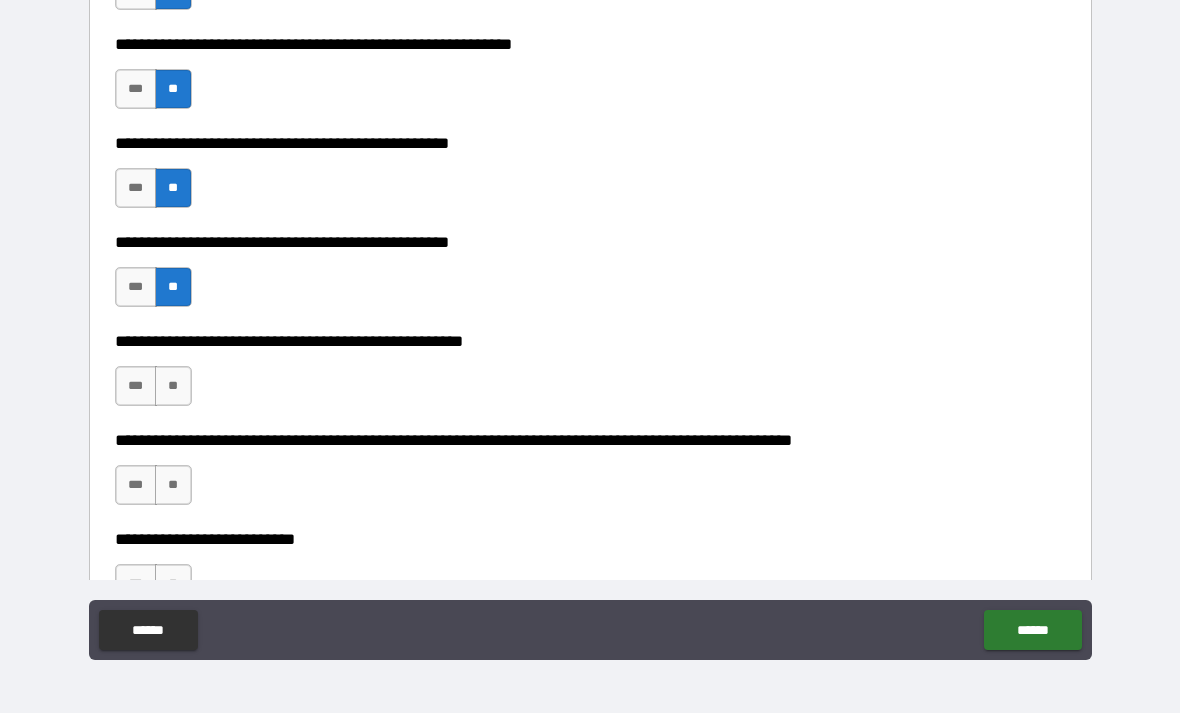 click on "**" at bounding box center (173, 386) 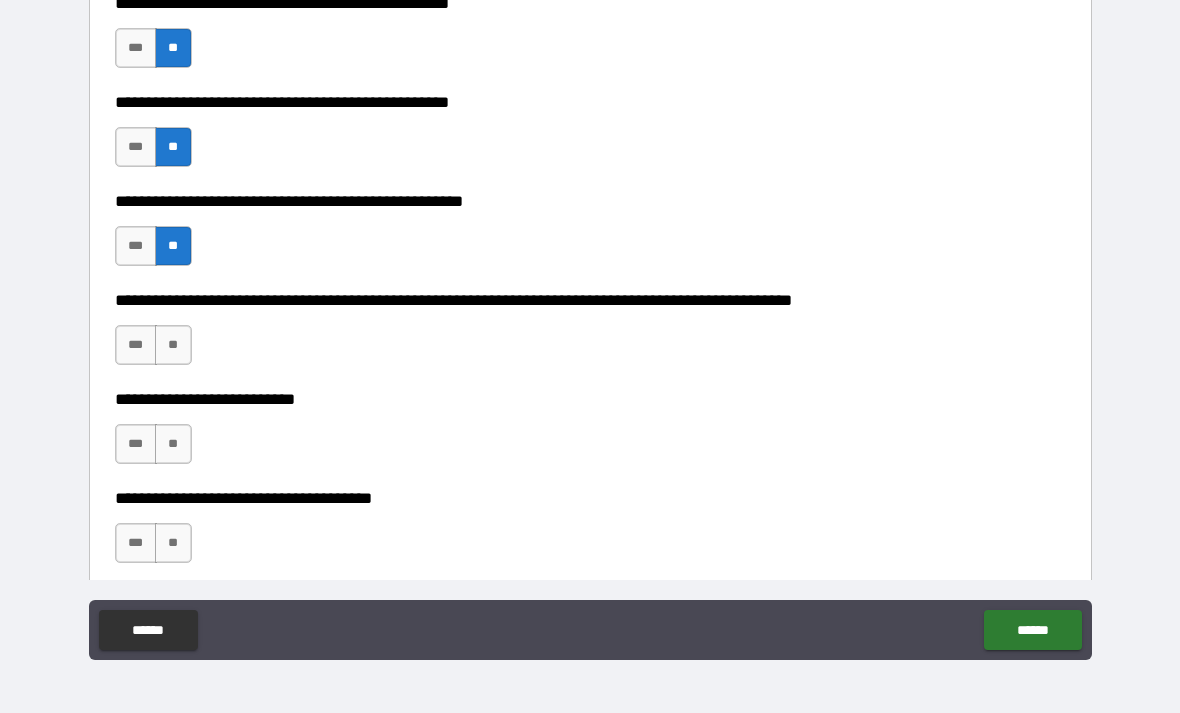 scroll, scrollTop: 681, scrollLeft: 0, axis: vertical 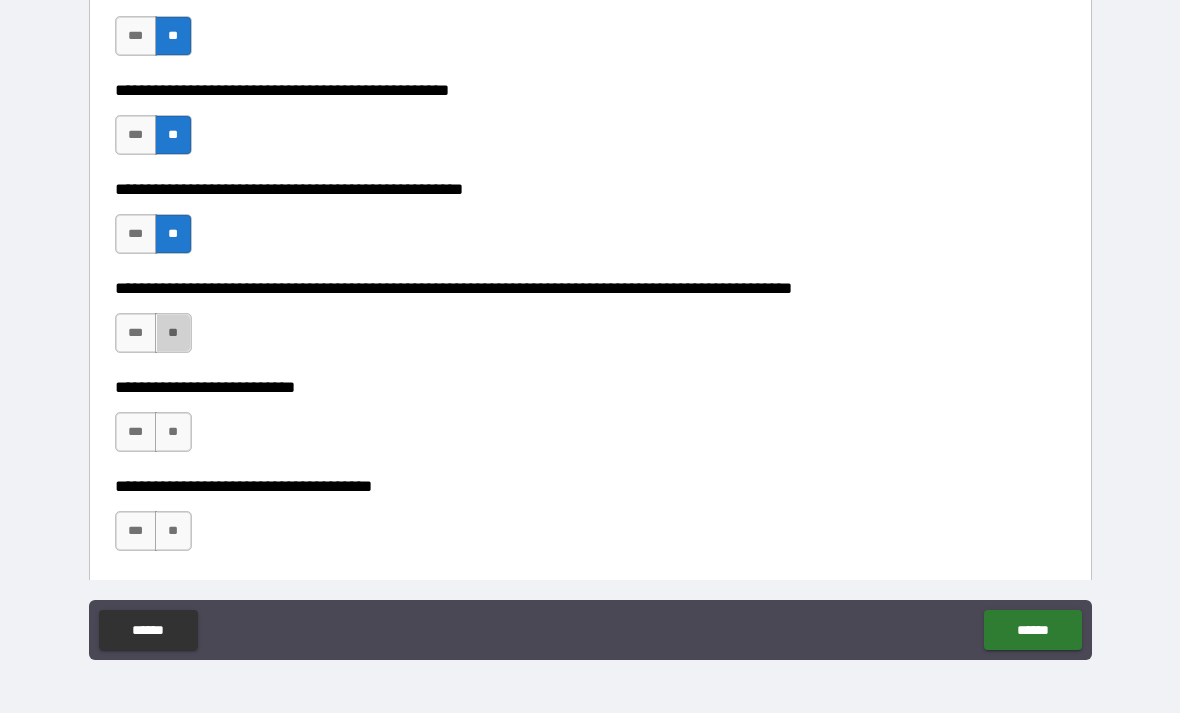click on "**" at bounding box center (173, 333) 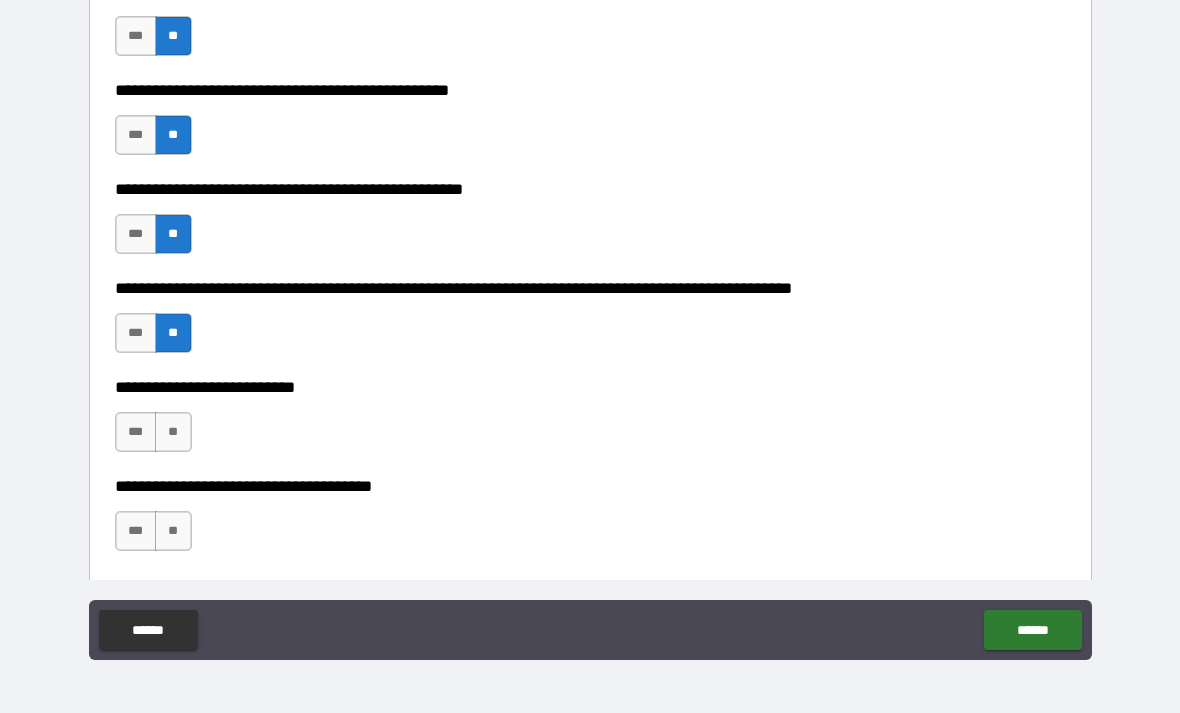click on "**" at bounding box center [173, 432] 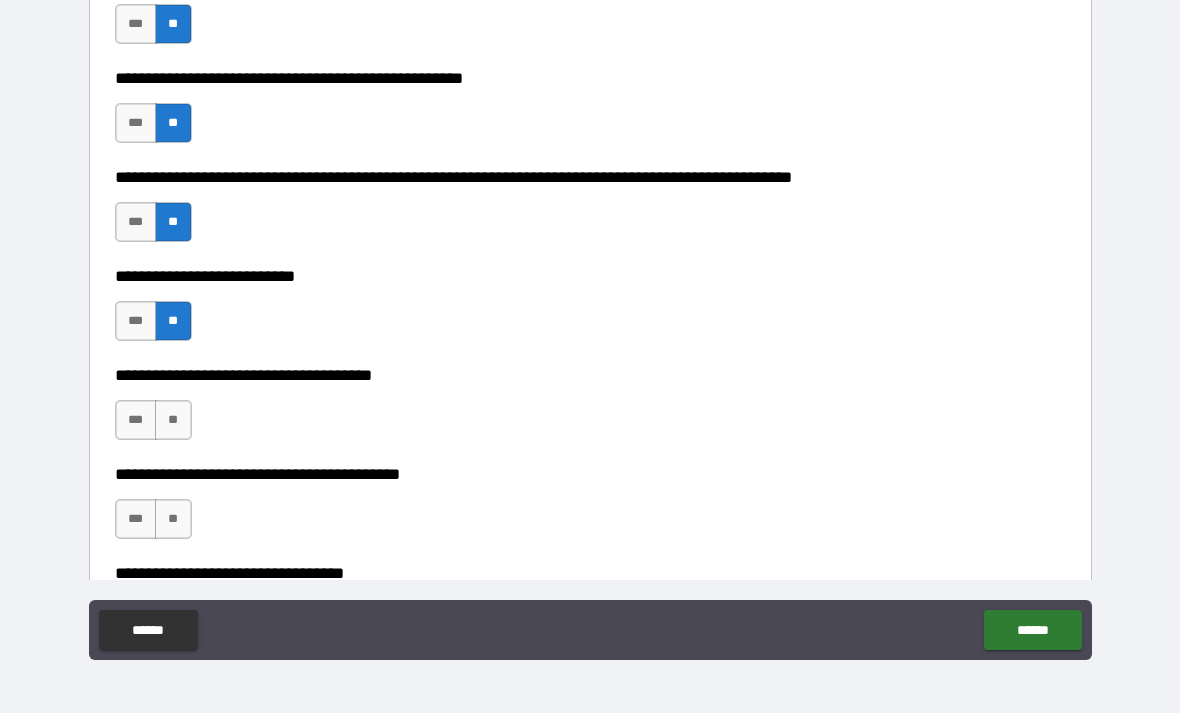 click on "**" at bounding box center [173, 420] 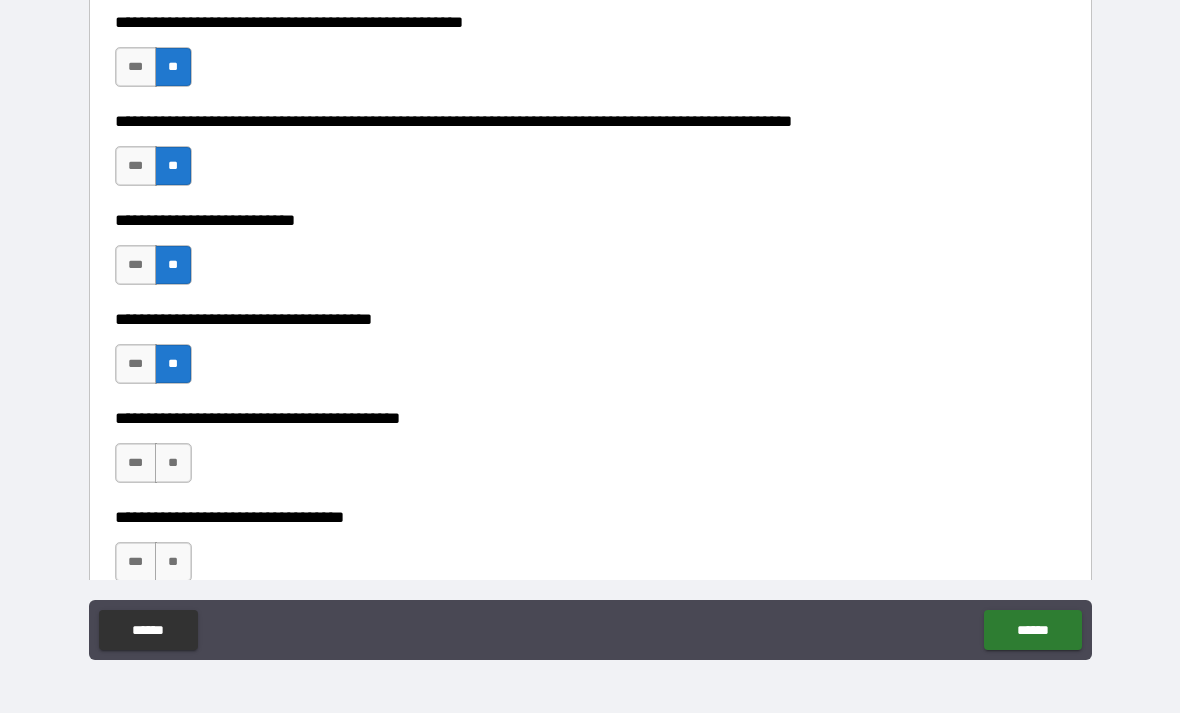 click on "**" at bounding box center [173, 463] 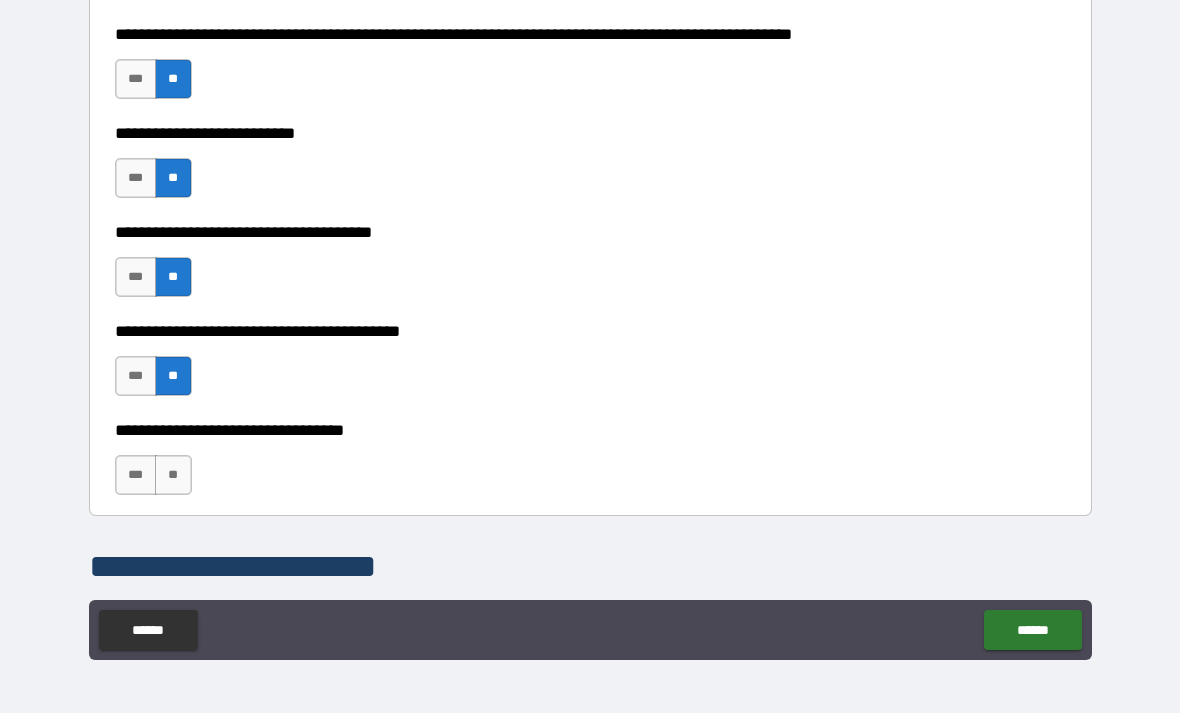 scroll, scrollTop: 944, scrollLeft: 0, axis: vertical 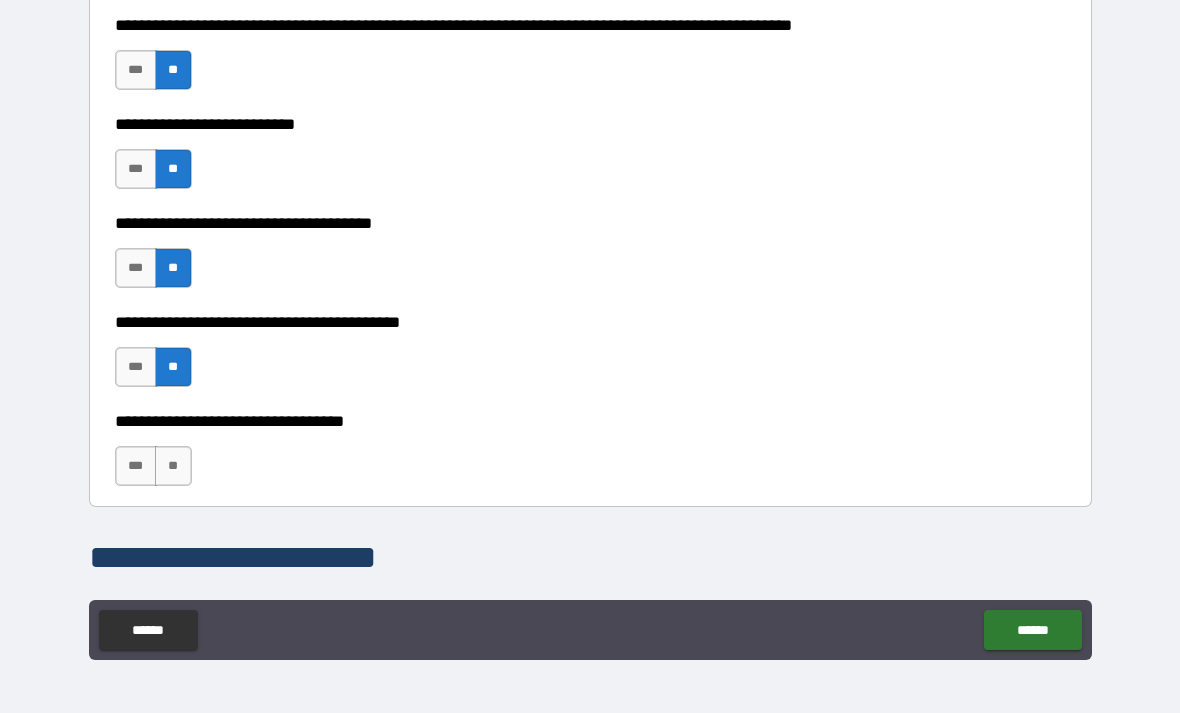 click on "**" at bounding box center (173, 466) 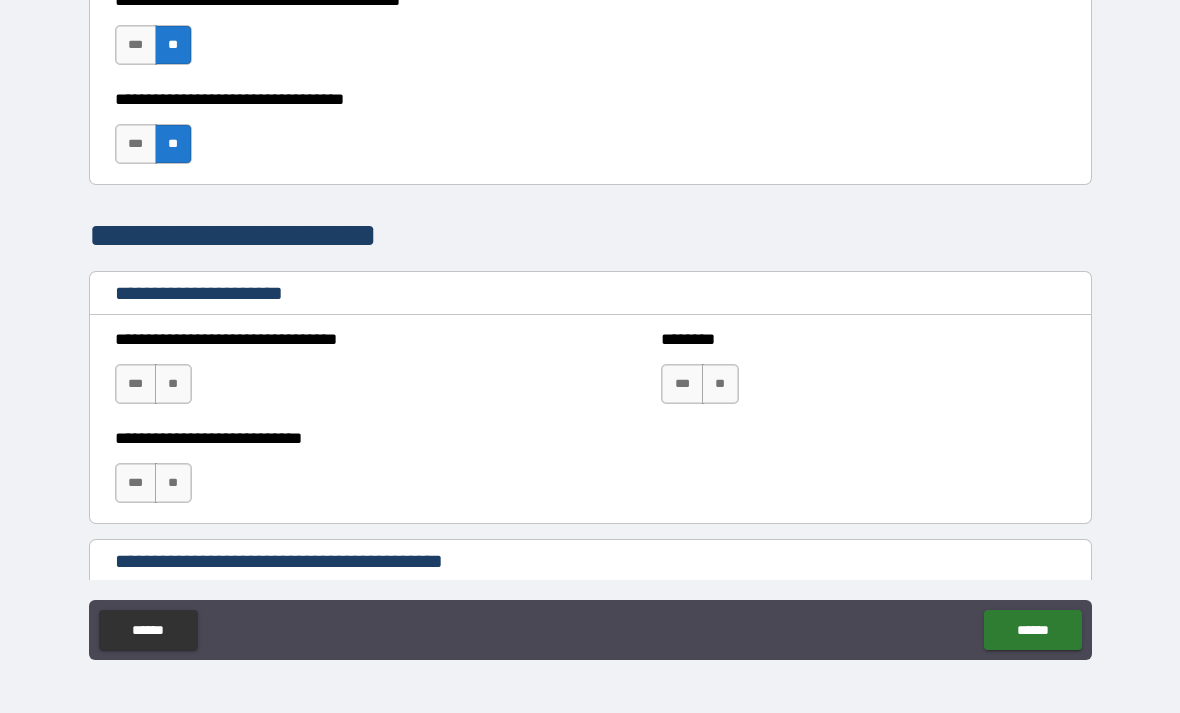 scroll, scrollTop: 1271, scrollLeft: 0, axis: vertical 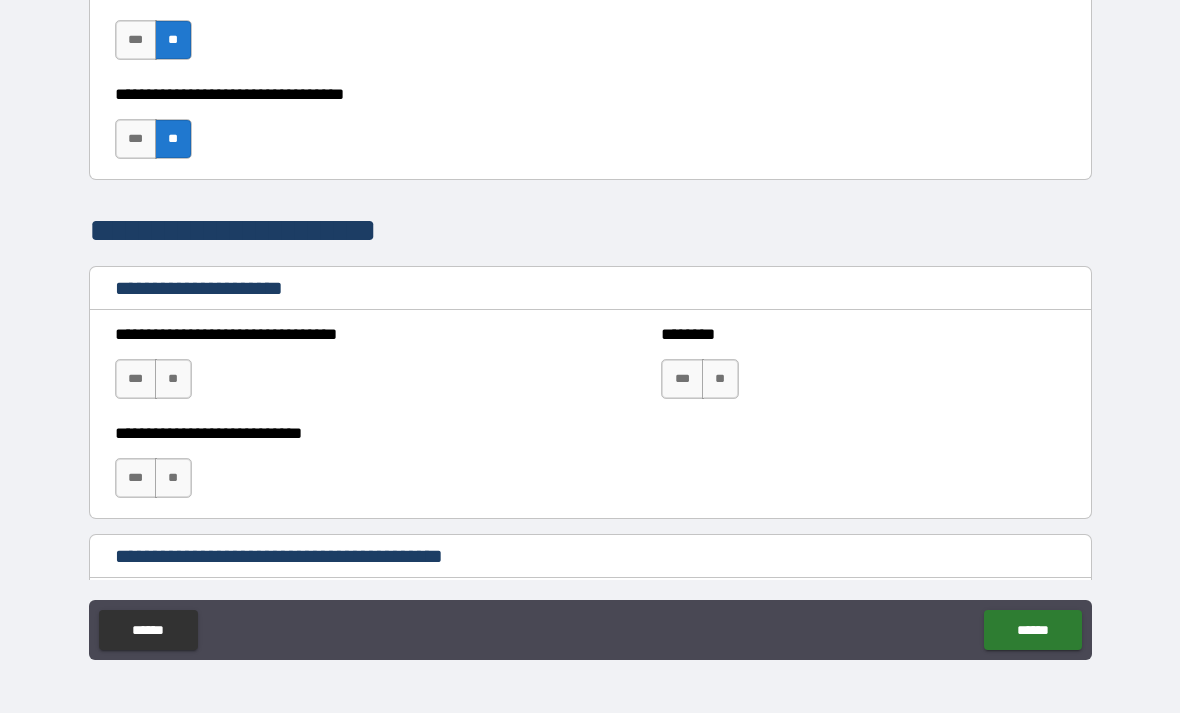 click on "**" at bounding box center [173, 379] 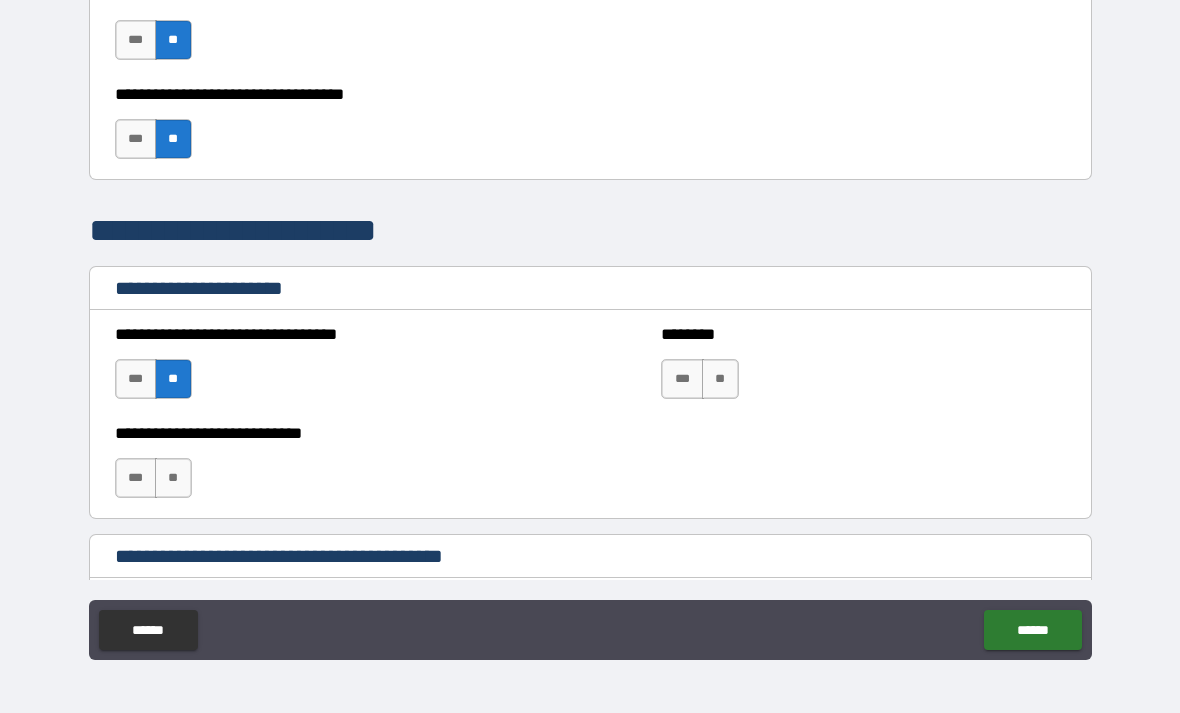 click on "**" at bounding box center (173, 478) 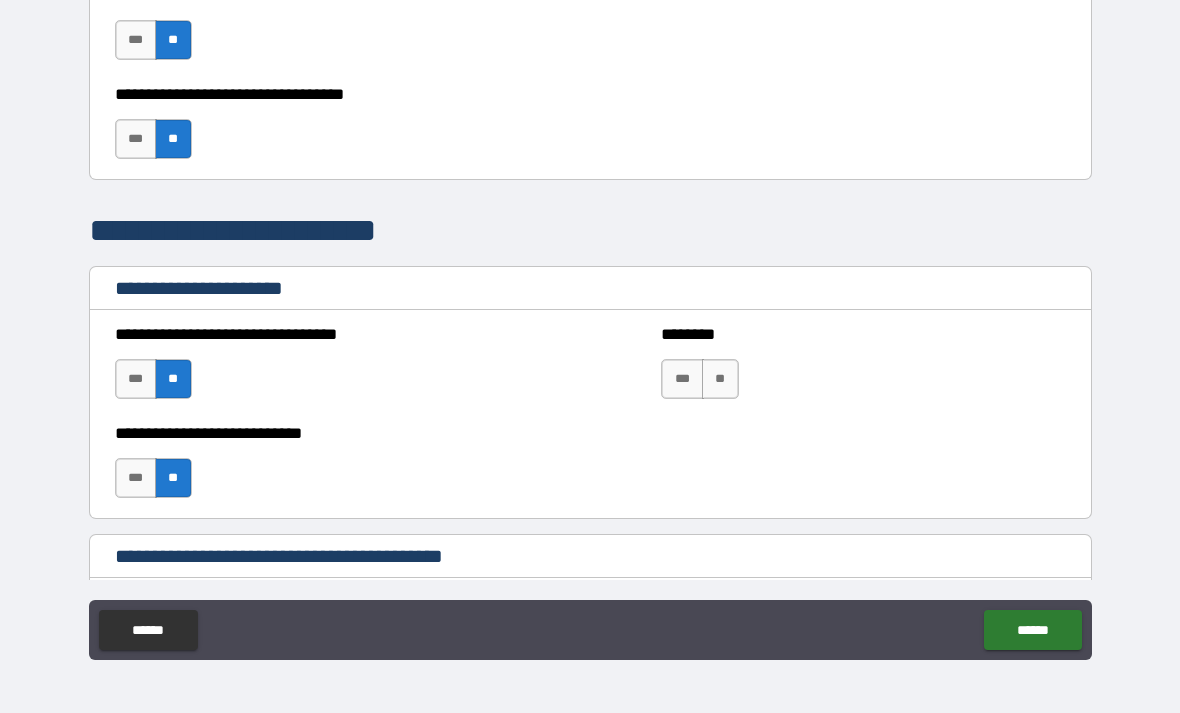 click on "**" at bounding box center (720, 379) 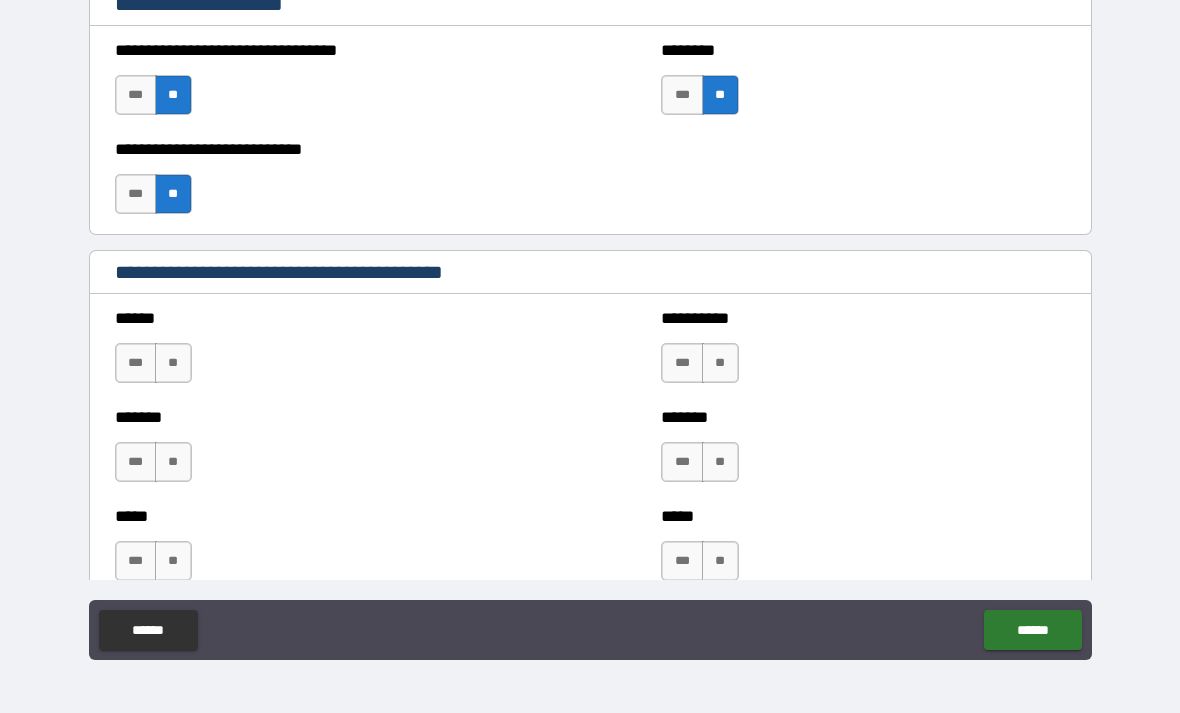 scroll, scrollTop: 1571, scrollLeft: 0, axis: vertical 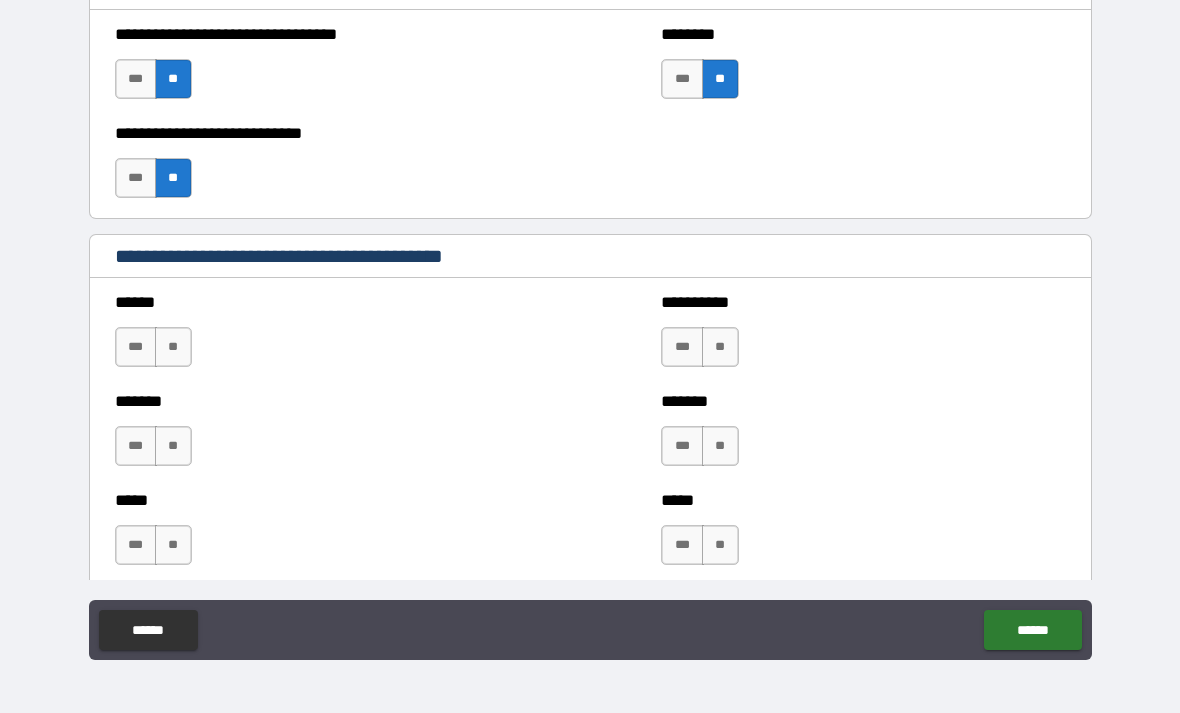 click on "**" at bounding box center [173, 347] 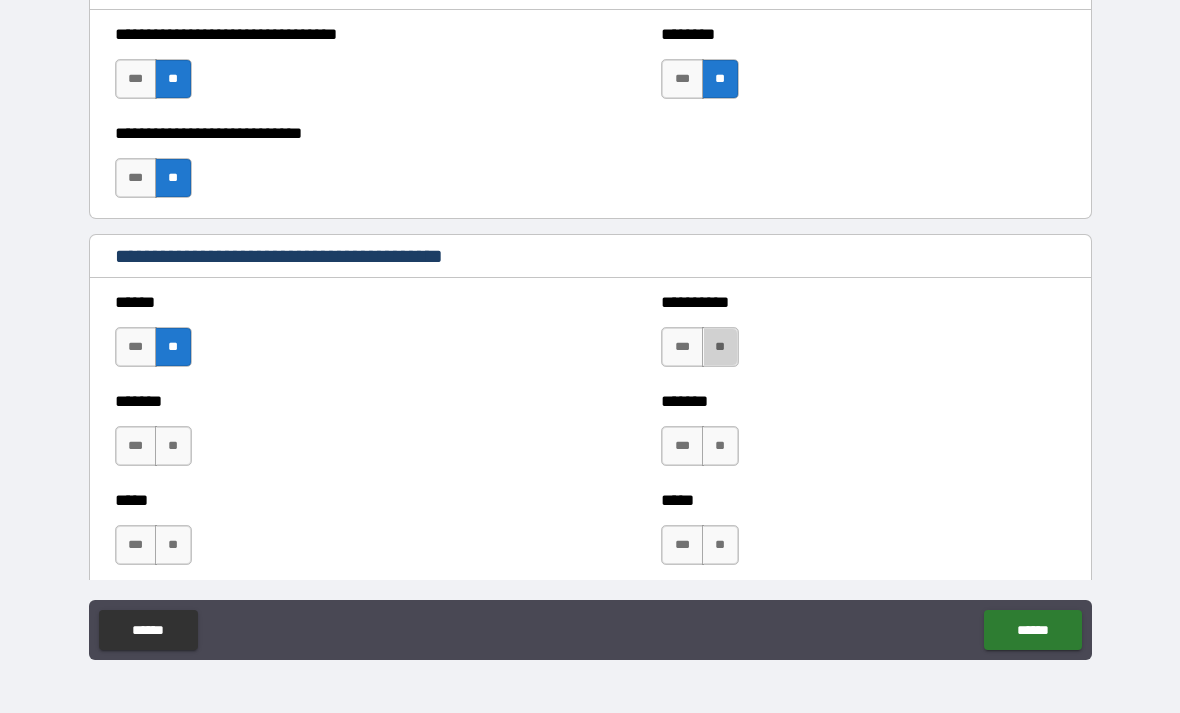 click on "**" at bounding box center [720, 347] 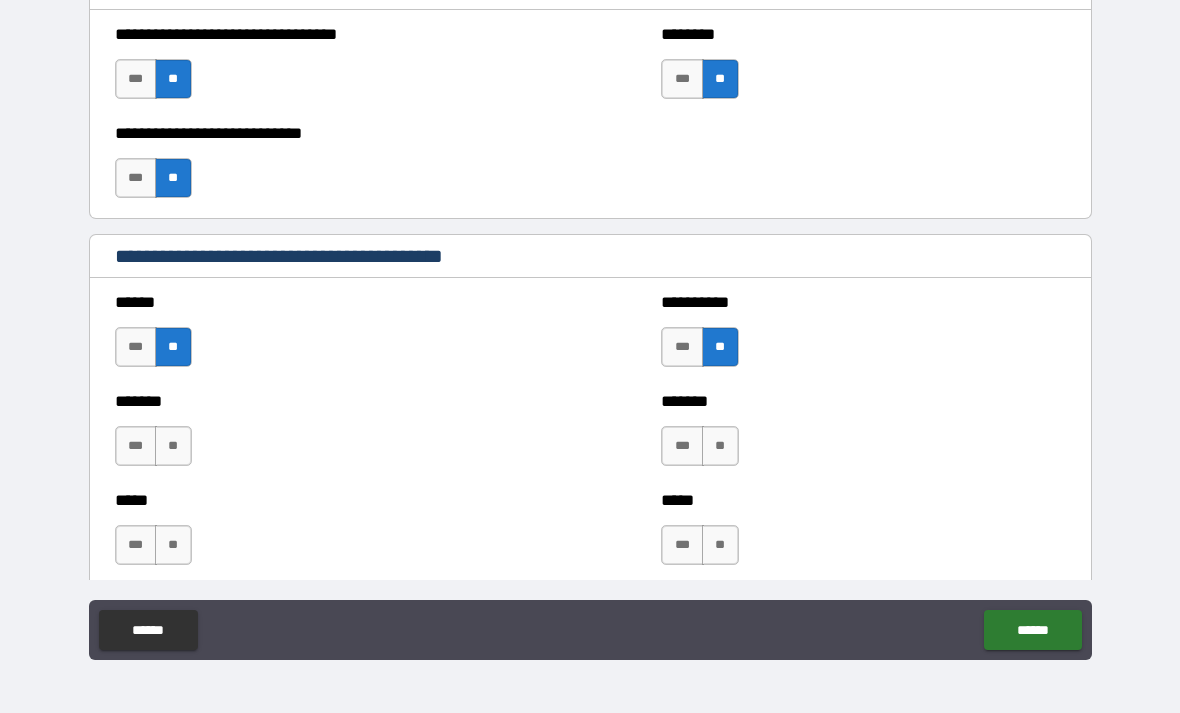 click on "**" at bounding box center [720, 446] 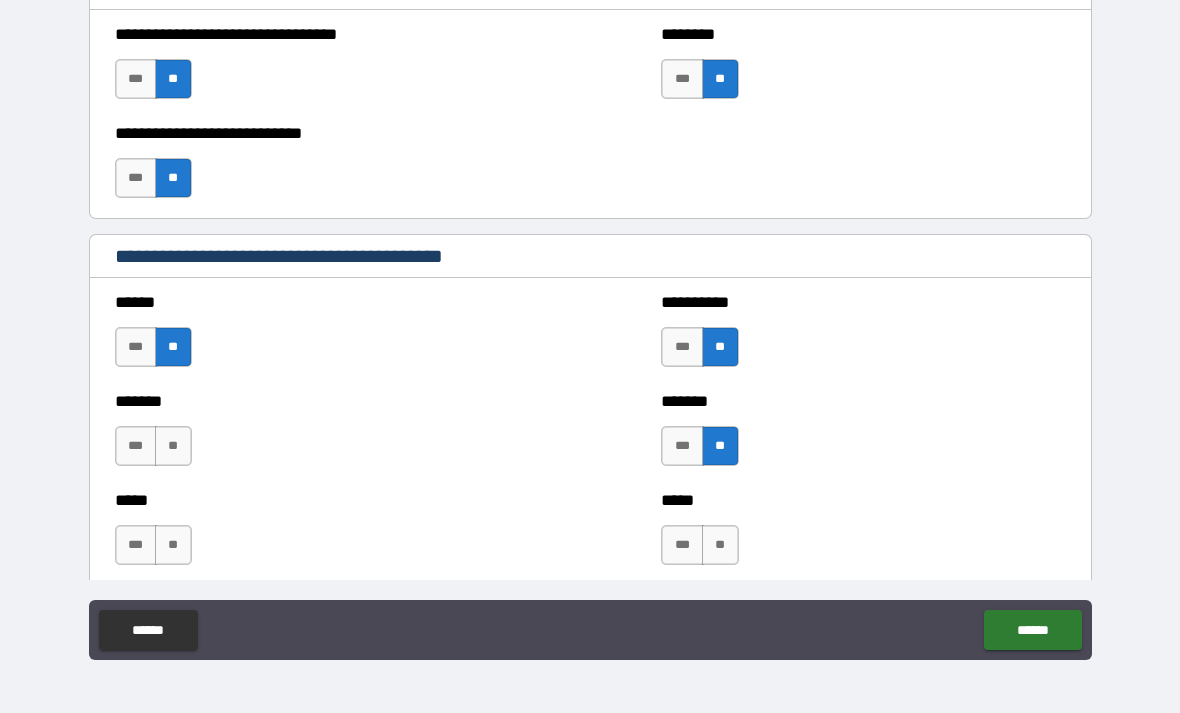 click on "**" at bounding box center (173, 446) 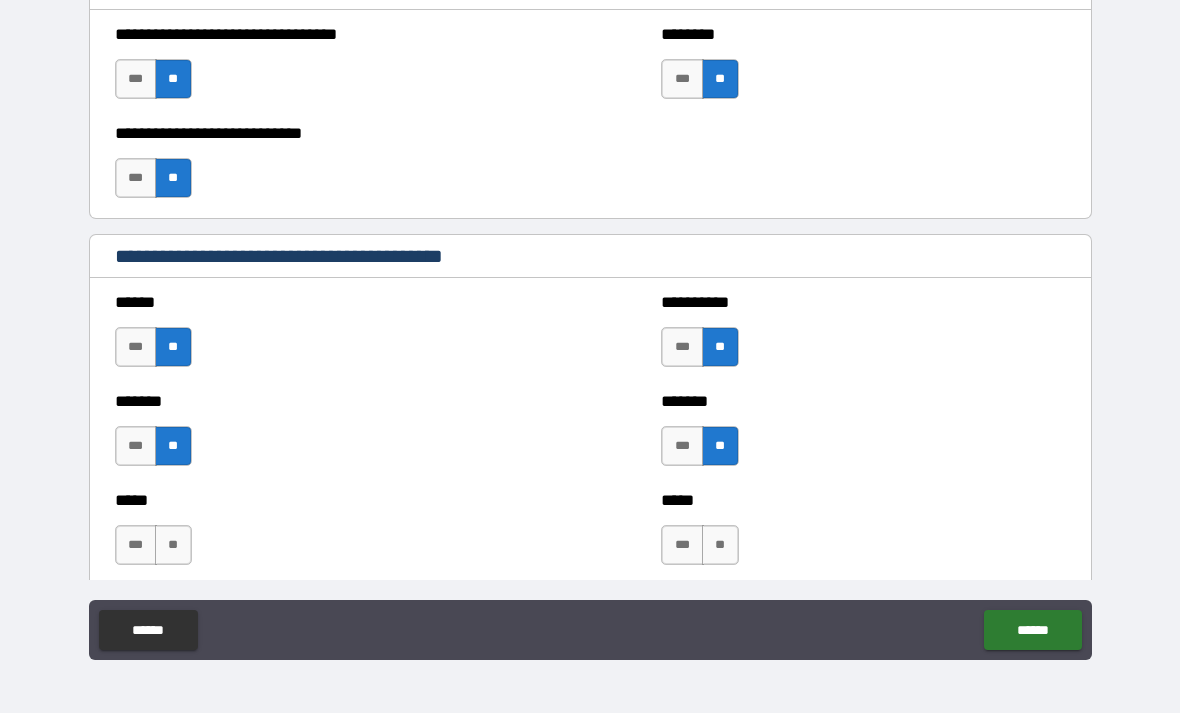 click on "**" at bounding box center [173, 545] 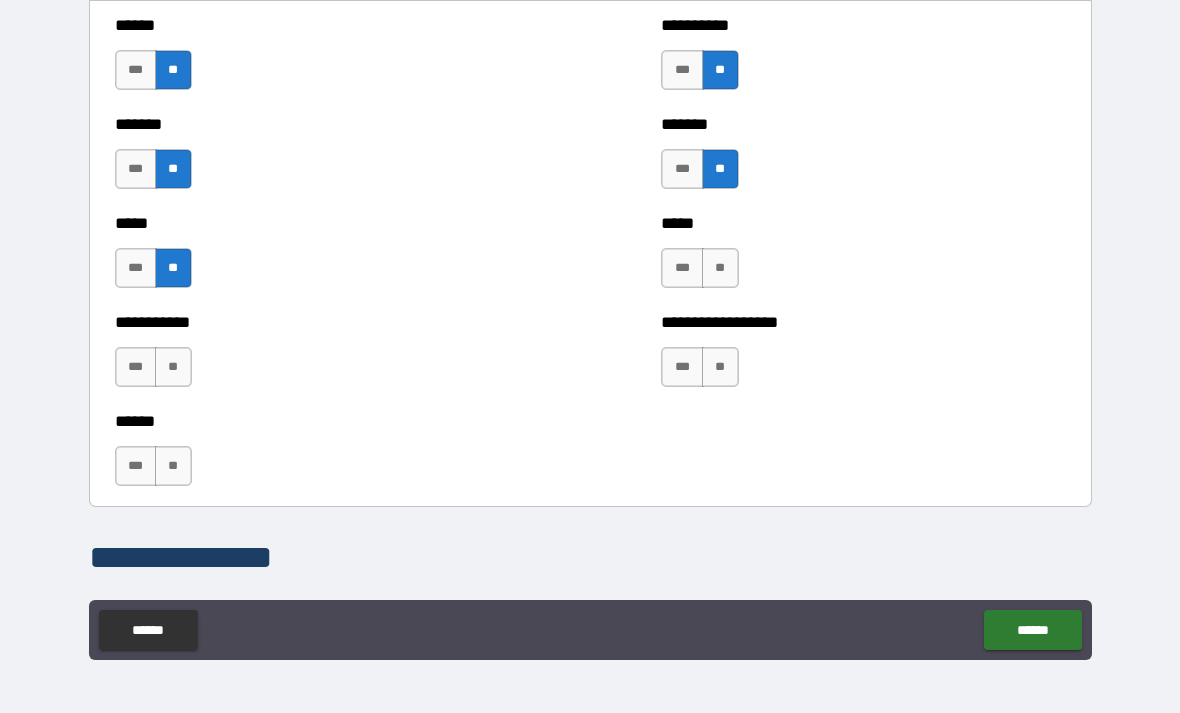 scroll, scrollTop: 1847, scrollLeft: 0, axis: vertical 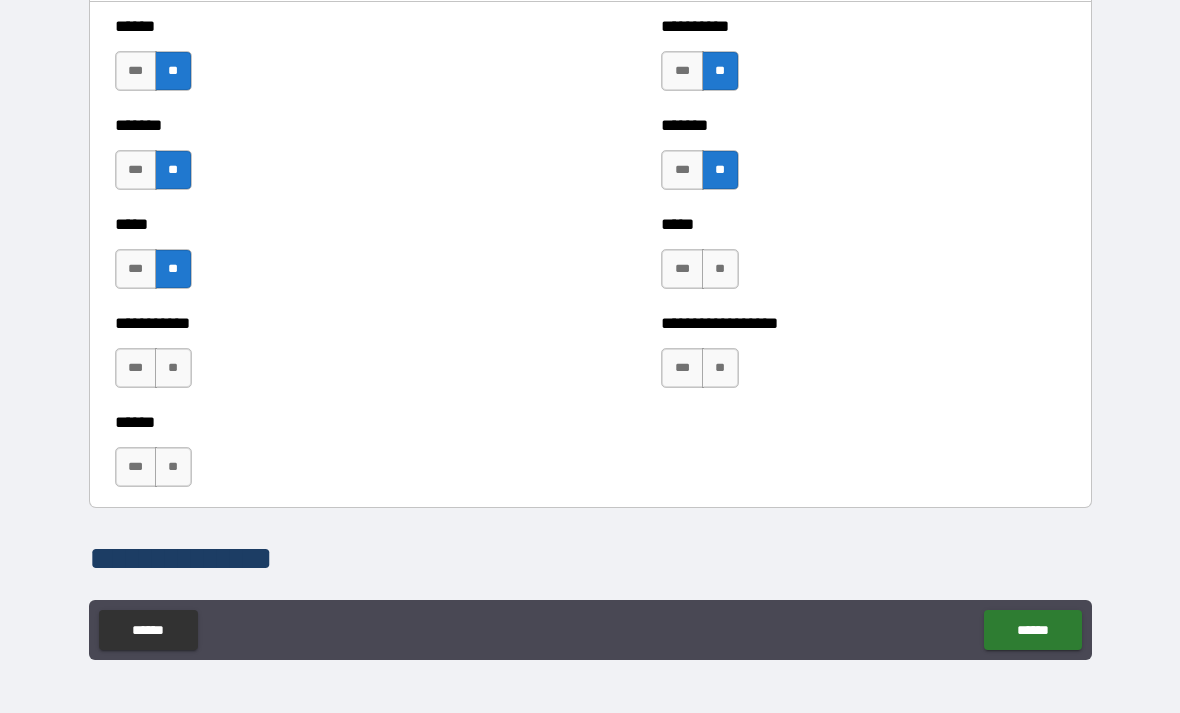 click on "**" at bounding box center [720, 269] 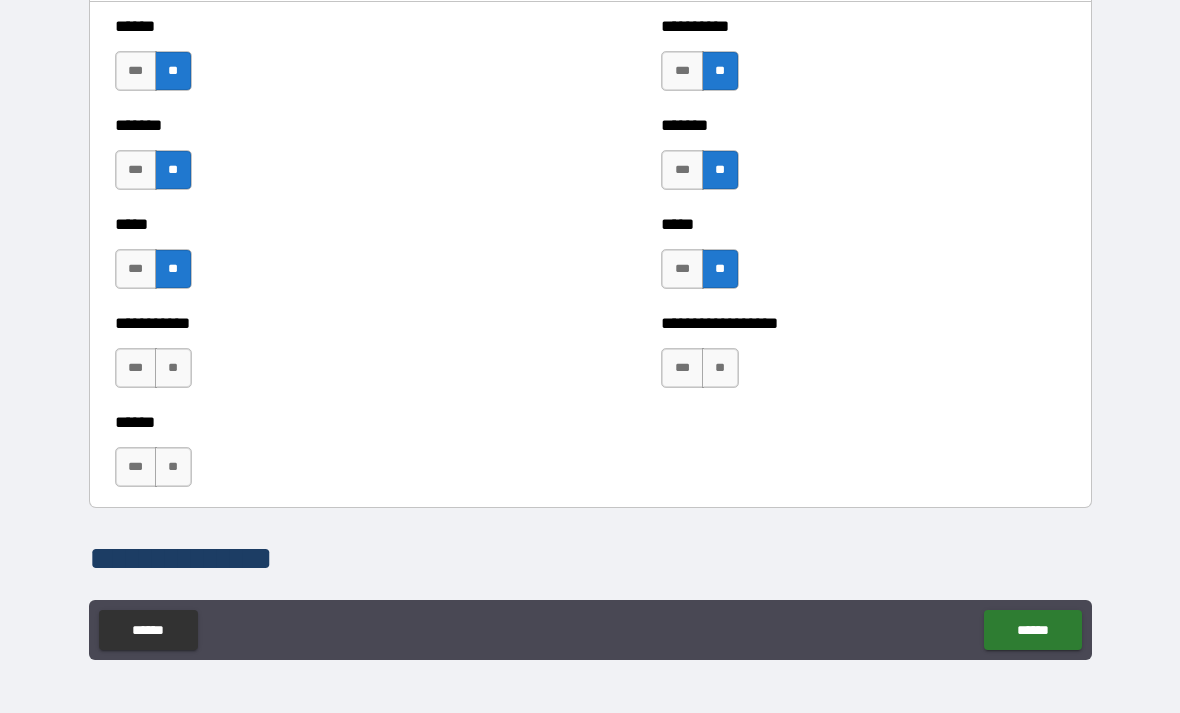 click on "**" at bounding box center [720, 368] 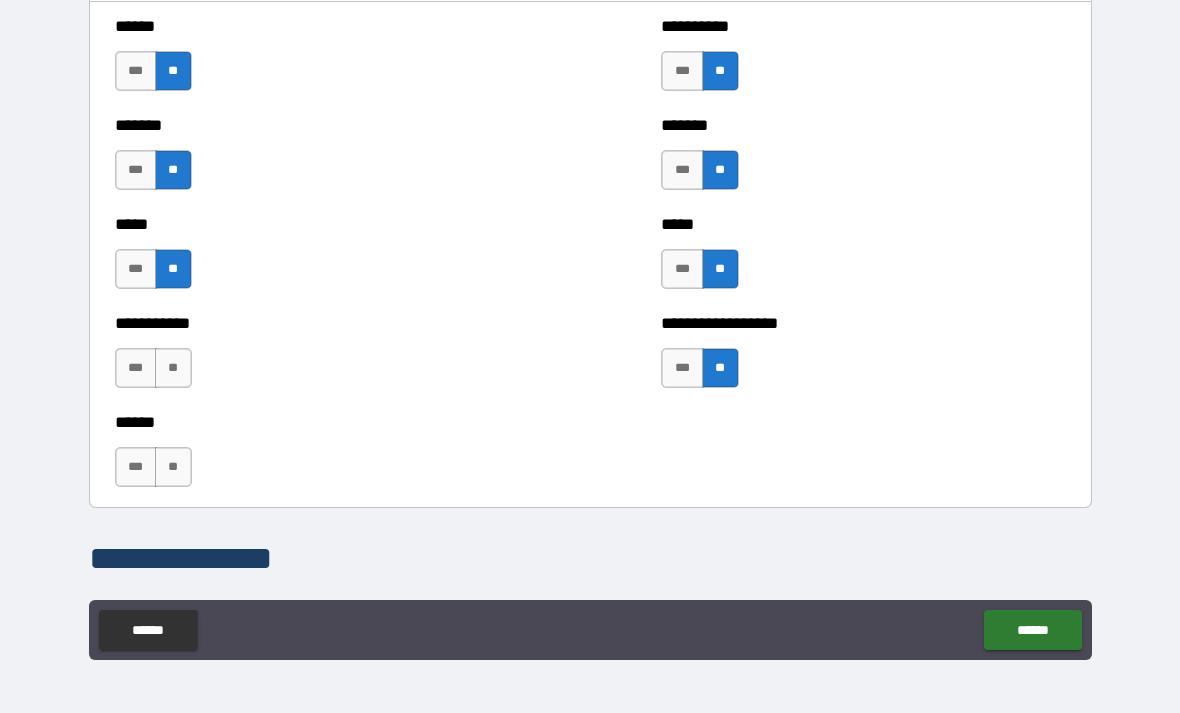 click on "**" at bounding box center (173, 368) 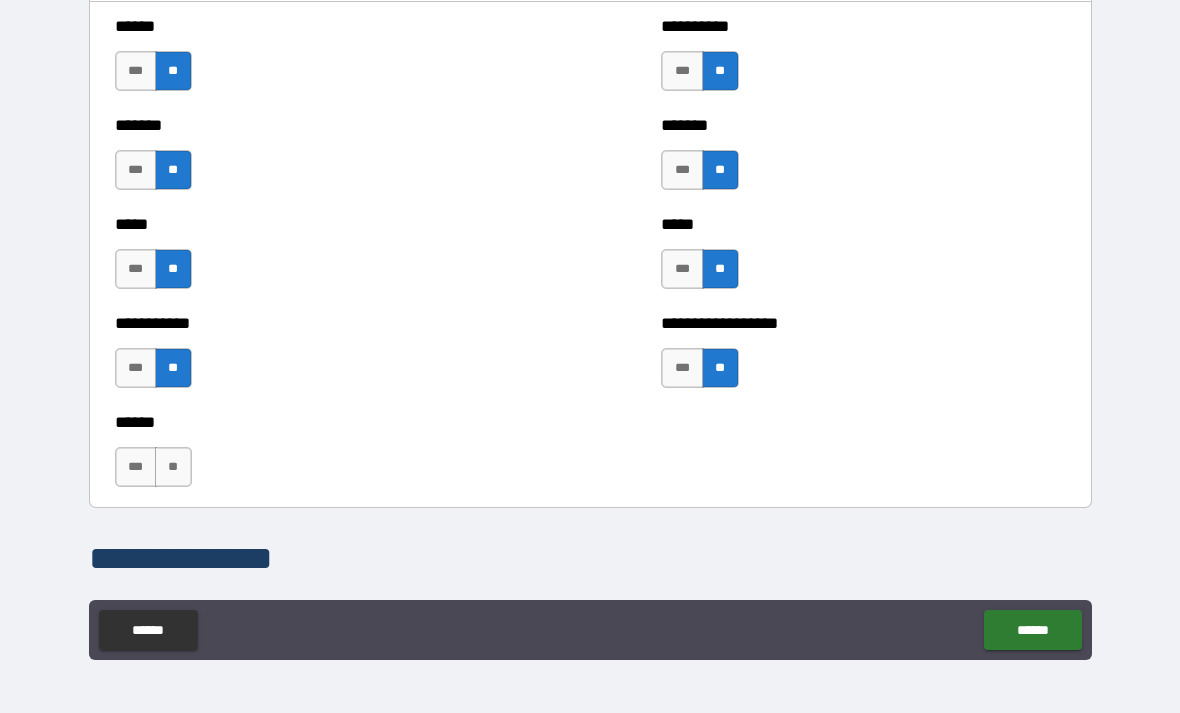 click on "**" at bounding box center [173, 467] 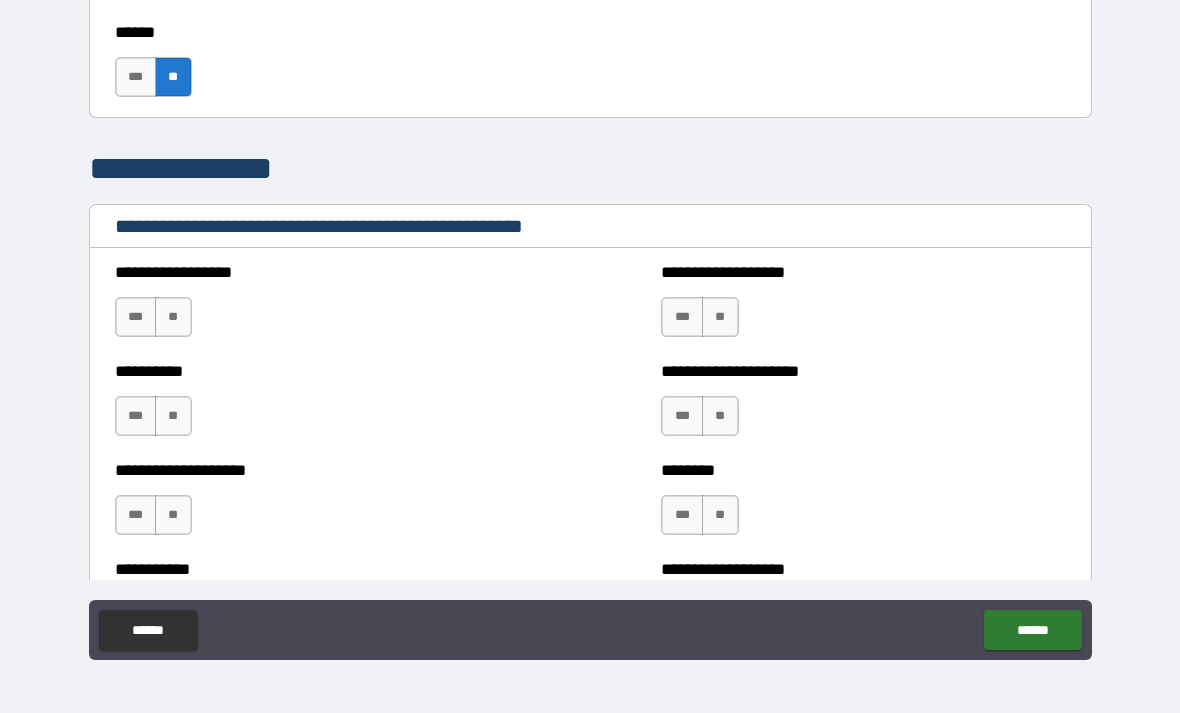 scroll, scrollTop: 2238, scrollLeft: 0, axis: vertical 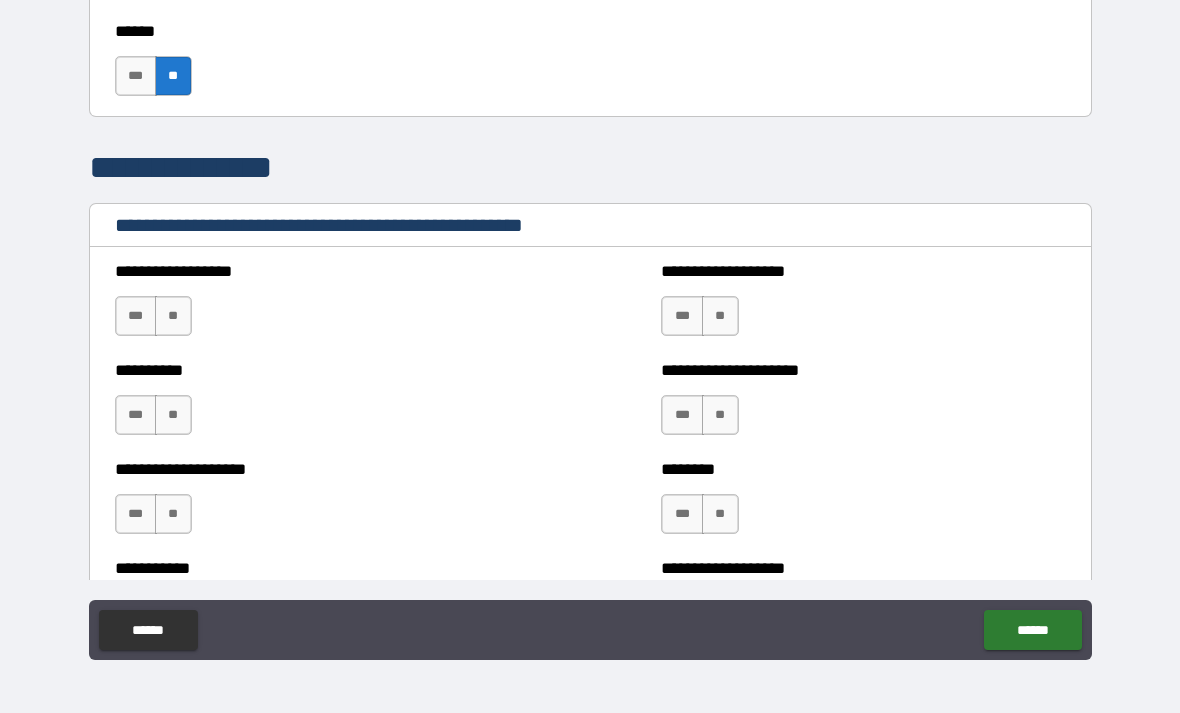 click on "**" at bounding box center (173, 316) 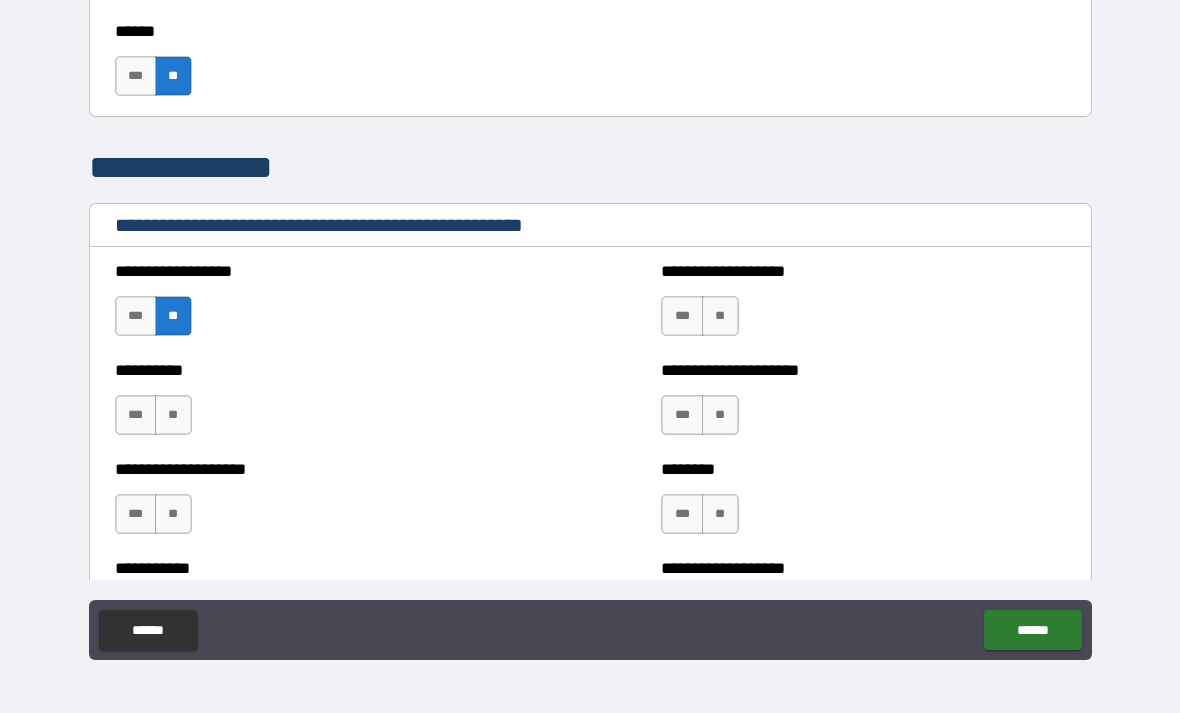 click on "**" at bounding box center (173, 415) 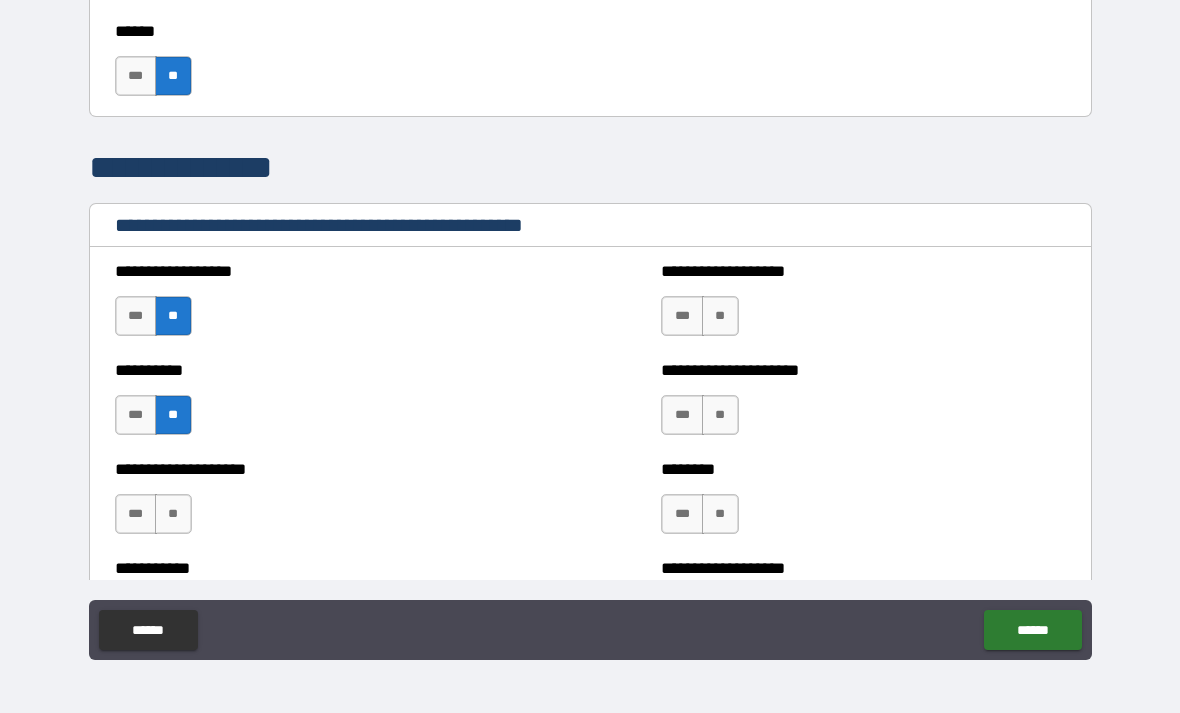 click on "**" at bounding box center (720, 316) 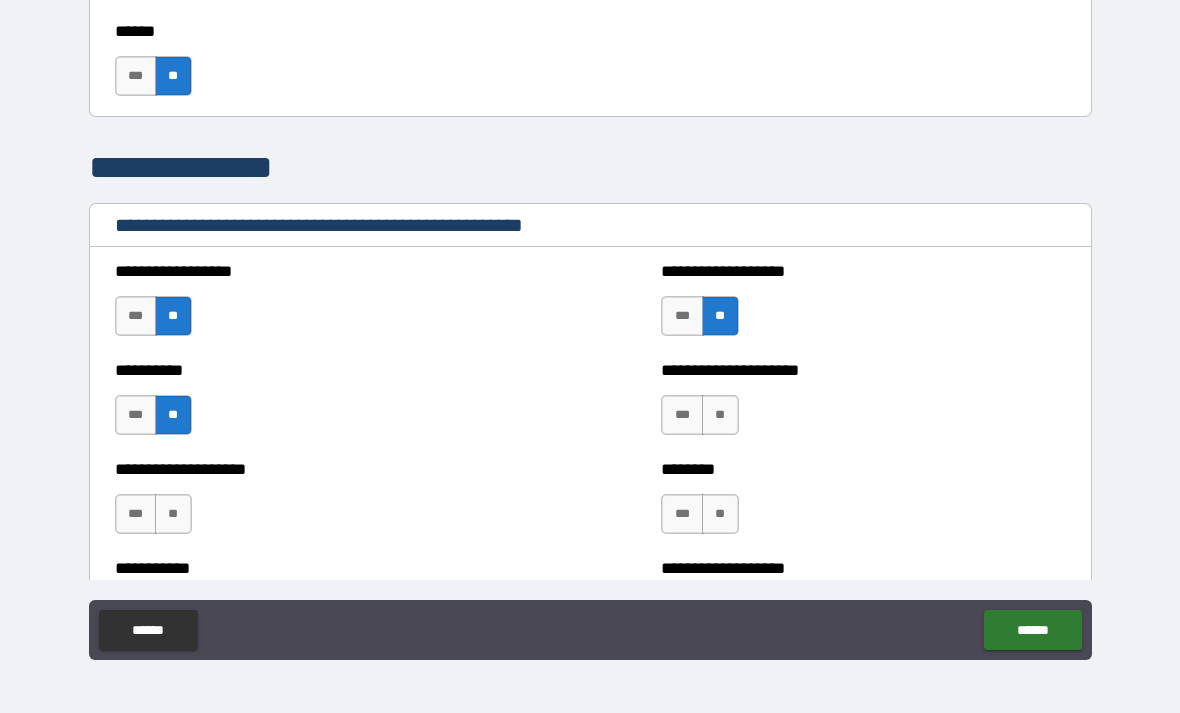 click on "**" at bounding box center (720, 415) 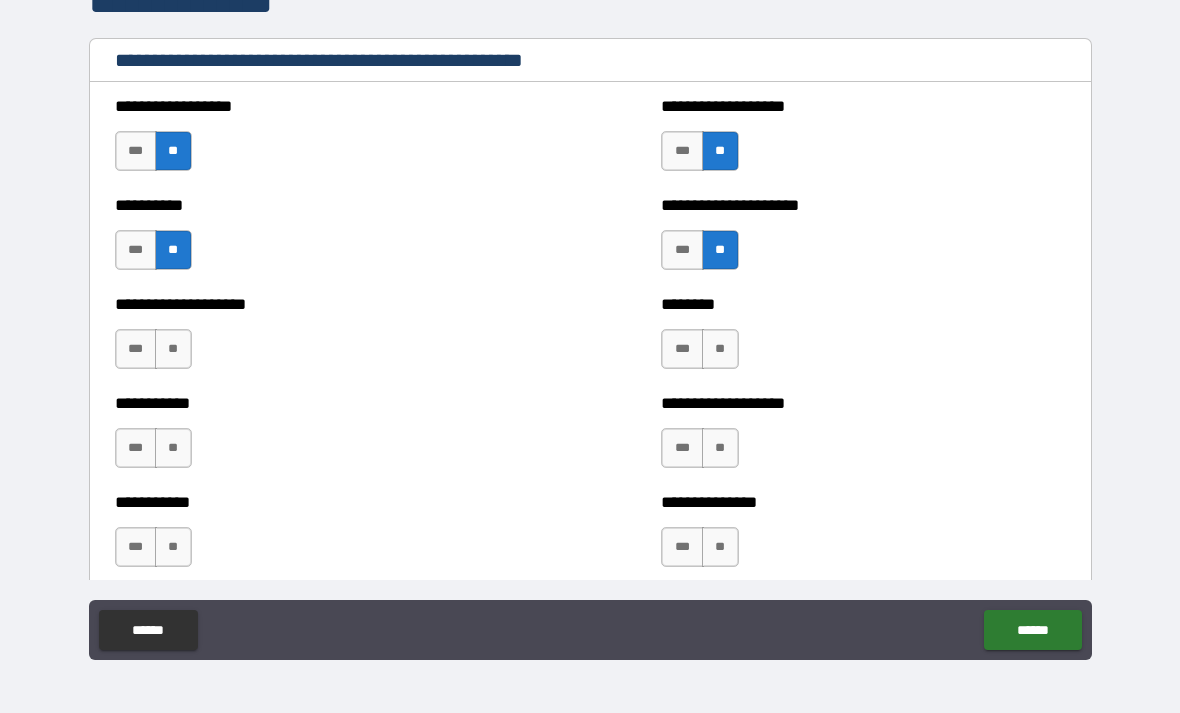 scroll, scrollTop: 2405, scrollLeft: 0, axis: vertical 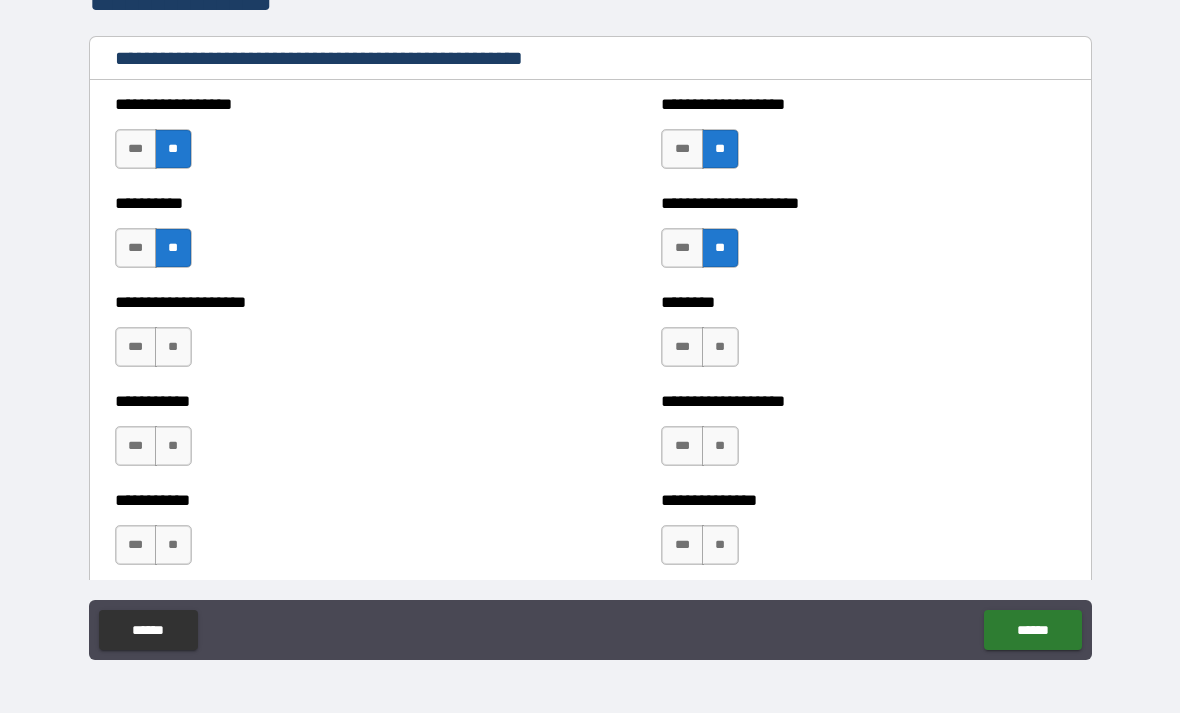 click on "**" at bounding box center [720, 347] 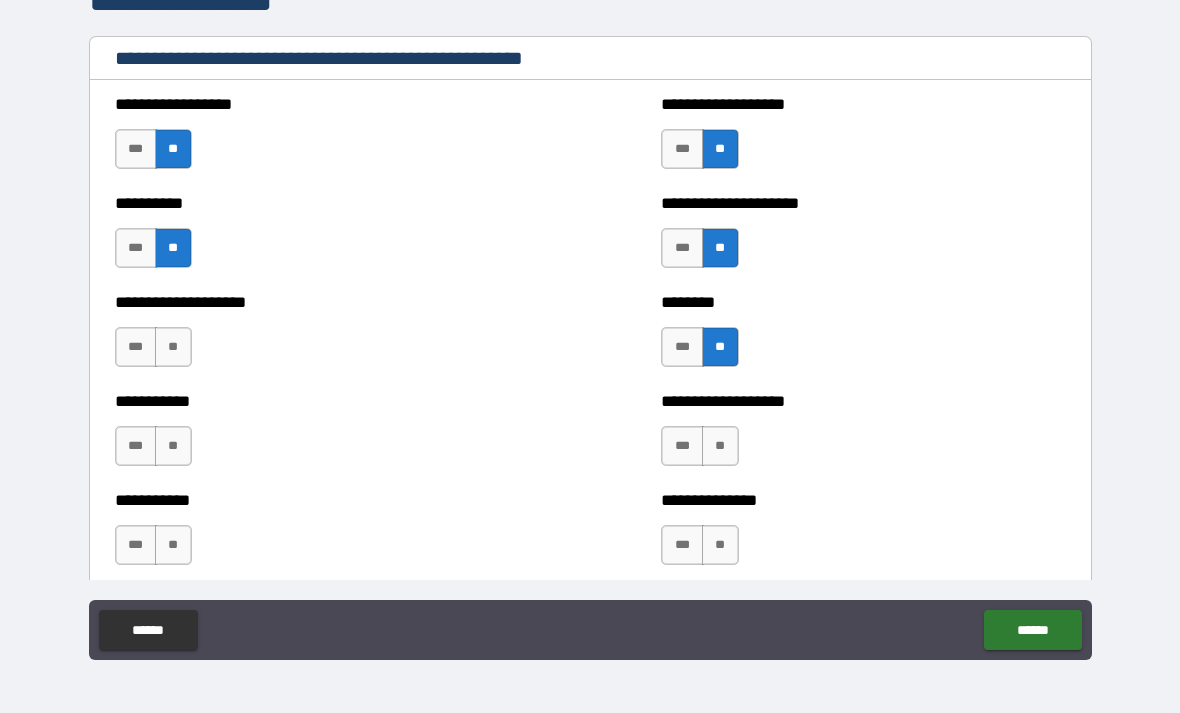 click on "**" at bounding box center (173, 347) 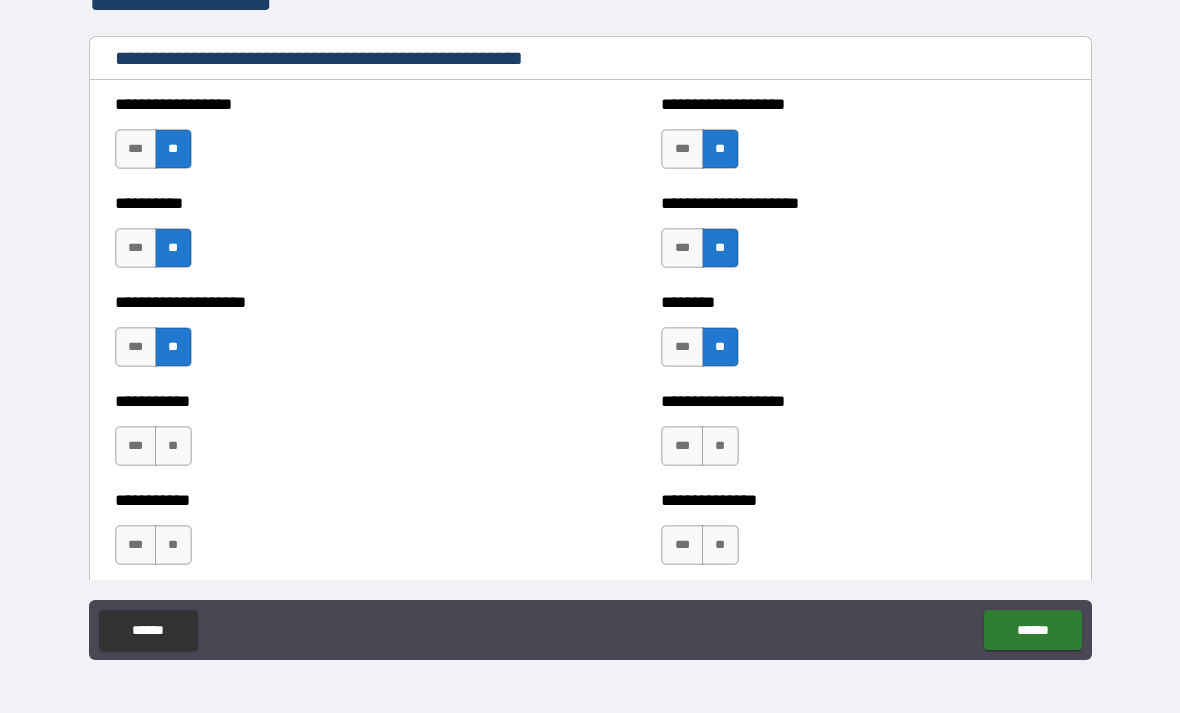click on "**" at bounding box center [173, 446] 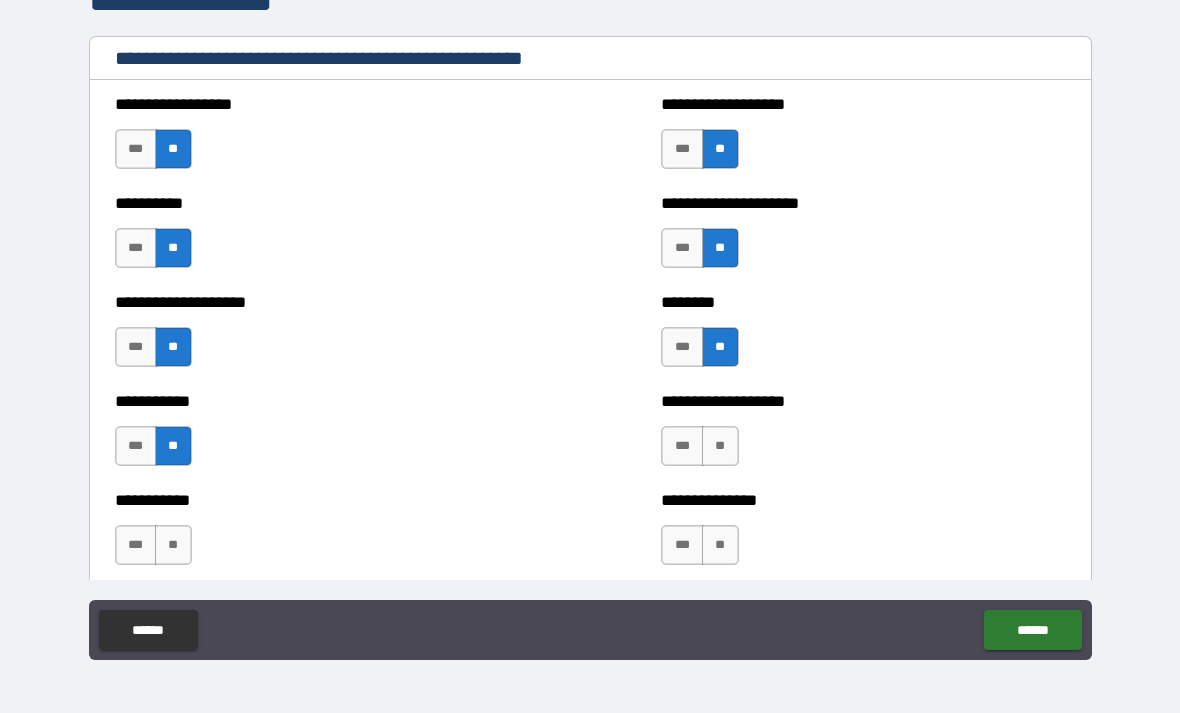 click on "**" at bounding box center (720, 446) 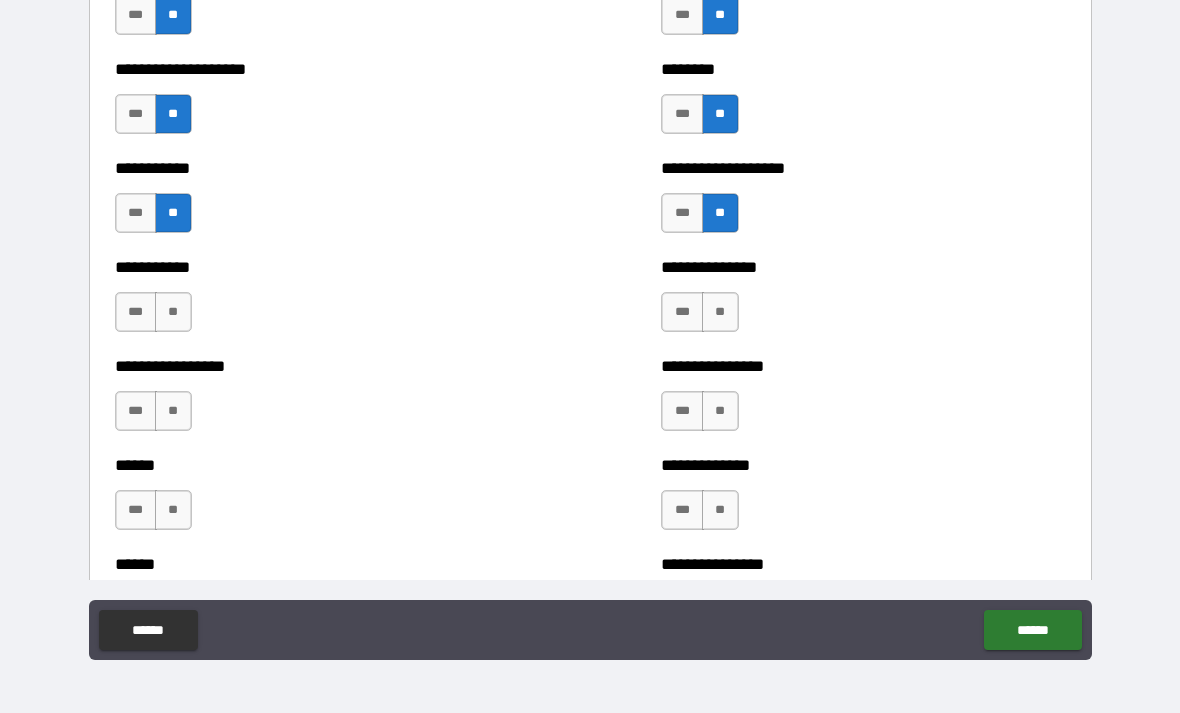 scroll, scrollTop: 2639, scrollLeft: 0, axis: vertical 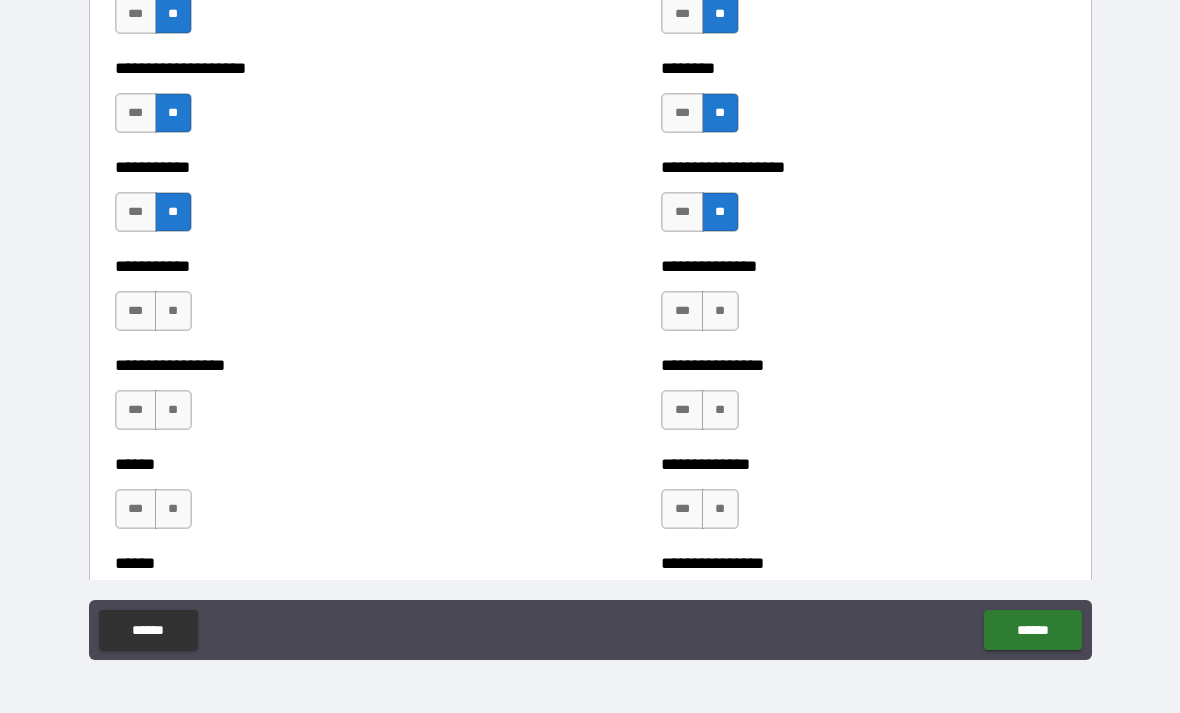 click on "**" at bounding box center [173, 311] 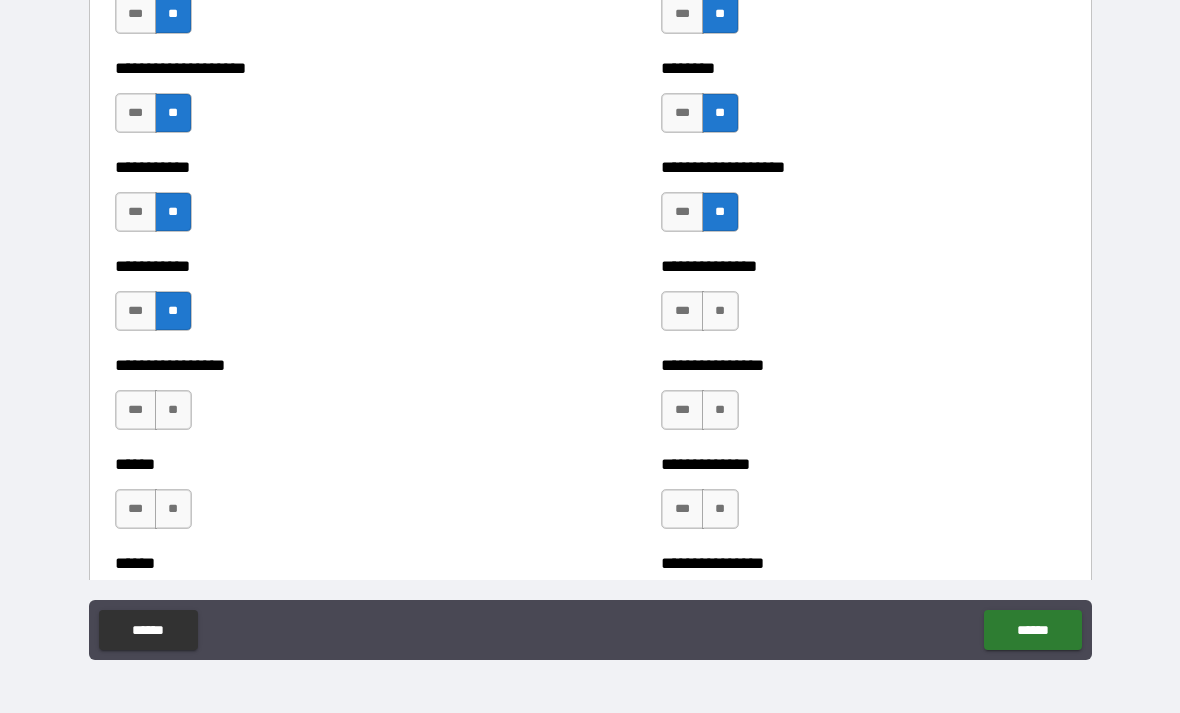 click on "**" at bounding box center [720, 311] 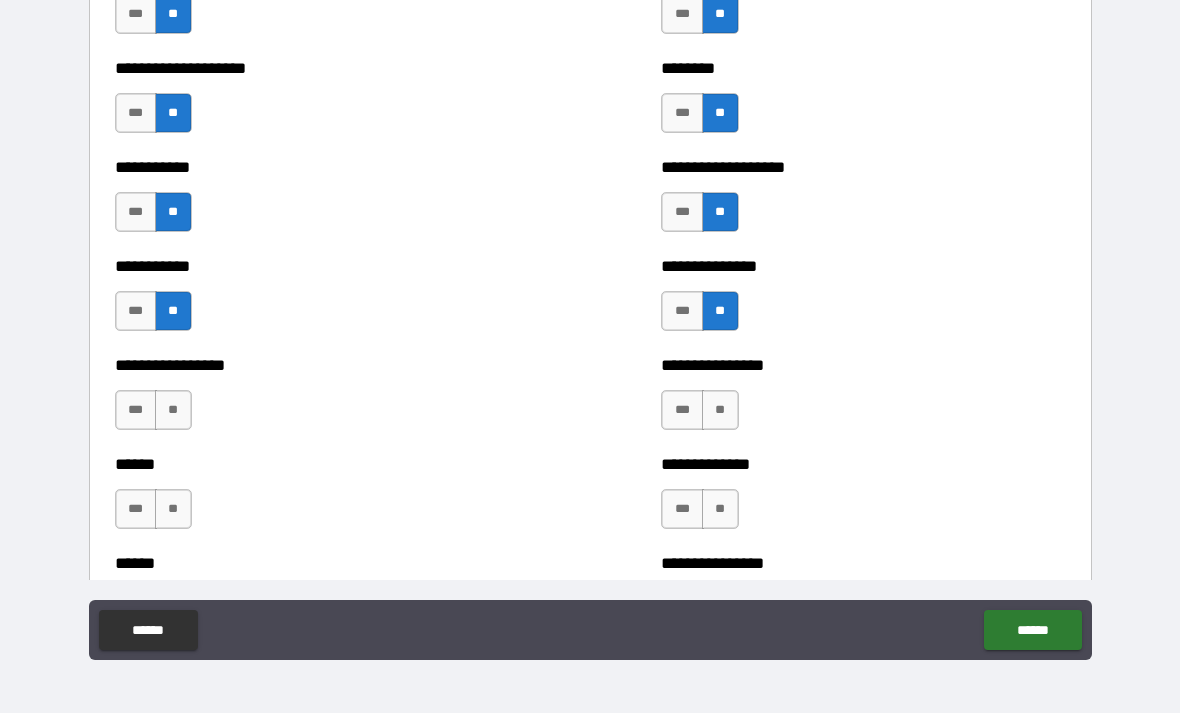 click on "**" at bounding box center (720, 410) 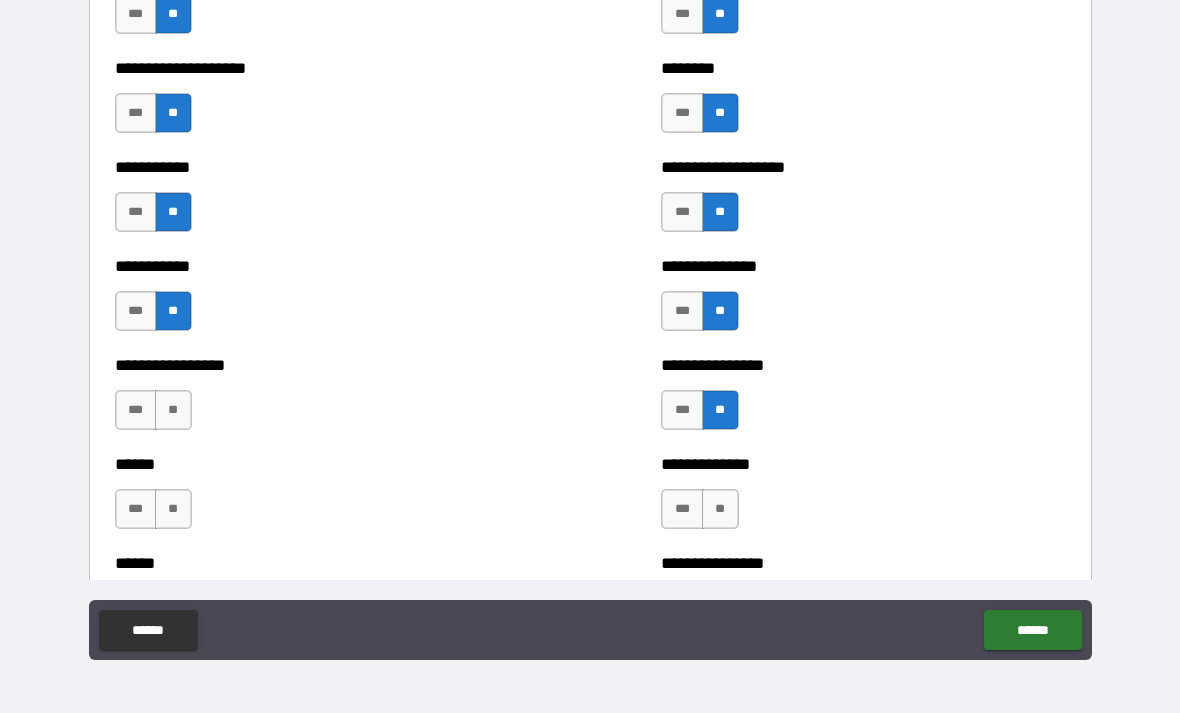 click on "**" at bounding box center [173, 410] 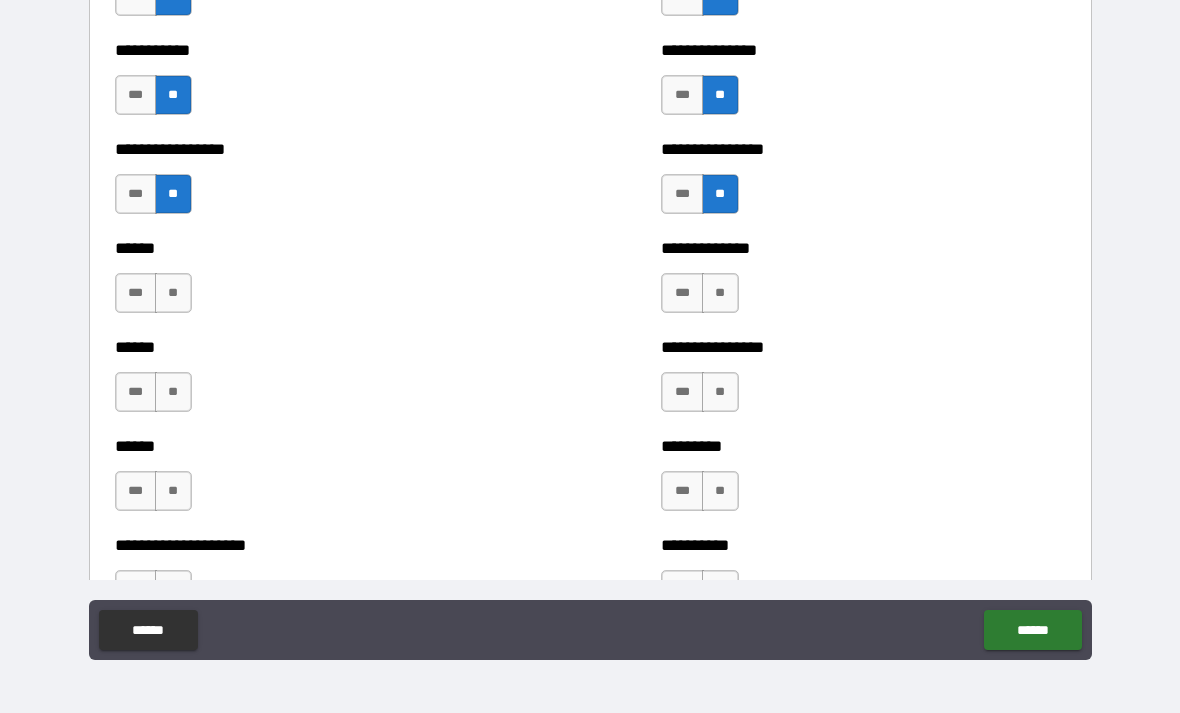scroll, scrollTop: 2861, scrollLeft: 0, axis: vertical 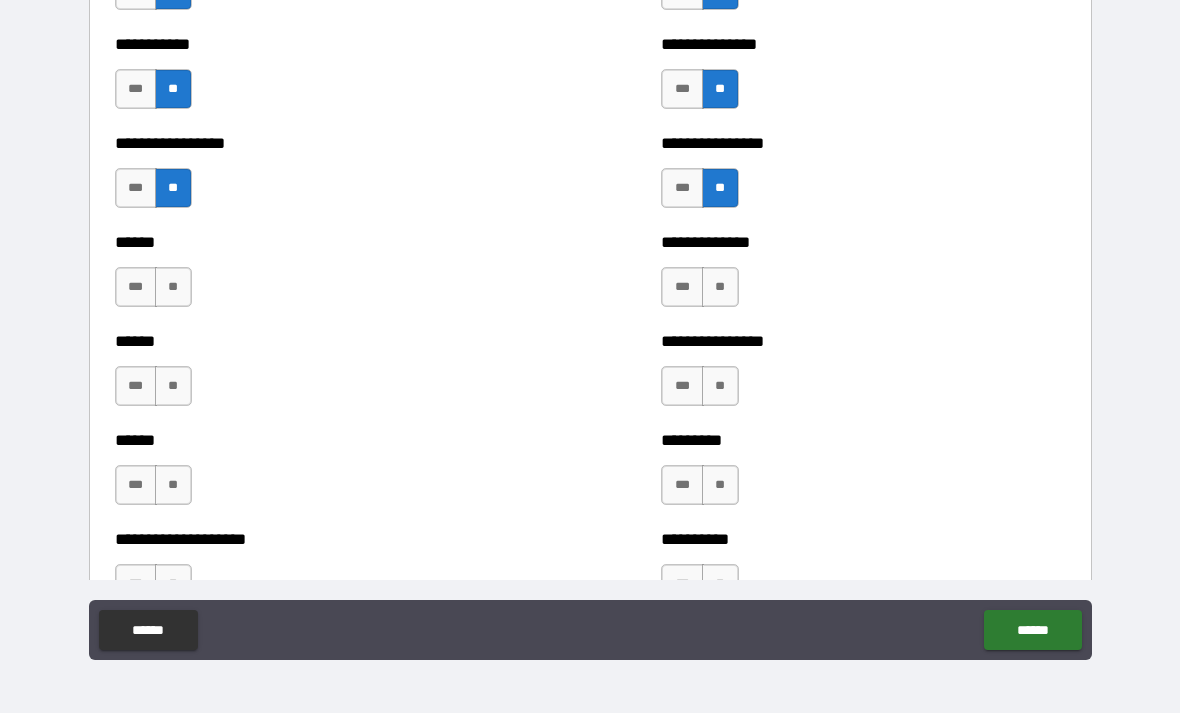 click on "**" at bounding box center [173, 287] 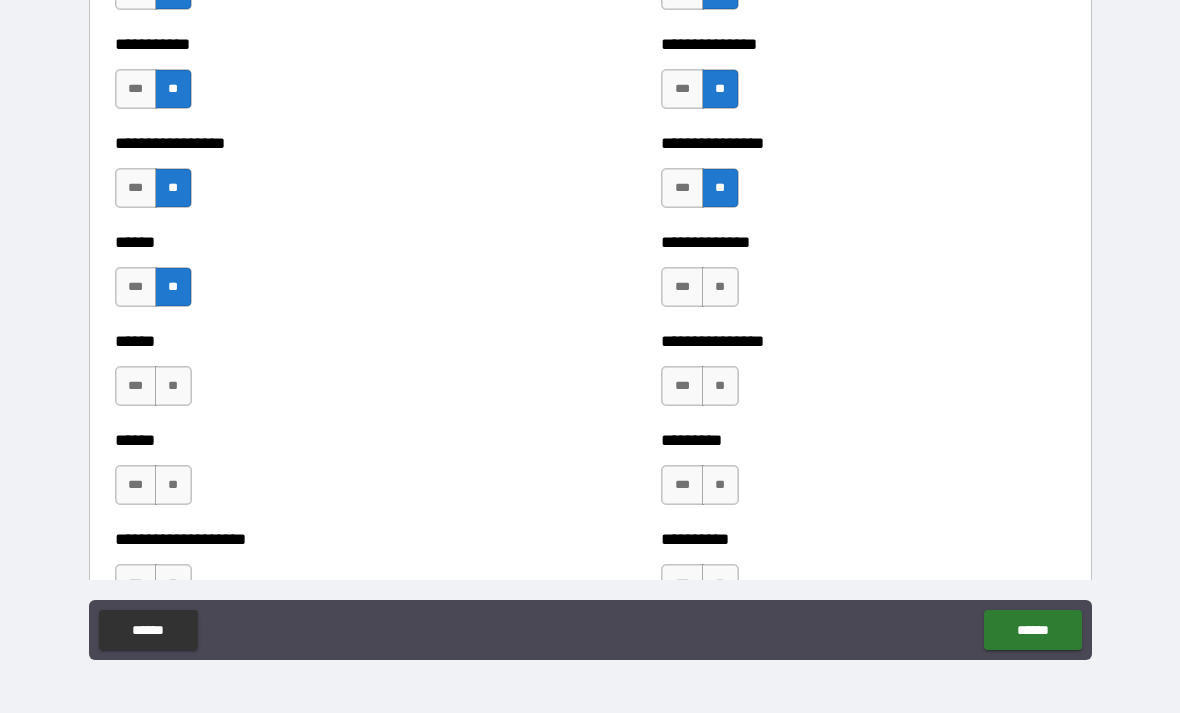 click on "**" at bounding box center (720, 287) 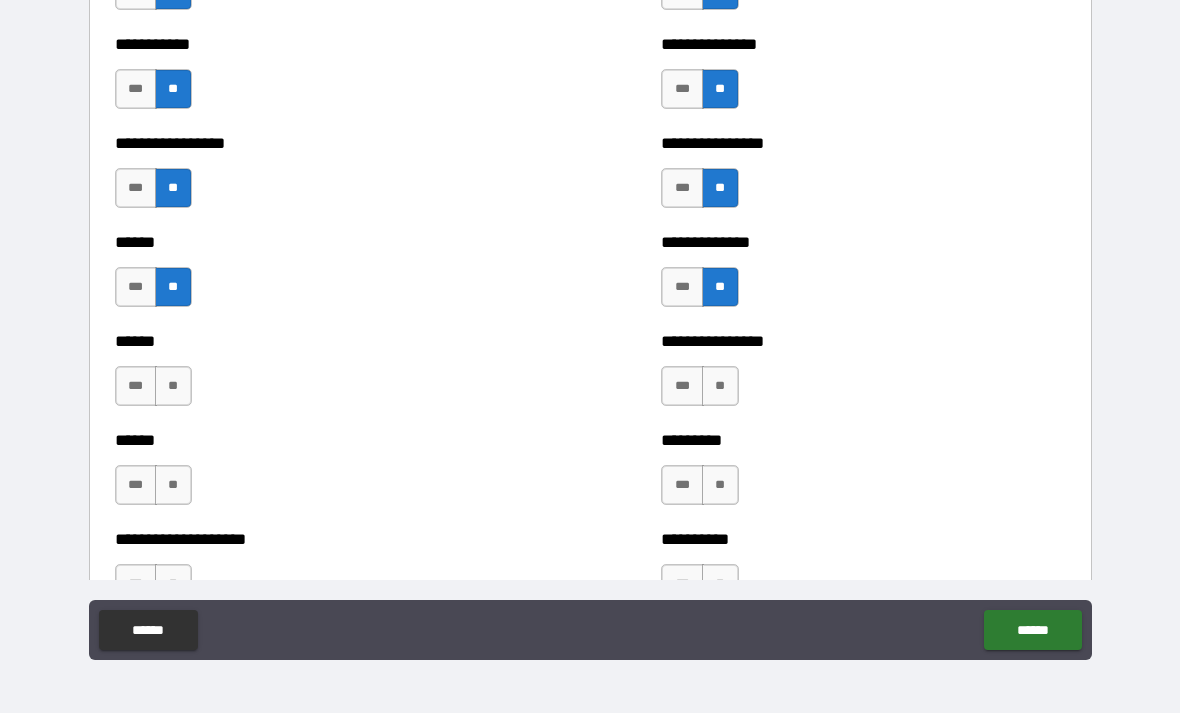 click on "**" at bounding box center [720, 386] 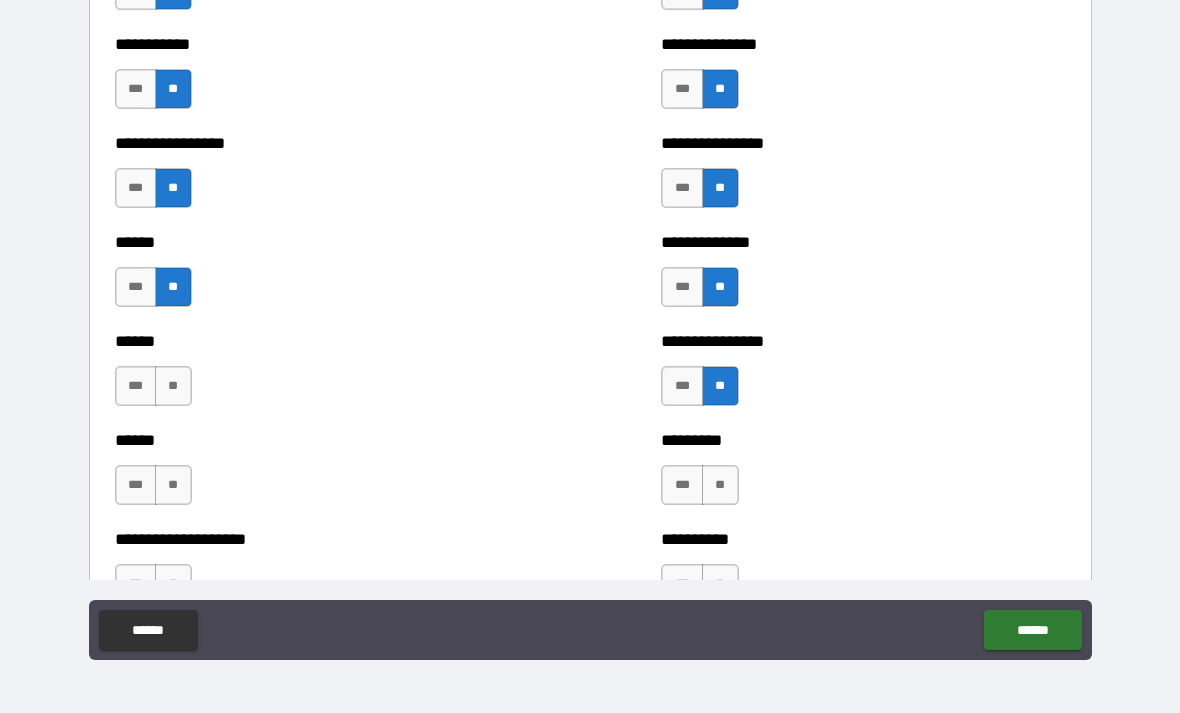 click on "**" at bounding box center (173, 386) 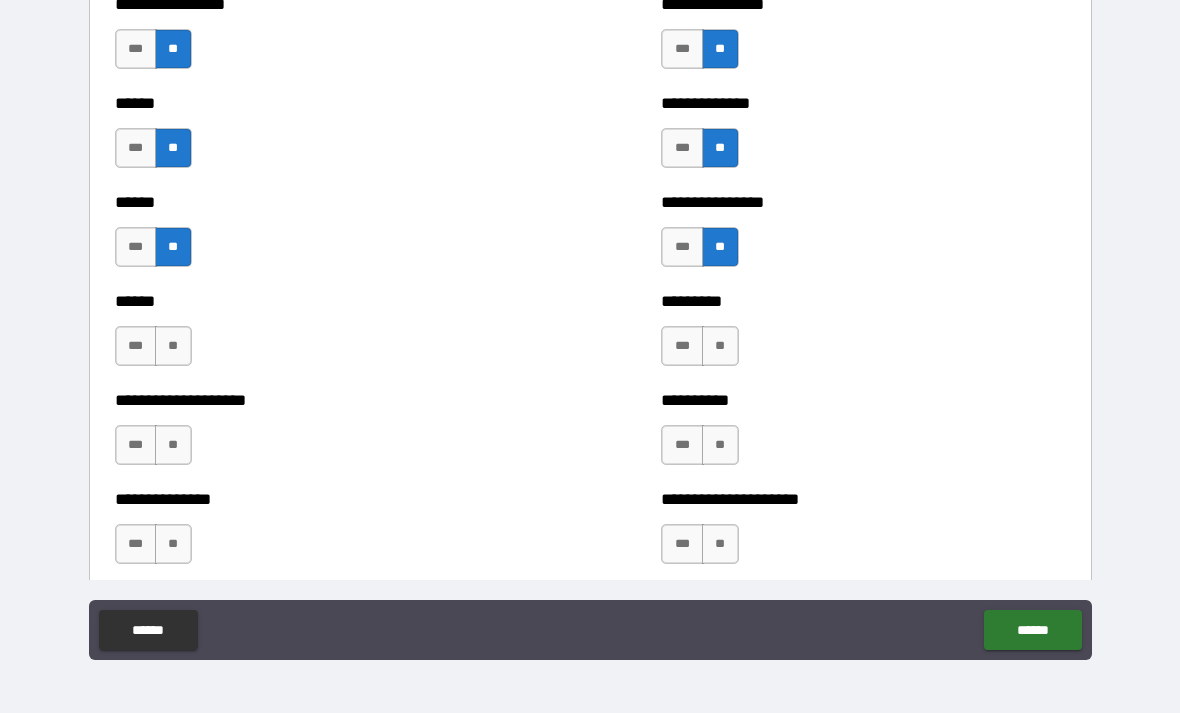 scroll, scrollTop: 3008, scrollLeft: 0, axis: vertical 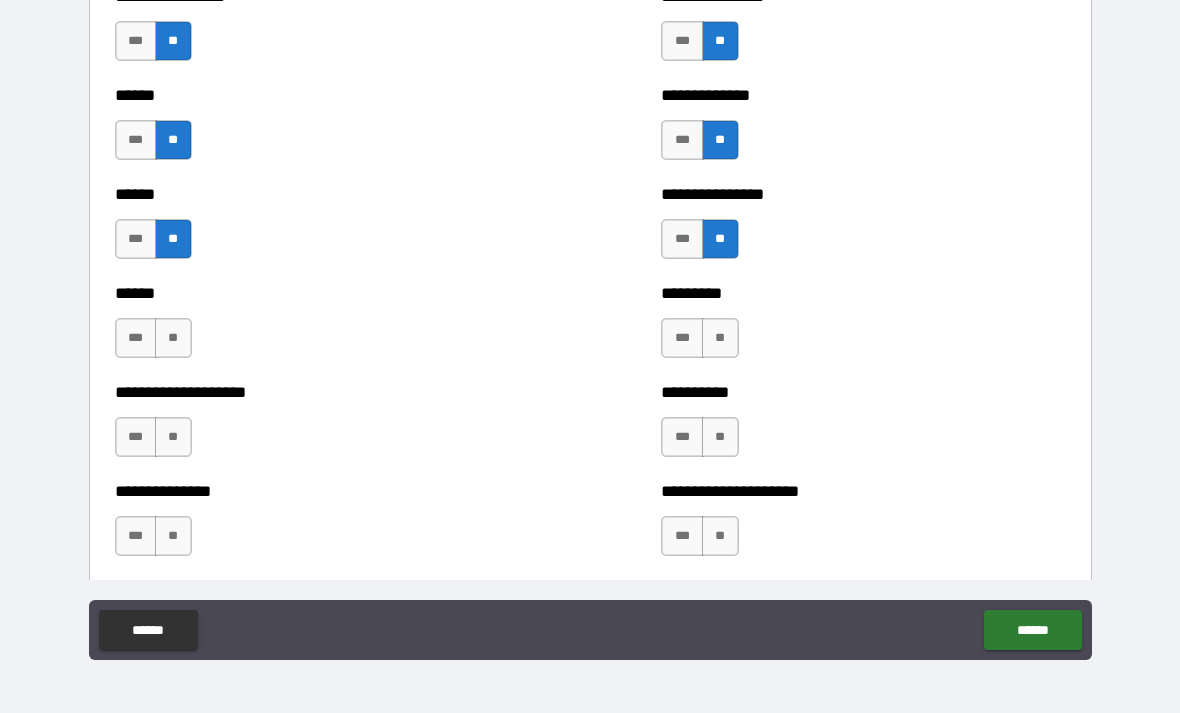 click on "**" at bounding box center [173, 338] 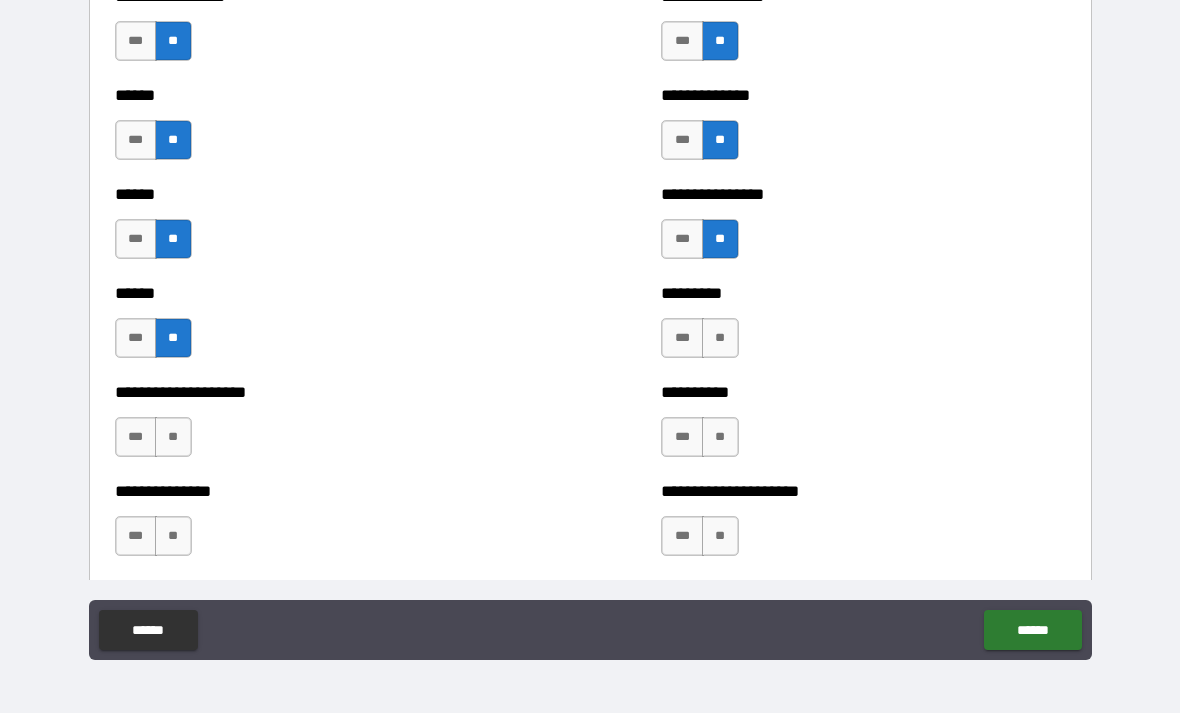 click on "**" at bounding box center [720, 338] 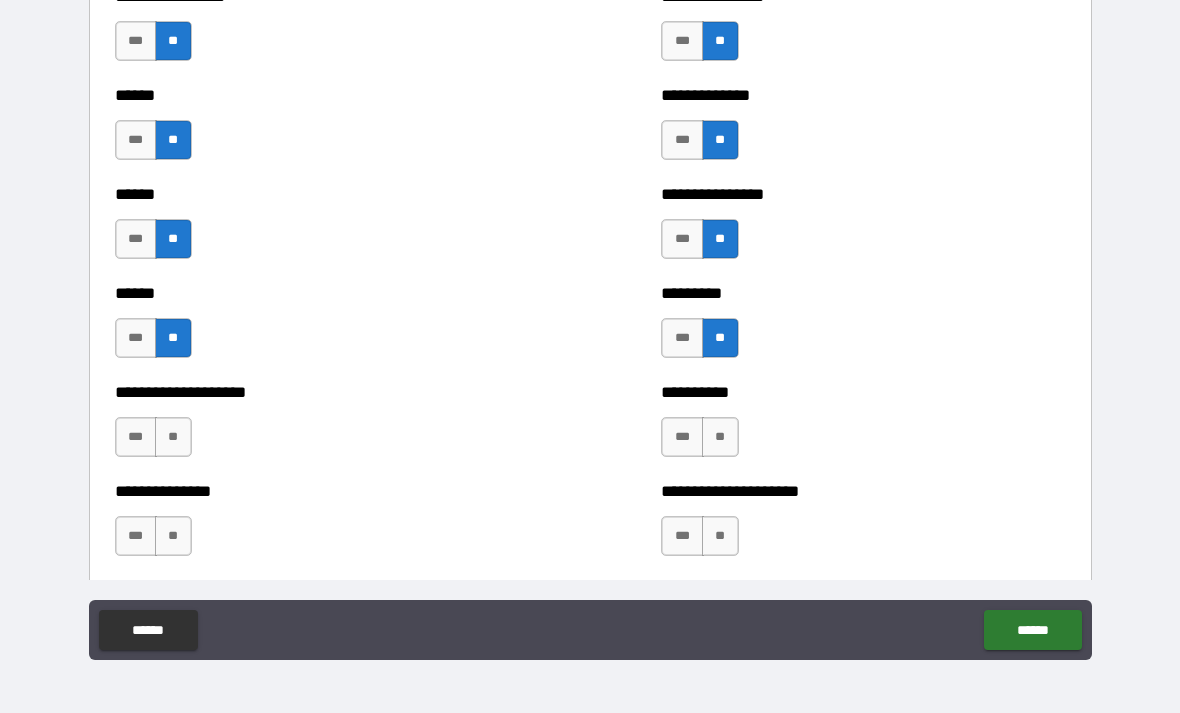 click on "**" at bounding box center (720, 437) 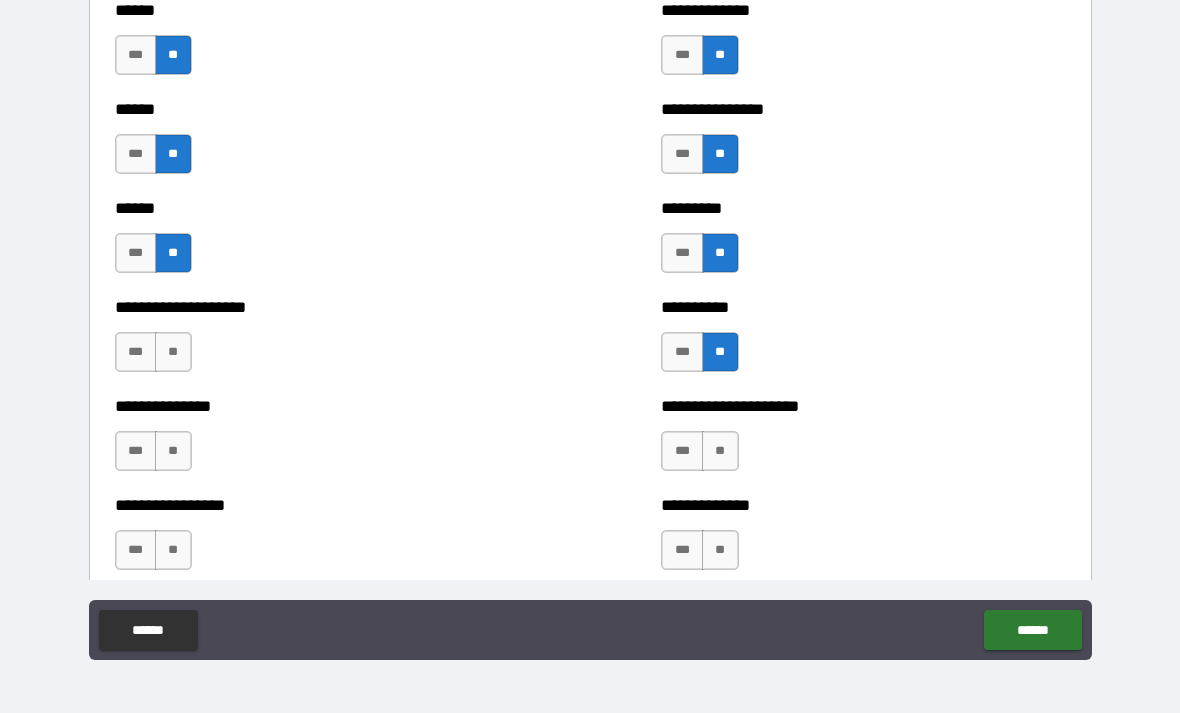 click on "**" at bounding box center [173, 352] 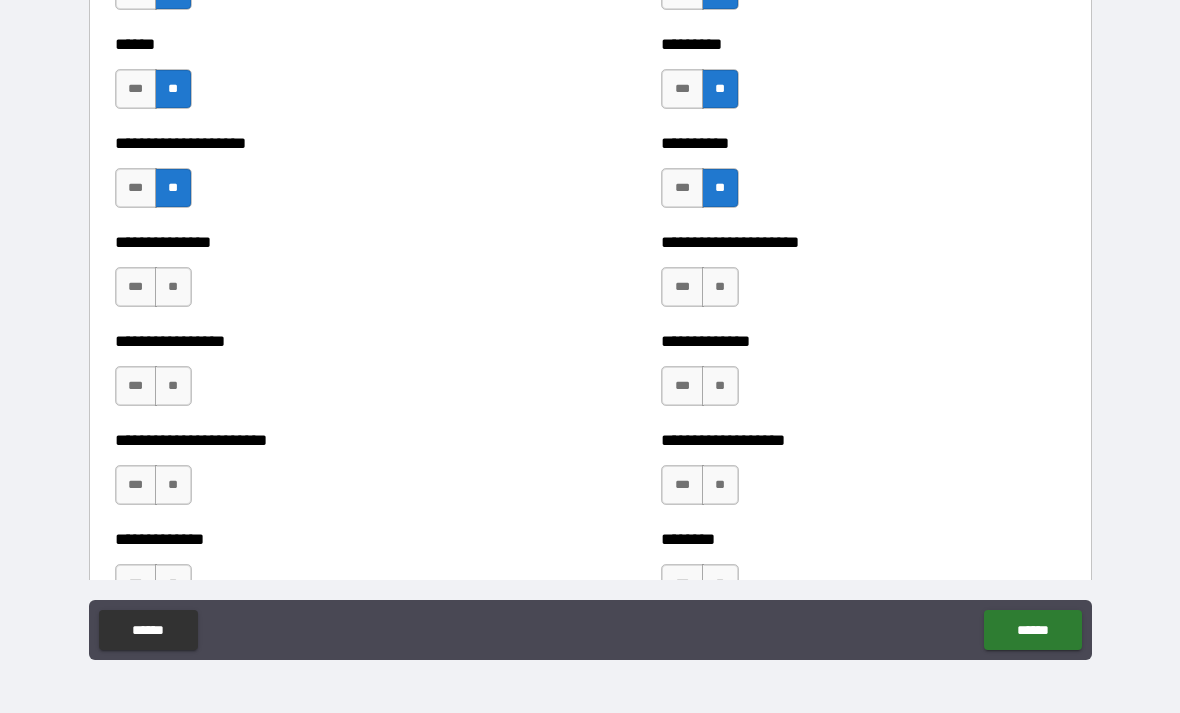 scroll, scrollTop: 3263, scrollLeft: 0, axis: vertical 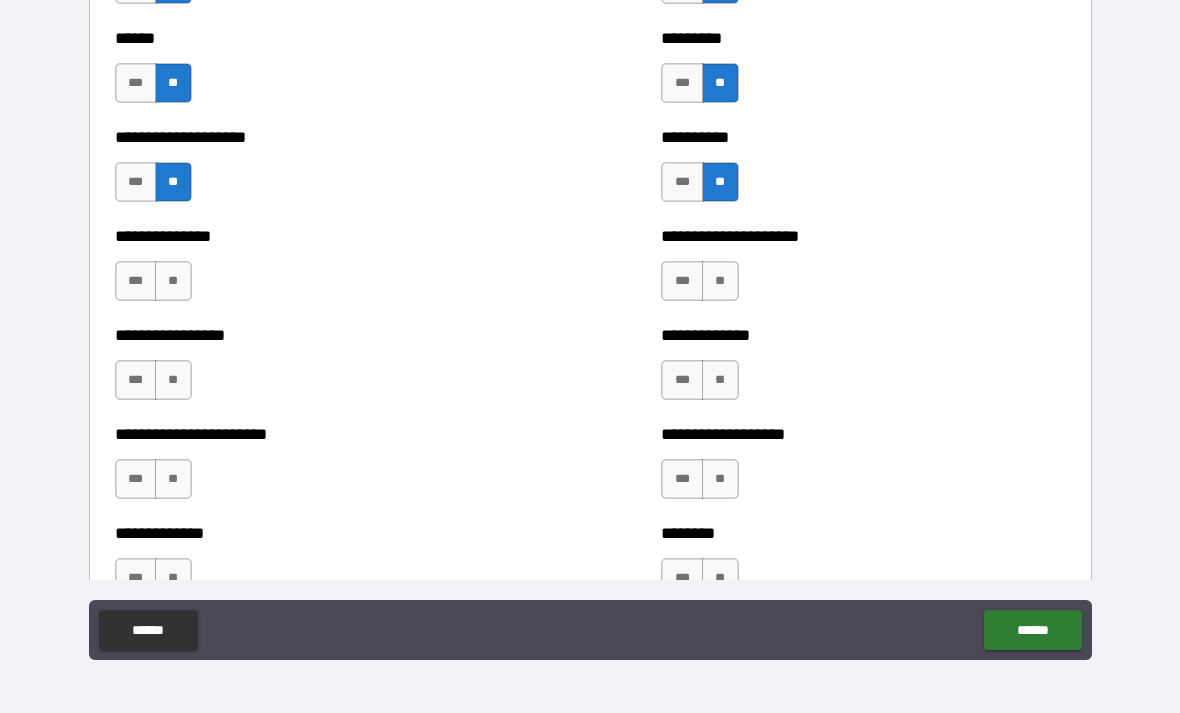 click on "**" at bounding box center (720, 281) 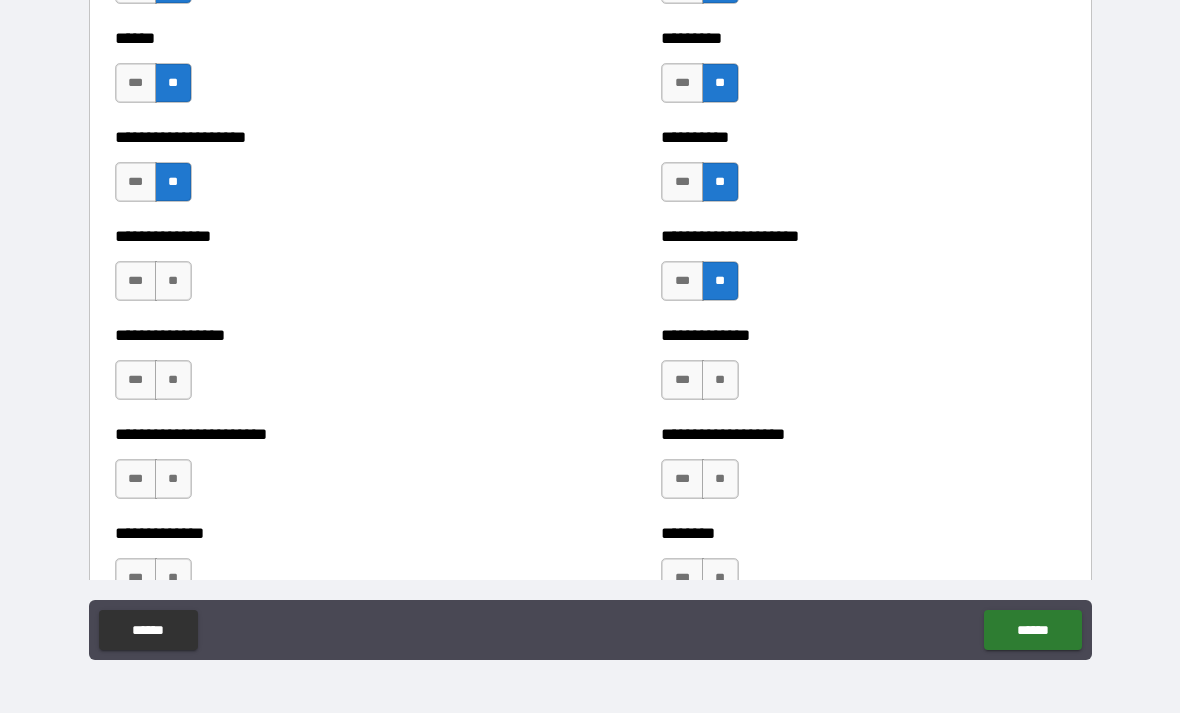 click on "**" at bounding box center [173, 281] 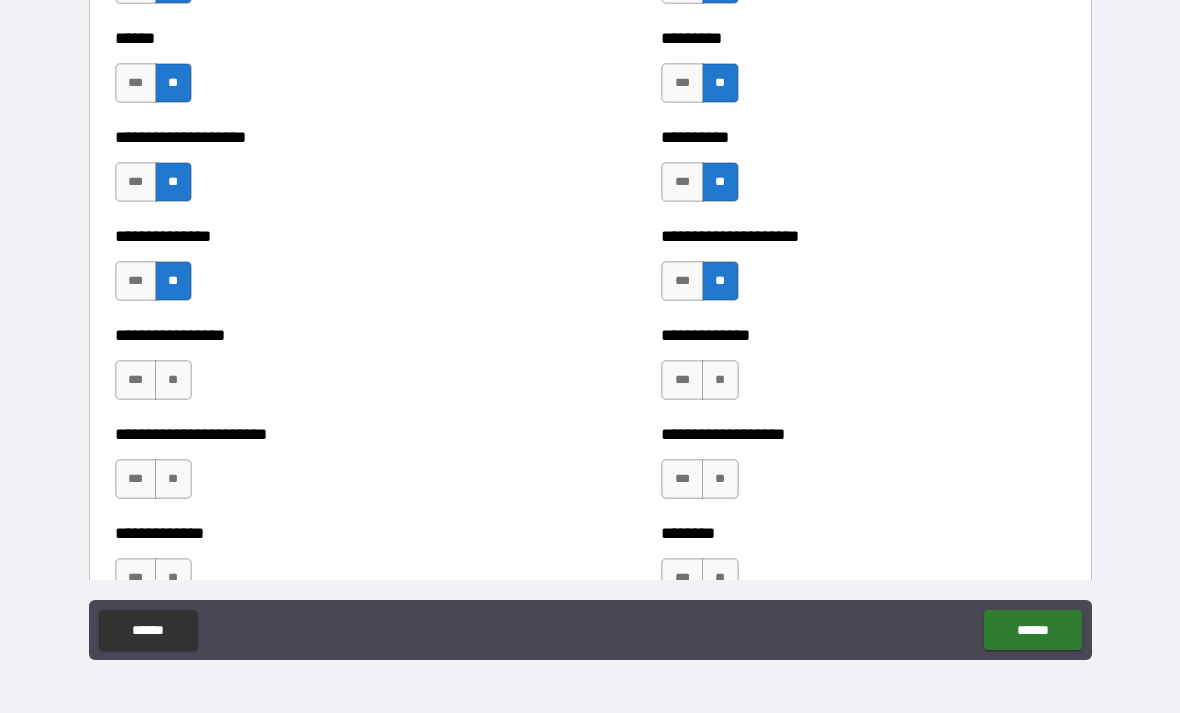 click on "**" at bounding box center (173, 380) 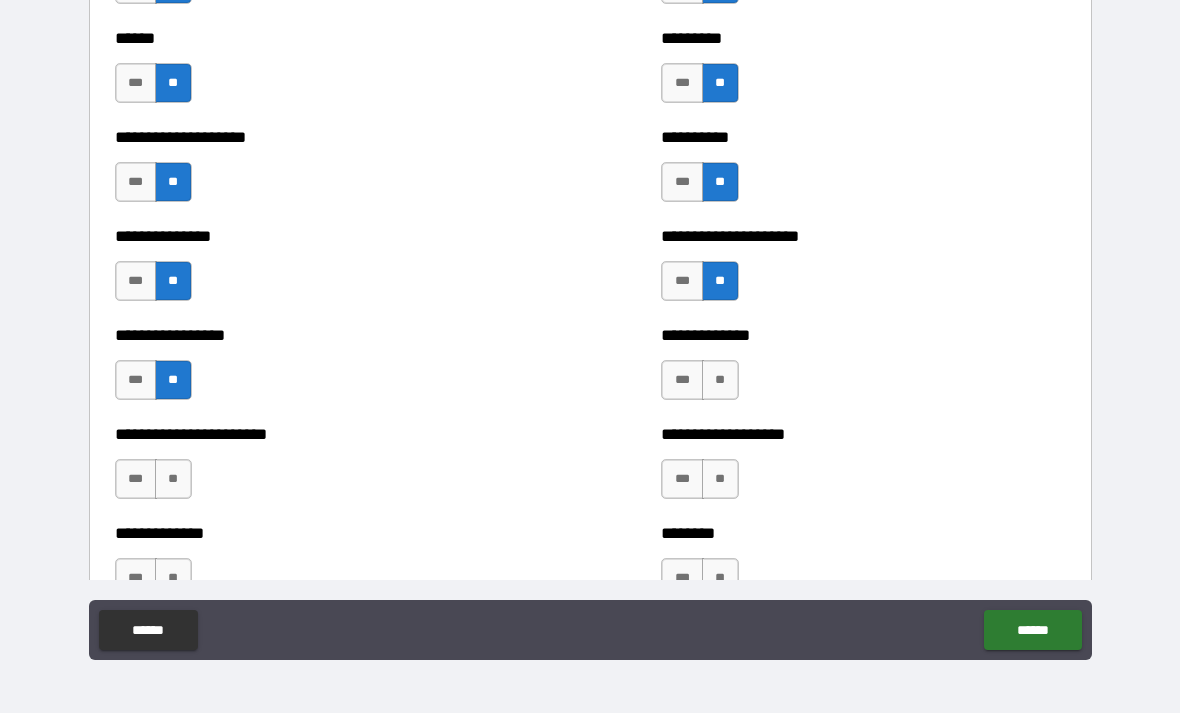 click on "**" at bounding box center [720, 380] 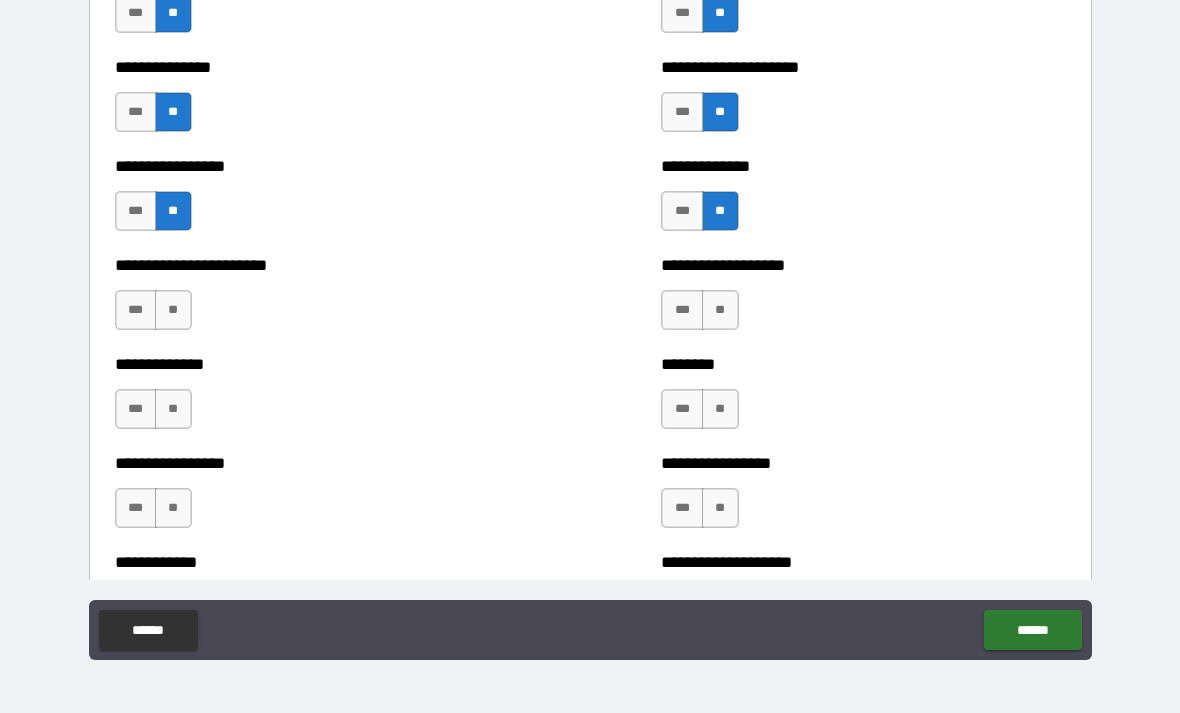 scroll, scrollTop: 3498, scrollLeft: 0, axis: vertical 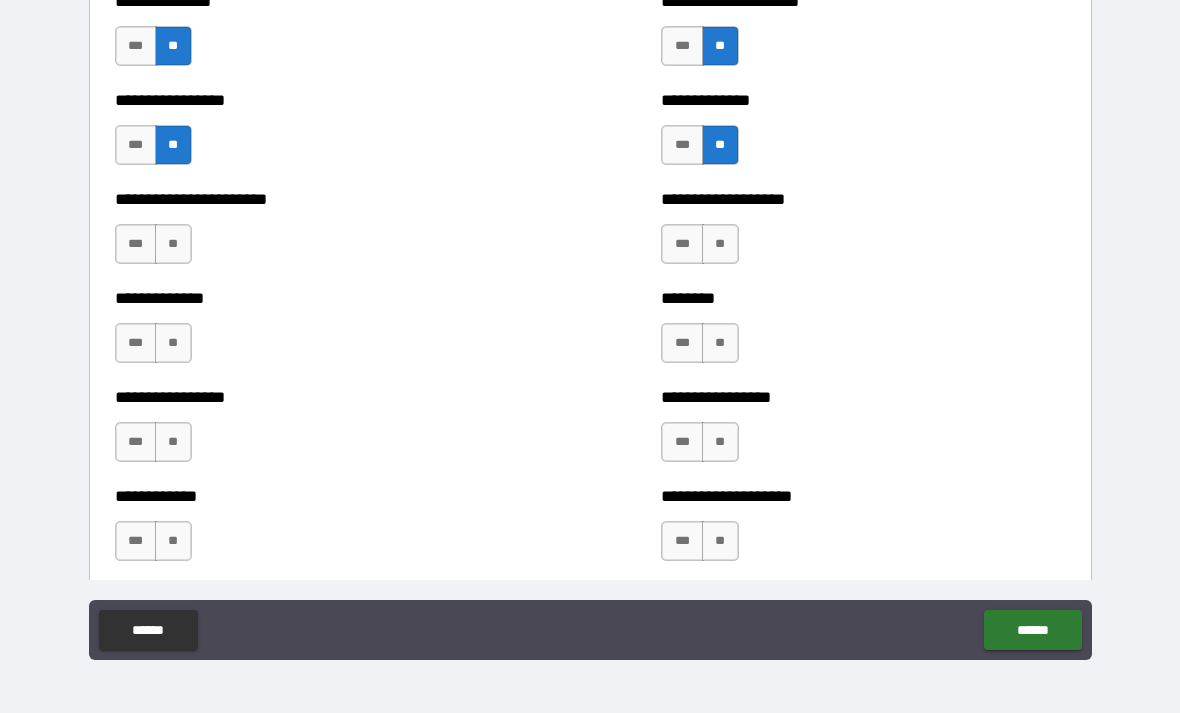 click on "**" at bounding box center [720, 244] 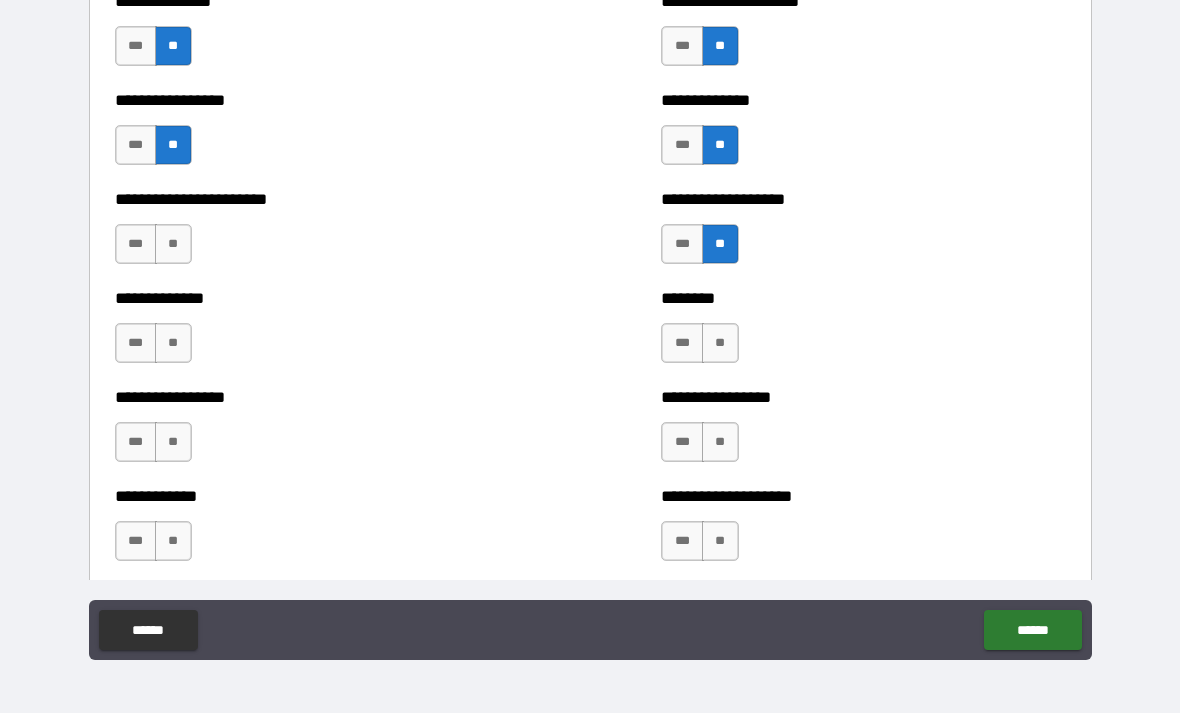 click on "**" at bounding box center [173, 244] 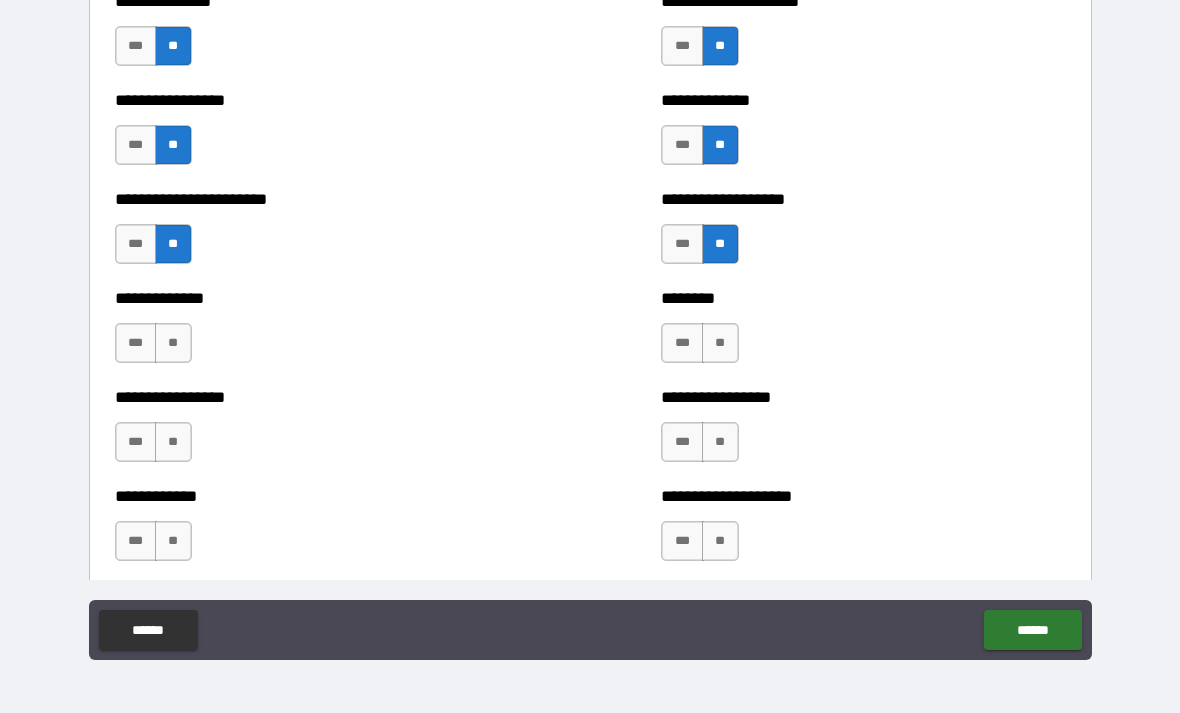 click on "**" at bounding box center [173, 343] 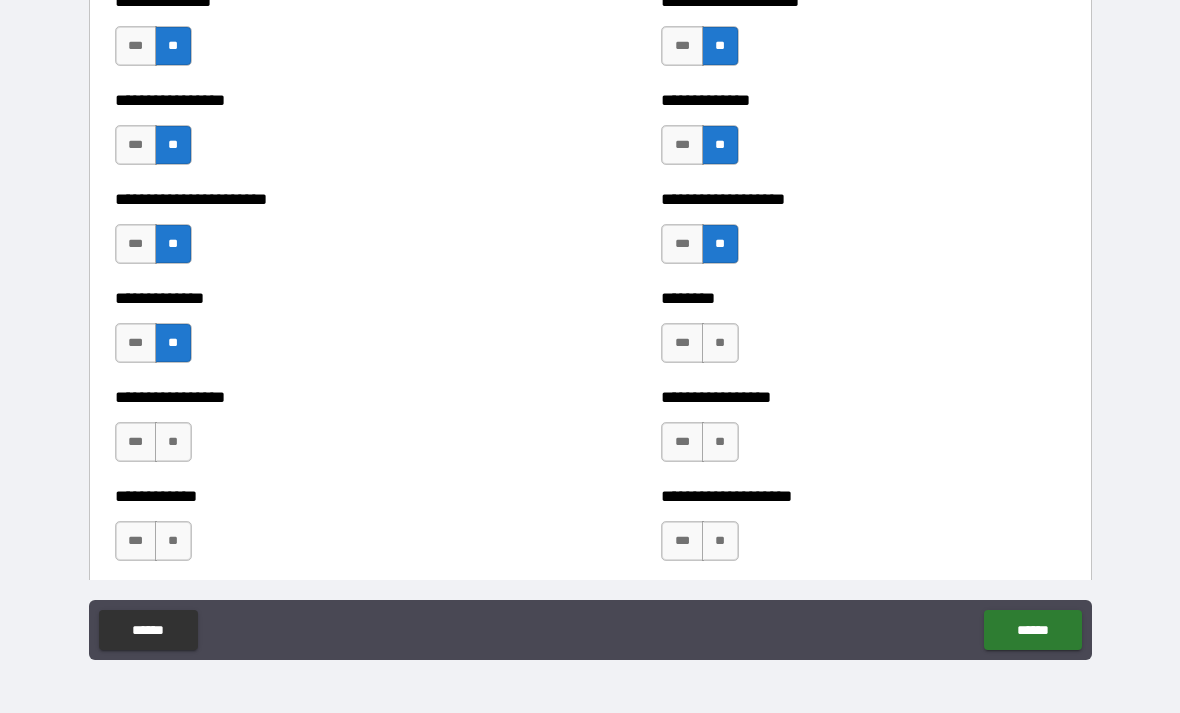 click on "**" at bounding box center (720, 343) 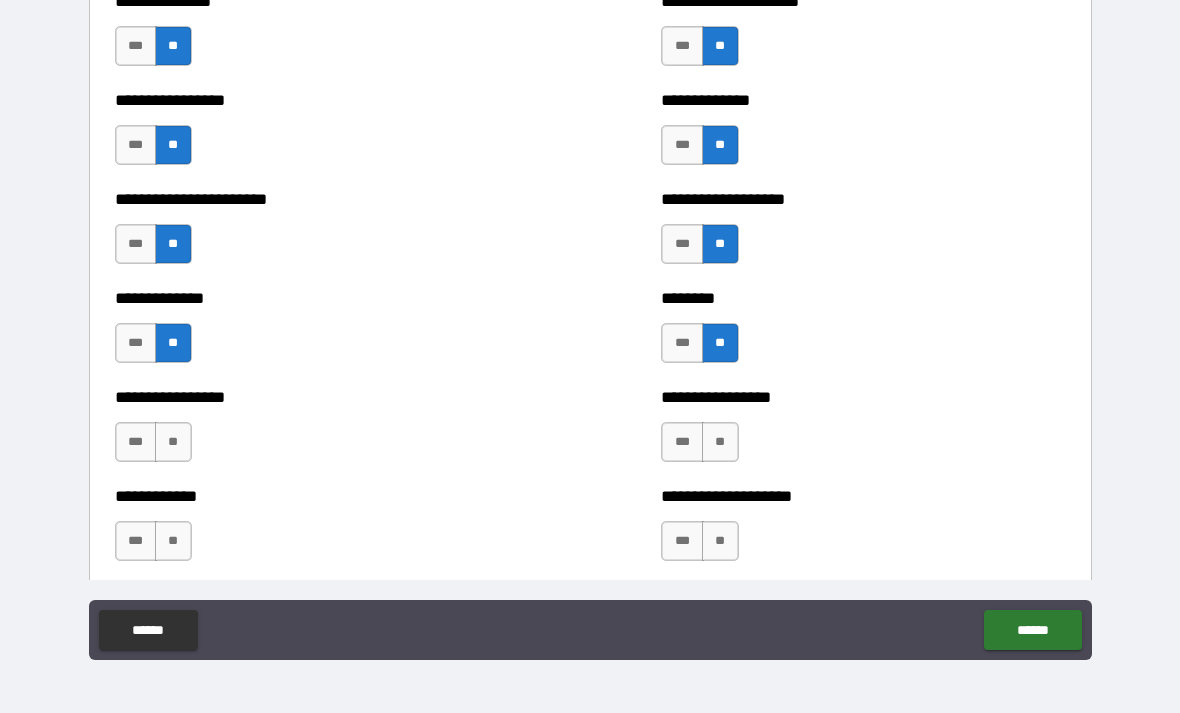 click on "**" at bounding box center [720, 442] 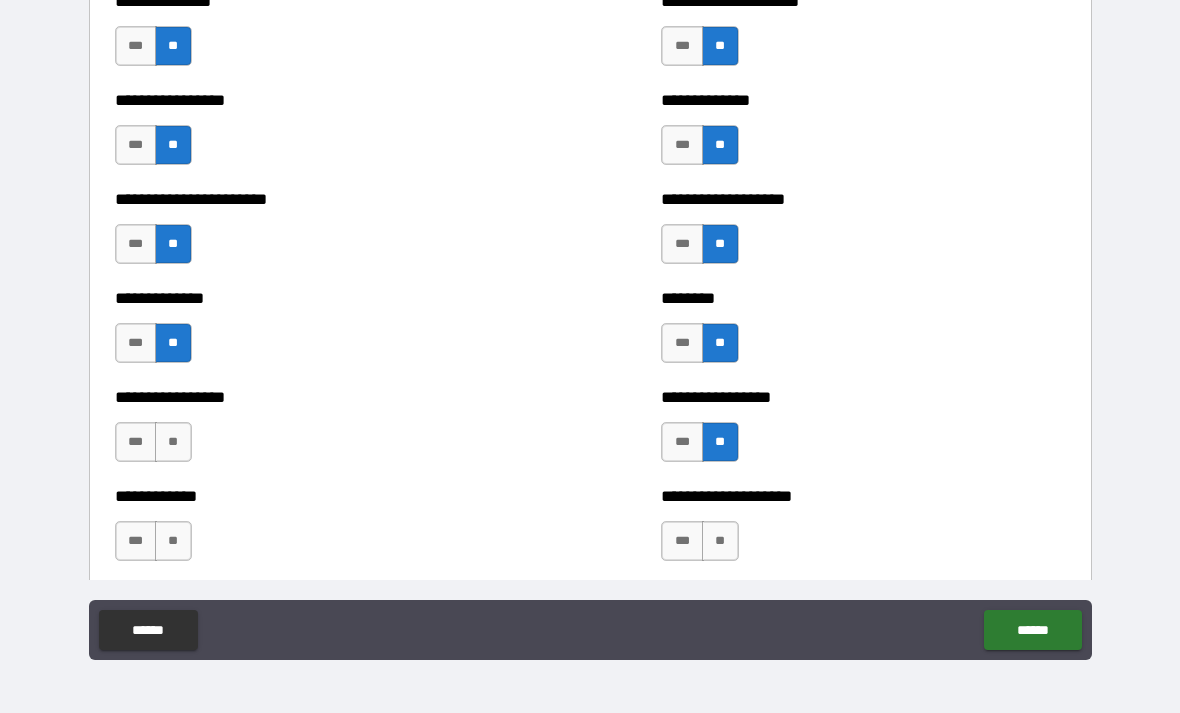 click on "**" at bounding box center (173, 442) 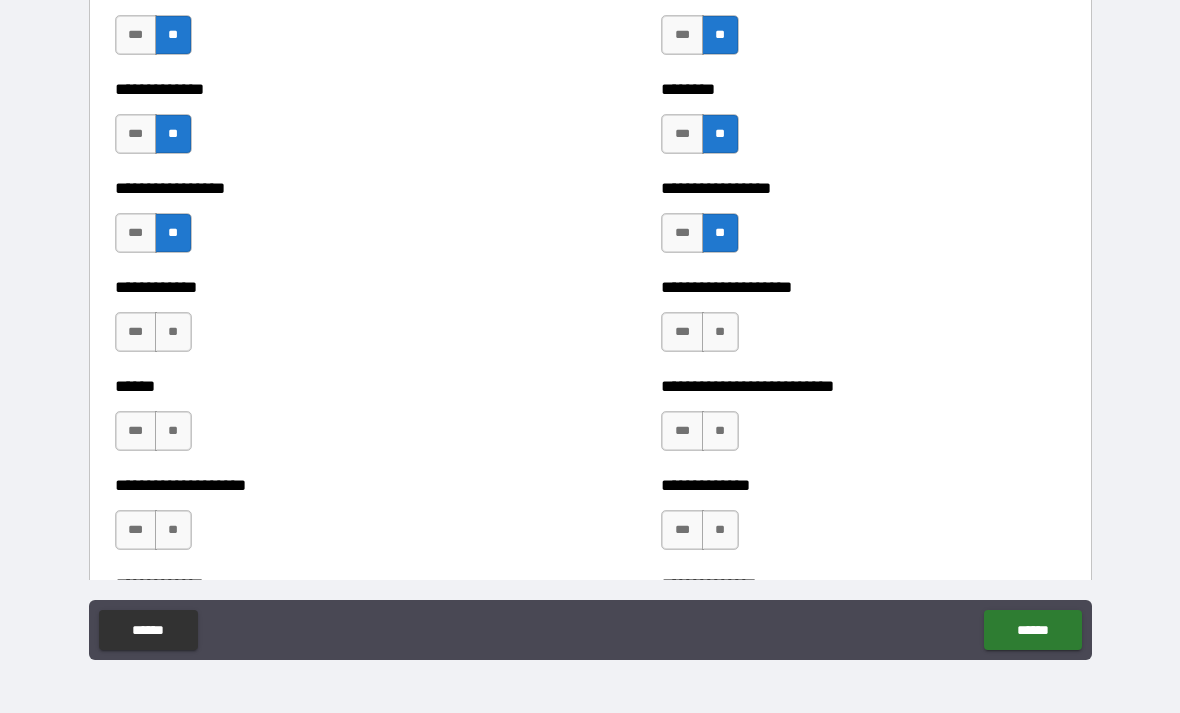 scroll, scrollTop: 3719, scrollLeft: 0, axis: vertical 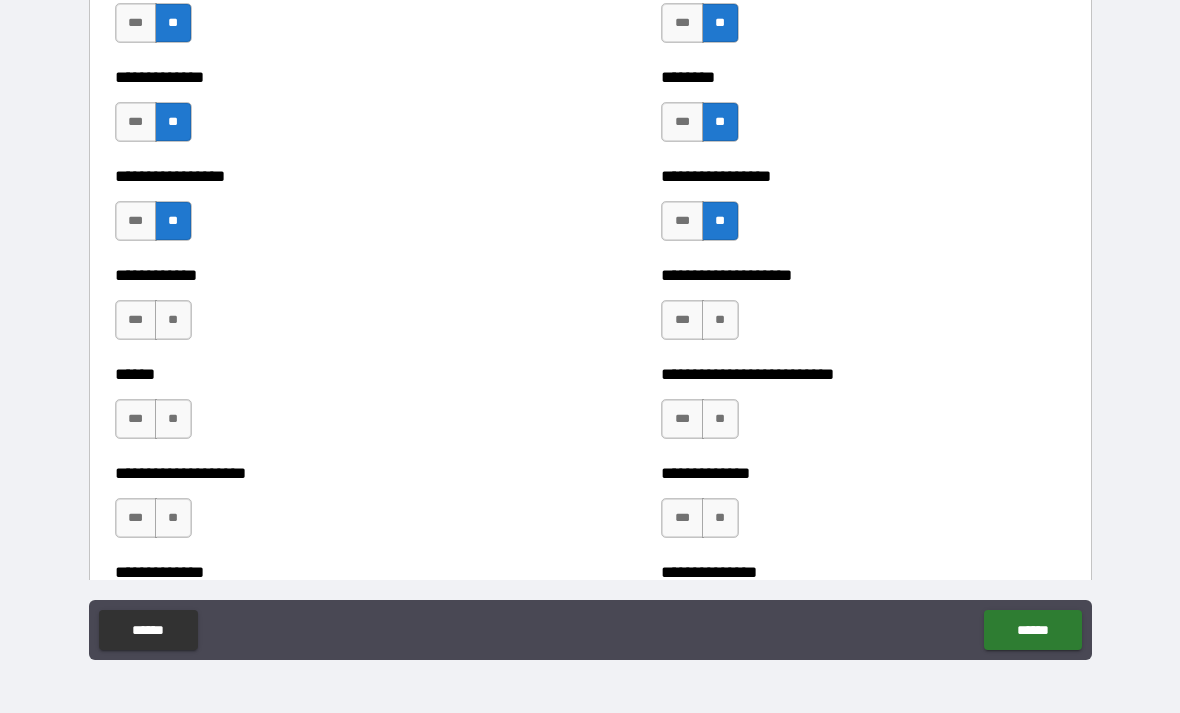 click on "**" at bounding box center [173, 320] 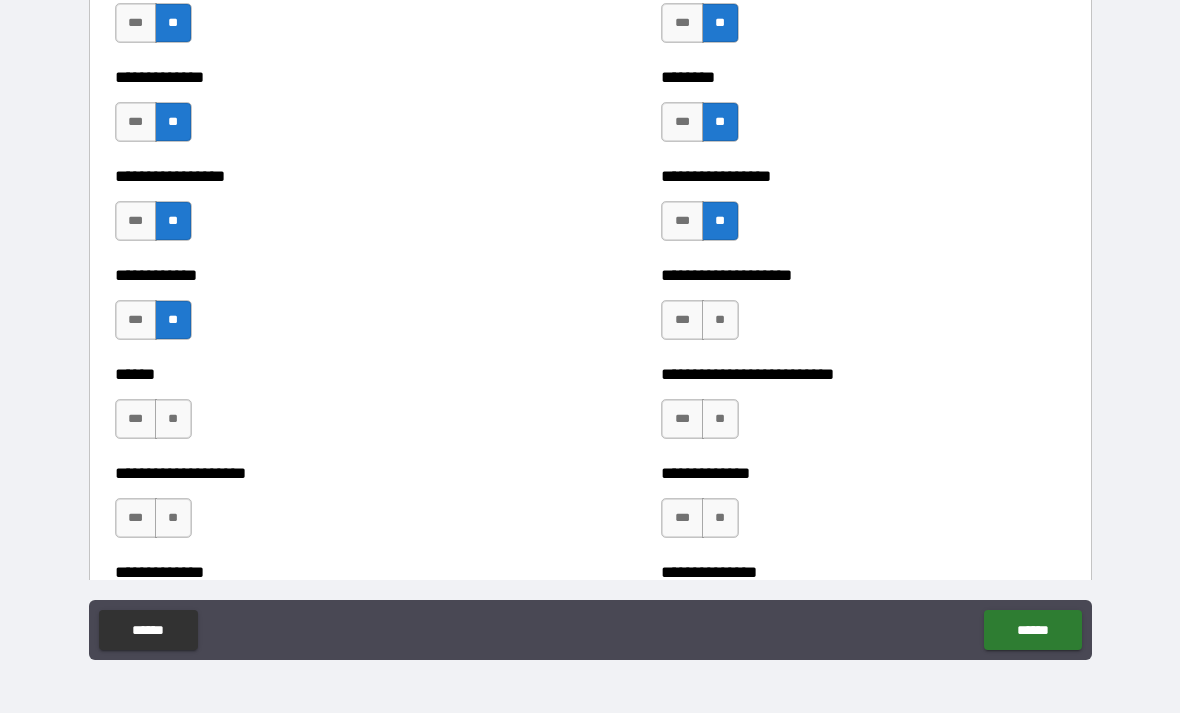 click on "**" at bounding box center [720, 320] 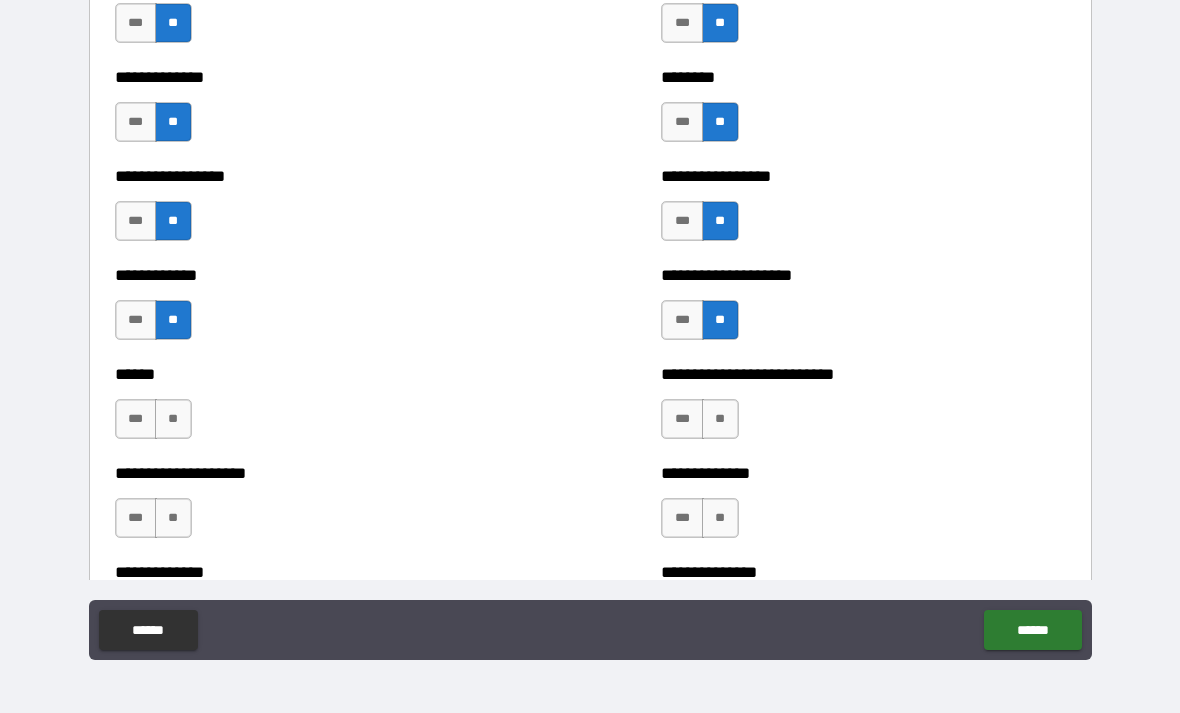 click on "**" at bounding box center (173, 419) 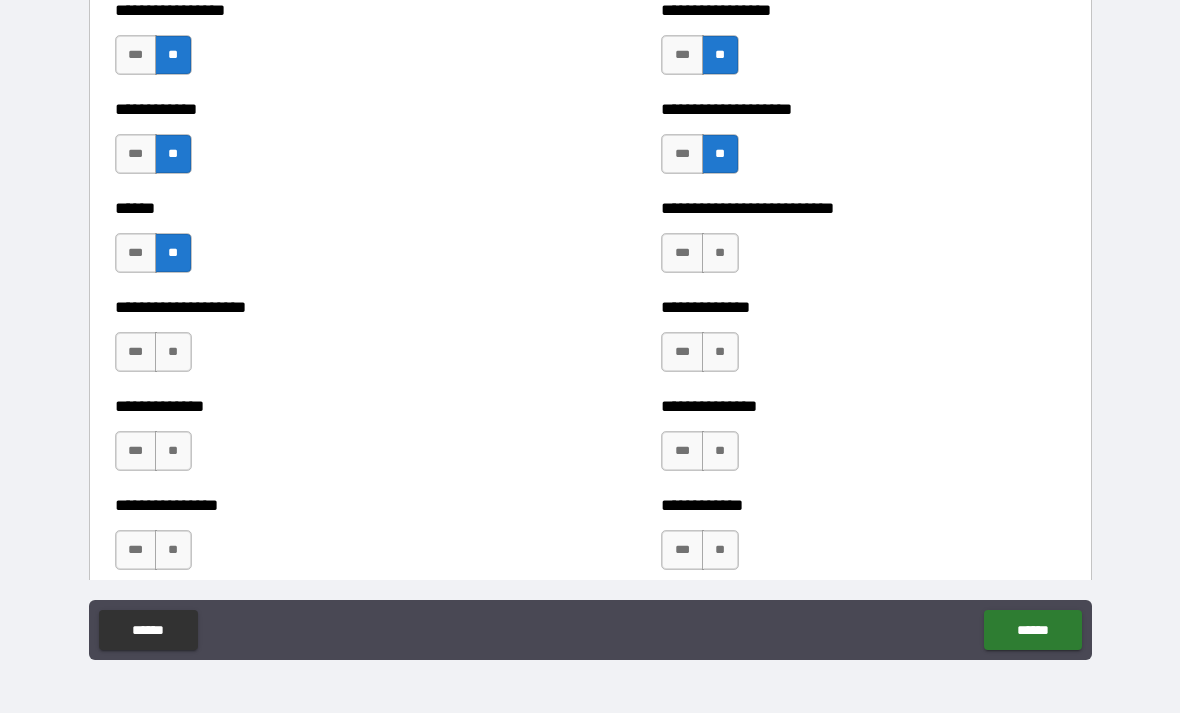 scroll, scrollTop: 3887, scrollLeft: 0, axis: vertical 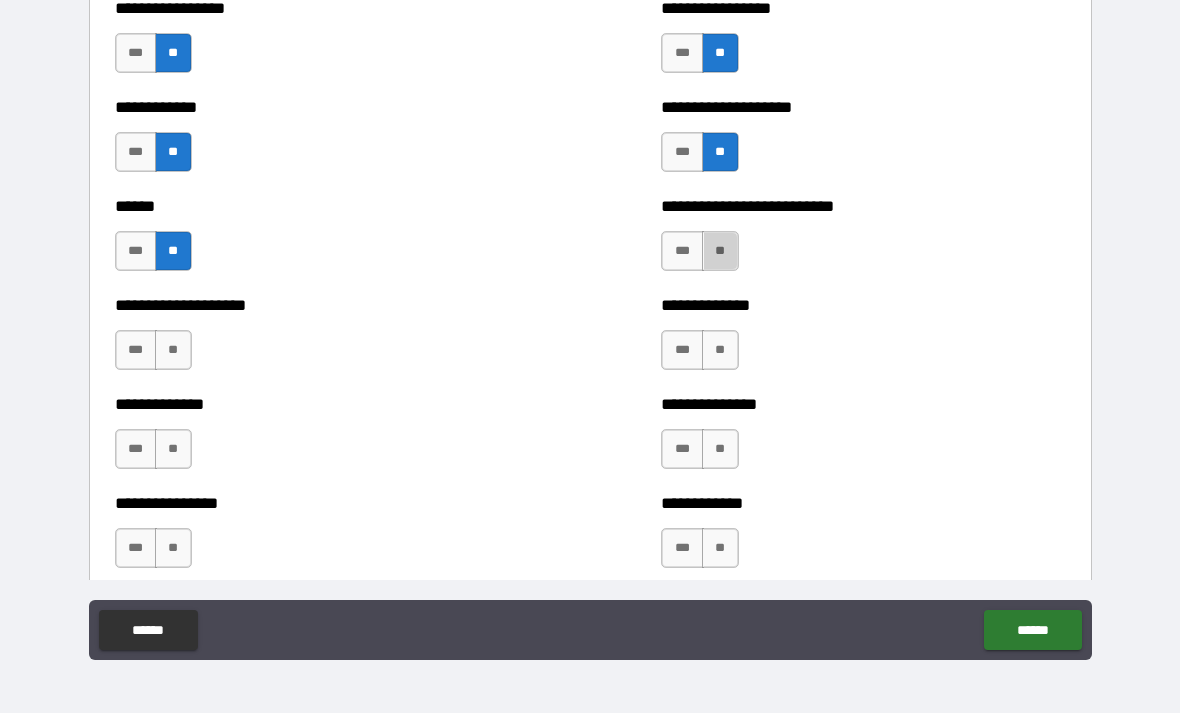 click on "**" at bounding box center [720, 251] 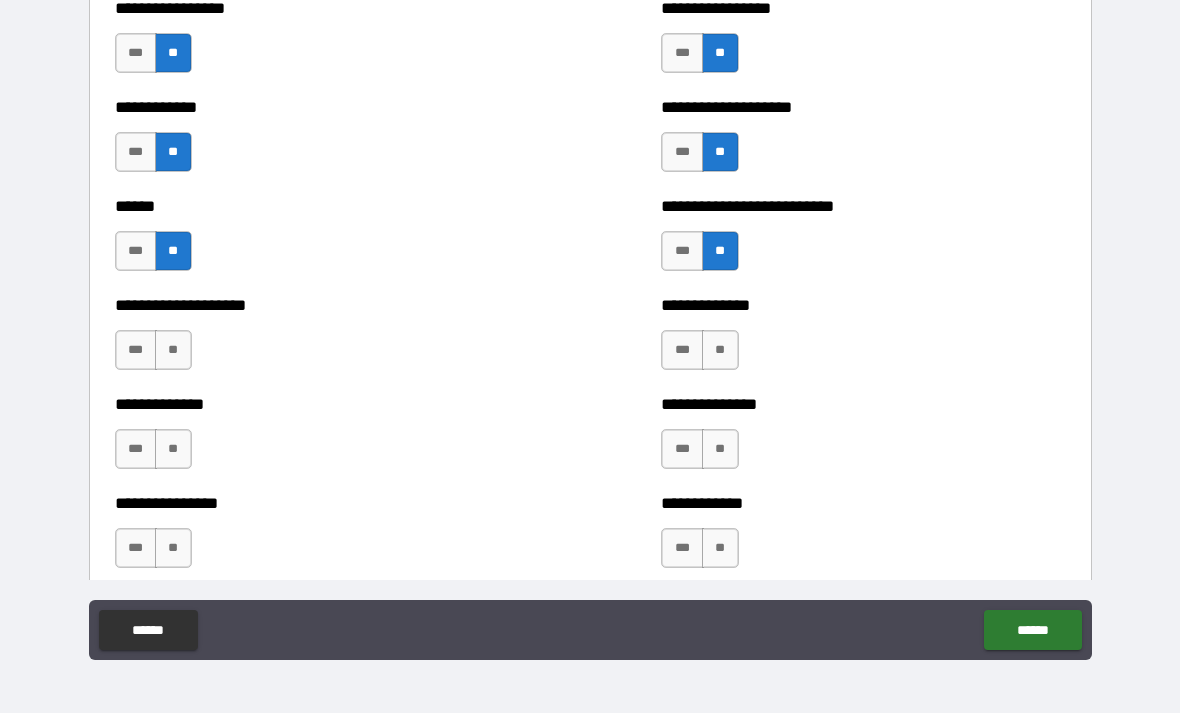 click on "**" at bounding box center (720, 350) 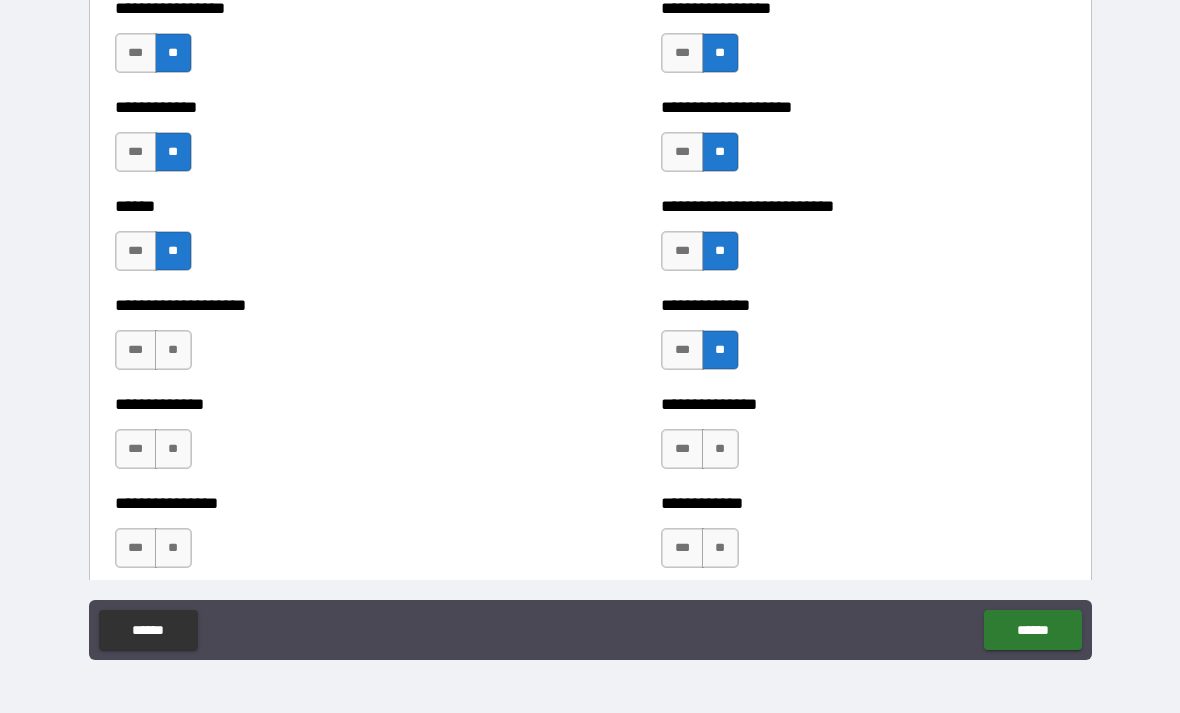 click on "**" at bounding box center (173, 350) 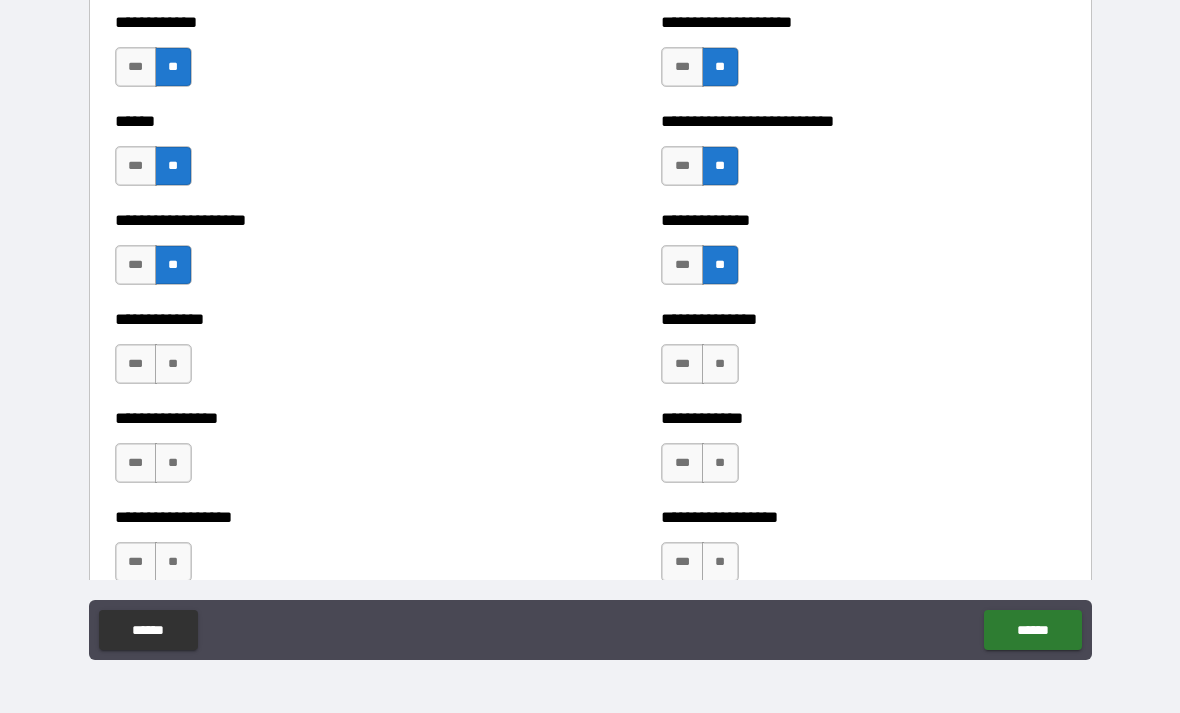 scroll, scrollTop: 3975, scrollLeft: 0, axis: vertical 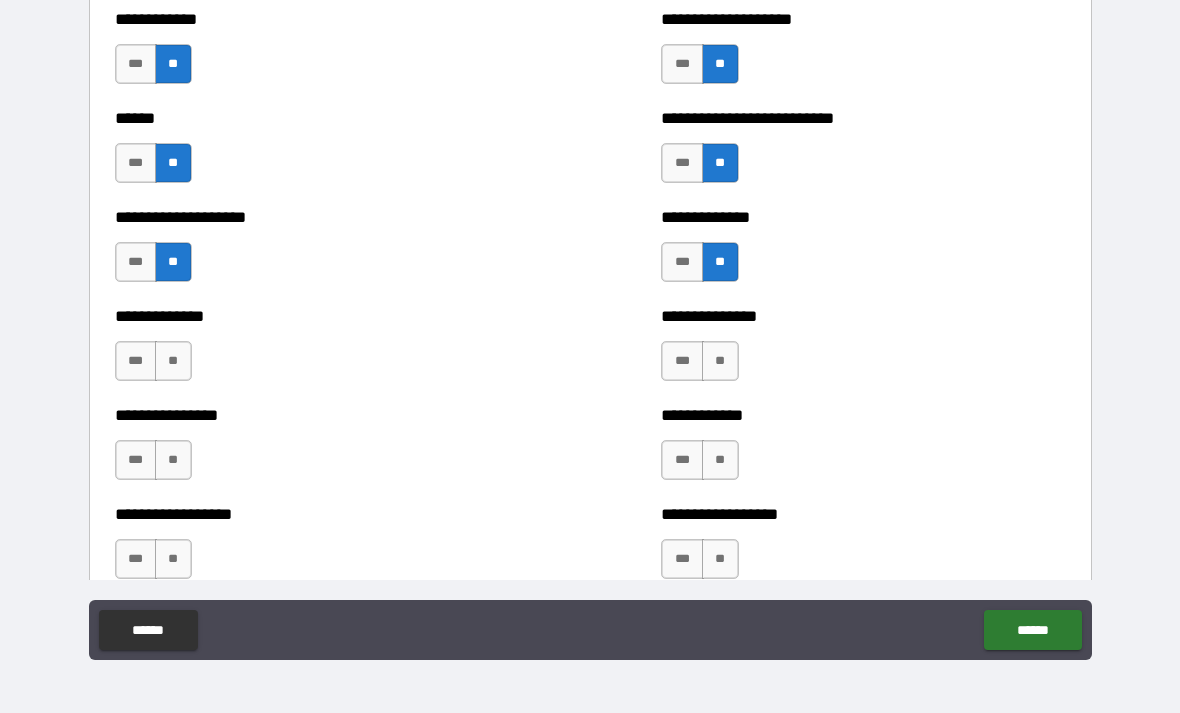 click on "**" at bounding box center (173, 361) 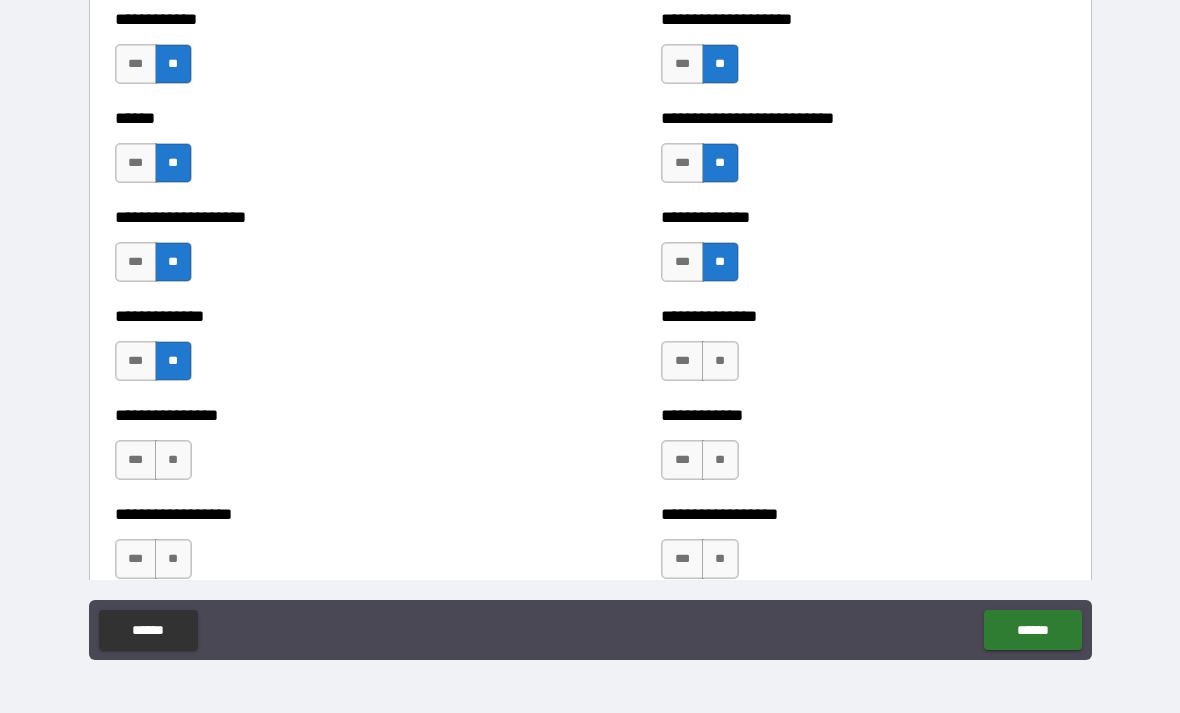 click on "**" at bounding box center [720, 361] 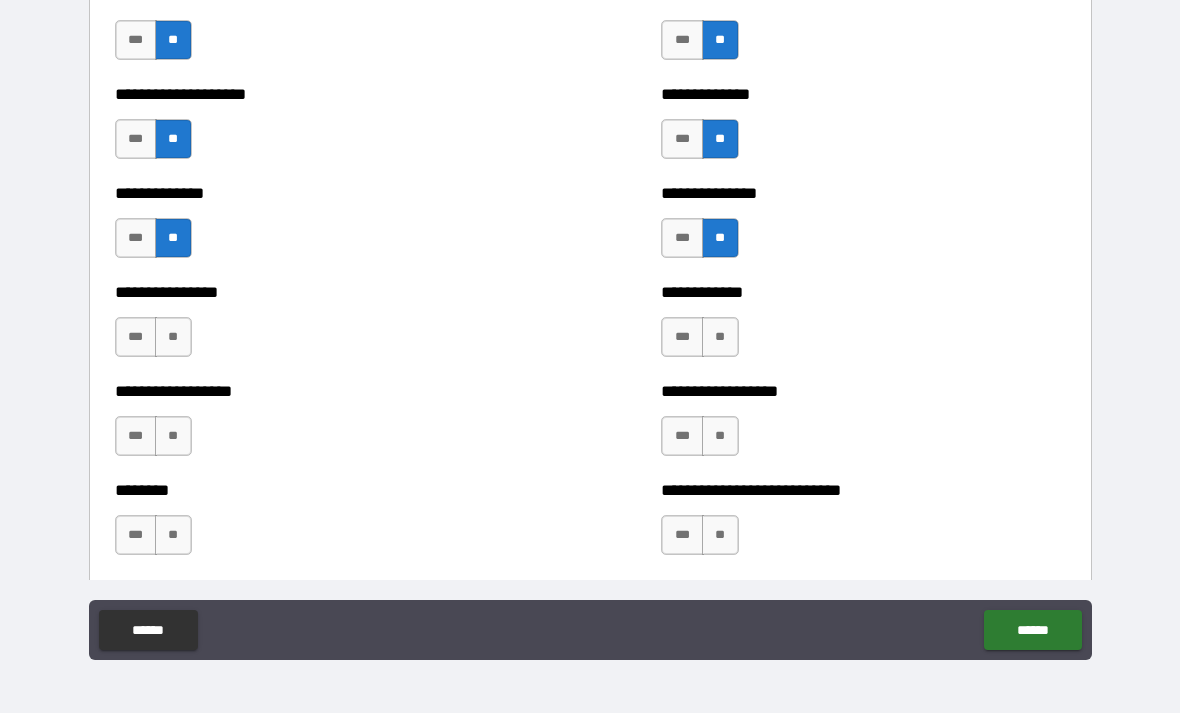 scroll, scrollTop: 4102, scrollLeft: 0, axis: vertical 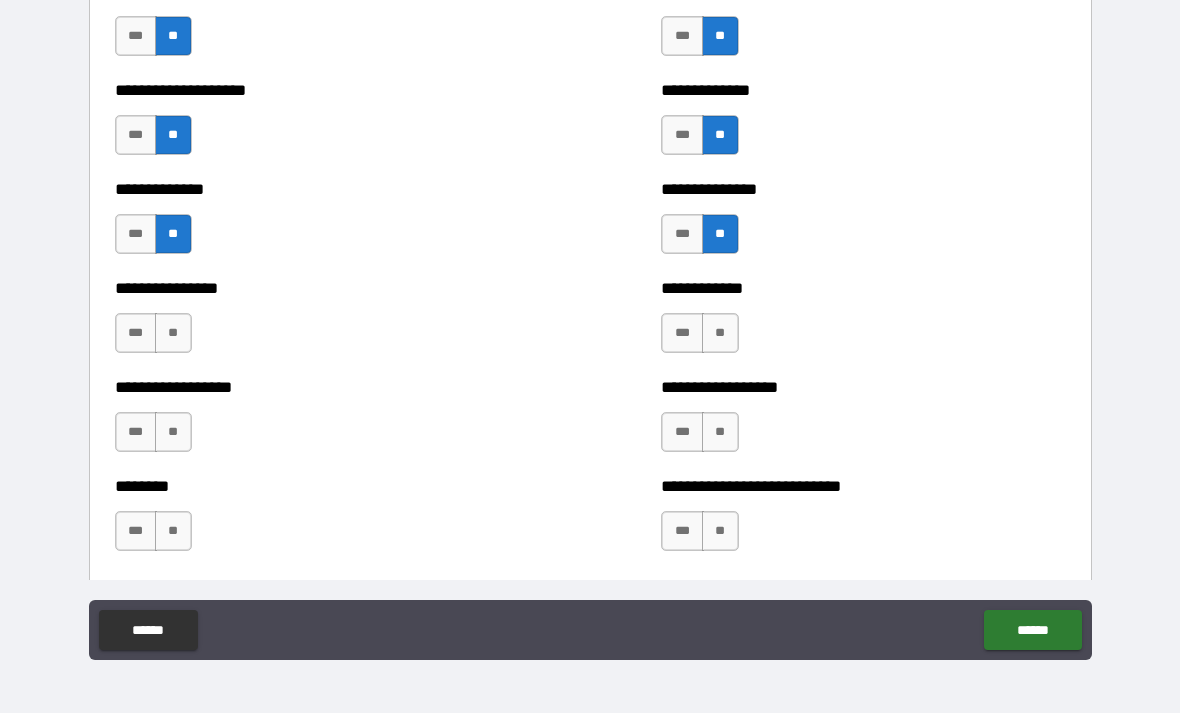 click on "**" at bounding box center [720, 333] 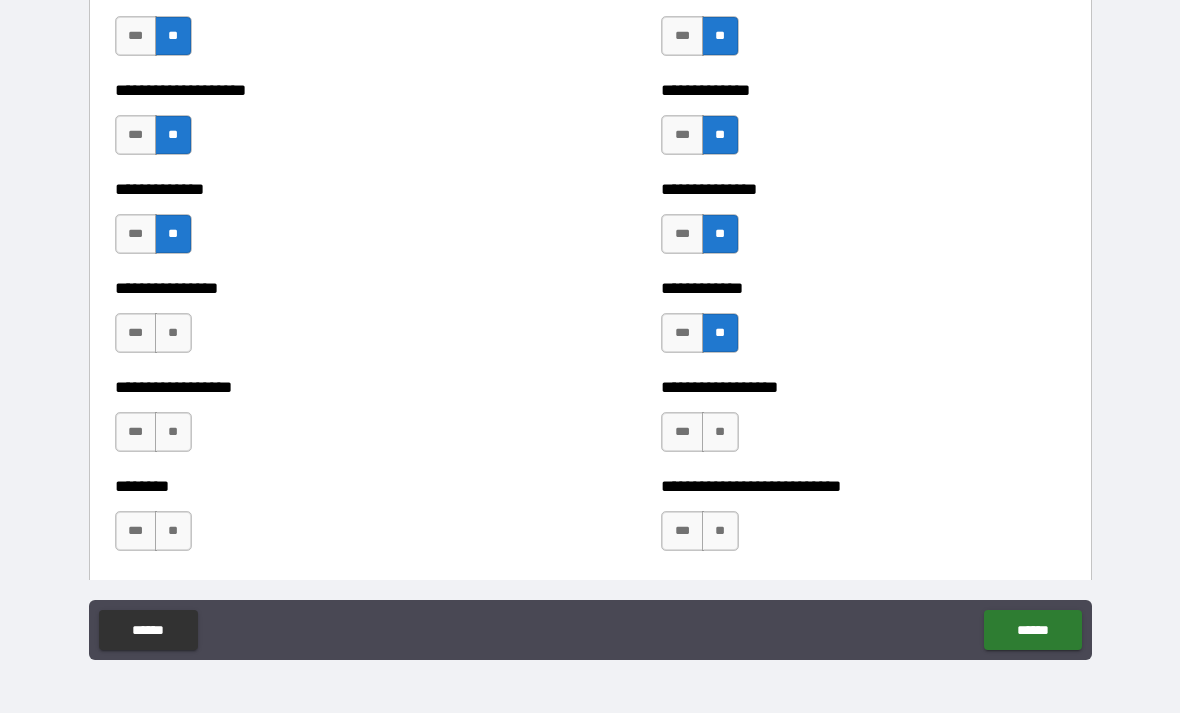 click on "**" at bounding box center [173, 333] 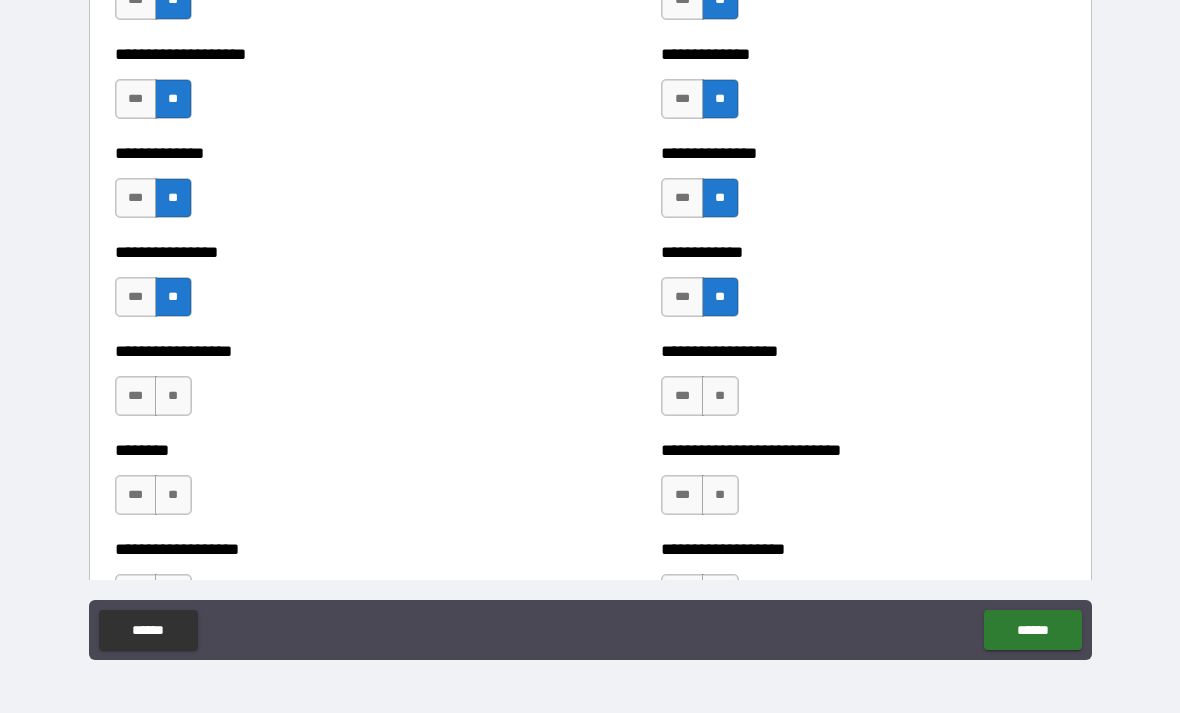scroll, scrollTop: 4153, scrollLeft: 0, axis: vertical 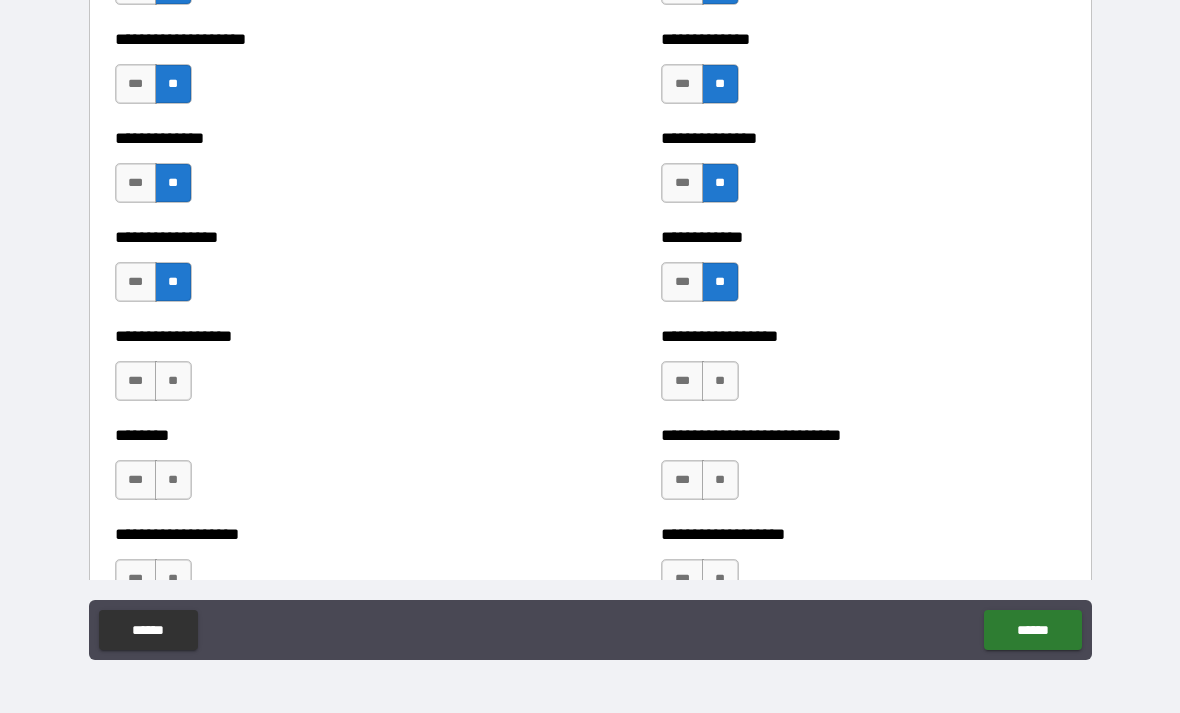 click on "**" at bounding box center (173, 381) 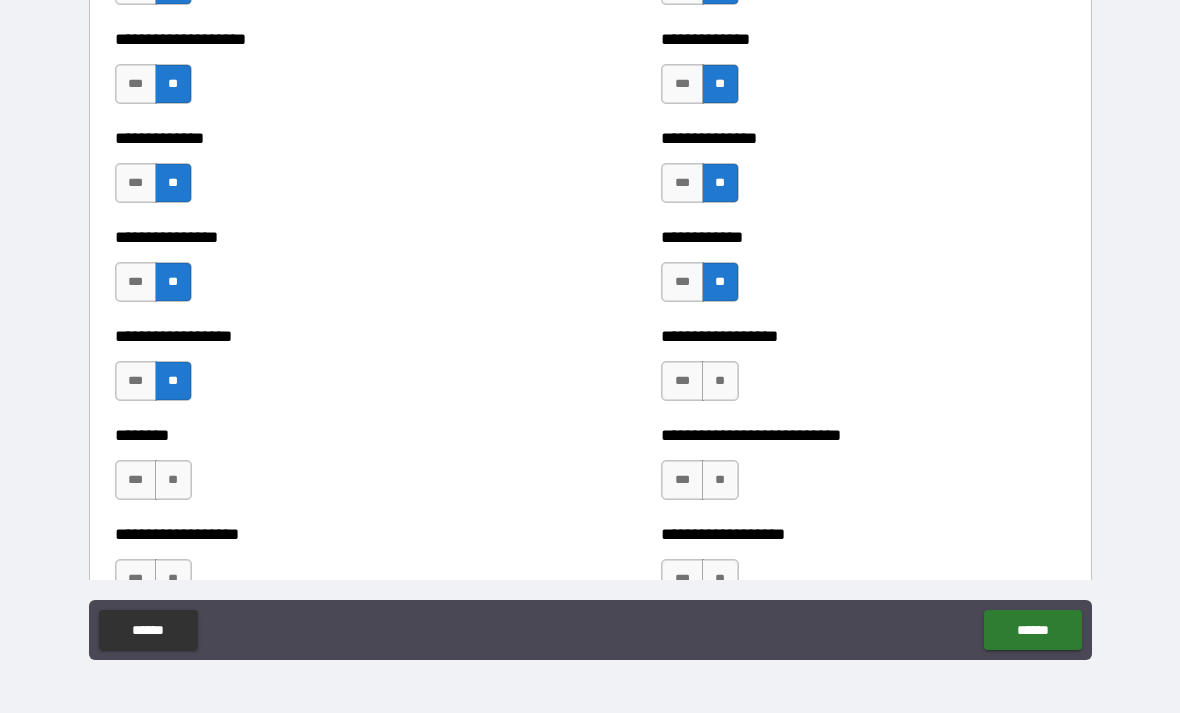 click on "**" at bounding box center [720, 381] 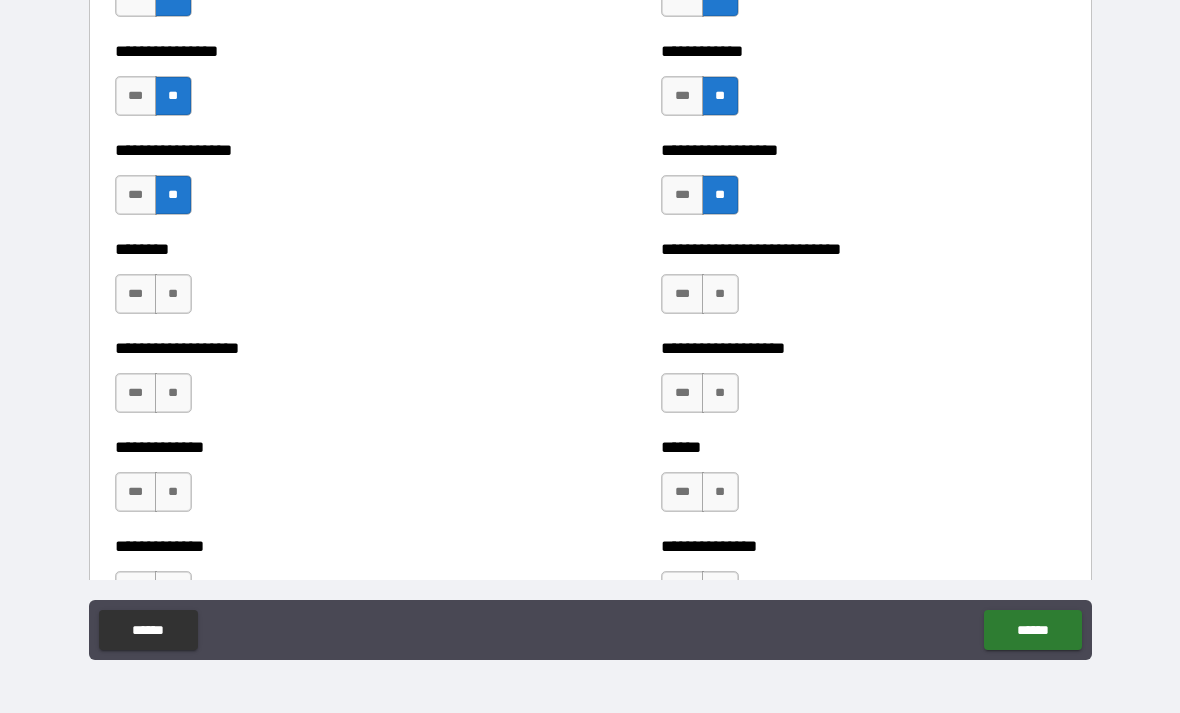 scroll, scrollTop: 4341, scrollLeft: 0, axis: vertical 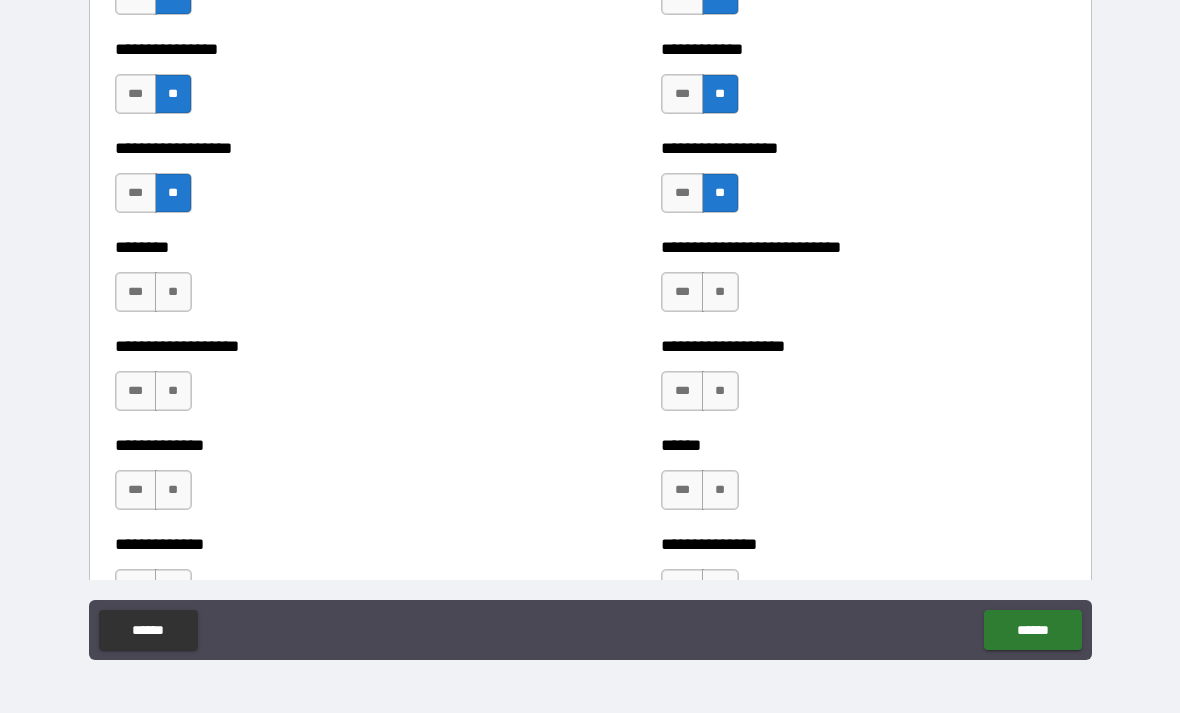 click on "**" at bounding box center (720, 292) 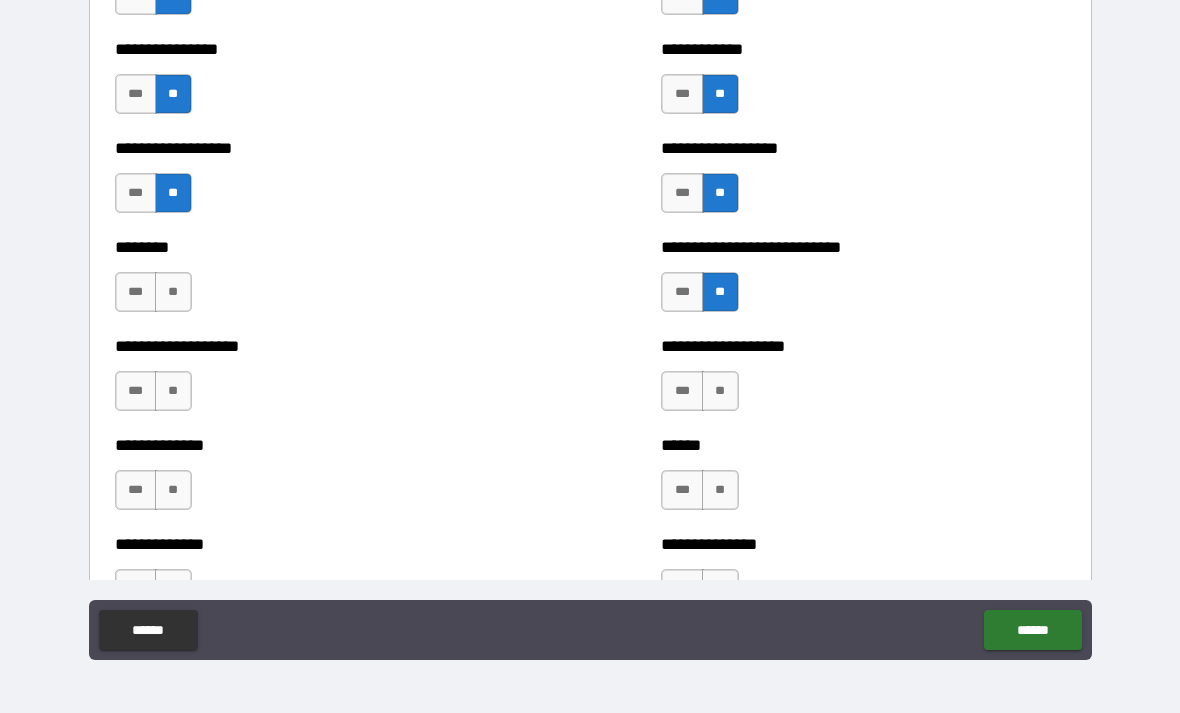 click on "**" at bounding box center (173, 292) 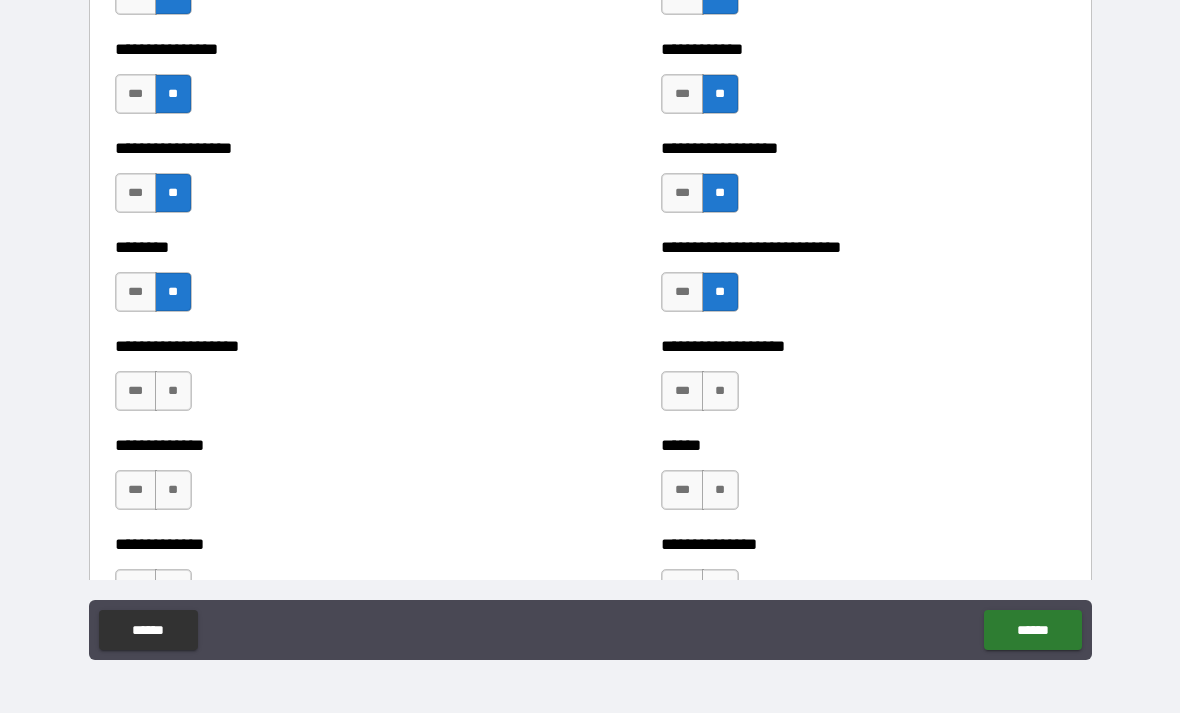 click on "**" at bounding box center [173, 391] 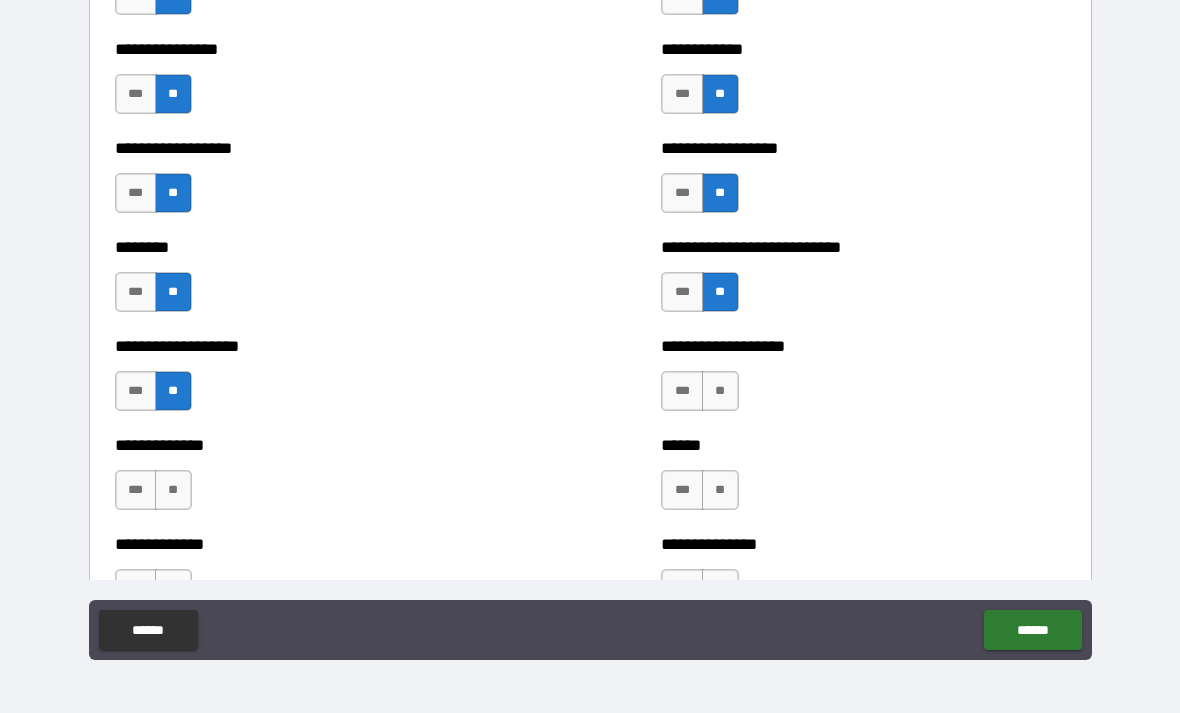 click on "**" at bounding box center [720, 391] 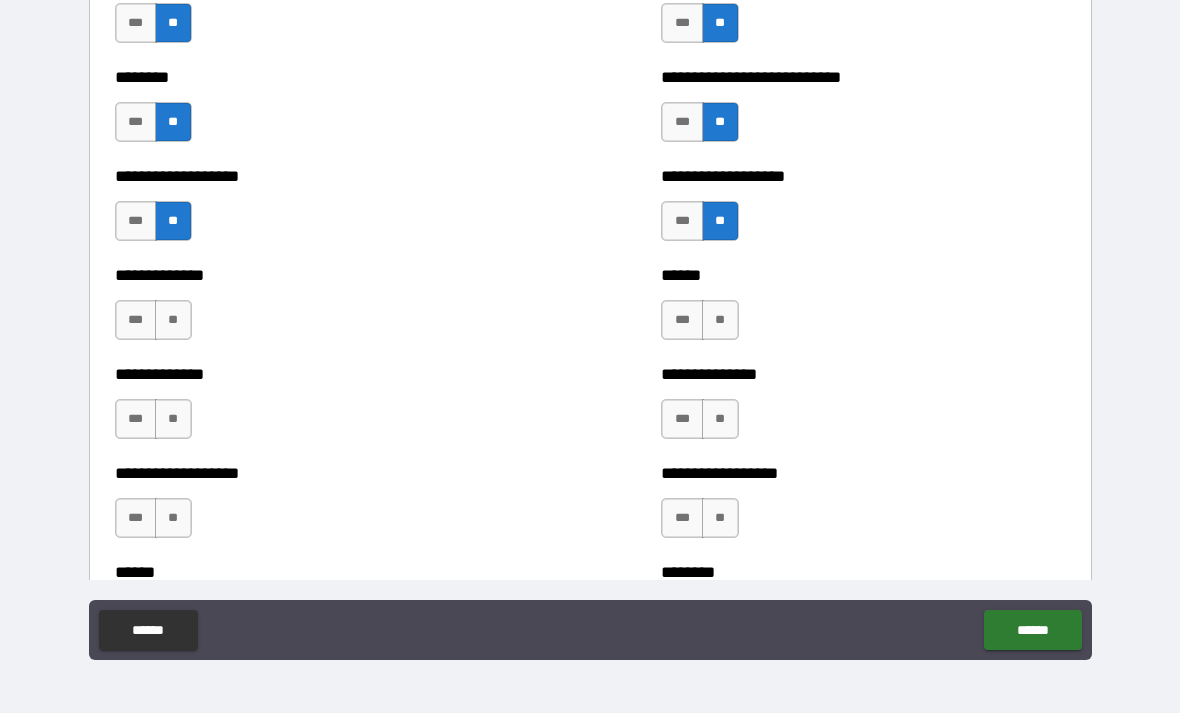 scroll, scrollTop: 4513, scrollLeft: 0, axis: vertical 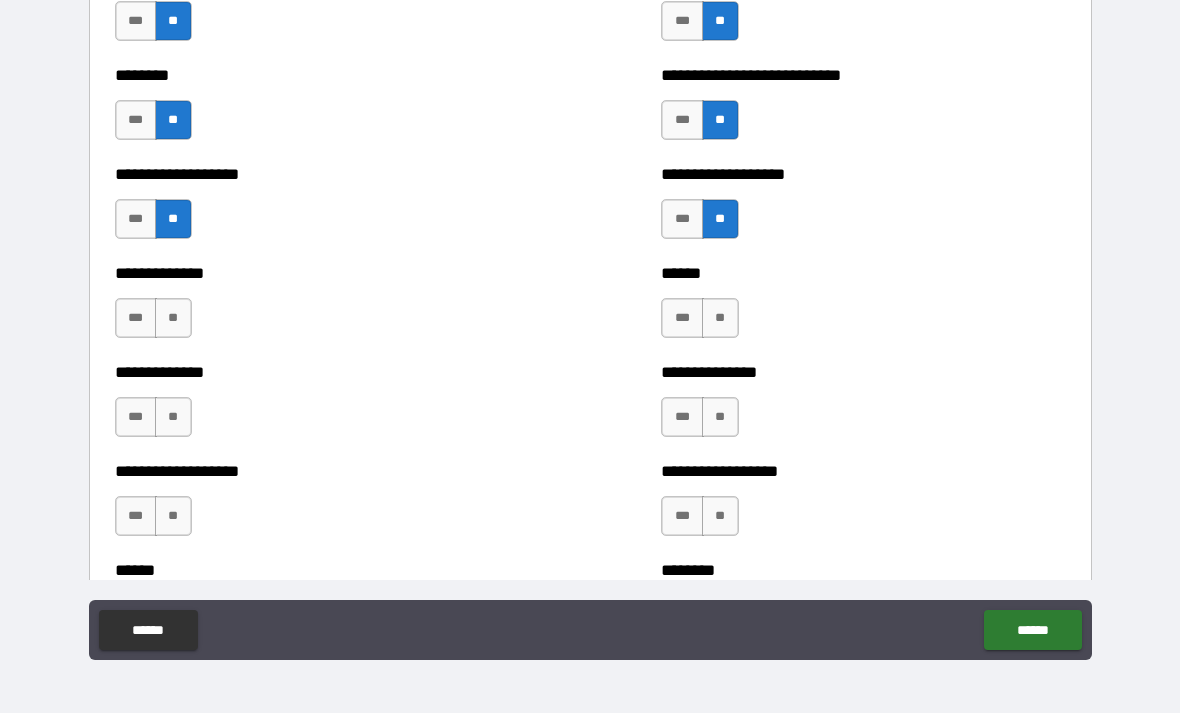 click on "**" at bounding box center (720, 318) 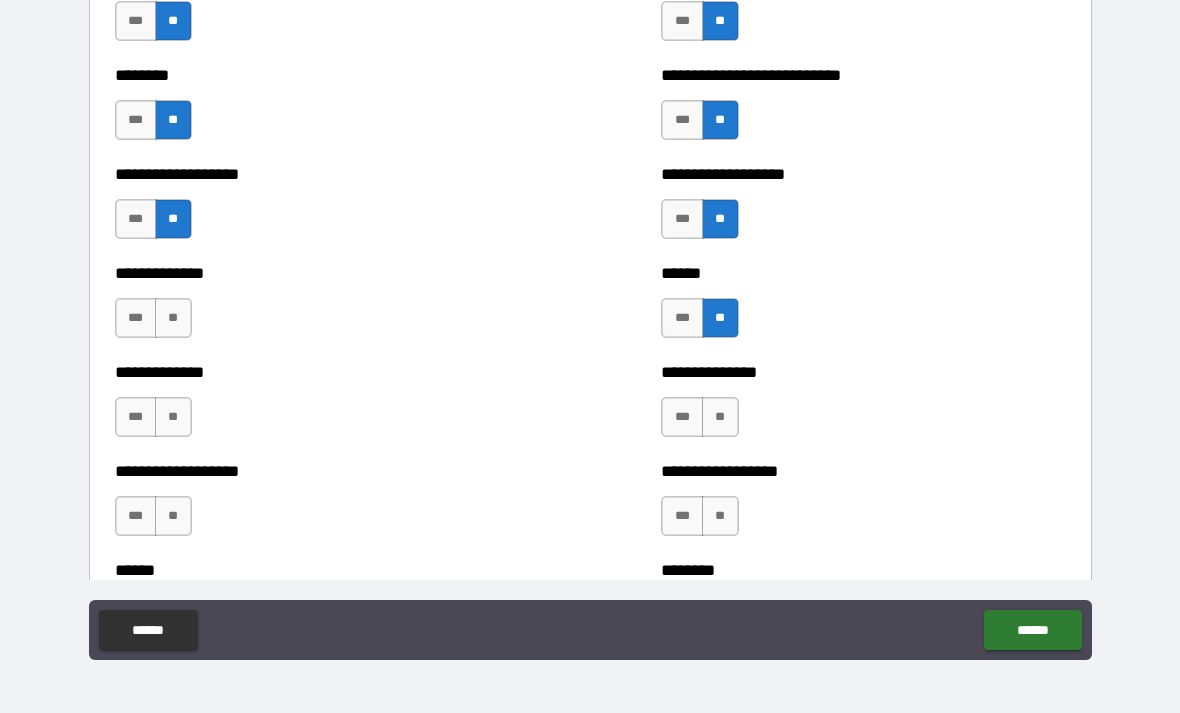 click on "**" at bounding box center [173, 318] 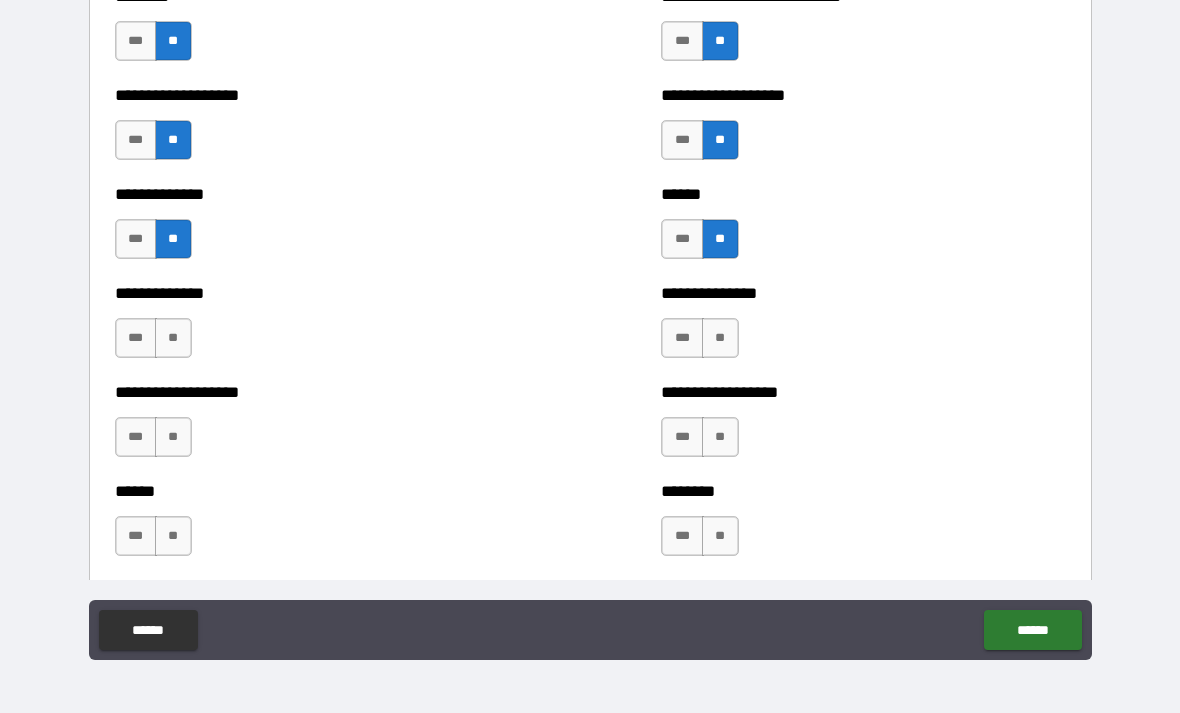 scroll, scrollTop: 4593, scrollLeft: 0, axis: vertical 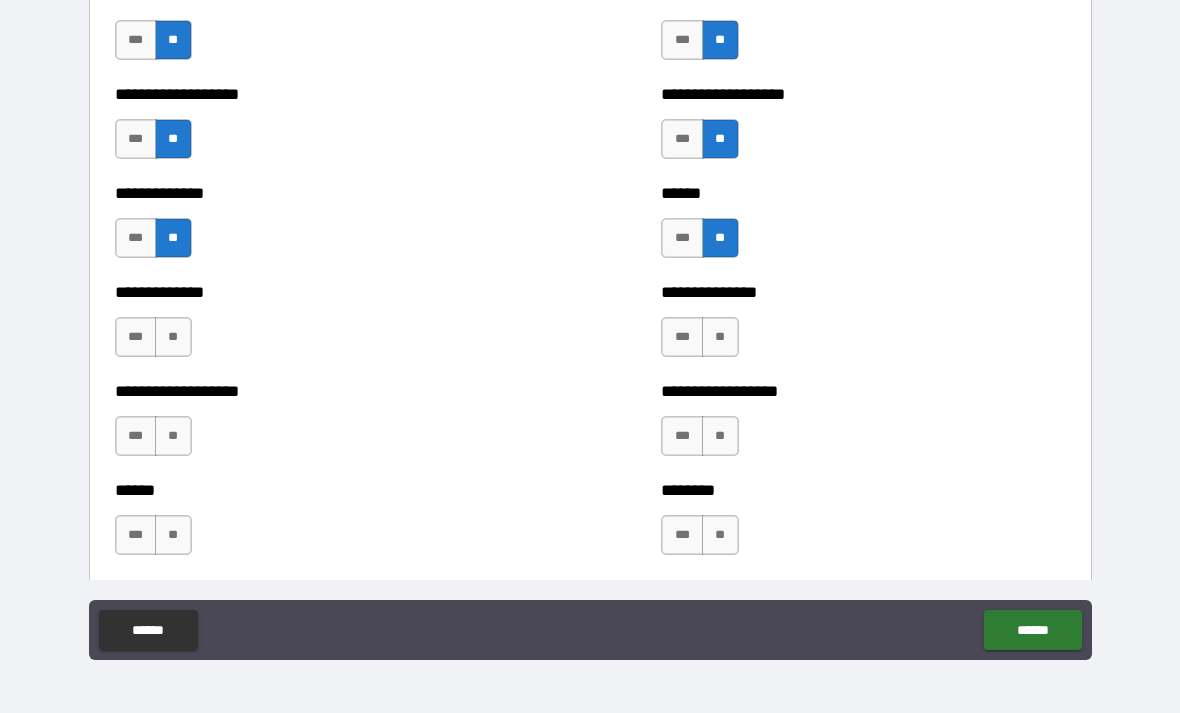 click on "**" at bounding box center [173, 337] 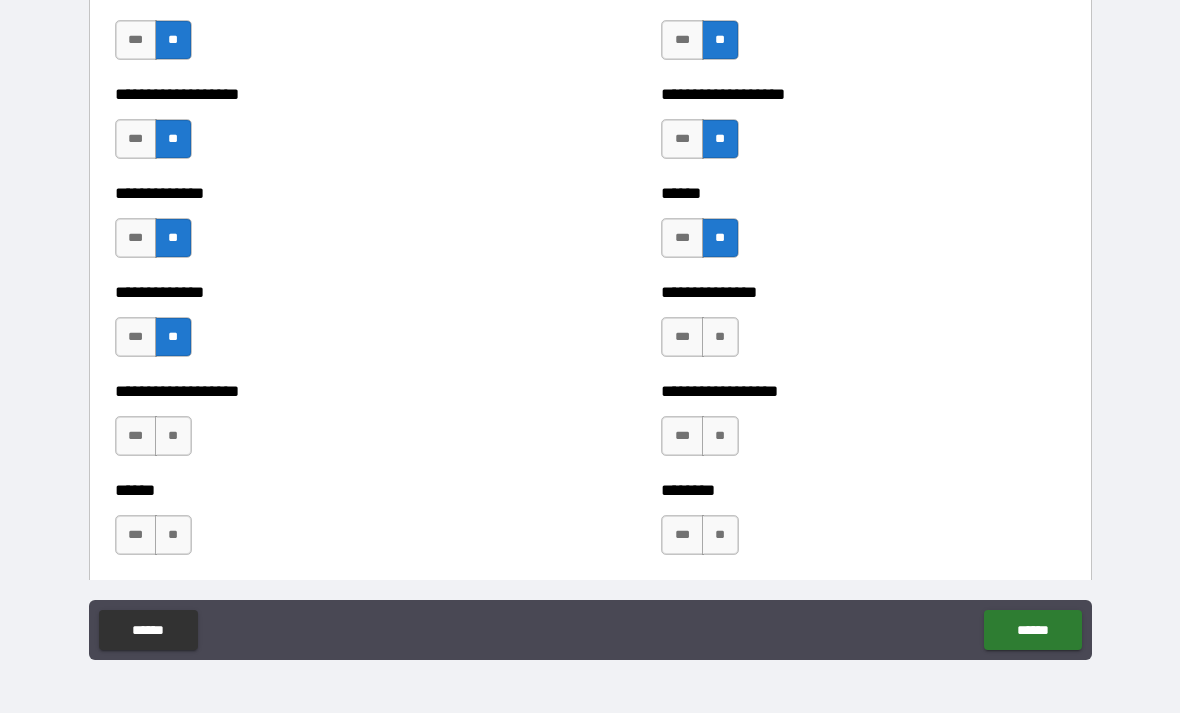 click on "**" at bounding box center (720, 337) 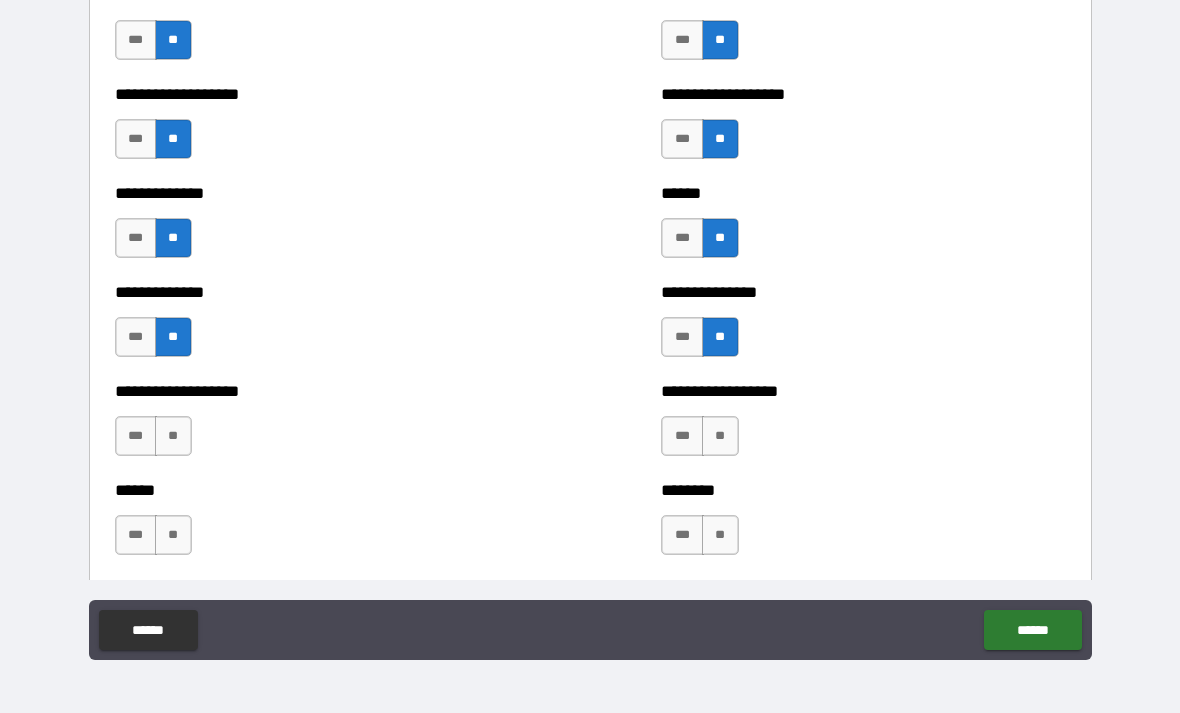 click on "**" at bounding box center [720, 436] 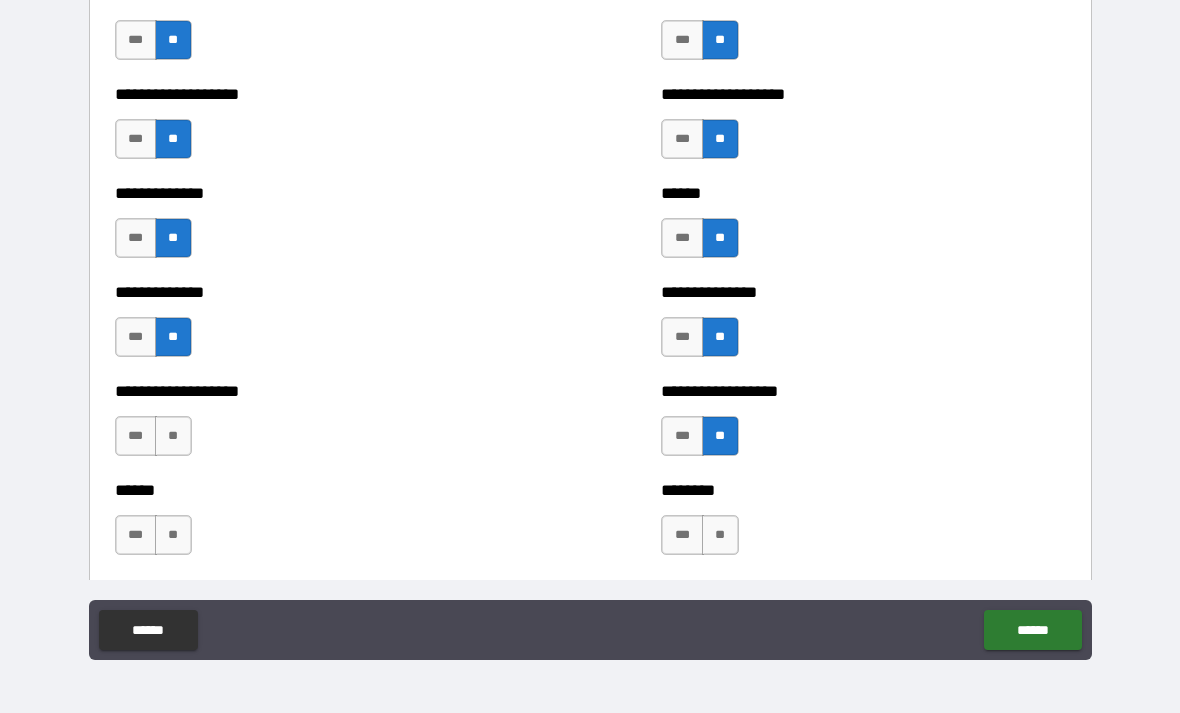 click on "**" at bounding box center (173, 436) 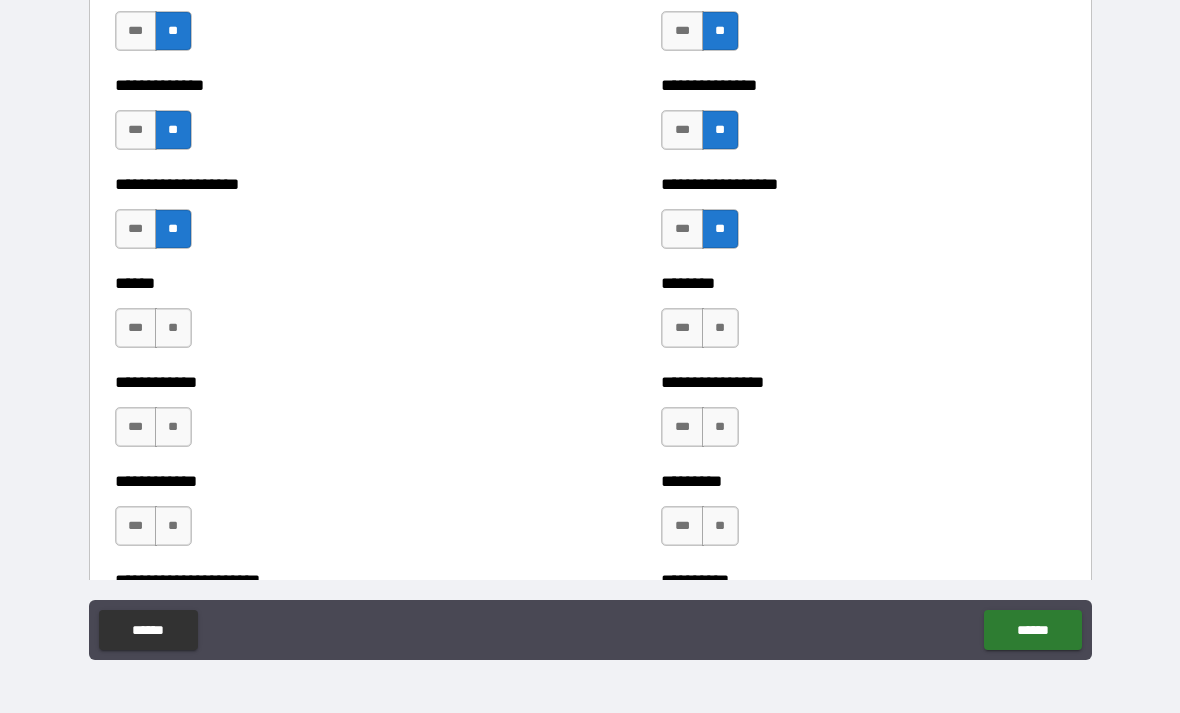 scroll, scrollTop: 4812, scrollLeft: 0, axis: vertical 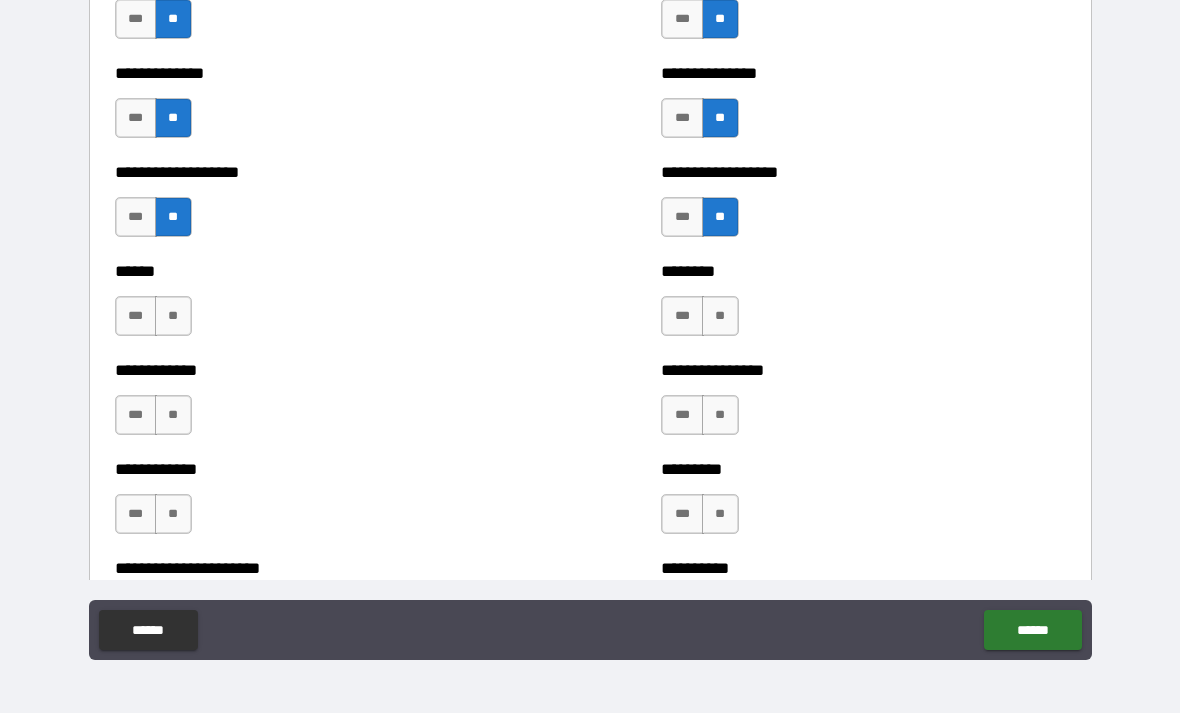 click on "**" at bounding box center [173, 316] 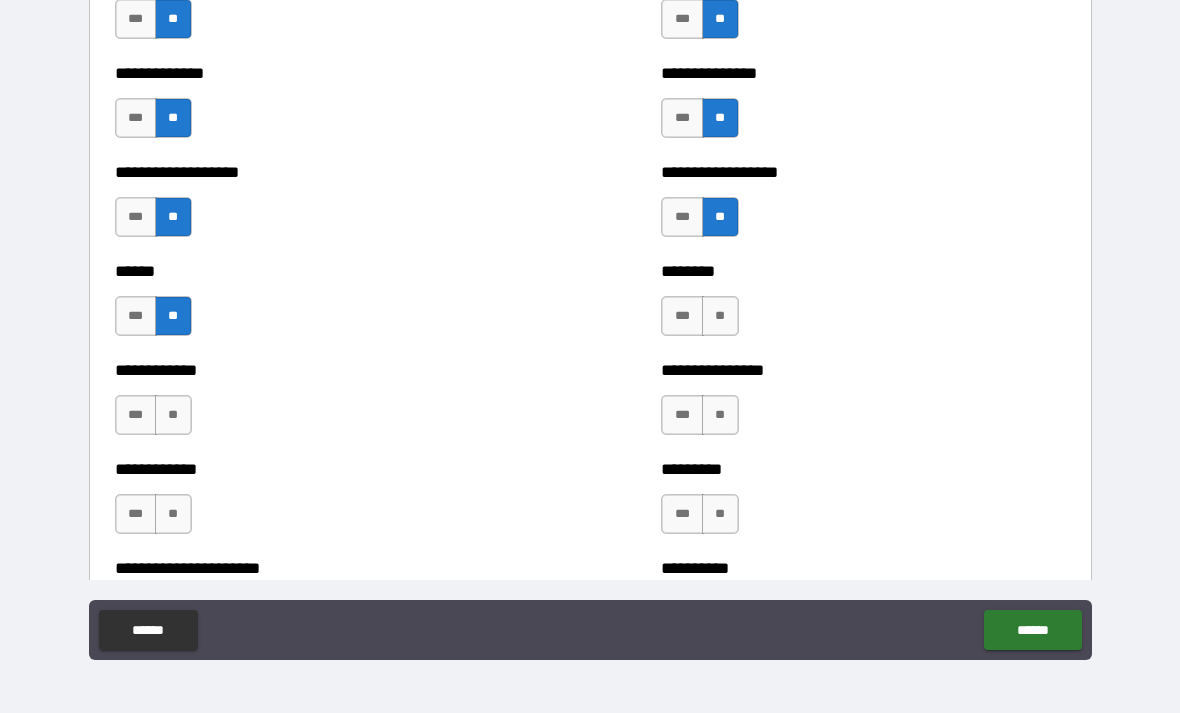 click on "**" at bounding box center [720, 316] 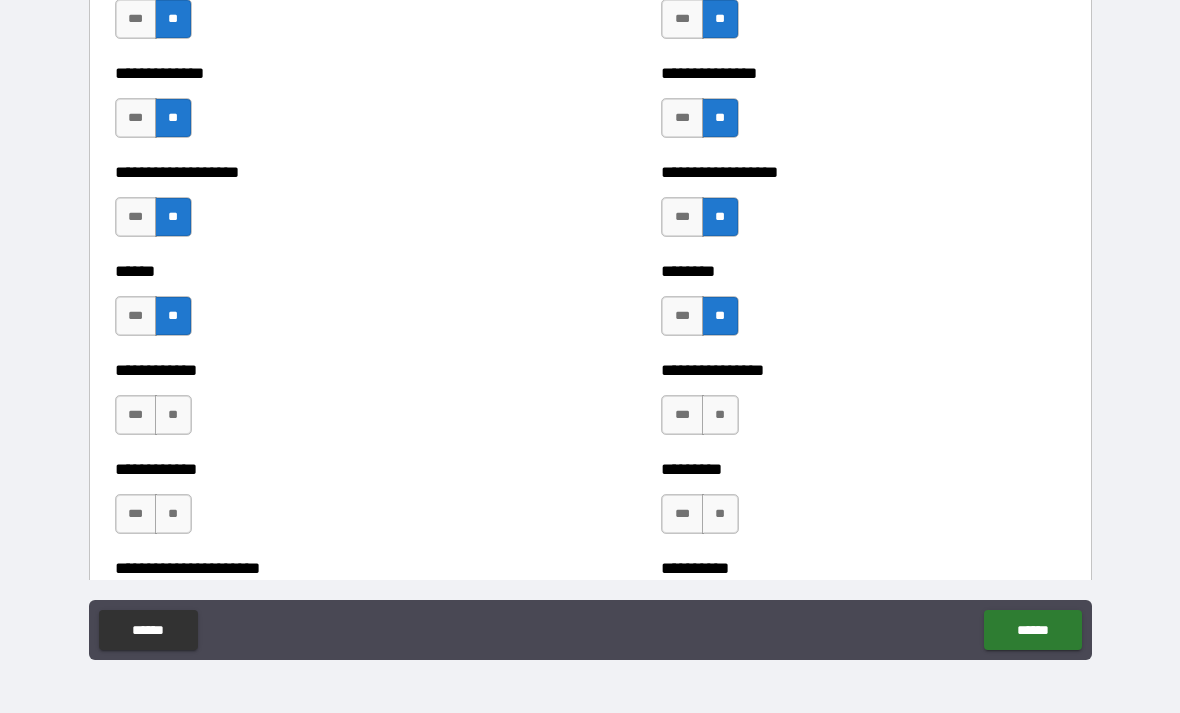 click on "**" at bounding box center [720, 415] 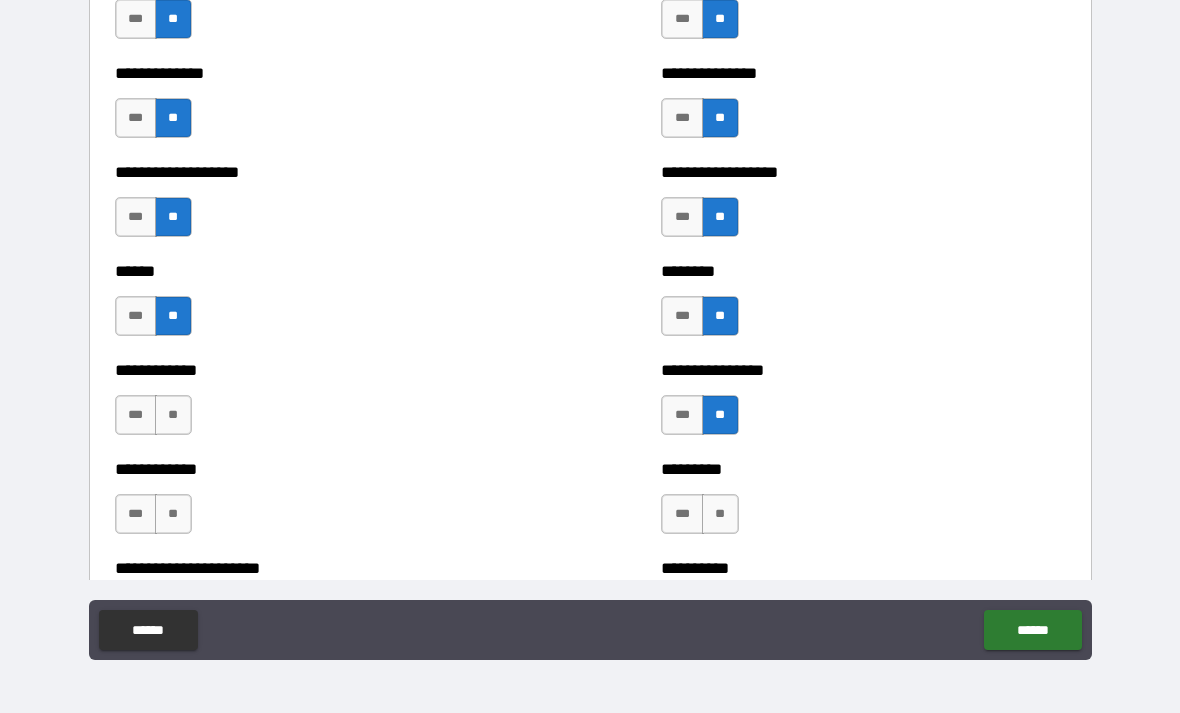click on "**" at bounding box center (173, 415) 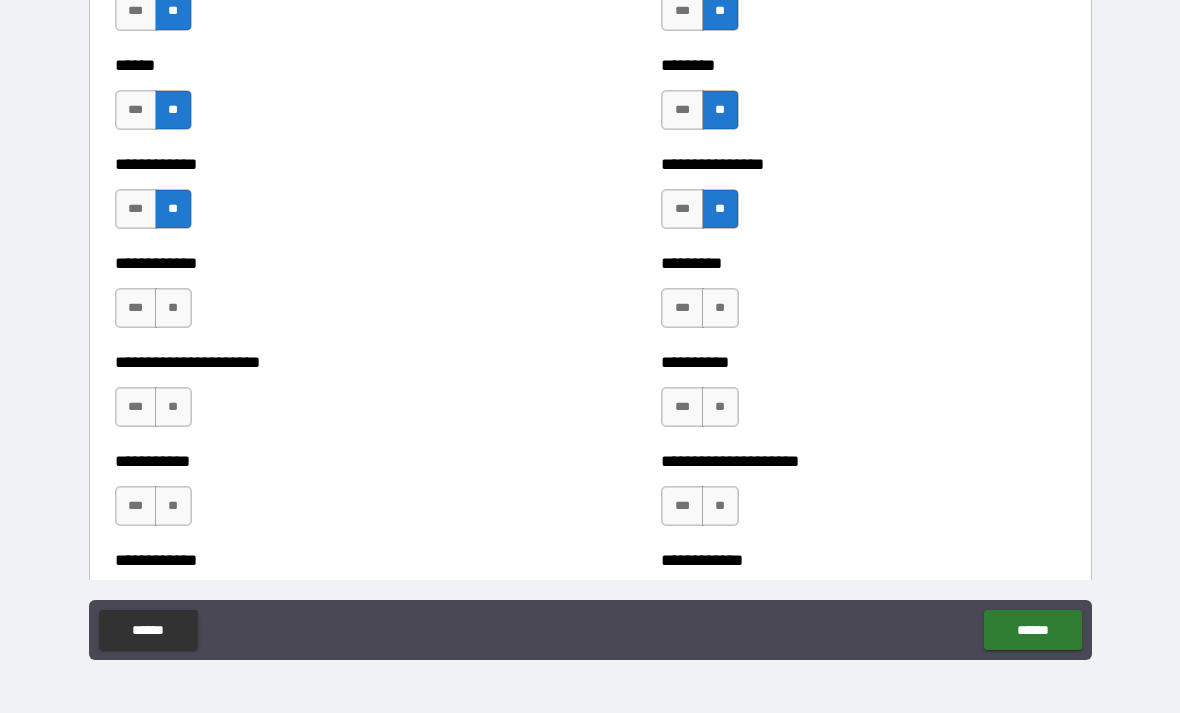 scroll, scrollTop: 5022, scrollLeft: 0, axis: vertical 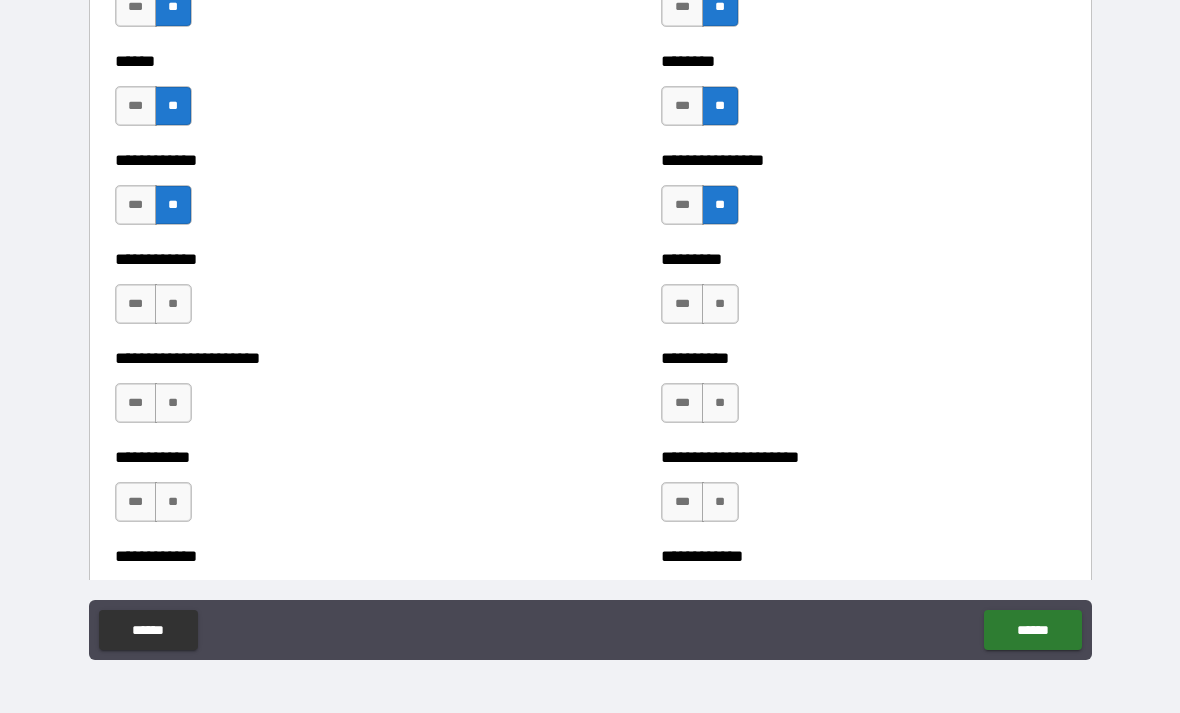 click on "**" at bounding box center [173, 304] 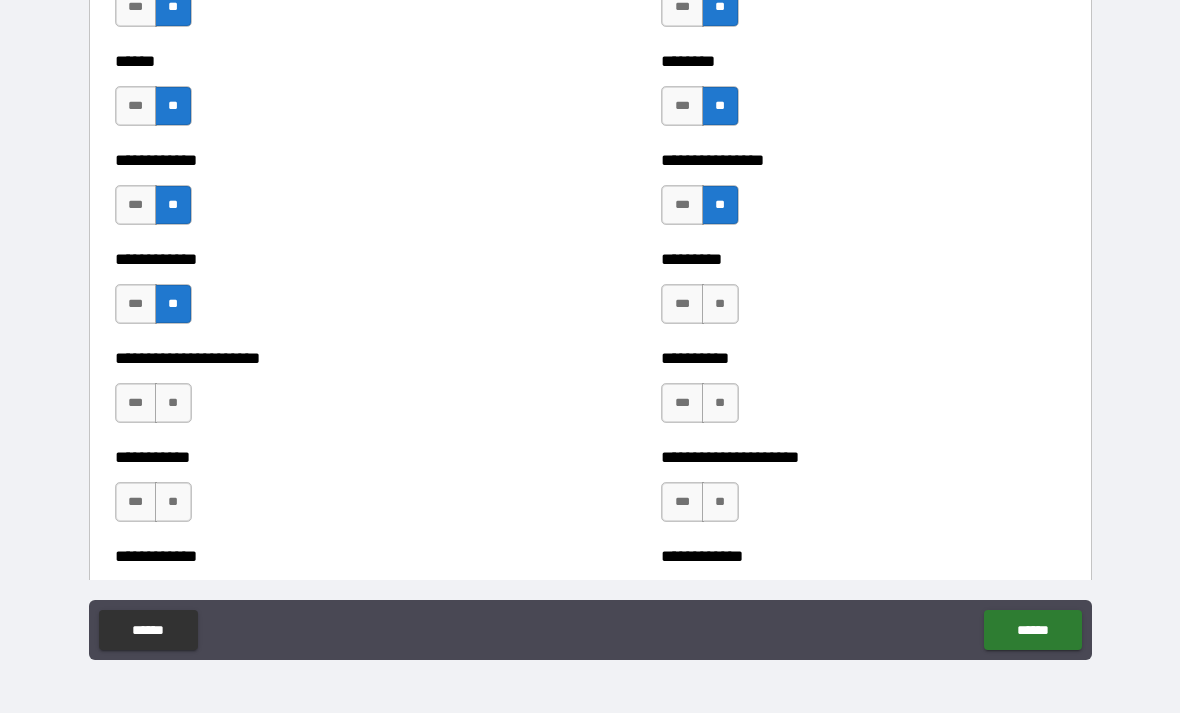click on "**" at bounding box center (720, 304) 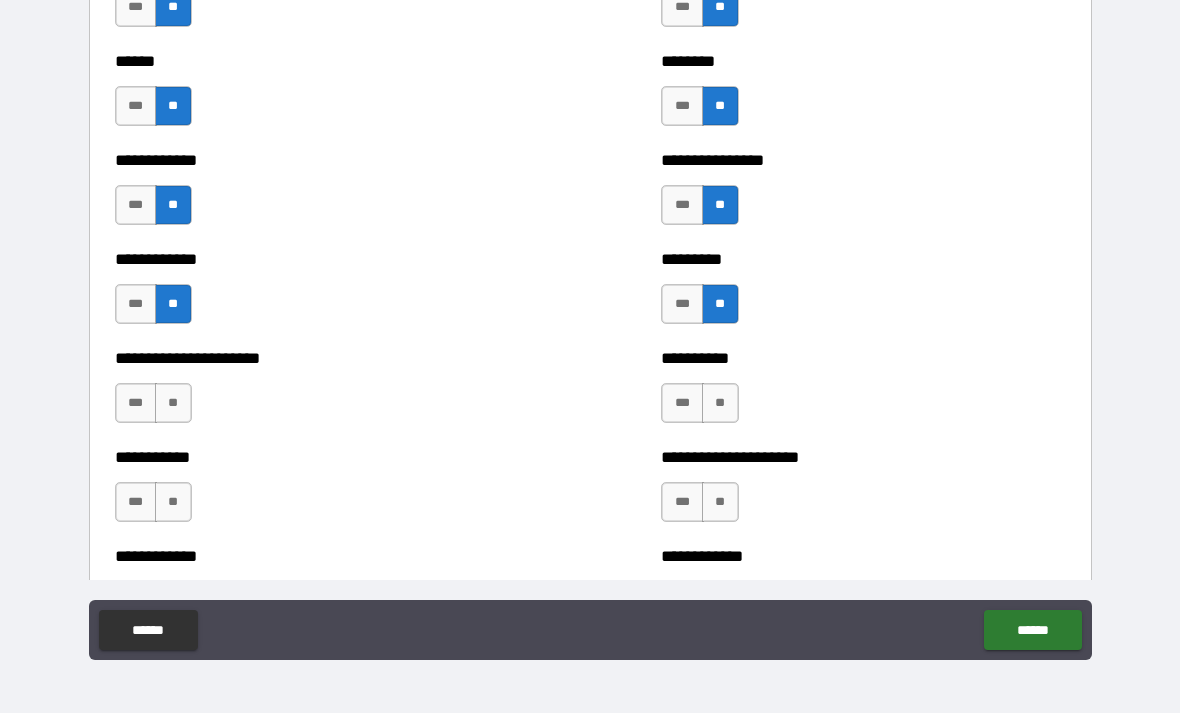 click on "**" at bounding box center [720, 403] 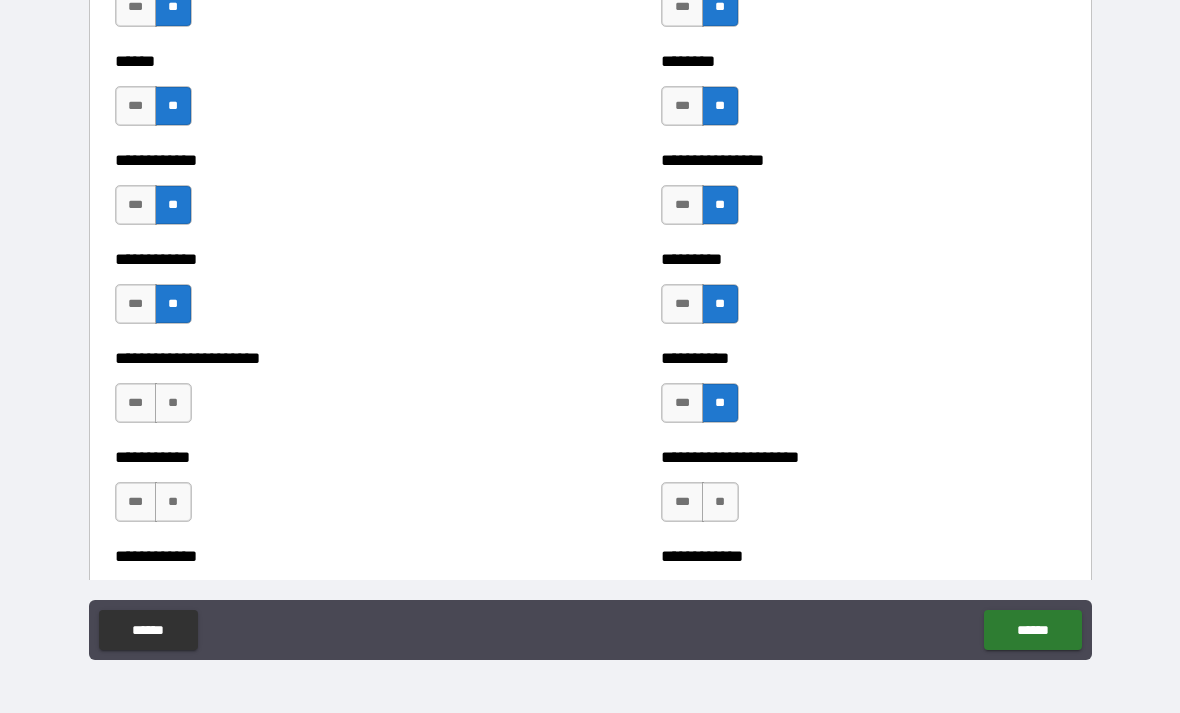 click on "**" at bounding box center [173, 403] 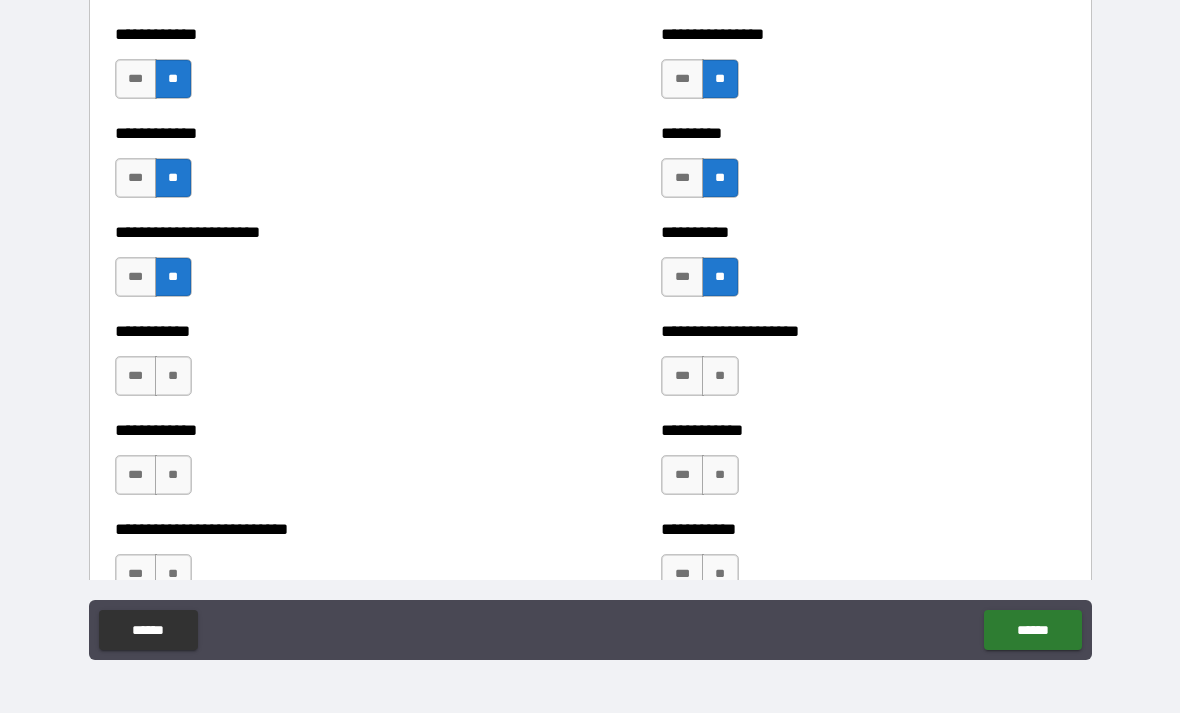 scroll, scrollTop: 5170, scrollLeft: 0, axis: vertical 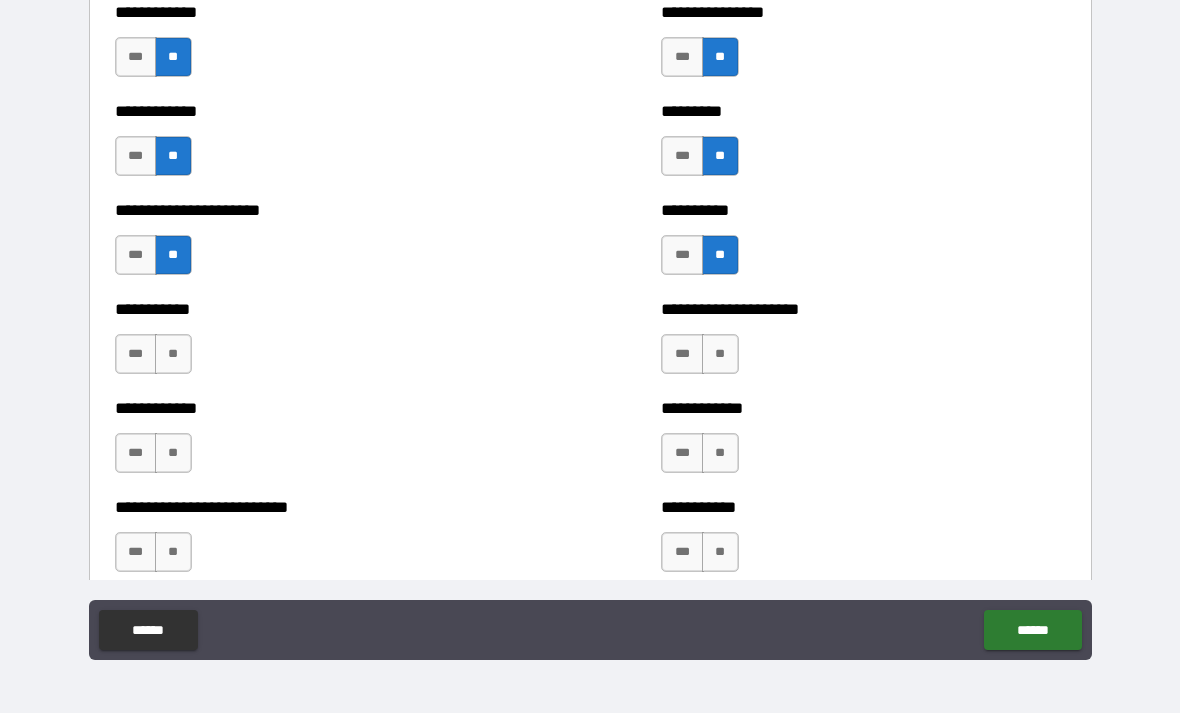 click on "**" at bounding box center [173, 354] 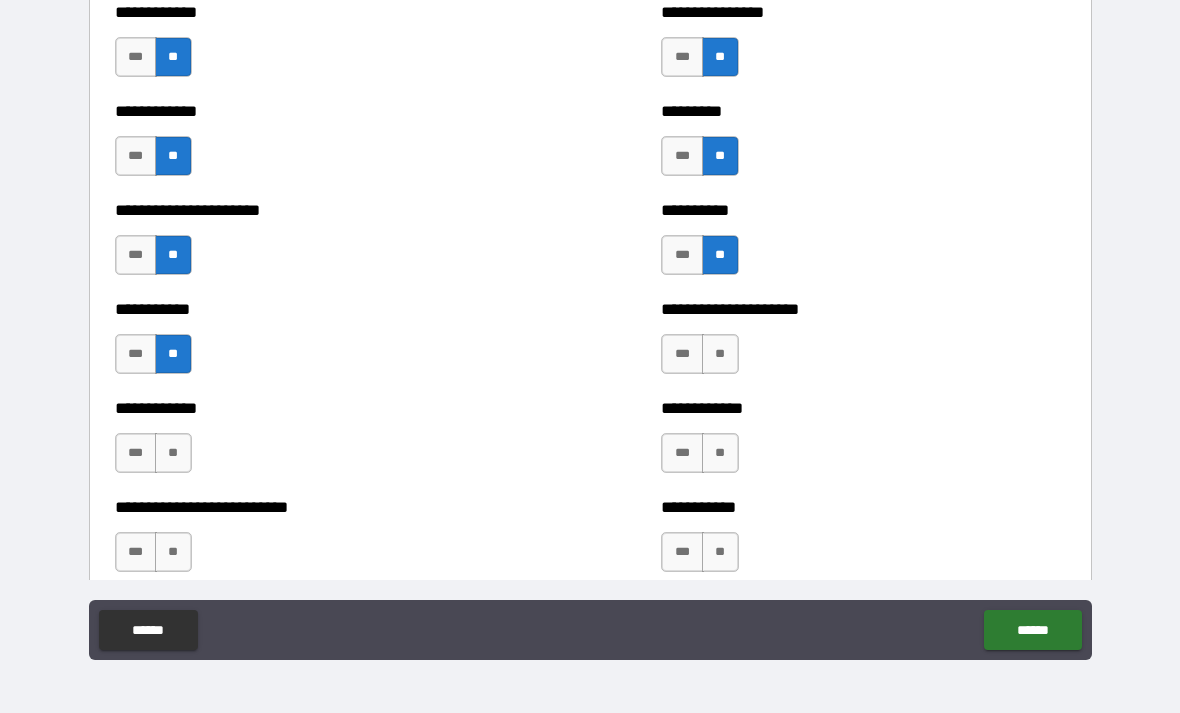 click on "**" at bounding box center [720, 354] 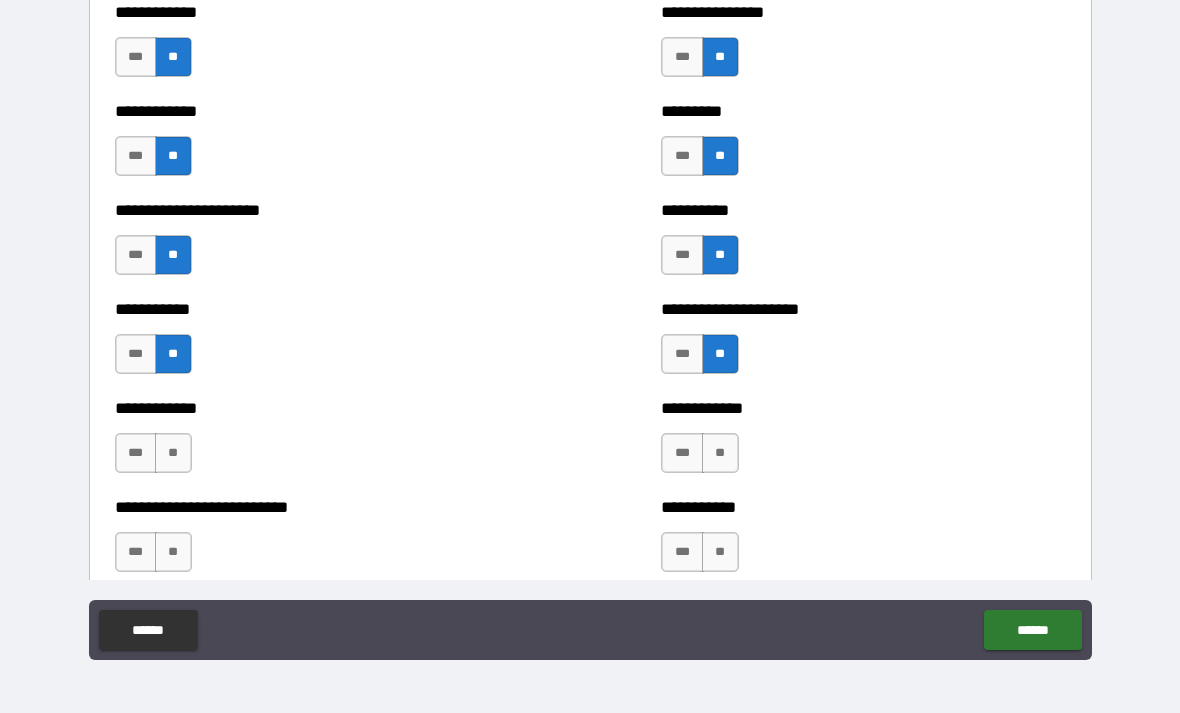 click on "**" at bounding box center [720, 453] 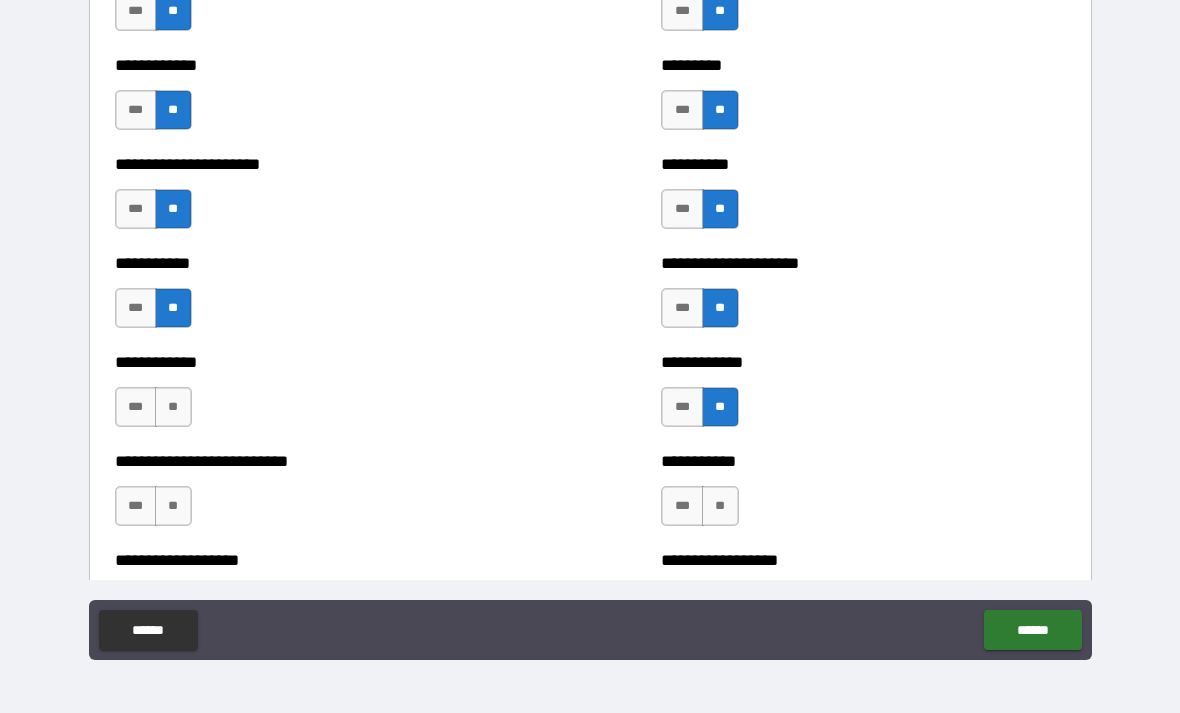 click on "**" at bounding box center [173, 407] 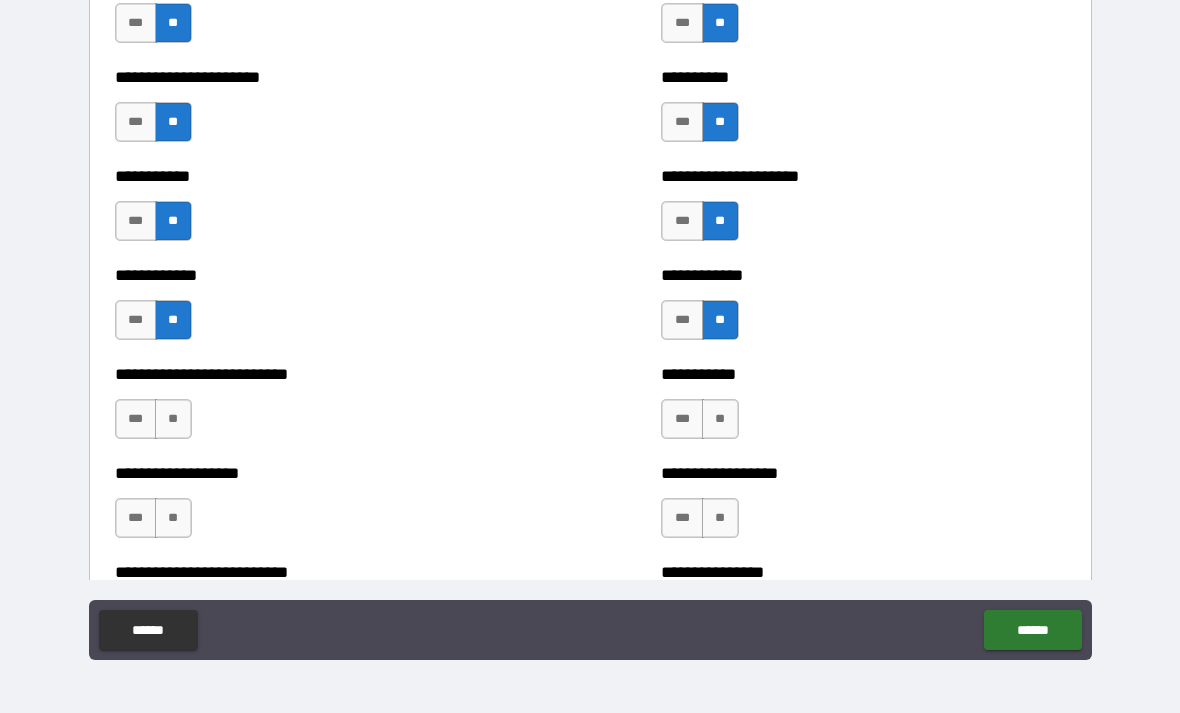 scroll, scrollTop: 5310, scrollLeft: 0, axis: vertical 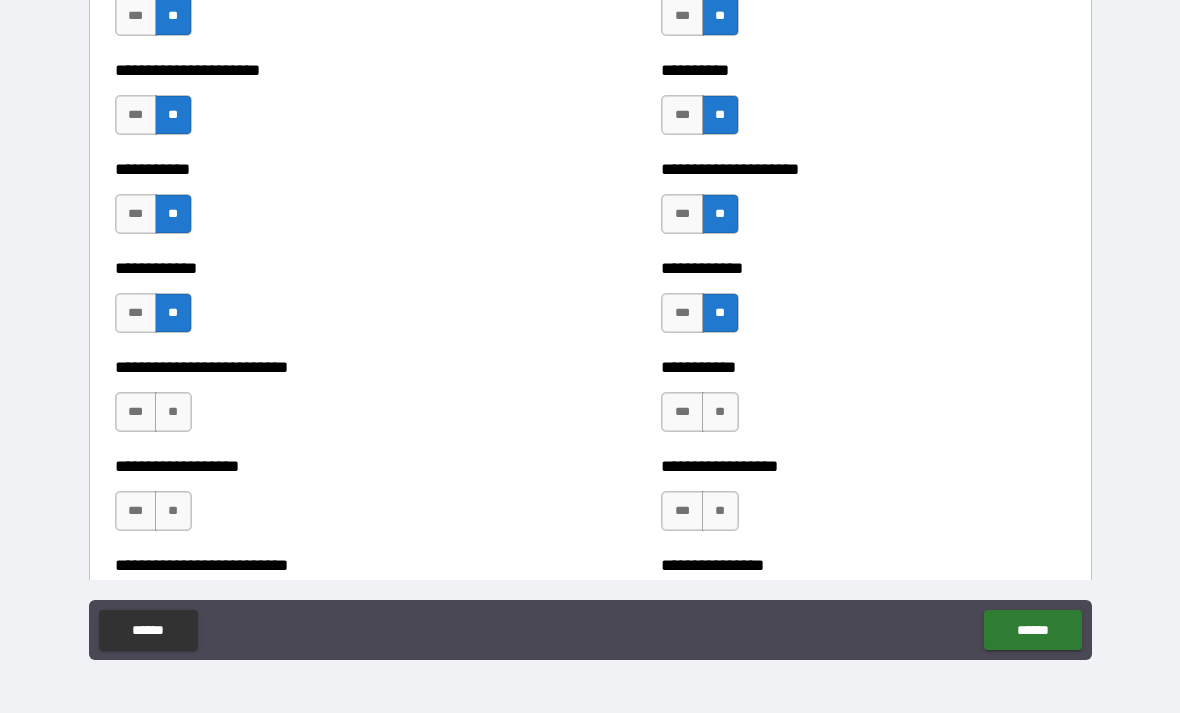 click on "**" at bounding box center (173, 412) 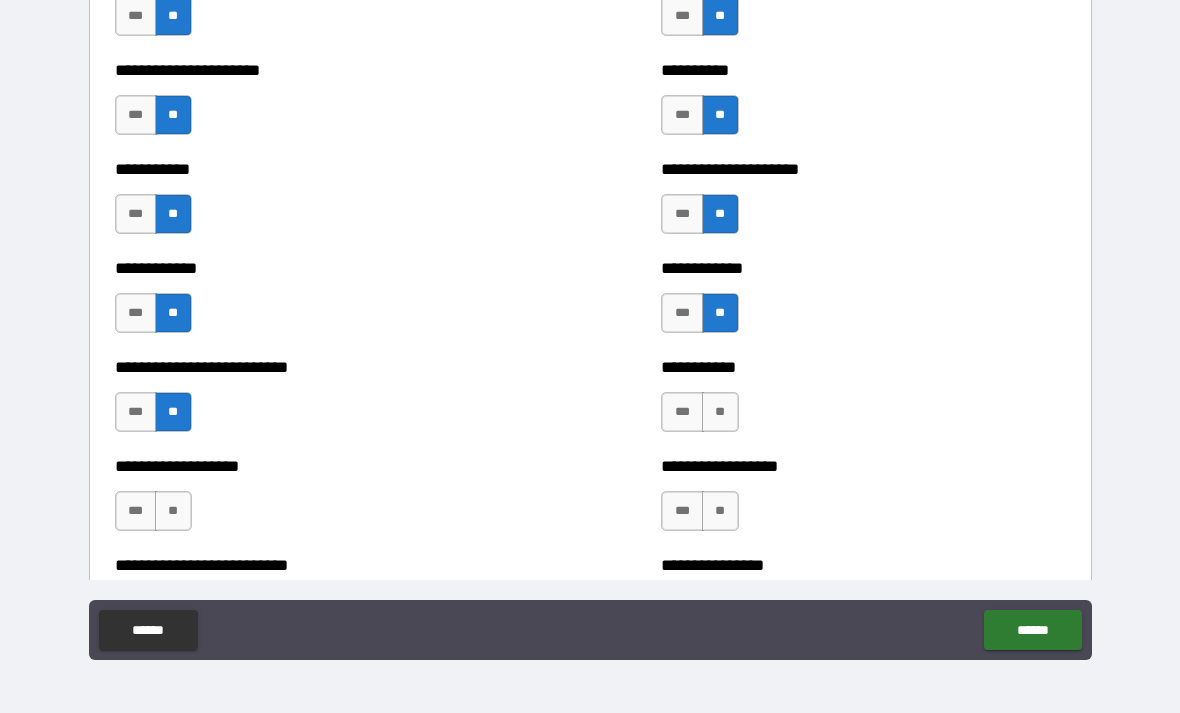 click on "**" at bounding box center (720, 412) 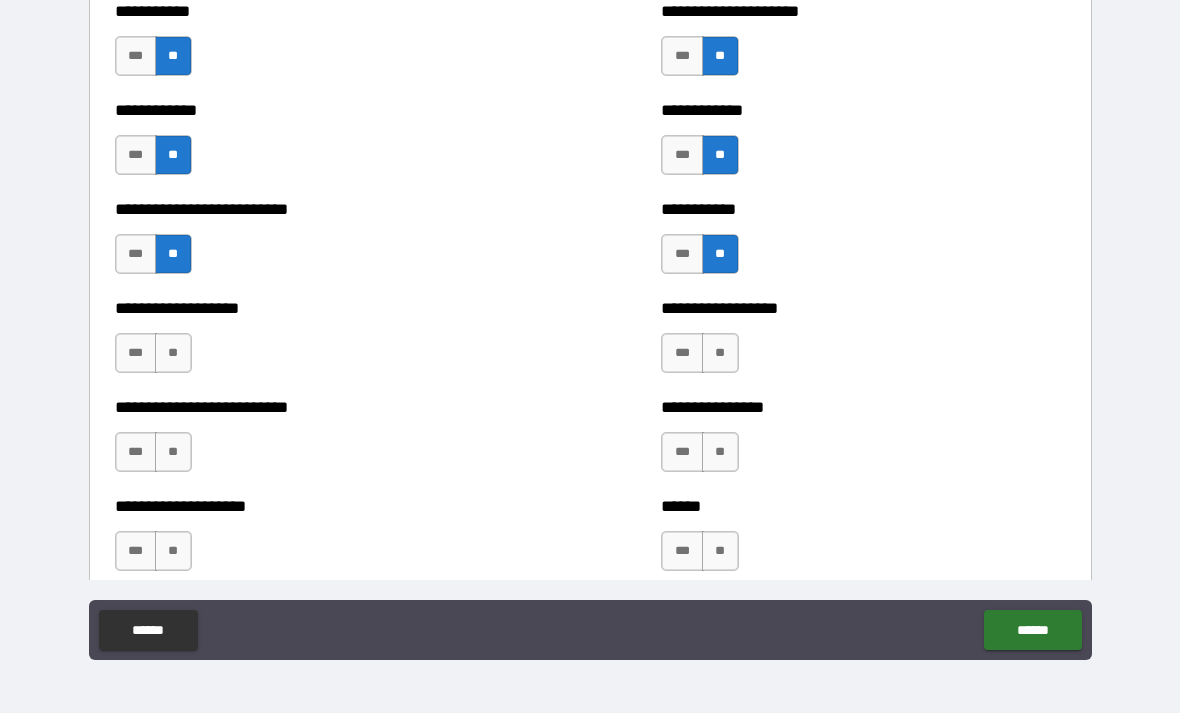 scroll, scrollTop: 5486, scrollLeft: 0, axis: vertical 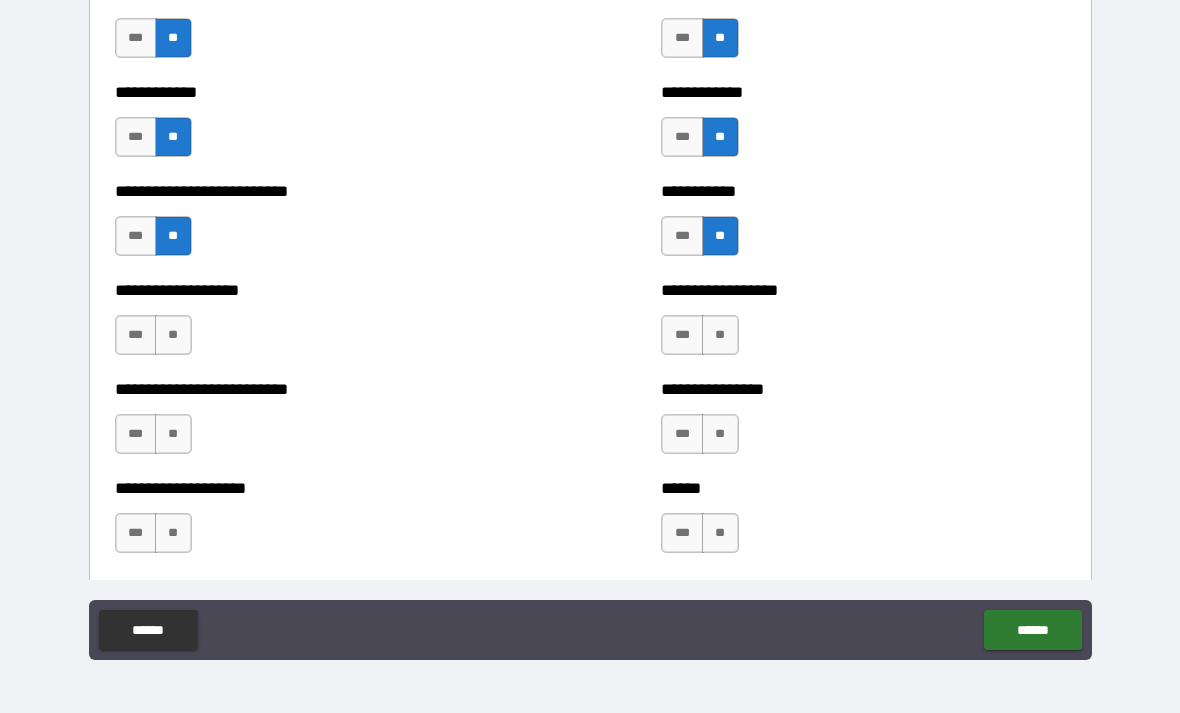 click on "**" at bounding box center [720, 335] 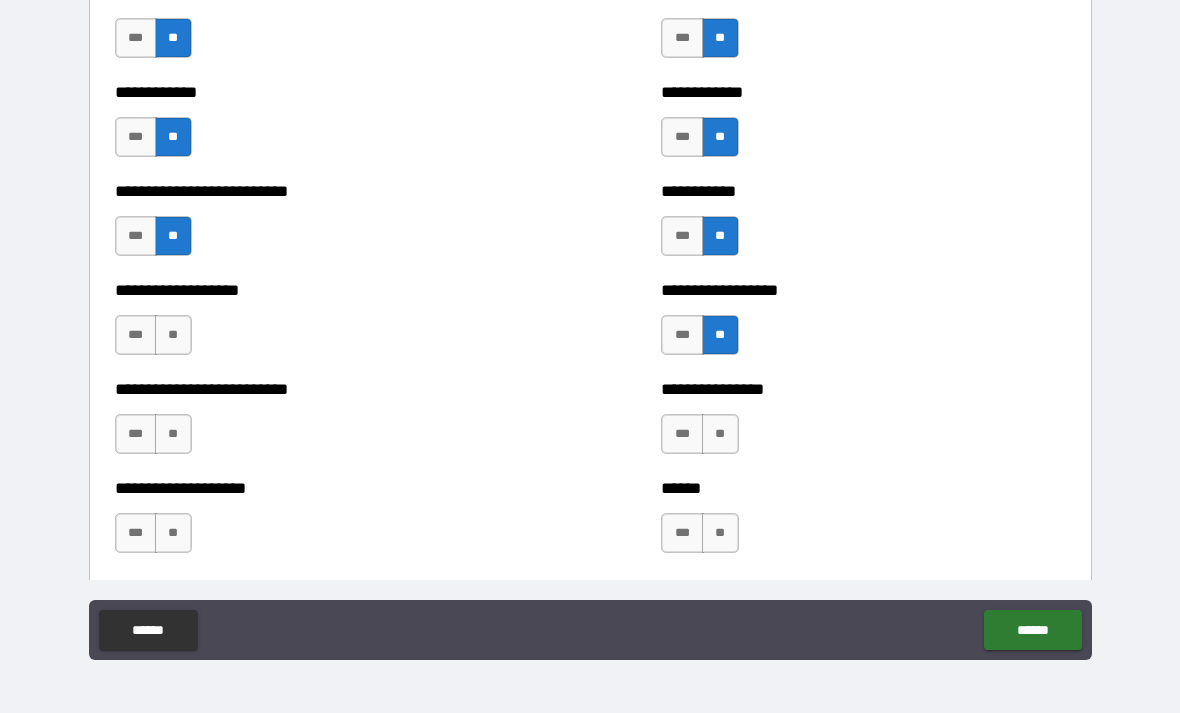 click on "**" at bounding box center [173, 335] 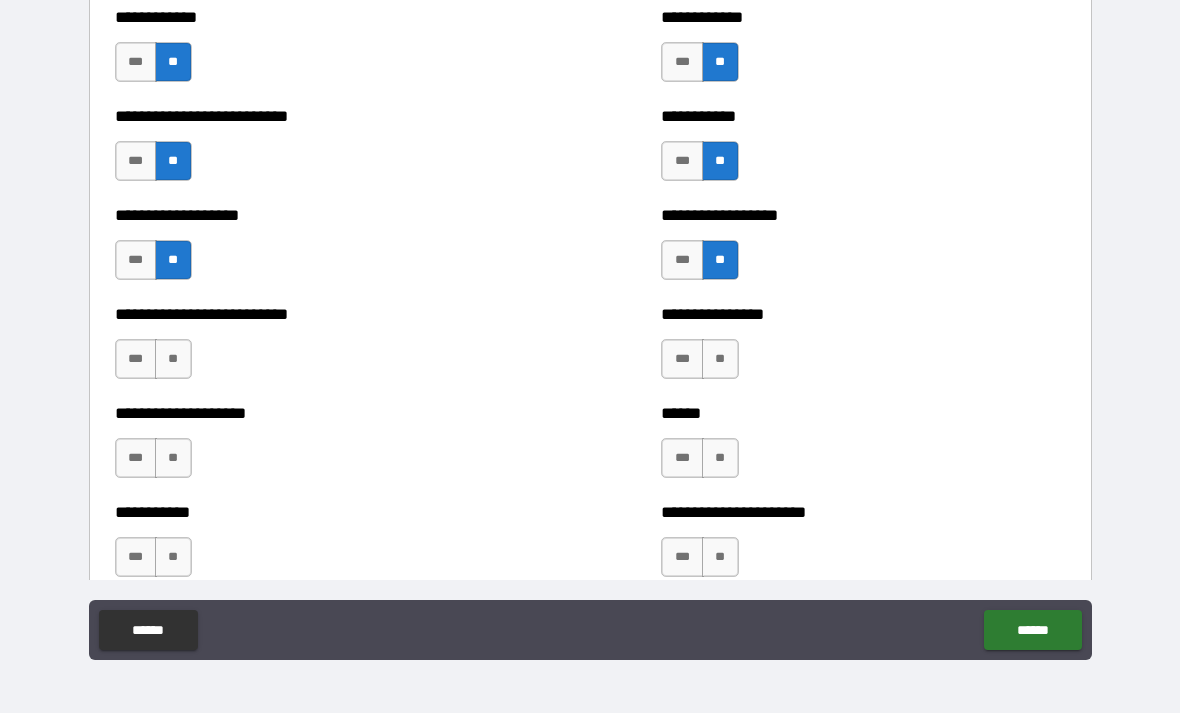 scroll, scrollTop: 5567, scrollLeft: 0, axis: vertical 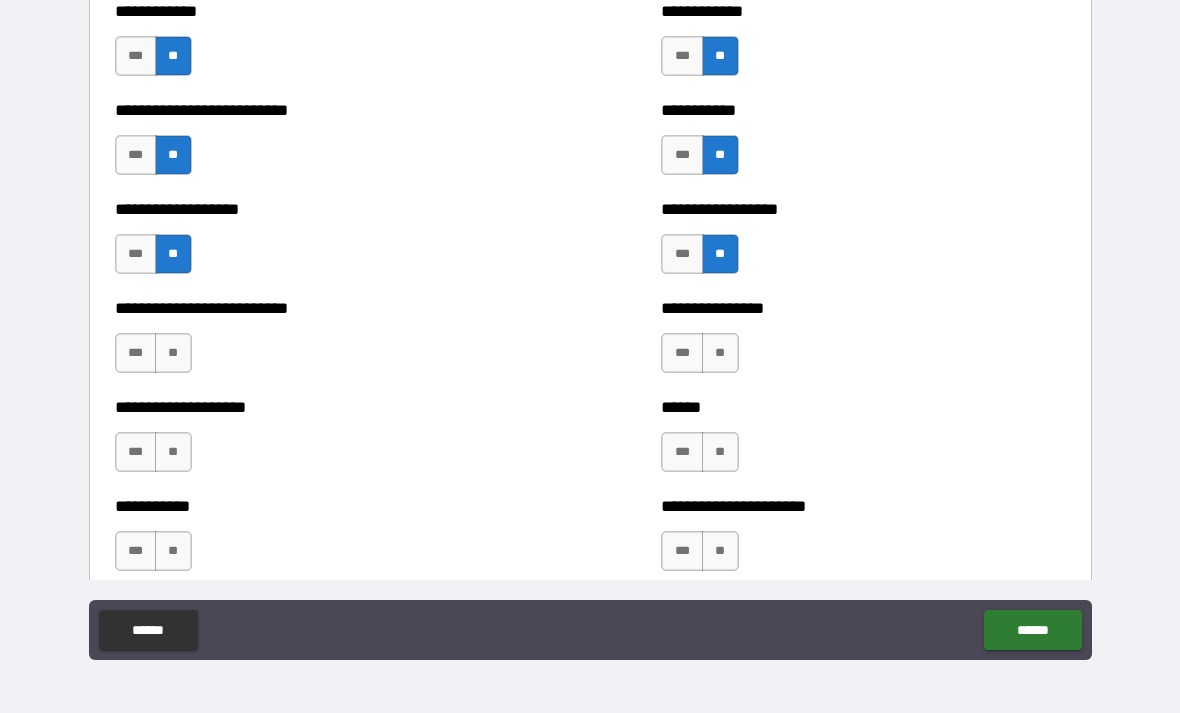 click on "**" at bounding box center [173, 353] 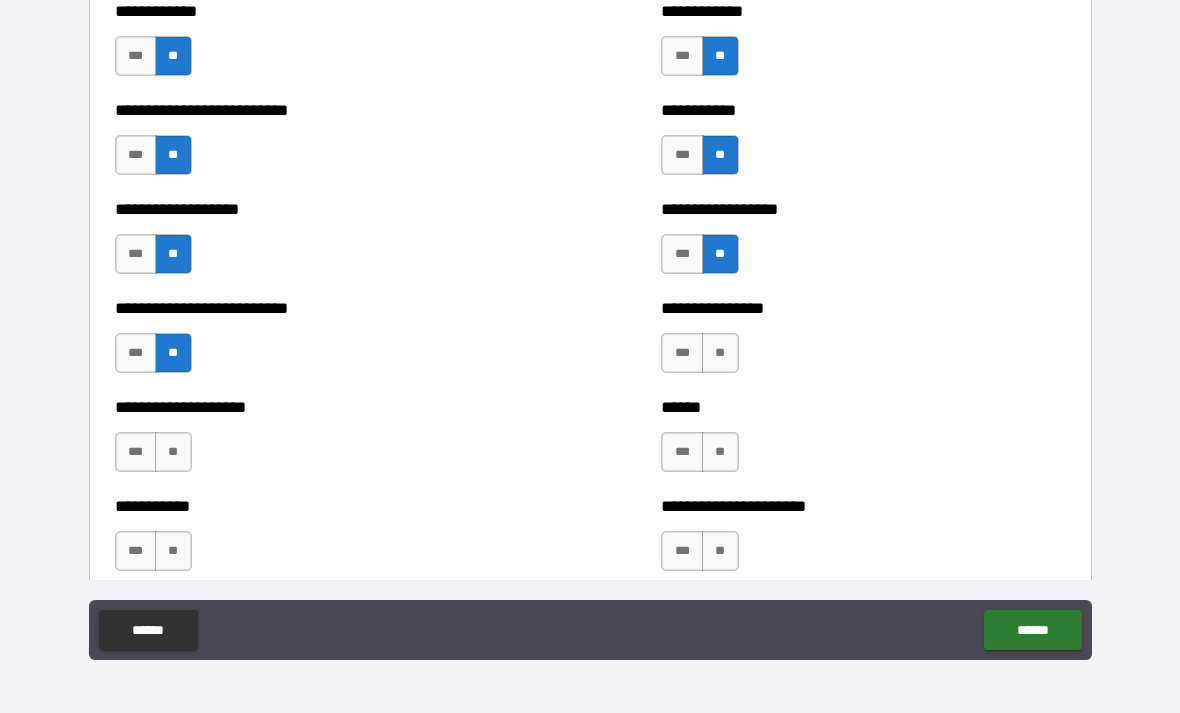 click on "**" at bounding box center [720, 353] 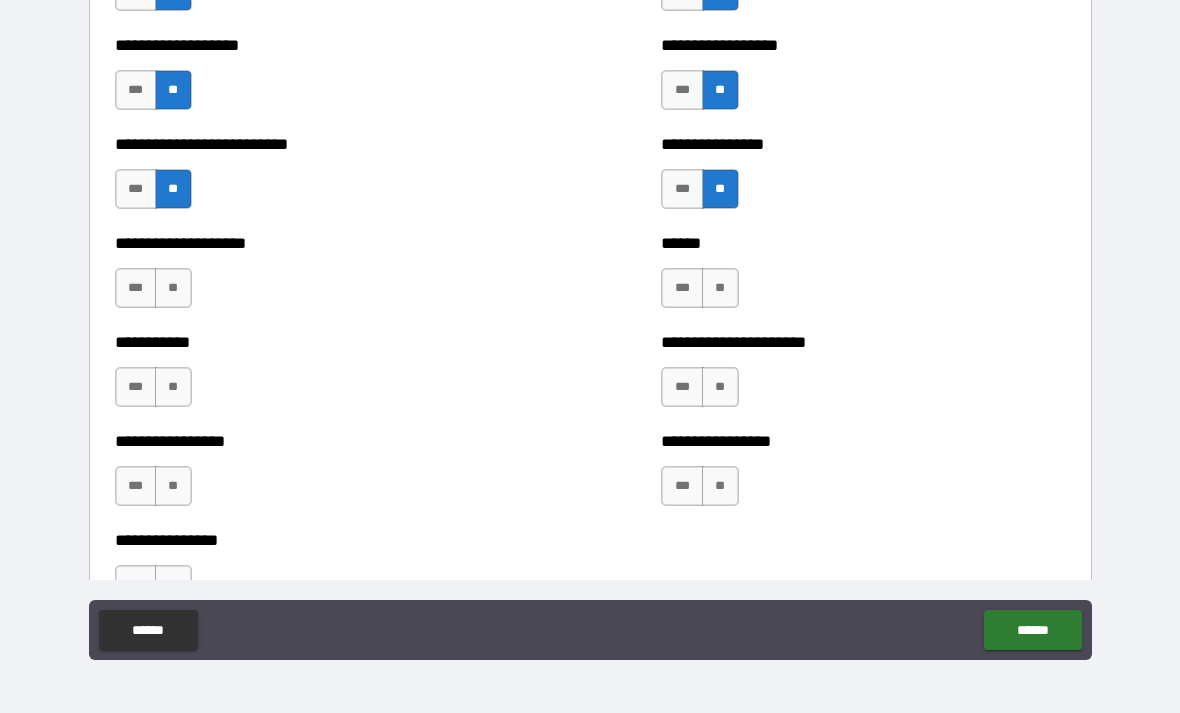 scroll, scrollTop: 5730, scrollLeft: 0, axis: vertical 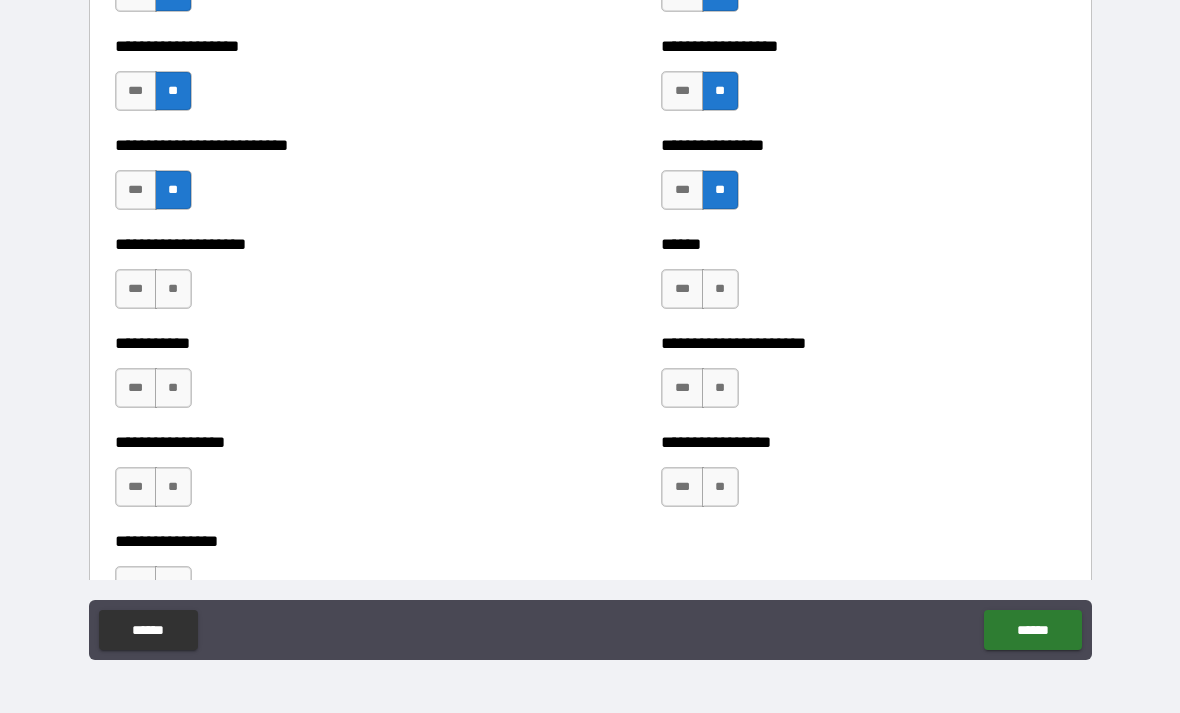 click on "**" at bounding box center (720, 289) 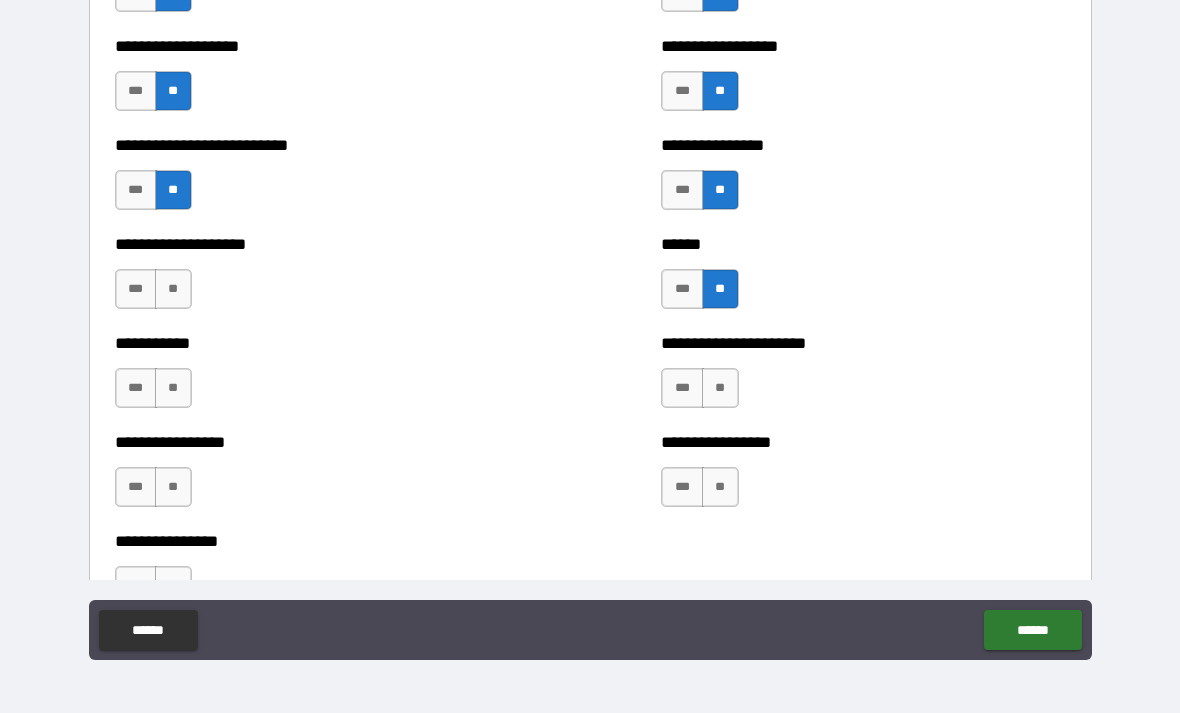 click on "**" at bounding box center [173, 289] 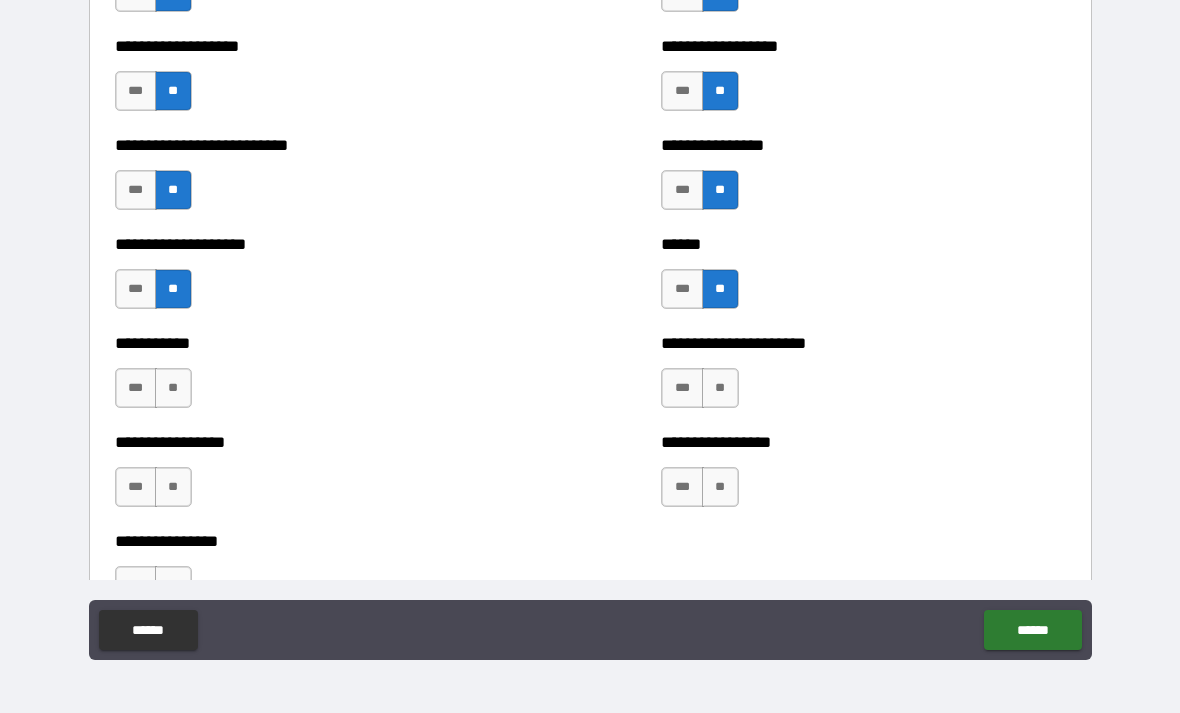 click on "**" at bounding box center (173, 388) 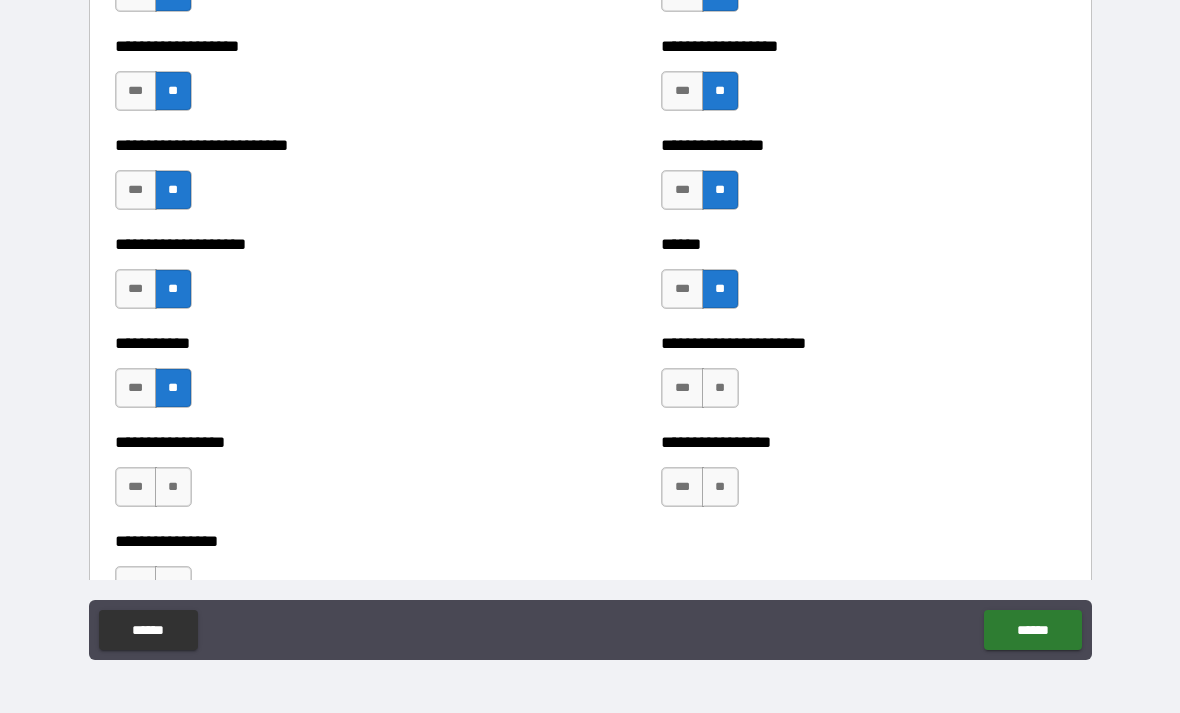 click on "****** *** **" at bounding box center (863, 279) 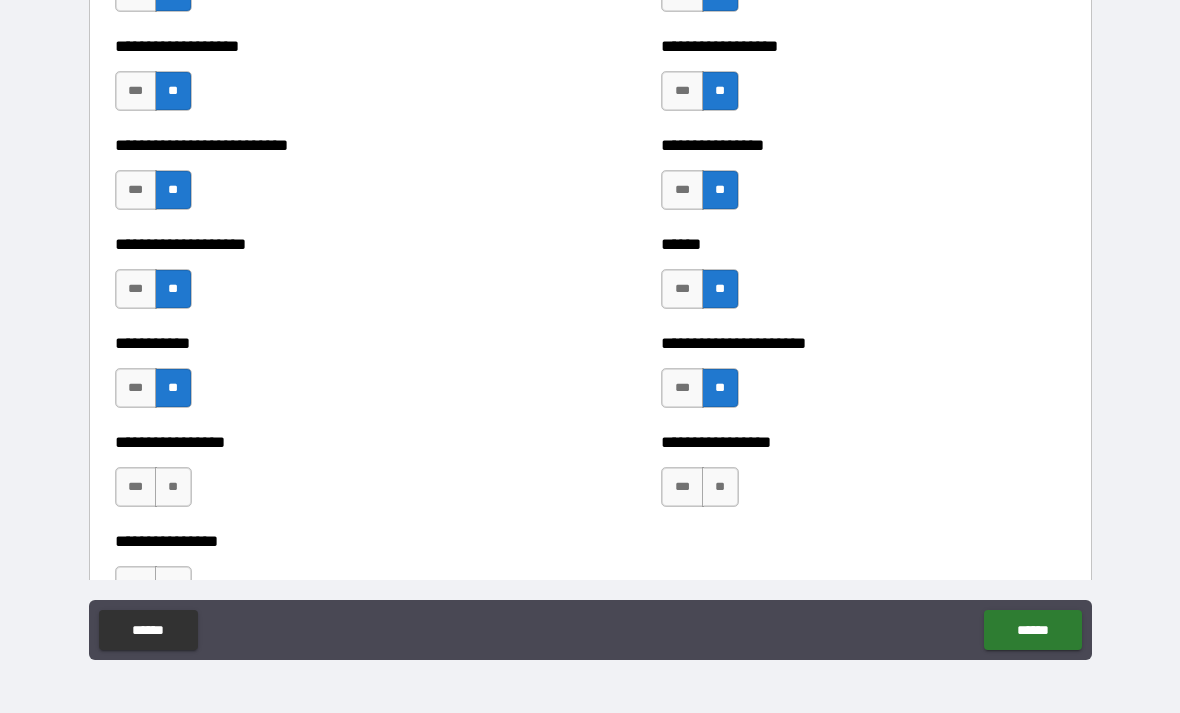 click on "**" at bounding box center (720, 487) 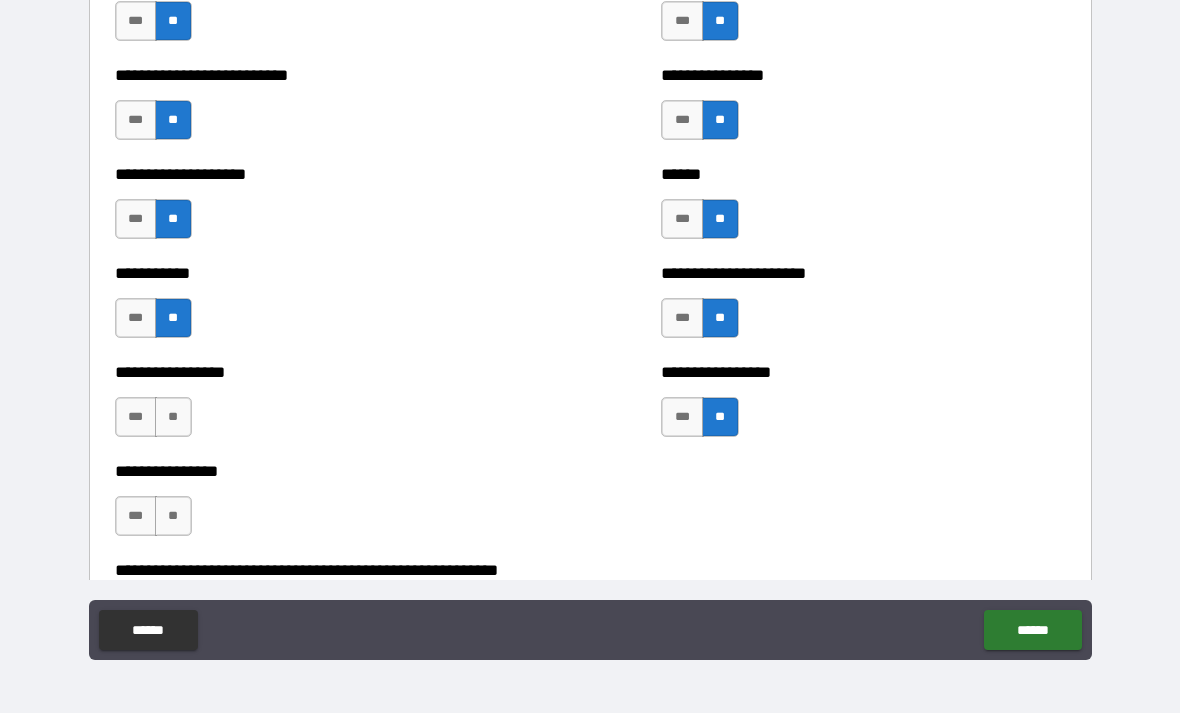 click on "**" at bounding box center [173, 417] 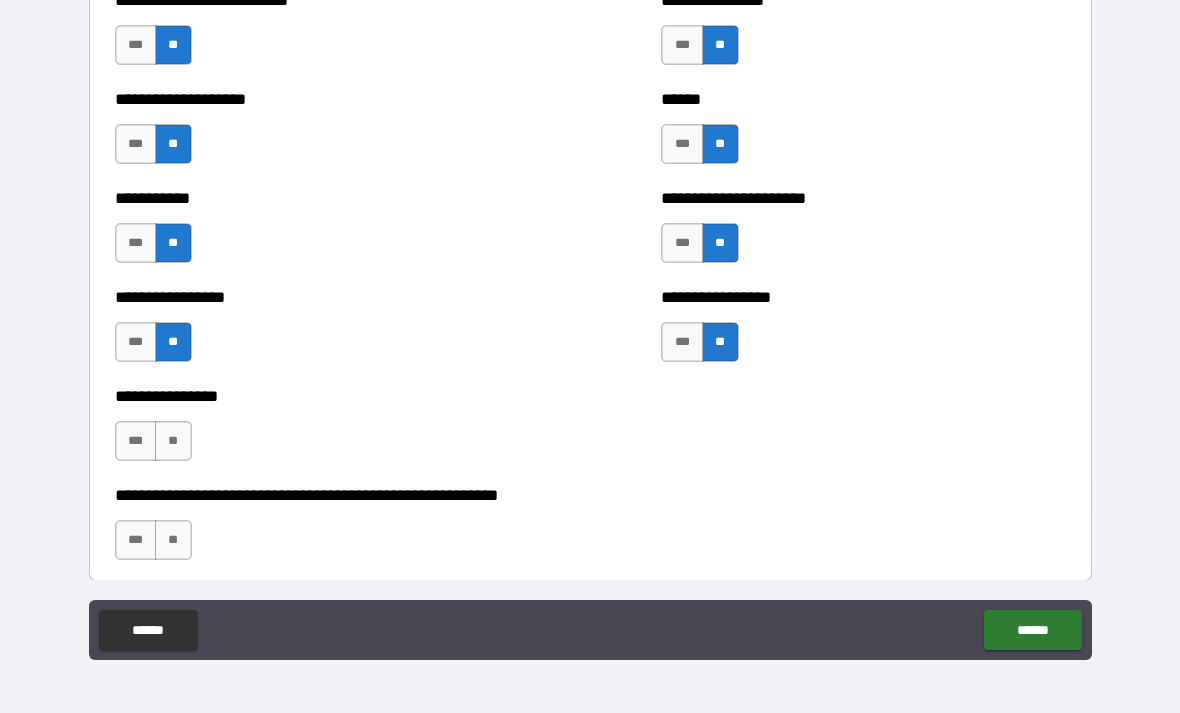 click on "**" at bounding box center [173, 441] 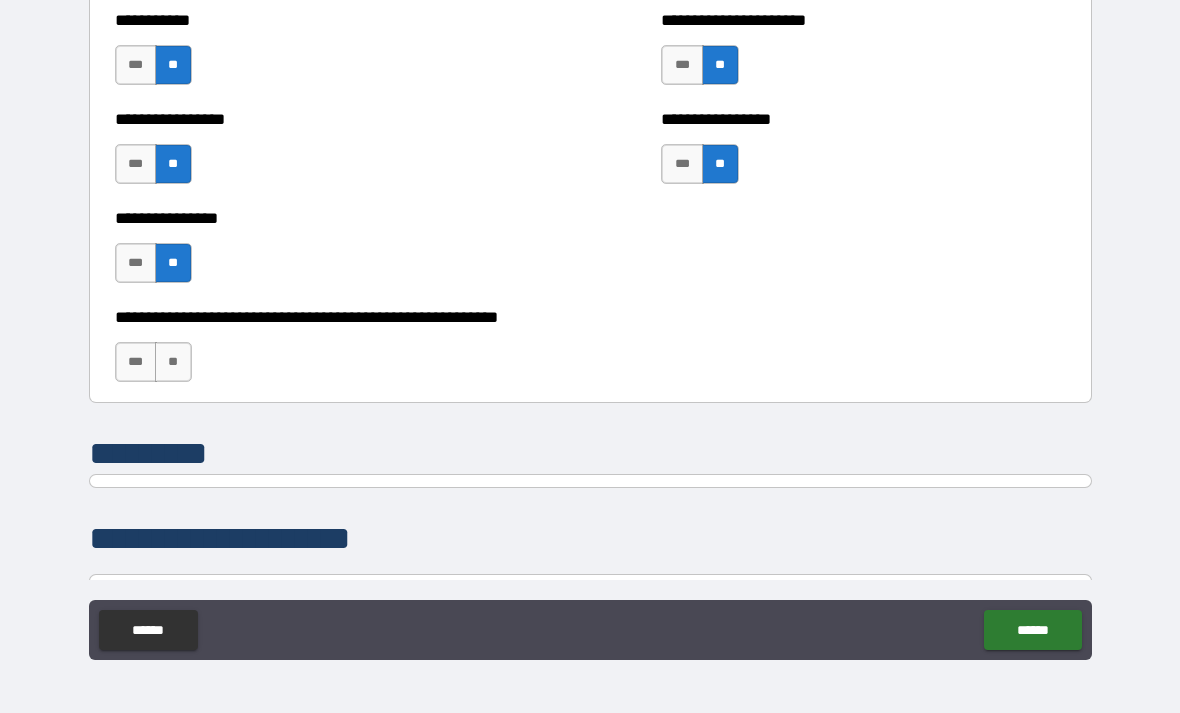 scroll, scrollTop: 6055, scrollLeft: 0, axis: vertical 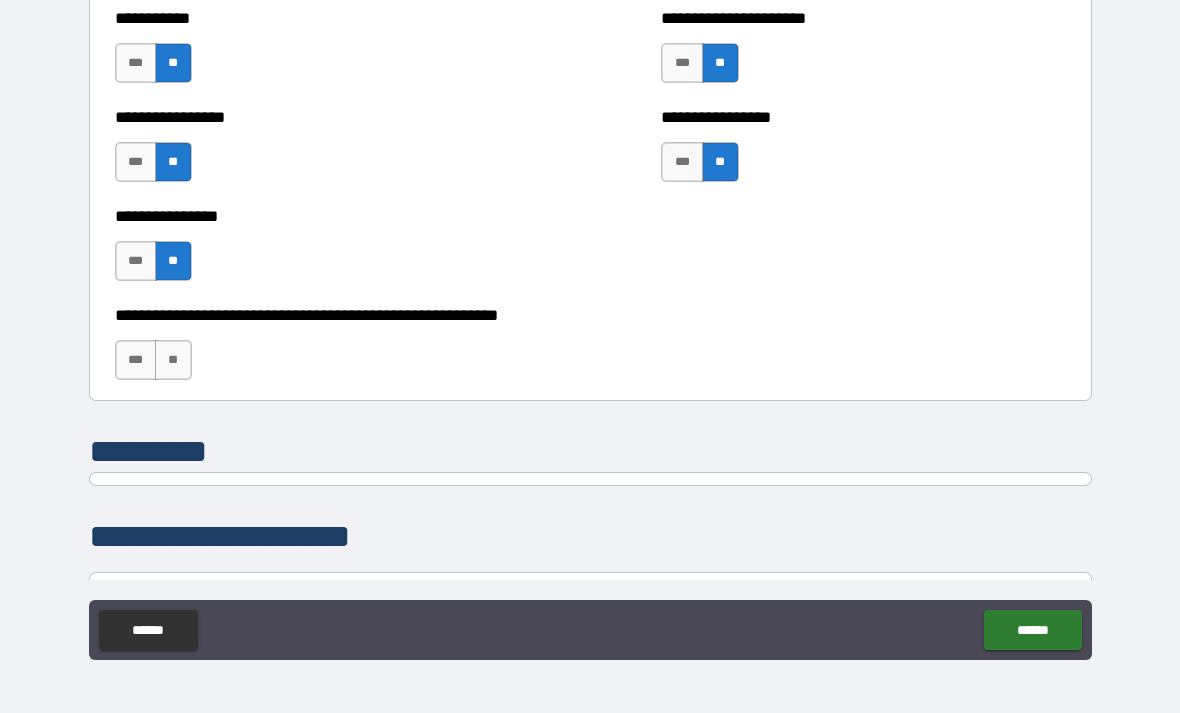 click on "**" at bounding box center [173, 360] 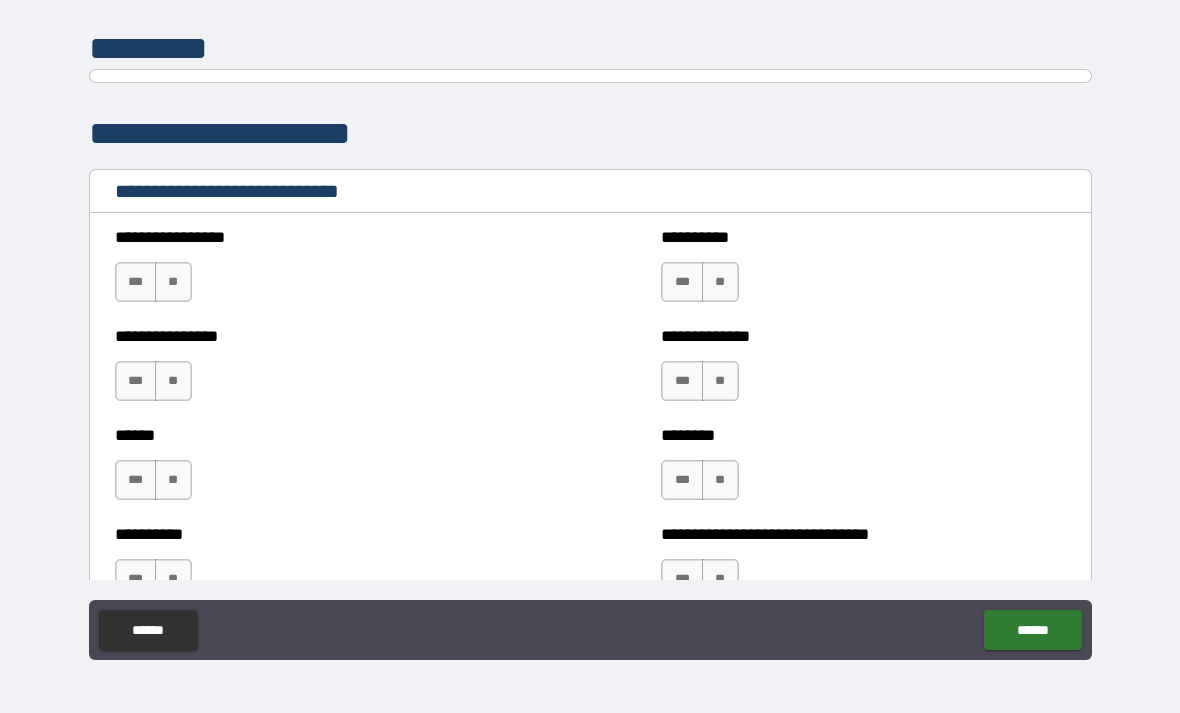 scroll, scrollTop: 6457, scrollLeft: 0, axis: vertical 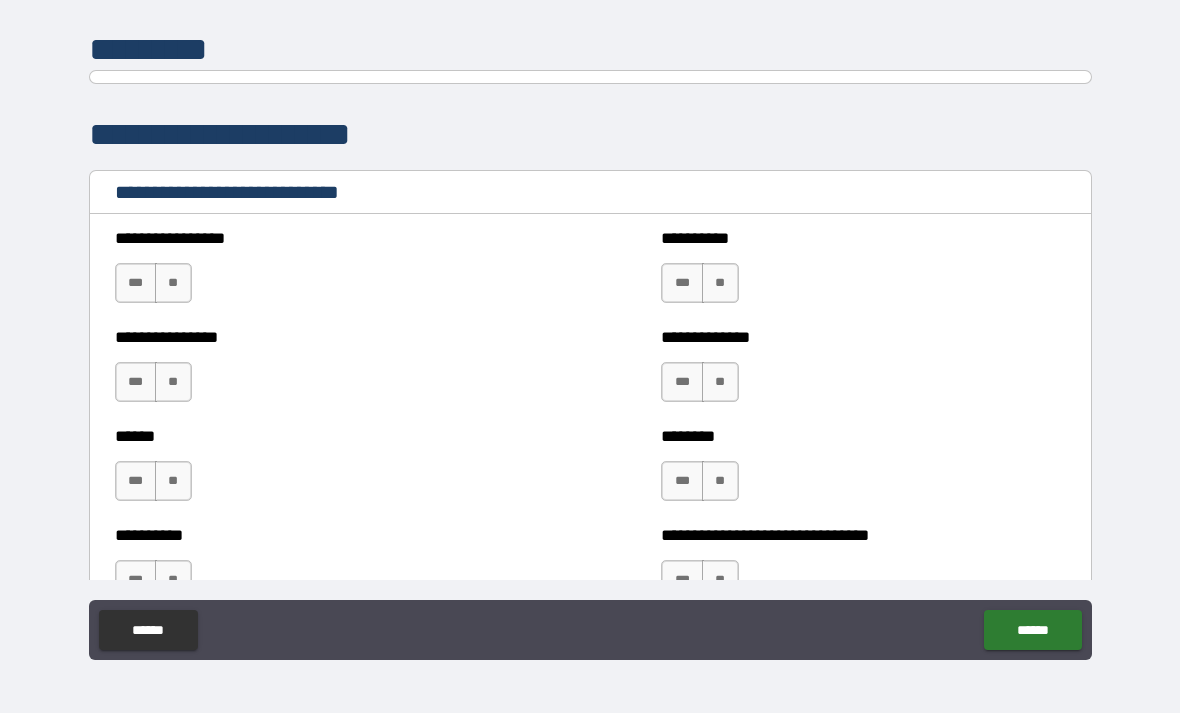 click on "**" at bounding box center (173, 283) 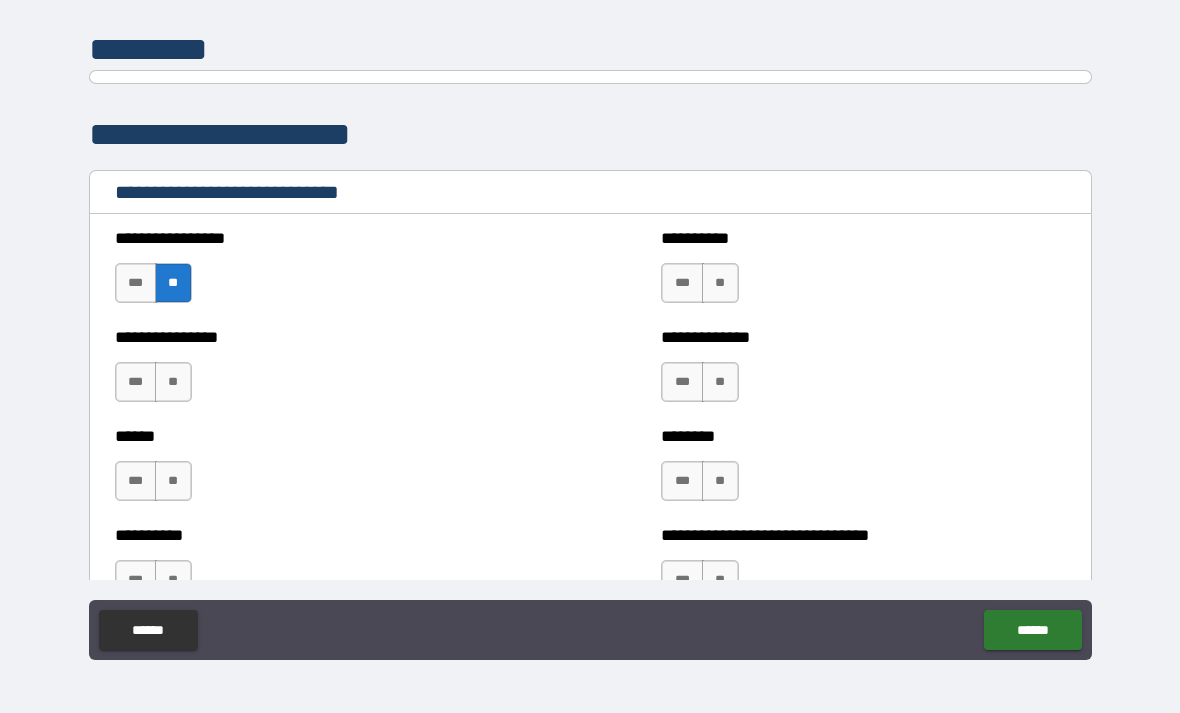 click on "**" at bounding box center (720, 283) 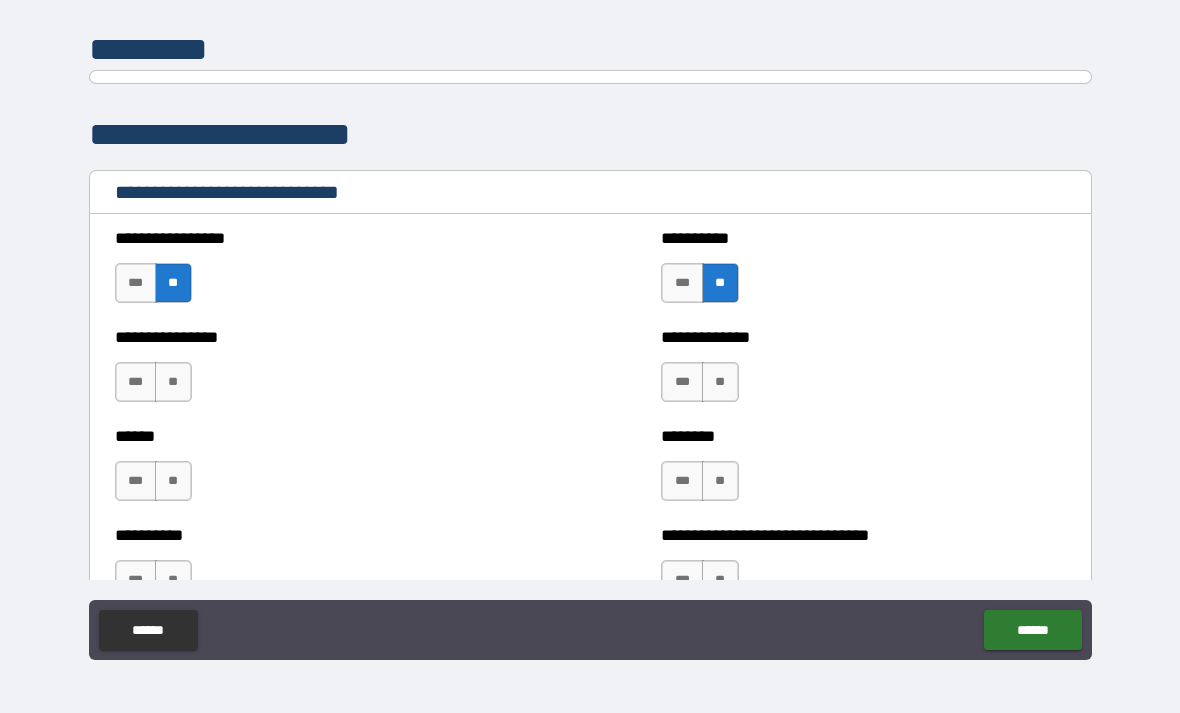 click on "**" at bounding box center (720, 382) 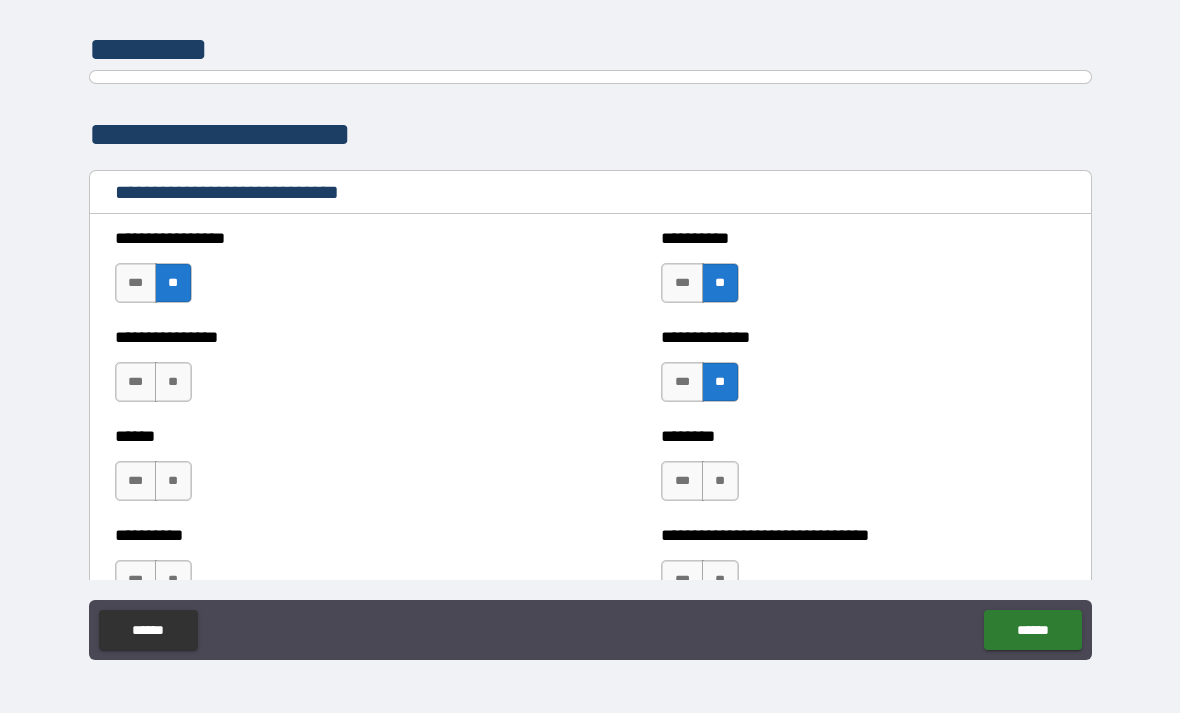 click on "**" at bounding box center [173, 382] 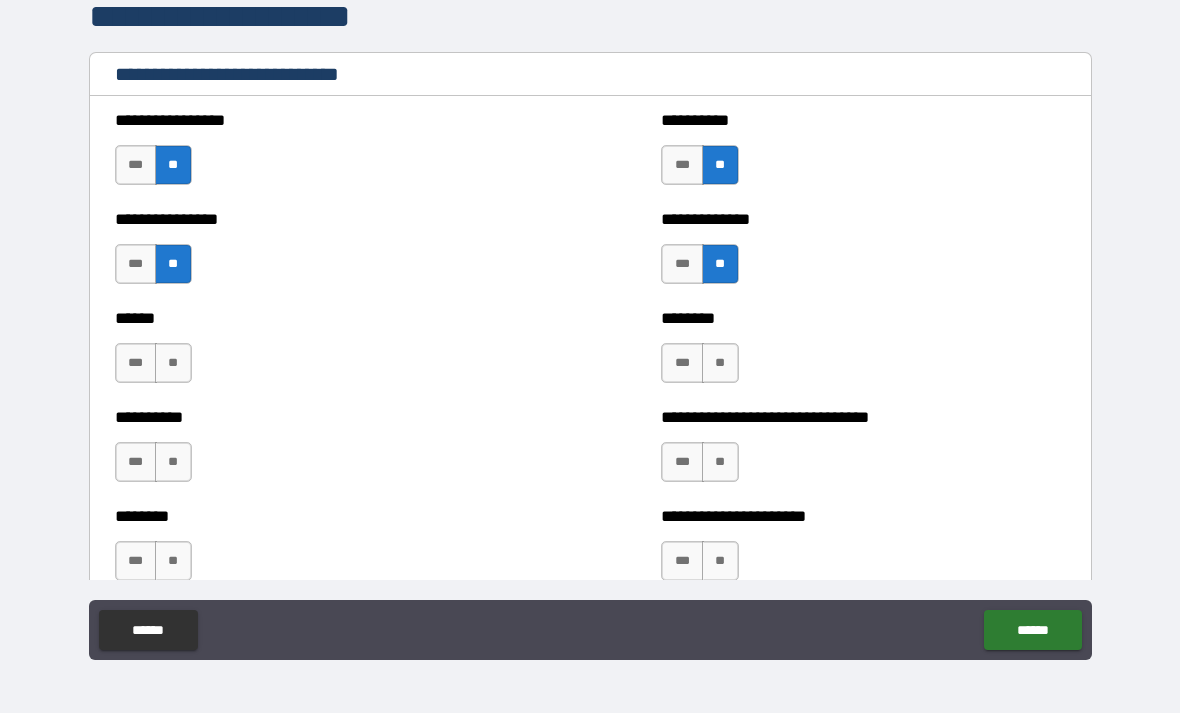 scroll, scrollTop: 6576, scrollLeft: 0, axis: vertical 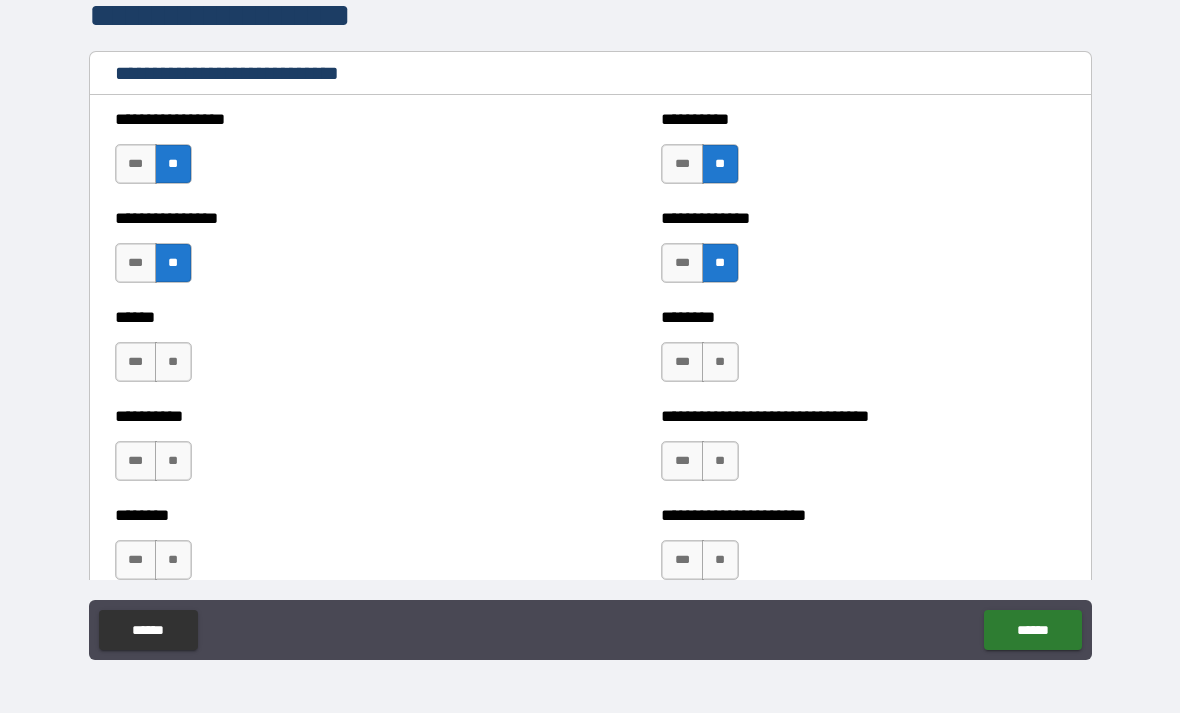 click on "**" at bounding box center [173, 362] 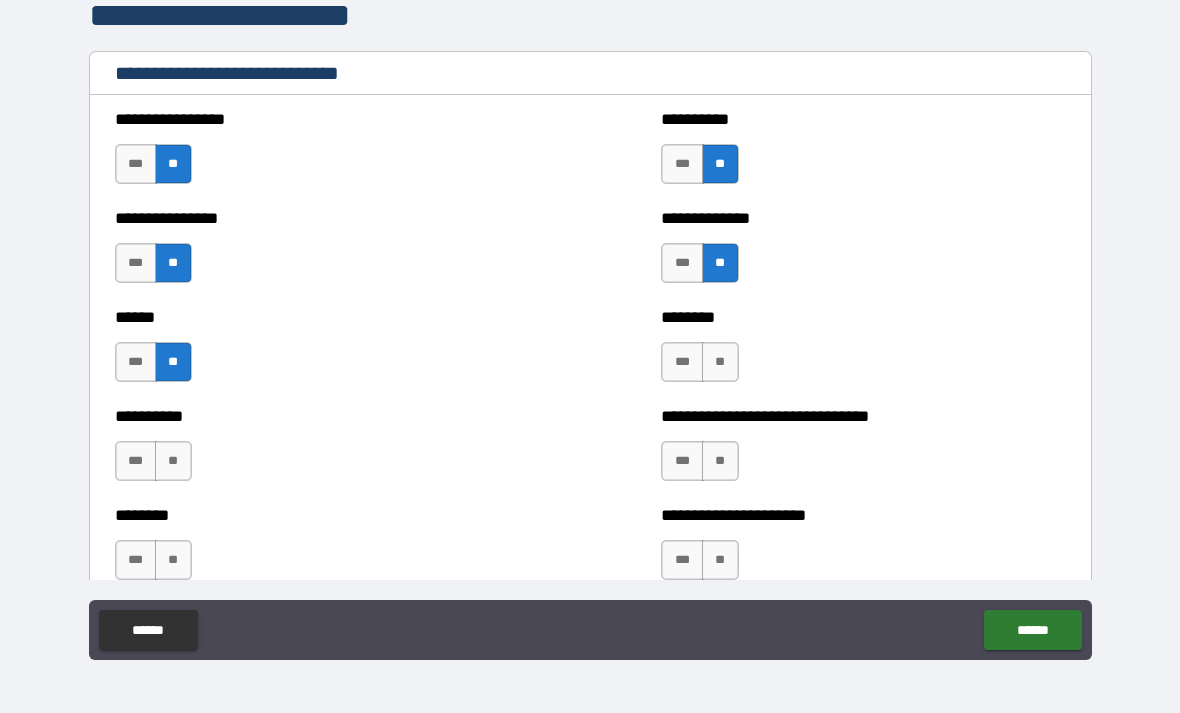 click on "**" at bounding box center [720, 362] 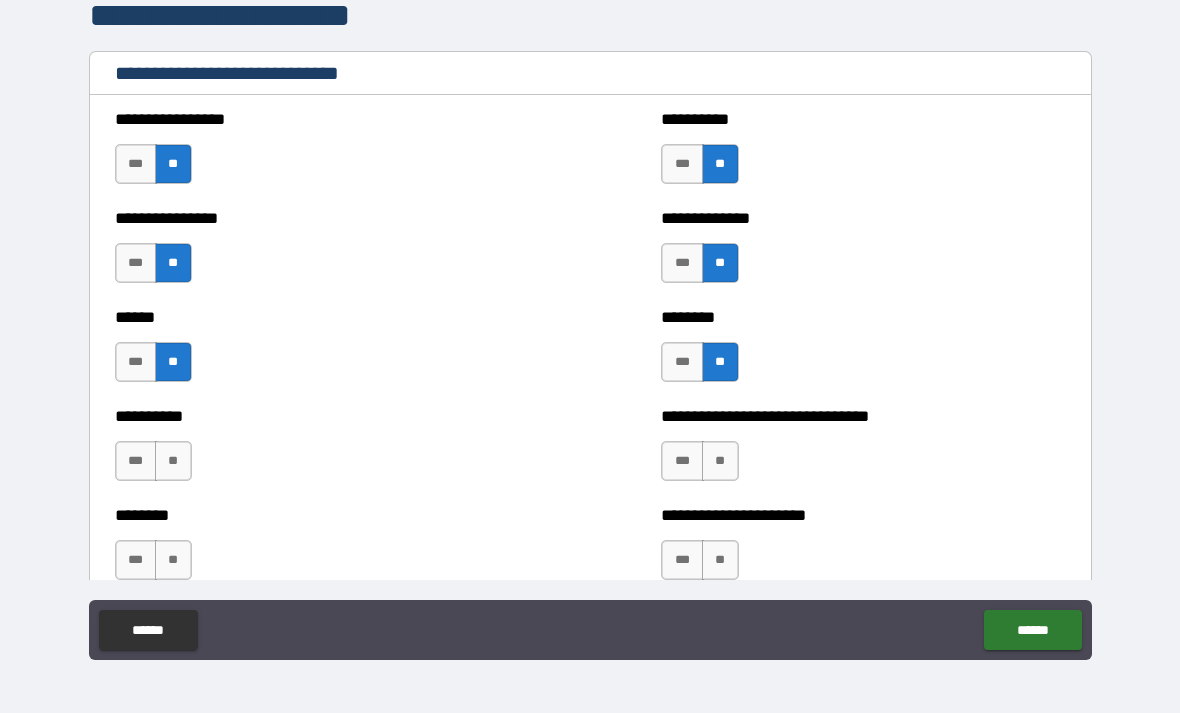 click on "**" at bounding box center [173, 461] 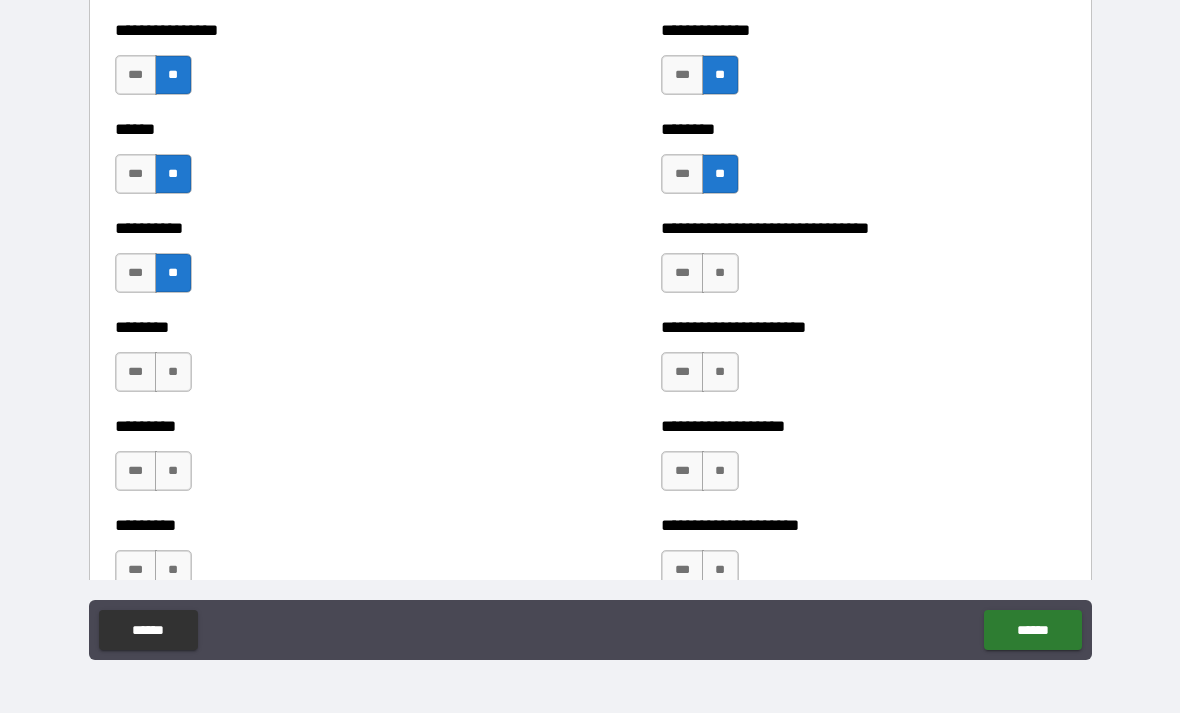 scroll, scrollTop: 6773, scrollLeft: 0, axis: vertical 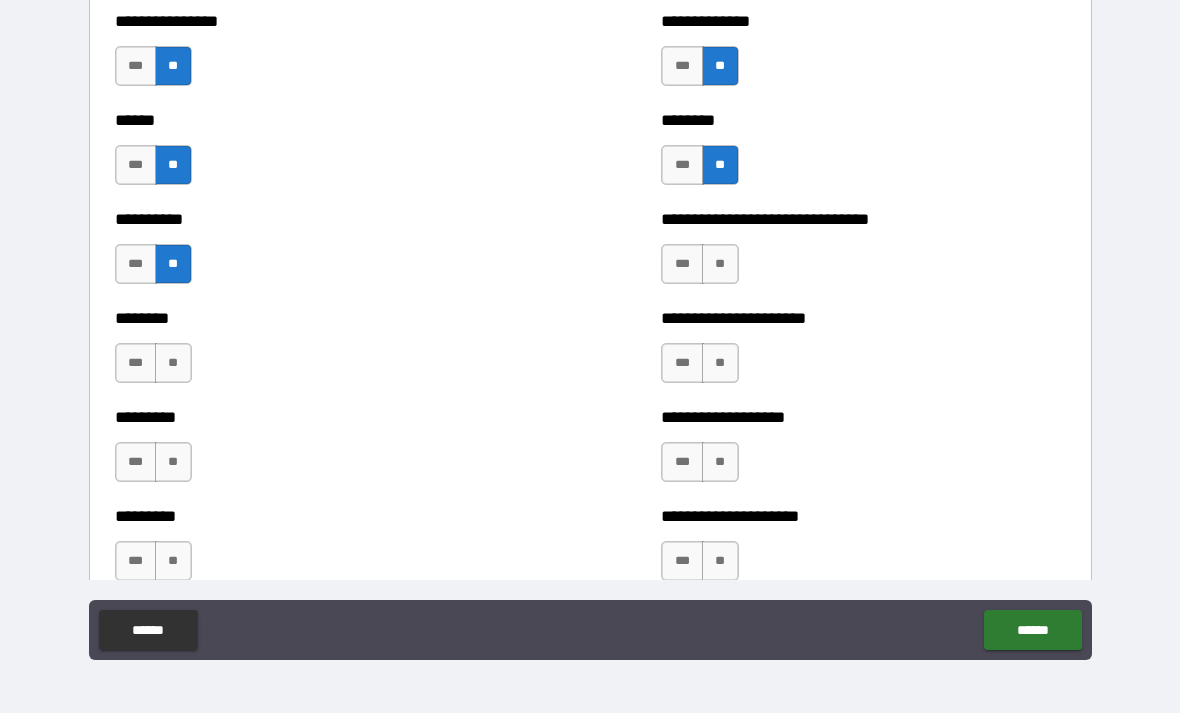 click on "**" at bounding box center [720, 264] 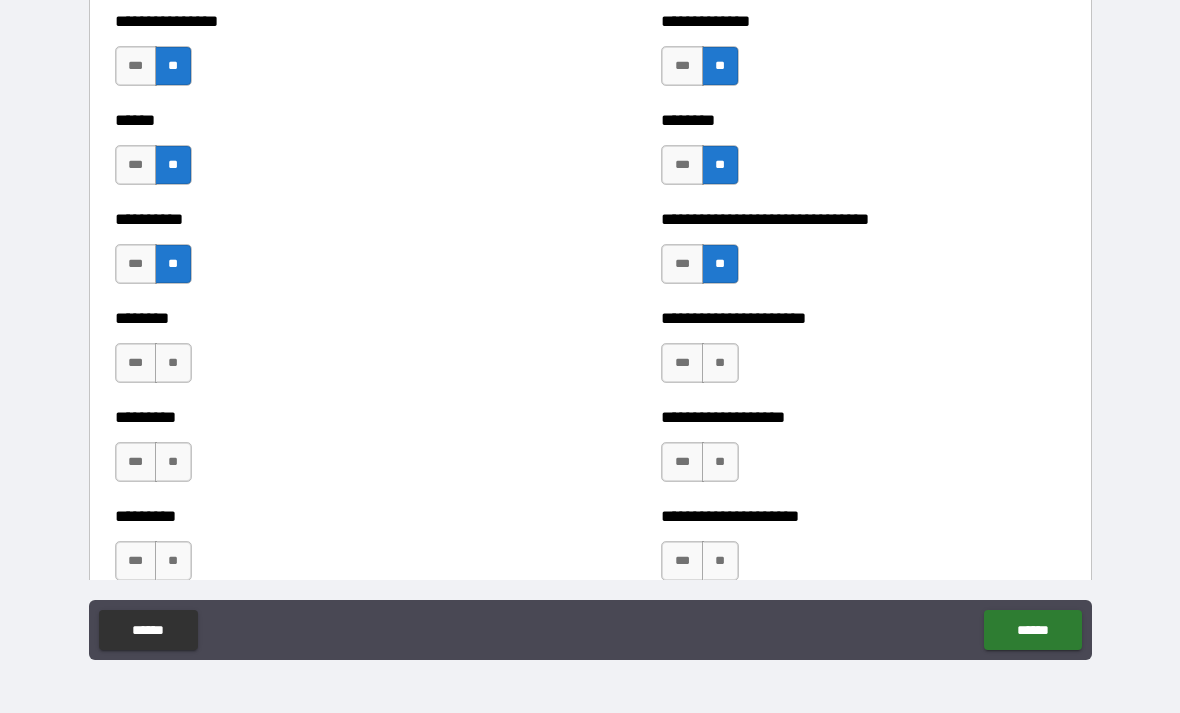 click on "**" at bounding box center (173, 363) 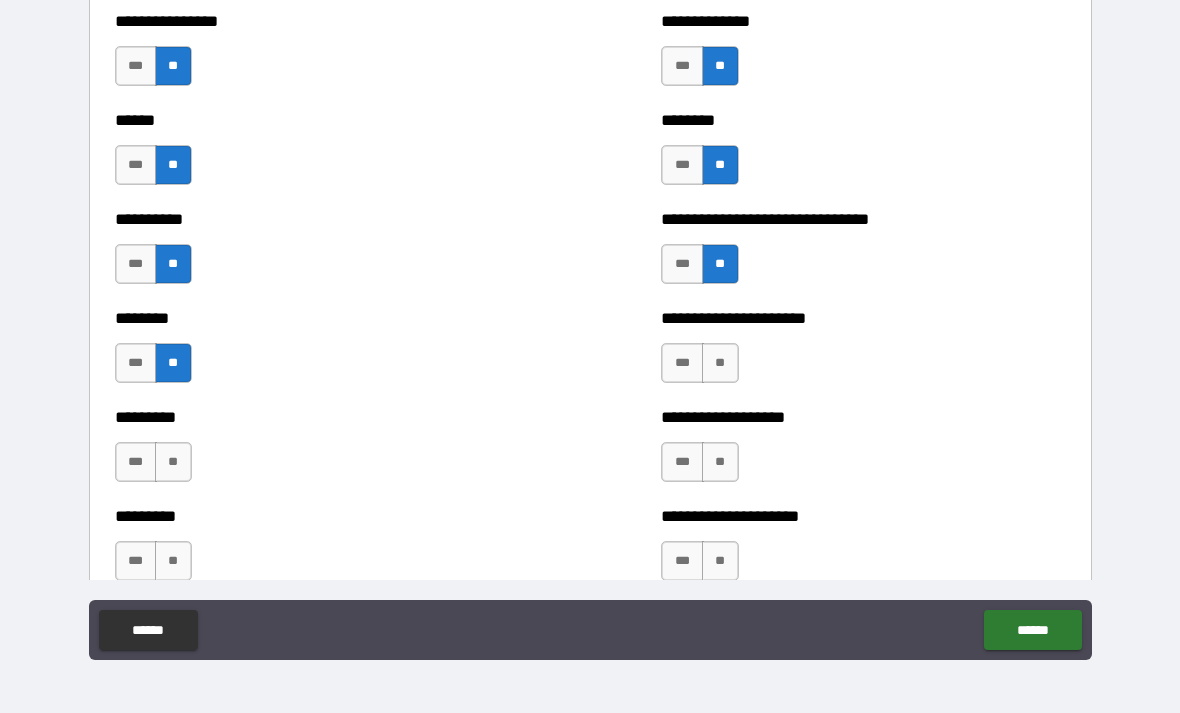 click on "**" at bounding box center (720, 363) 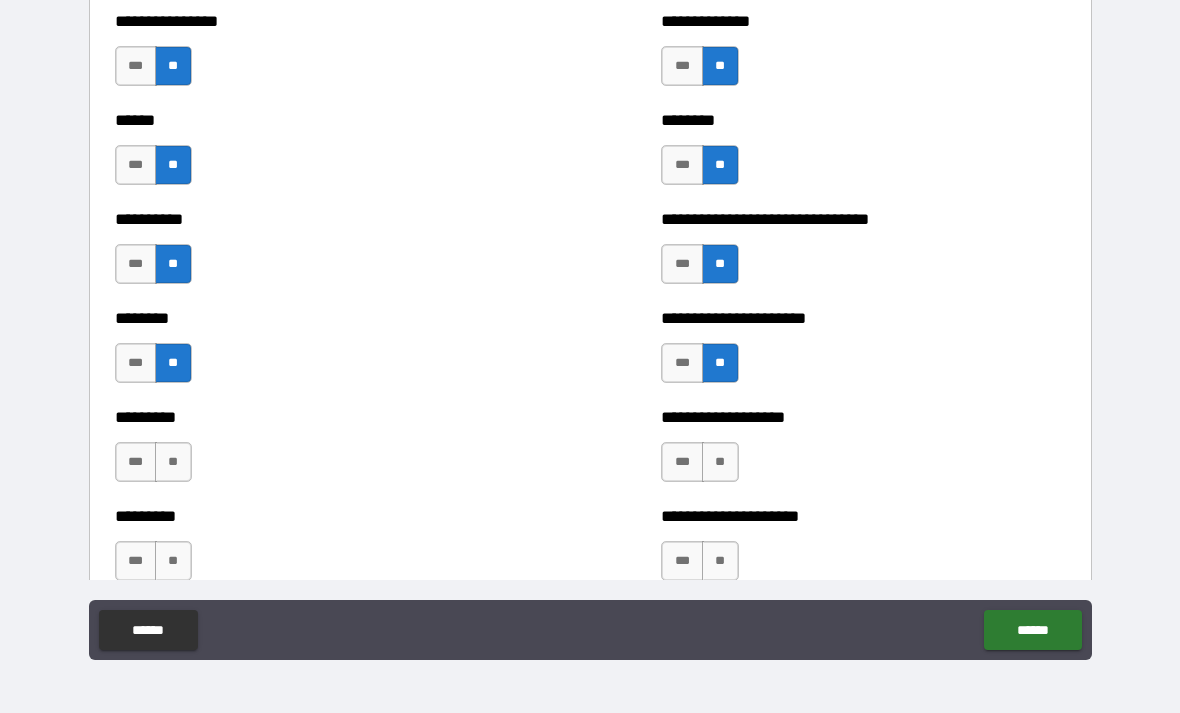 click on "**" at bounding box center [173, 462] 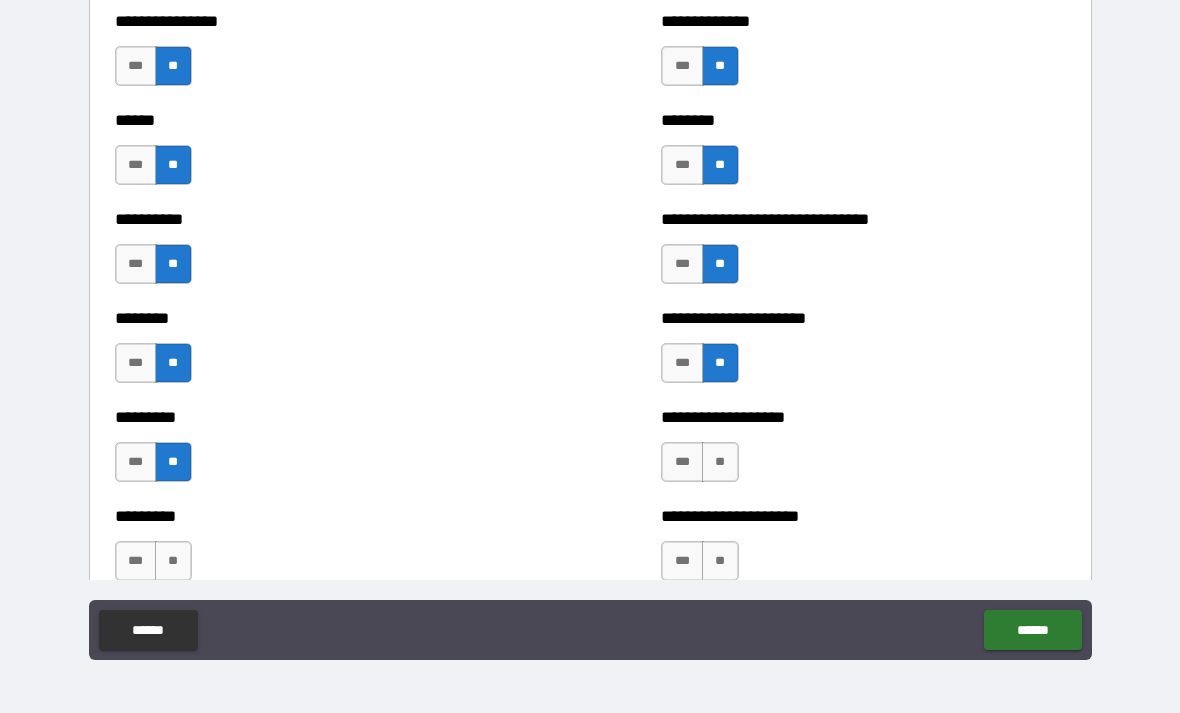click on "**" at bounding box center [720, 462] 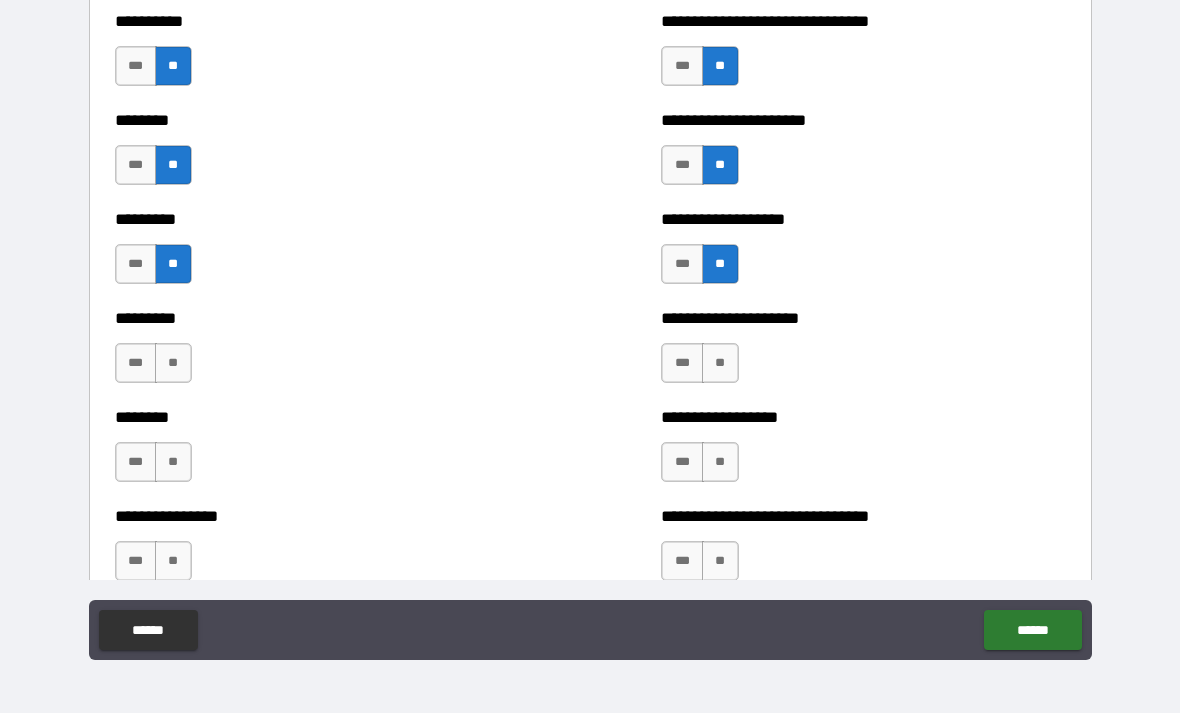 scroll, scrollTop: 6973, scrollLeft: 0, axis: vertical 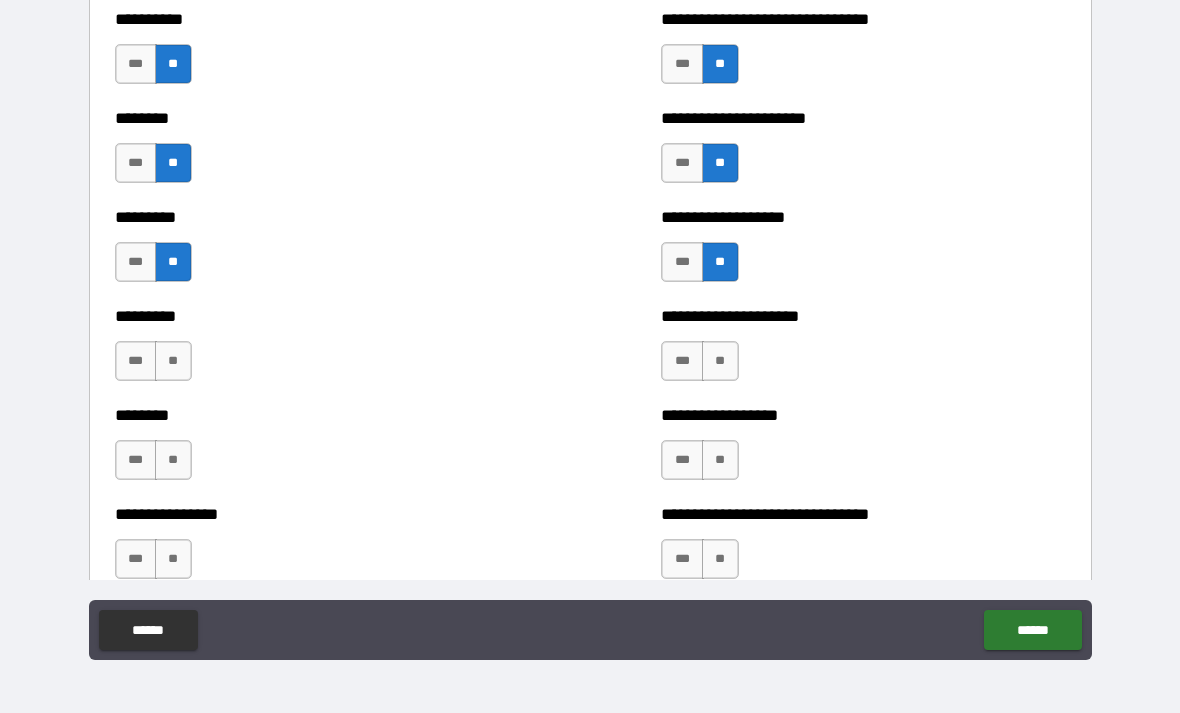 click on "**" at bounding box center (173, 361) 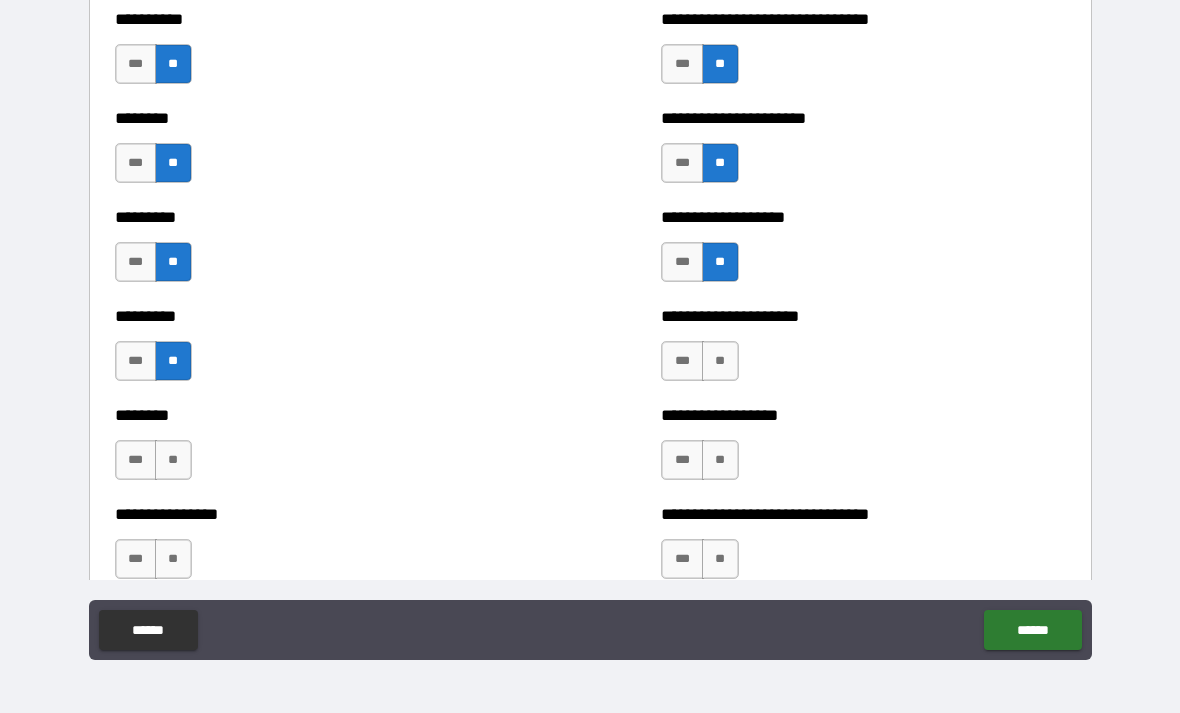 click on "**" at bounding box center [720, 361] 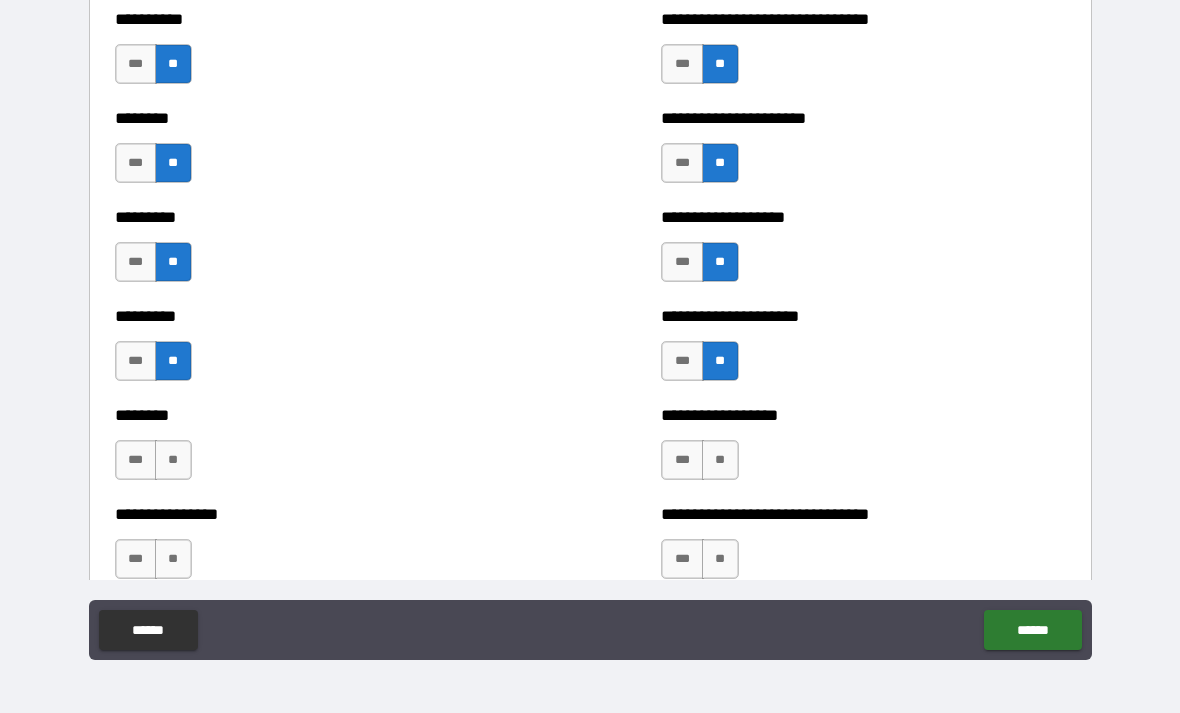click on "**" at bounding box center [173, 460] 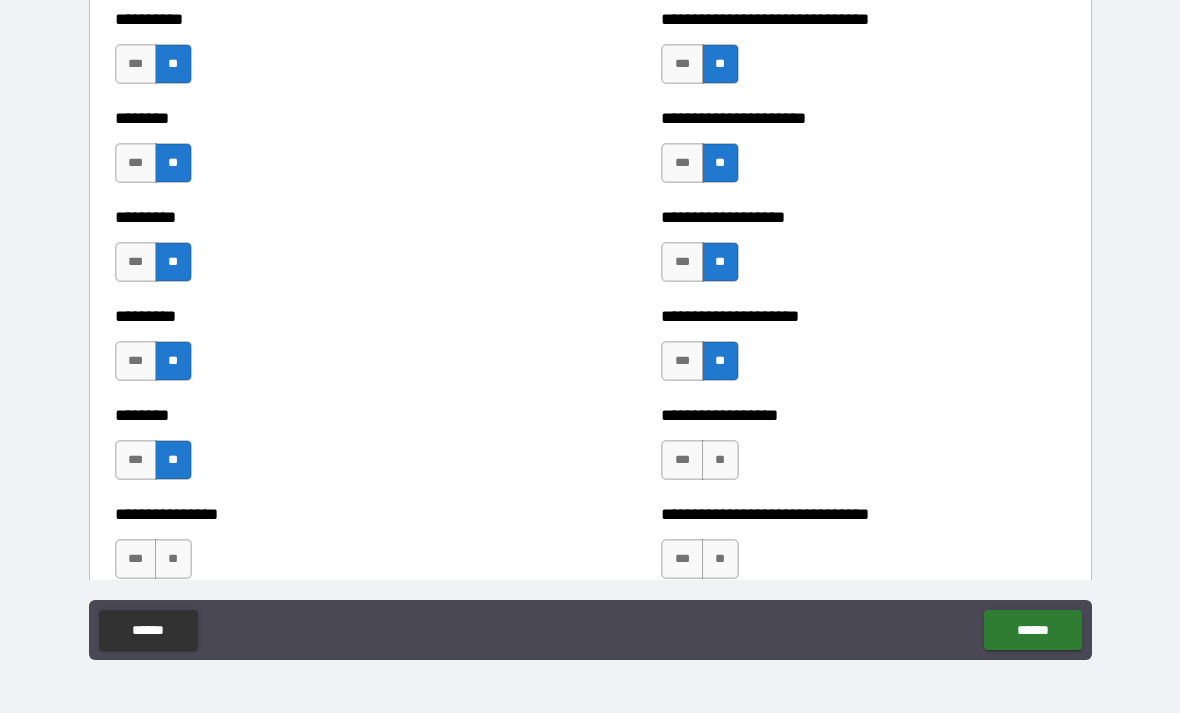 click on "**" at bounding box center (720, 460) 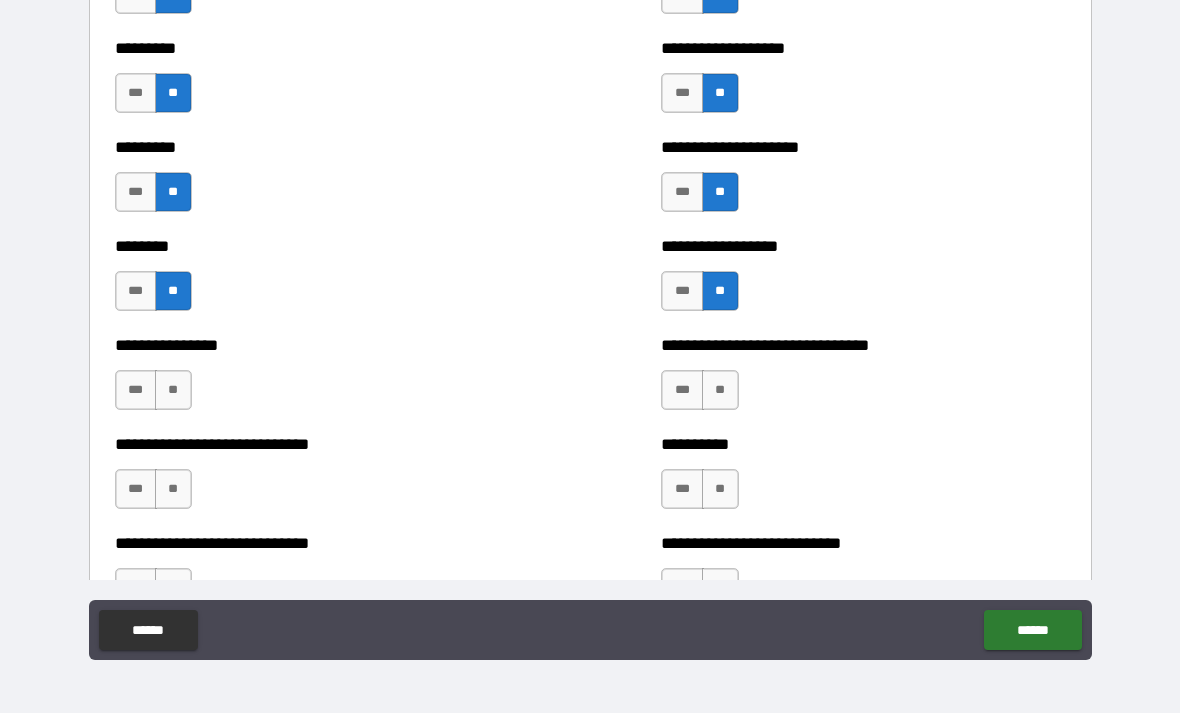 scroll, scrollTop: 7154, scrollLeft: 0, axis: vertical 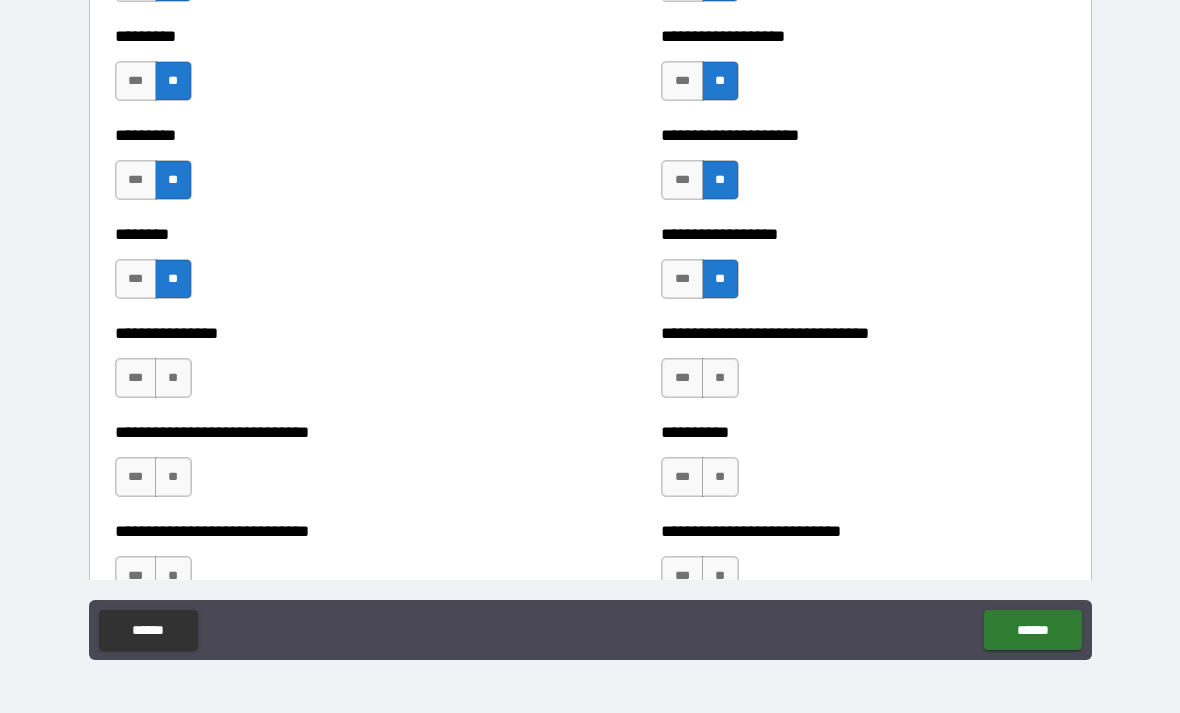click on "**" at bounding box center (720, 378) 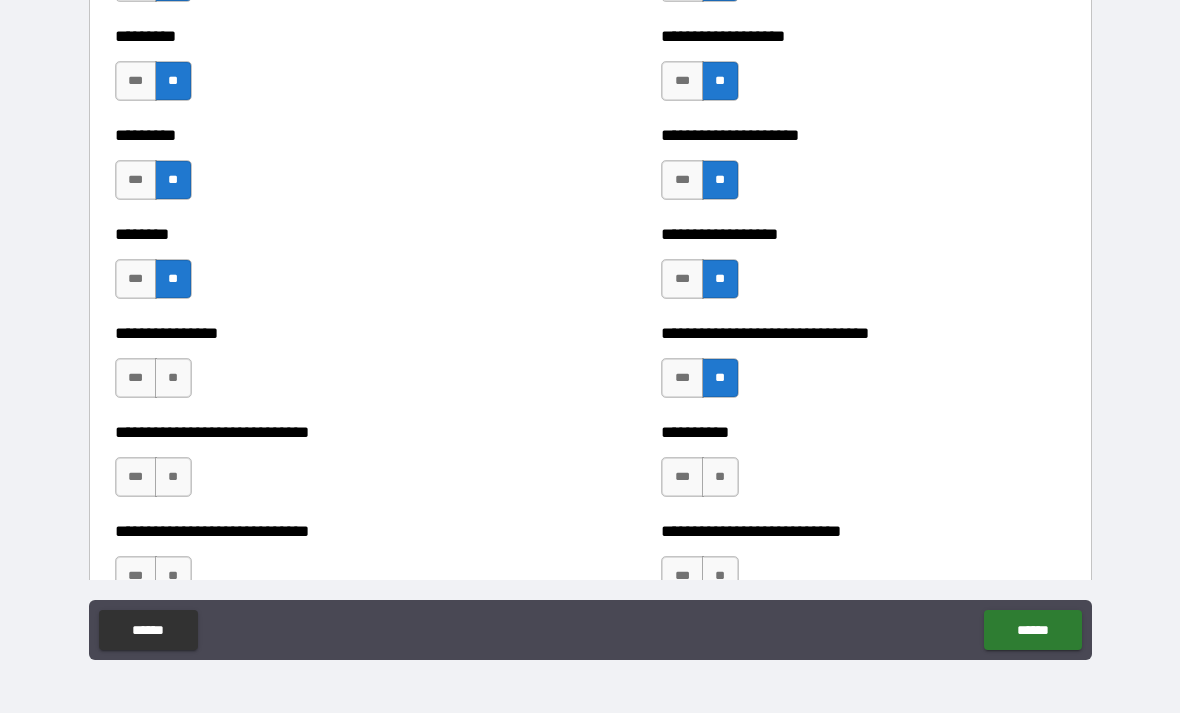 click on "**" at bounding box center (173, 378) 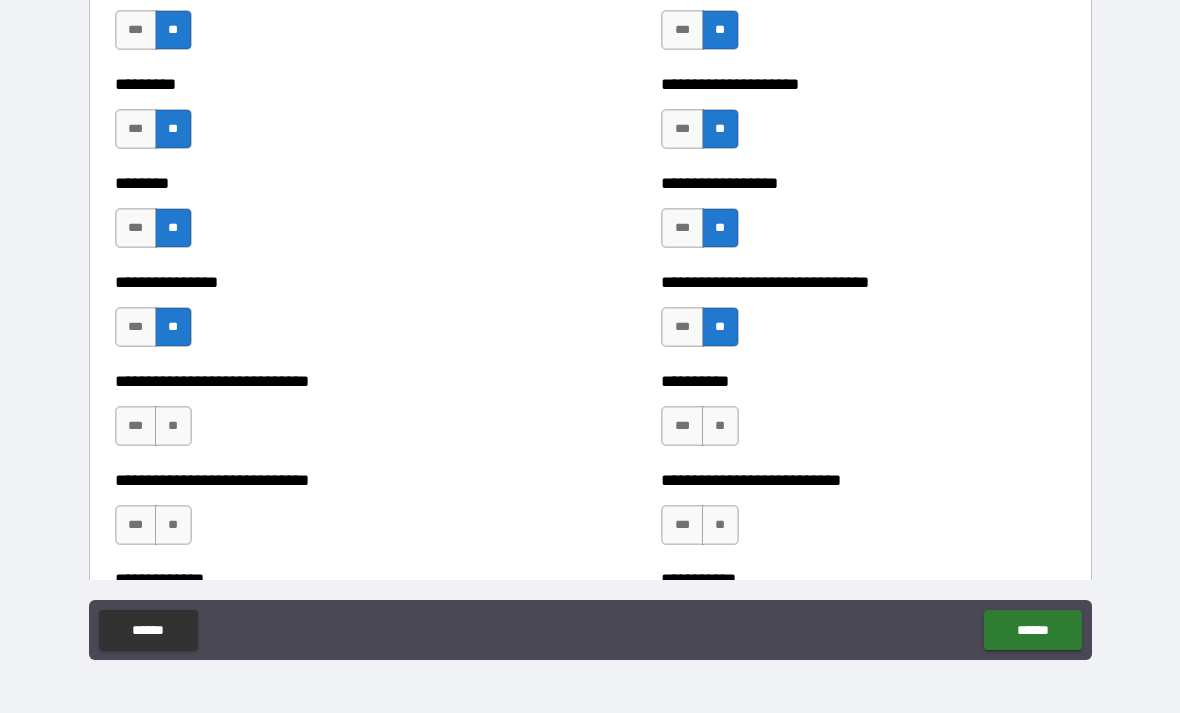 scroll, scrollTop: 7211, scrollLeft: 0, axis: vertical 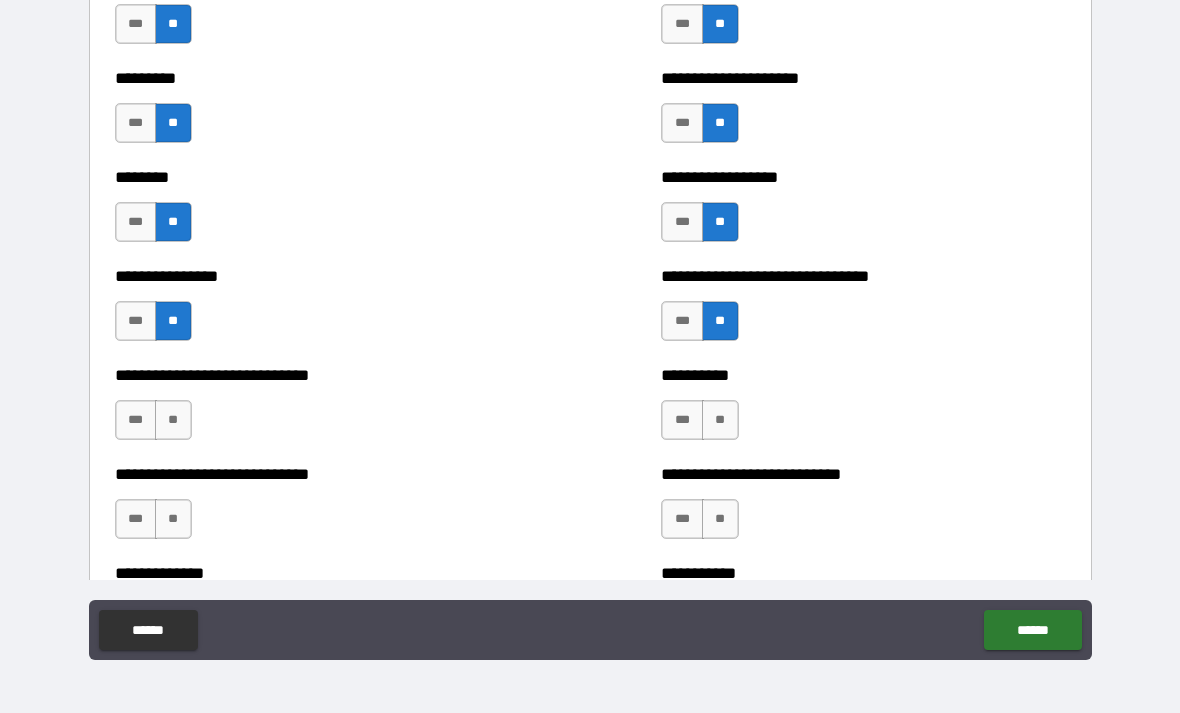 click on "**" at bounding box center [173, 420] 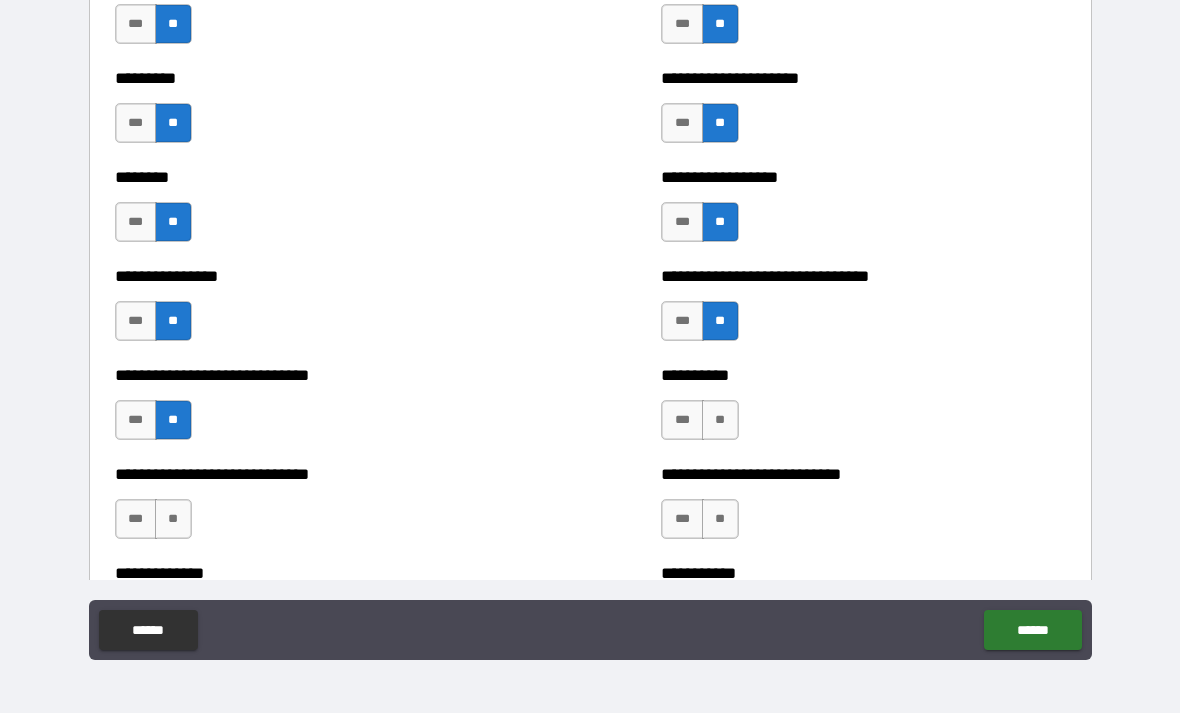 click on "**" at bounding box center [720, 420] 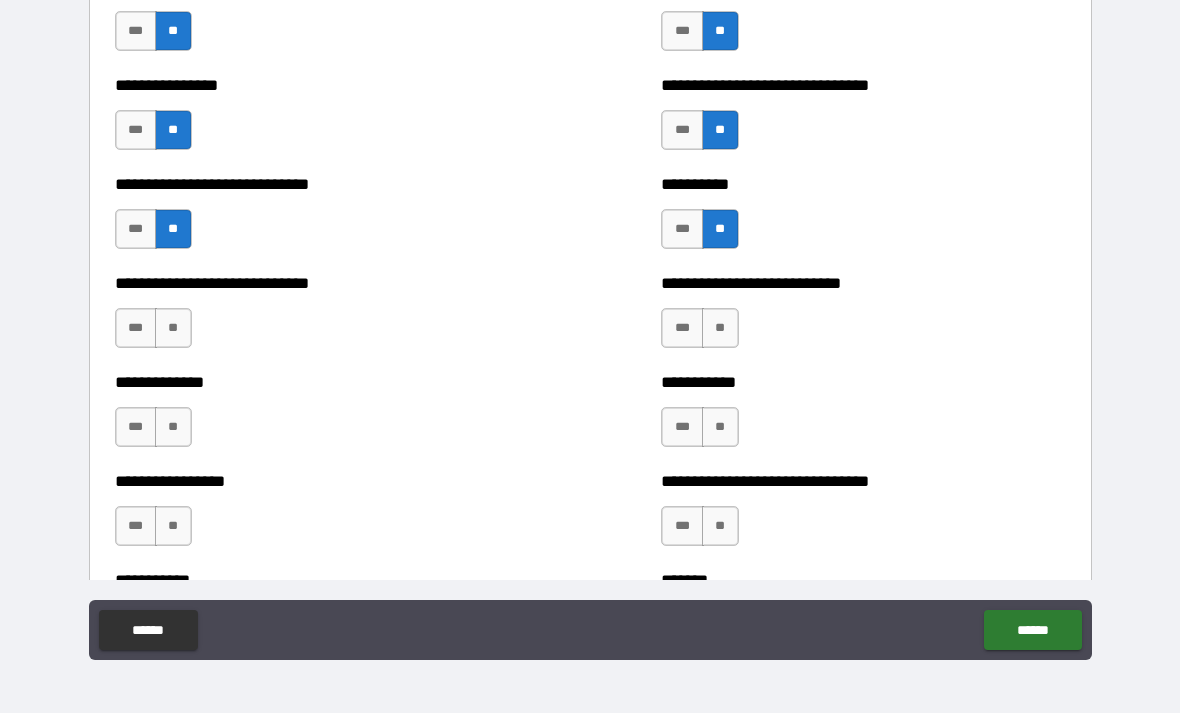 scroll, scrollTop: 7407, scrollLeft: 0, axis: vertical 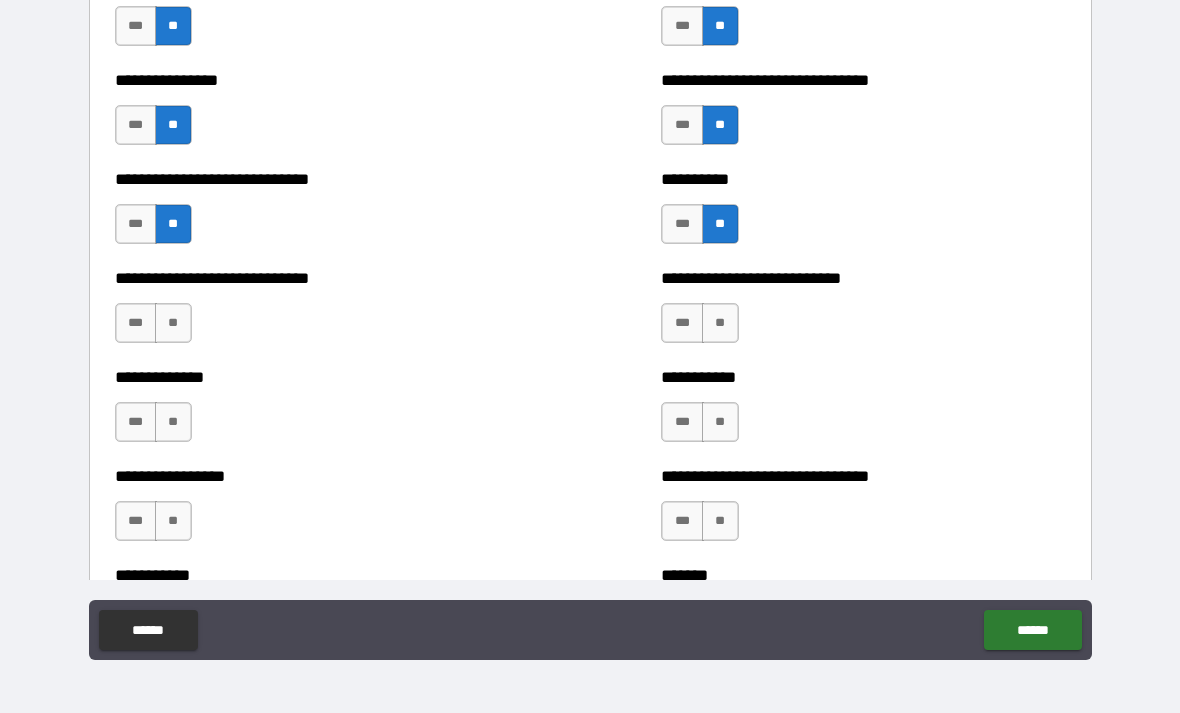click on "**" at bounding box center [720, 323] 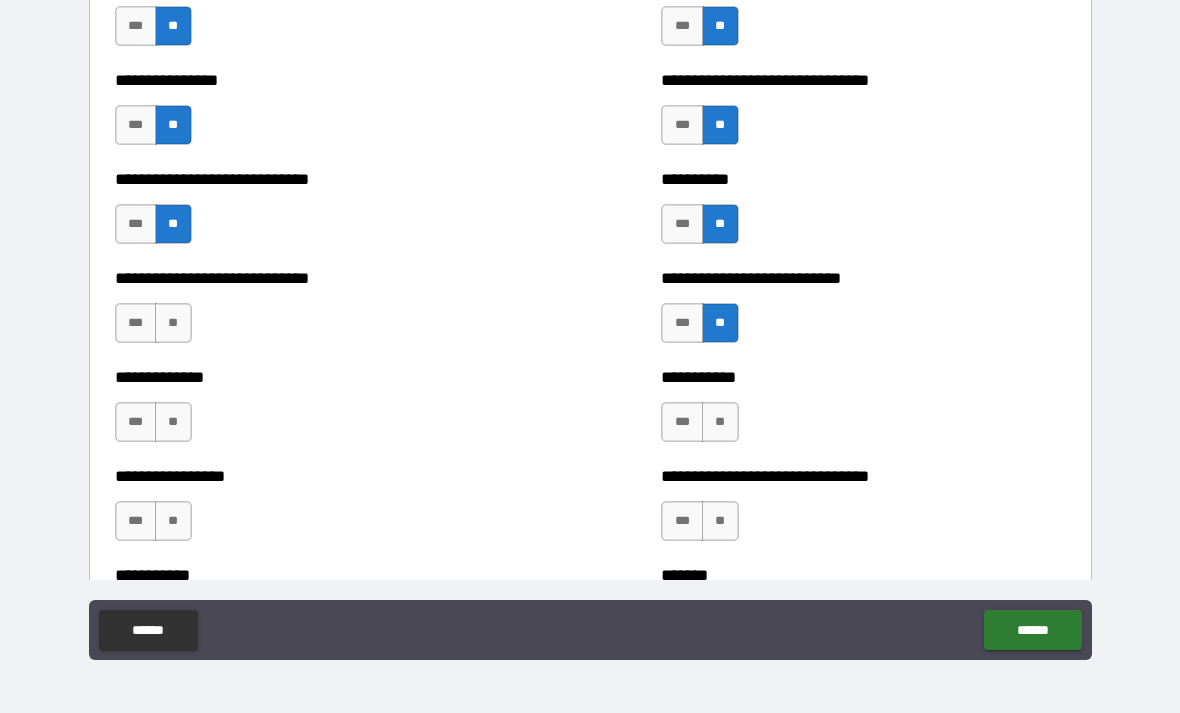 click on "**" at bounding box center (173, 323) 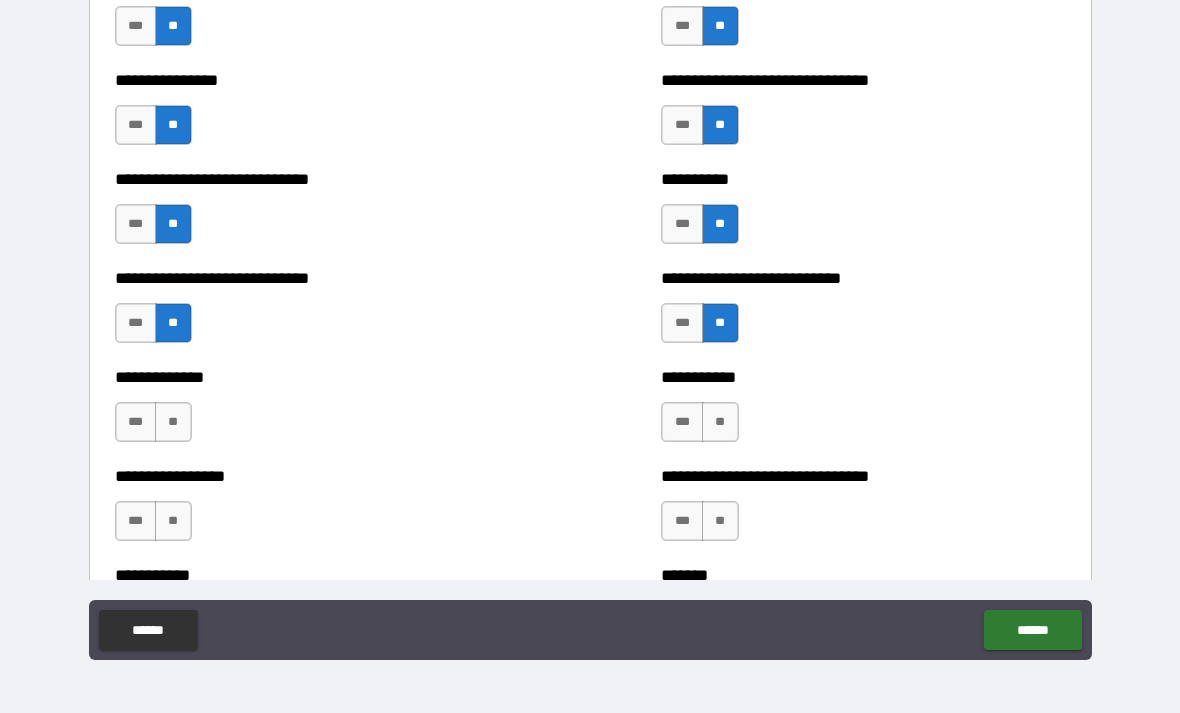 click on "**" at bounding box center [173, 422] 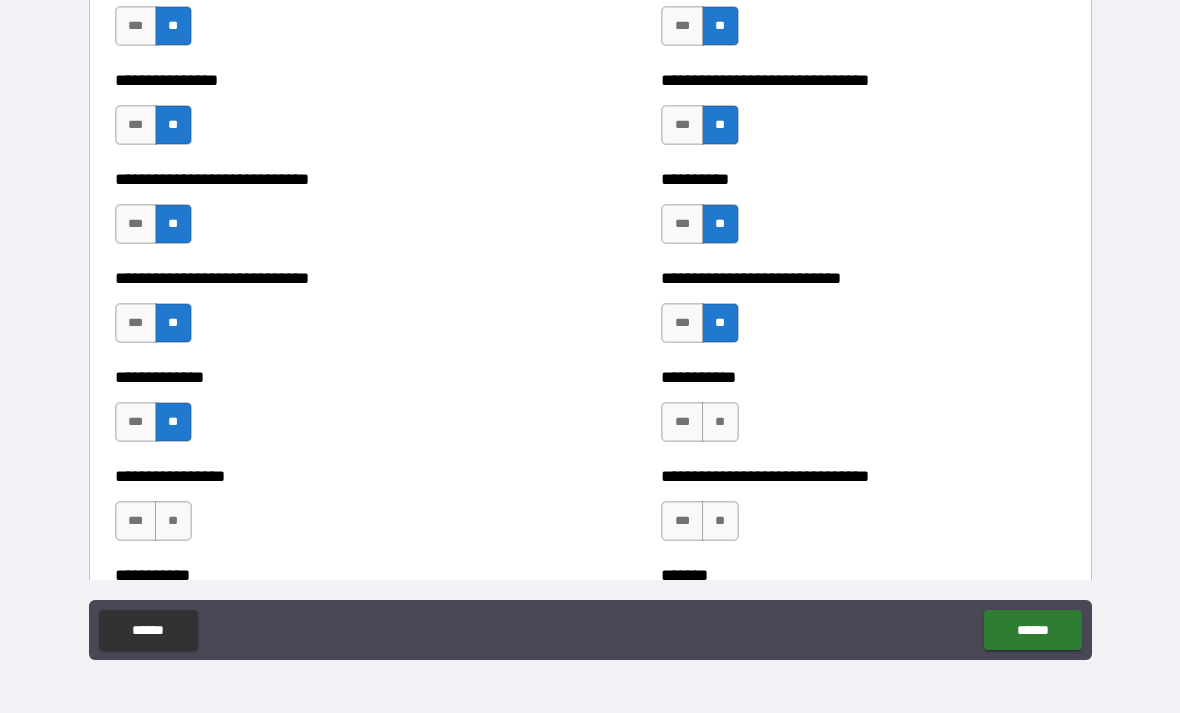 click on "**" at bounding box center [720, 422] 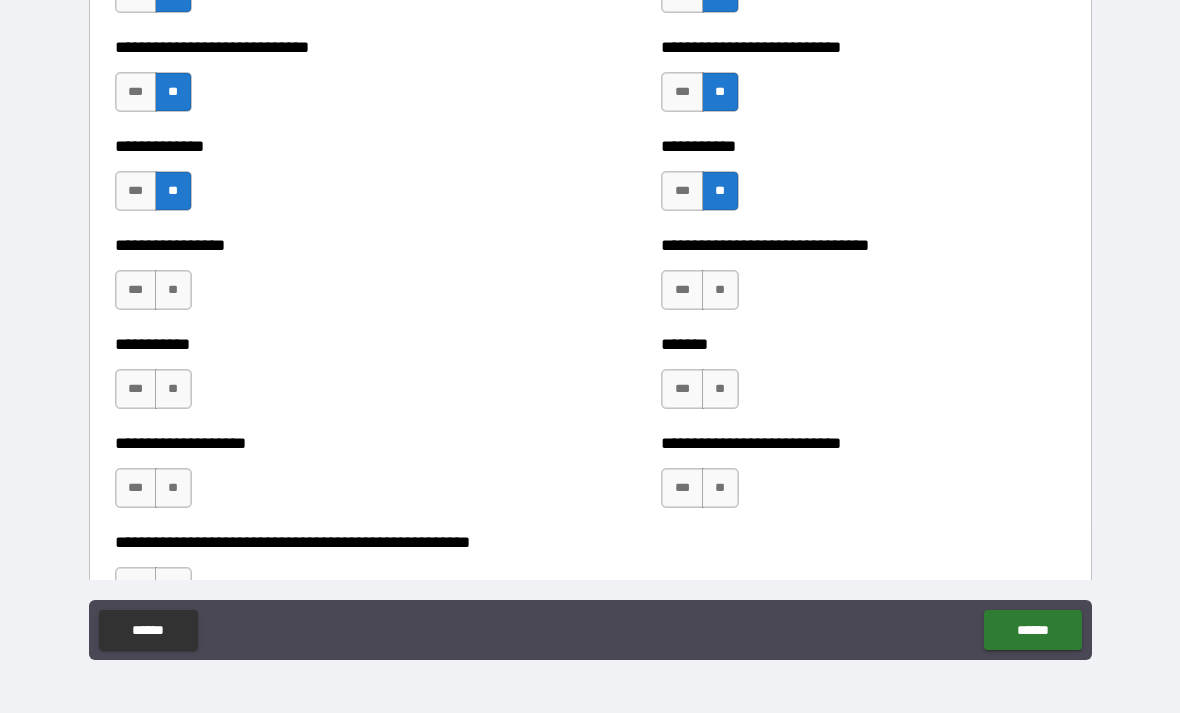 scroll, scrollTop: 7640, scrollLeft: 0, axis: vertical 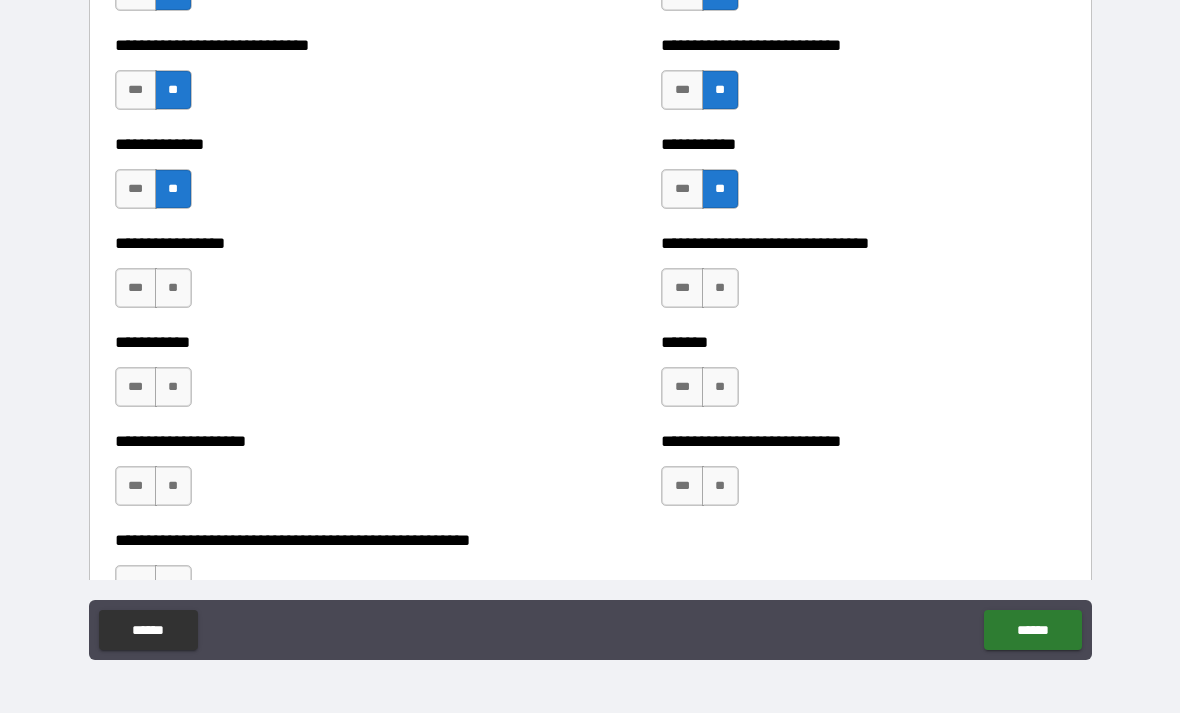 click on "***" at bounding box center [682, 288] 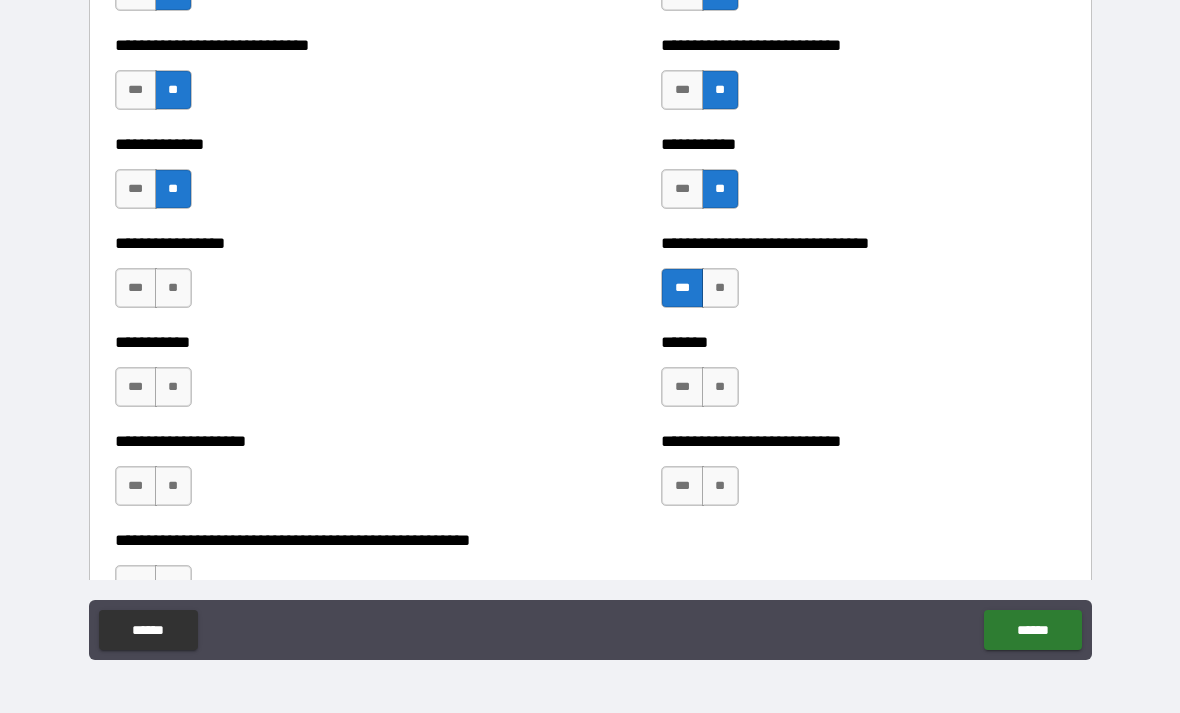 click on "**" at bounding box center [173, 288] 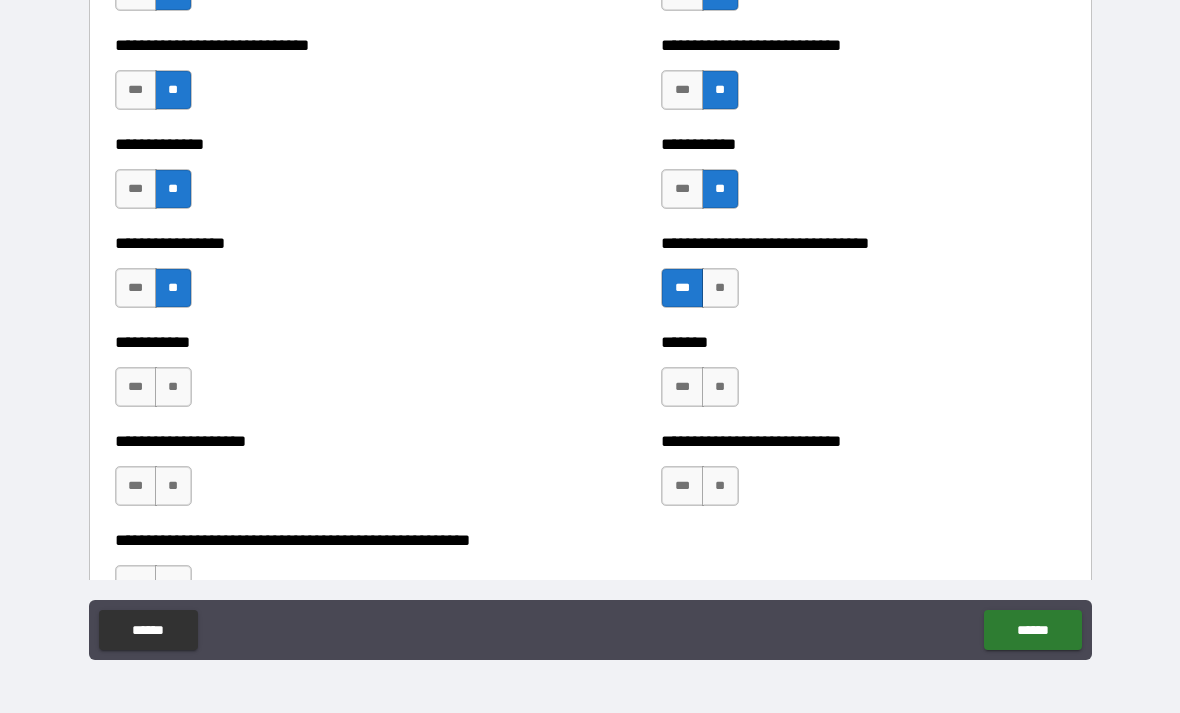 click on "**" at bounding box center [173, 387] 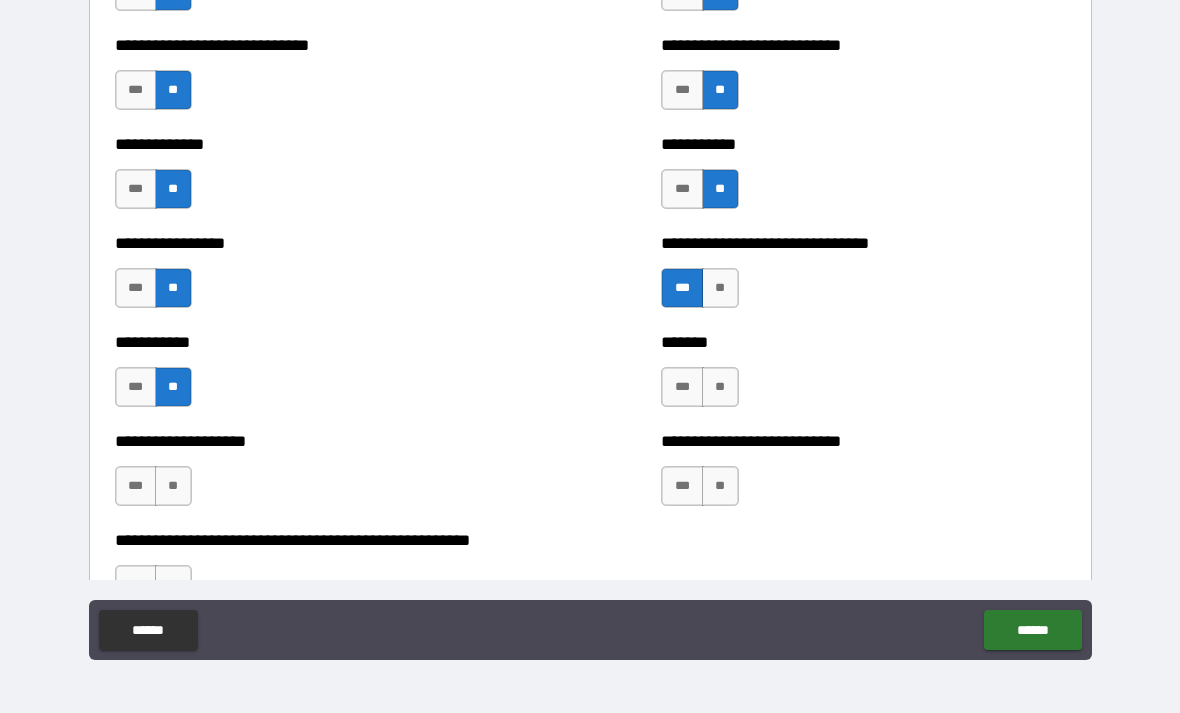 click on "**" at bounding box center (720, 387) 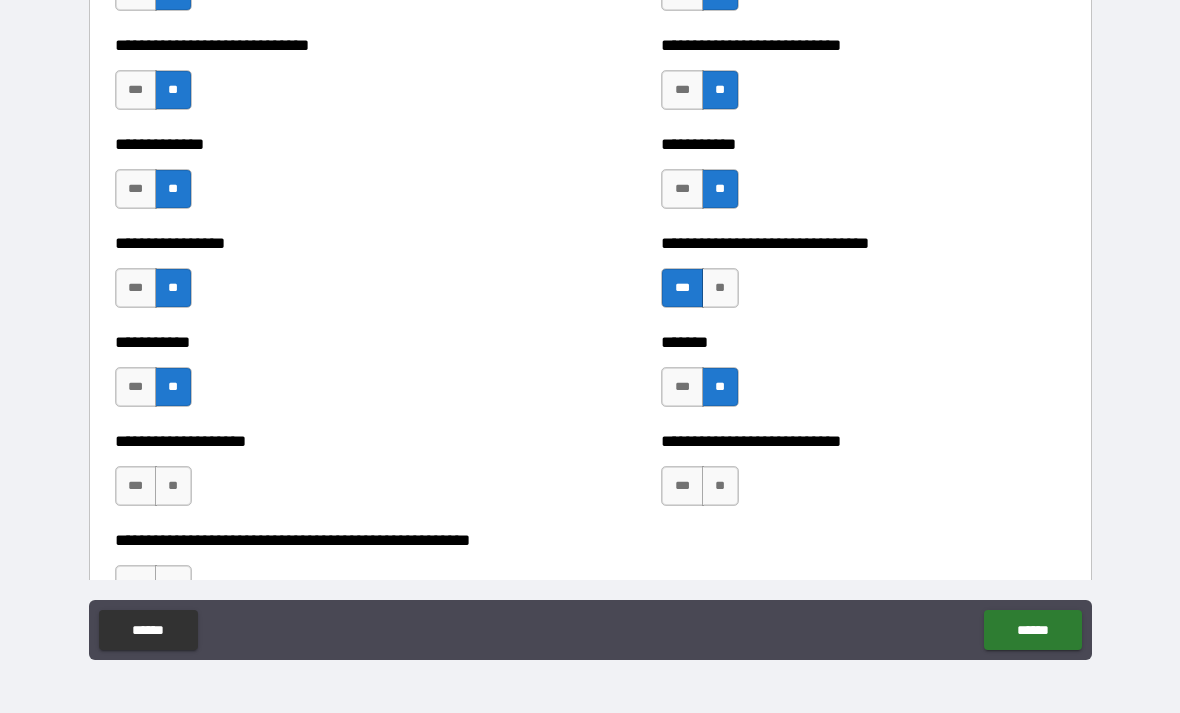 click on "**" at bounding box center (173, 486) 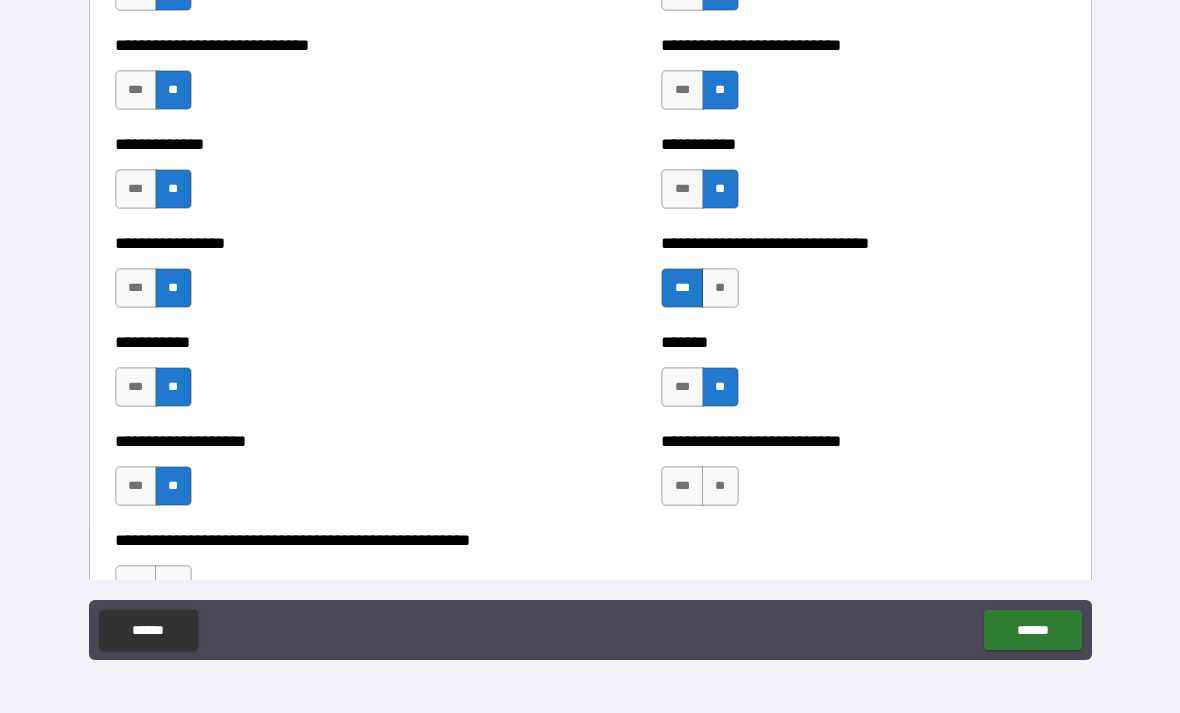 click on "**" at bounding box center (720, 486) 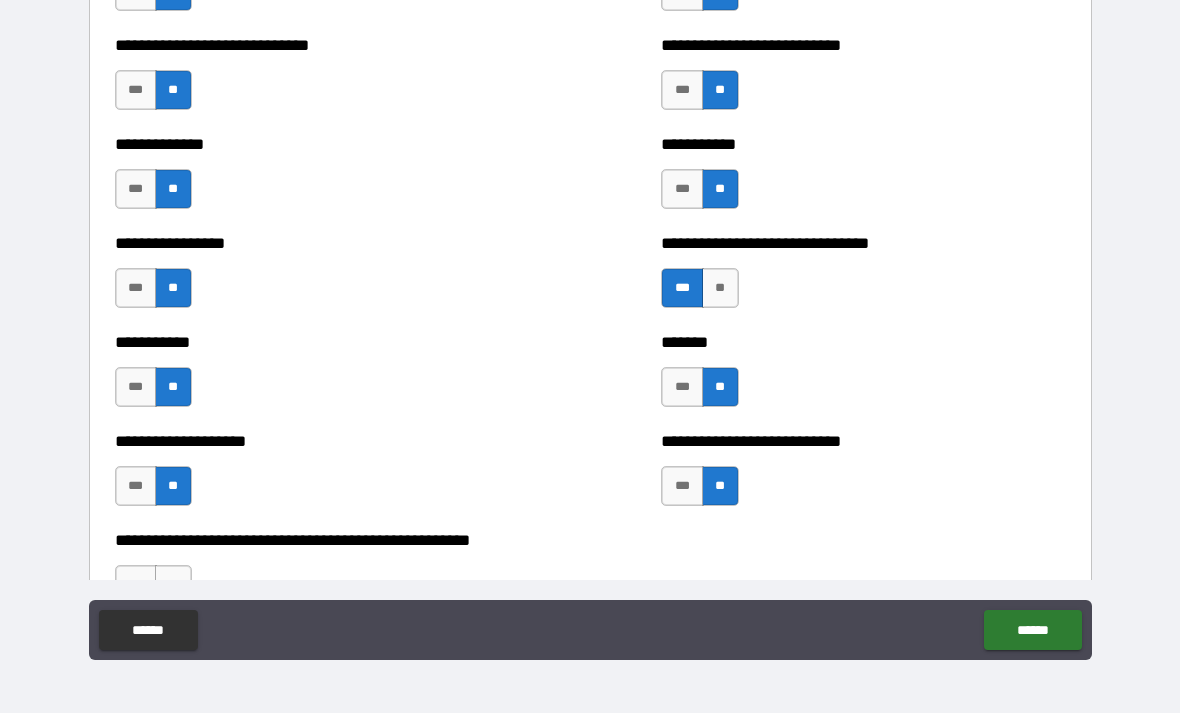 scroll, scrollTop: 7730, scrollLeft: 0, axis: vertical 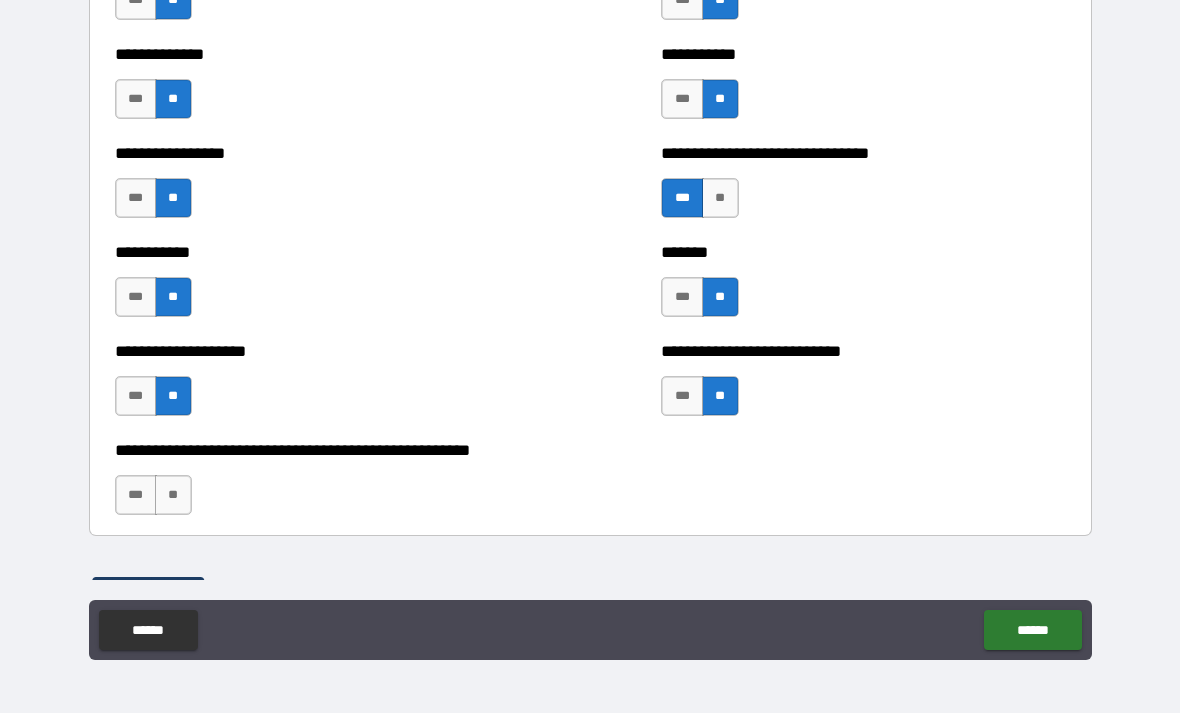 click on "**" at bounding box center (173, 495) 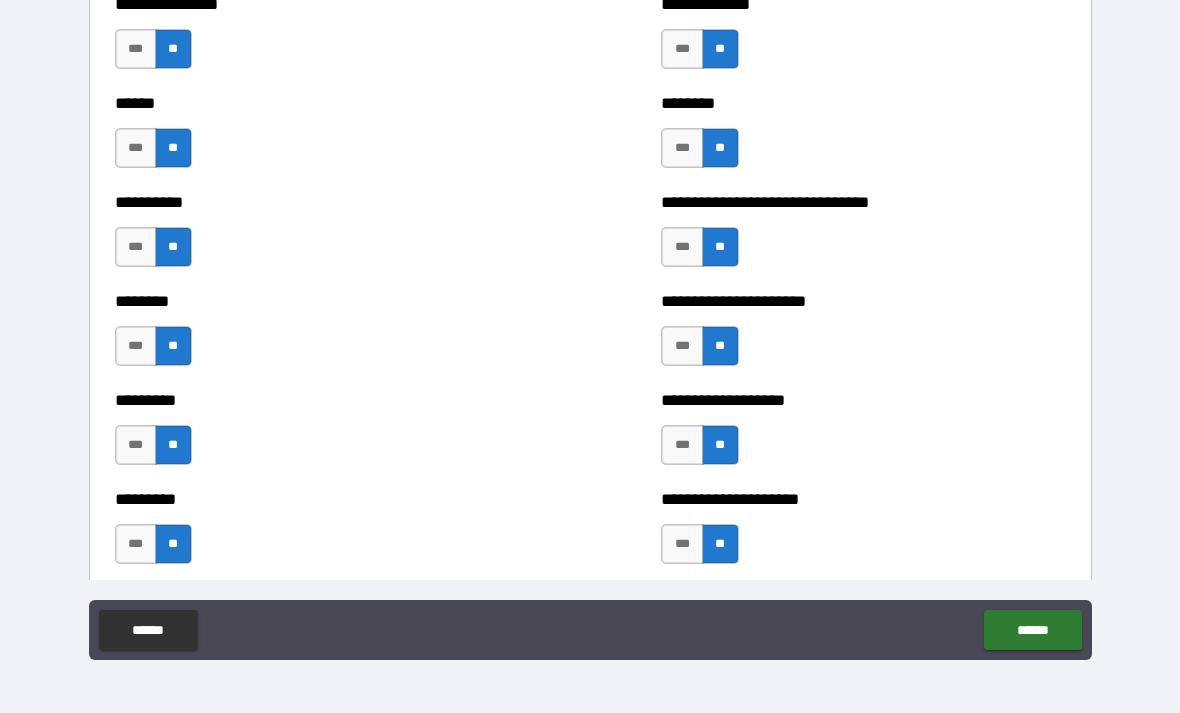 scroll, scrollTop: 6781, scrollLeft: 0, axis: vertical 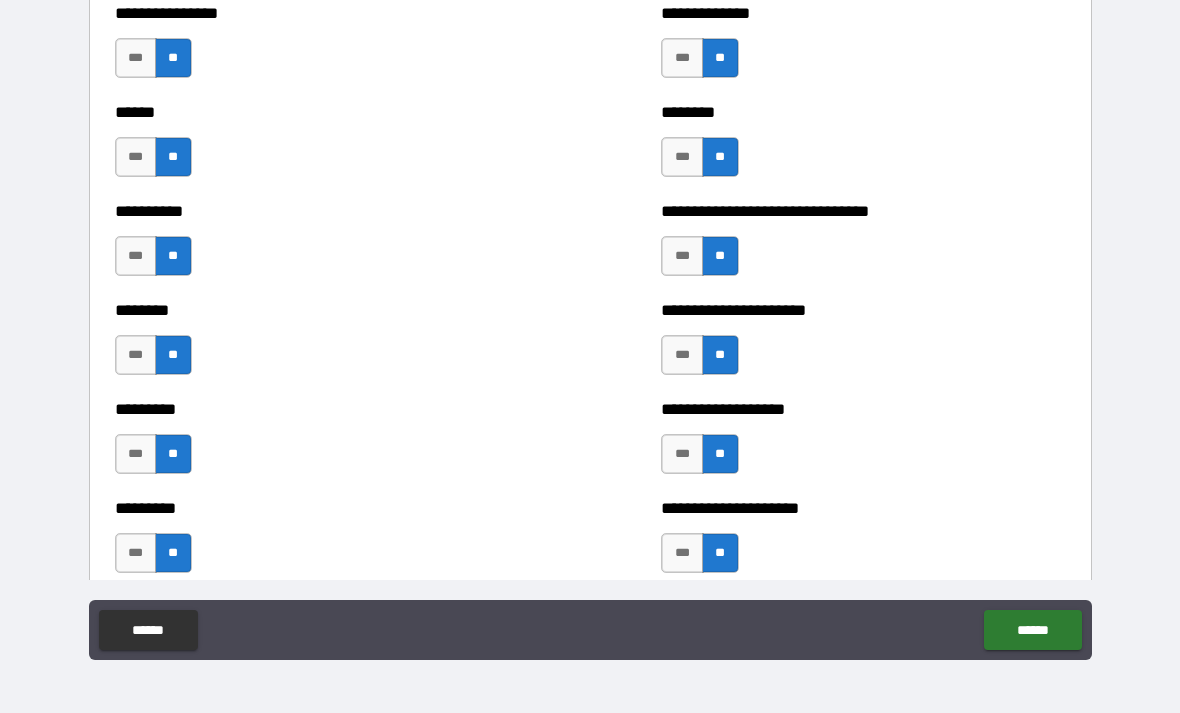 click on "***" at bounding box center (682, 256) 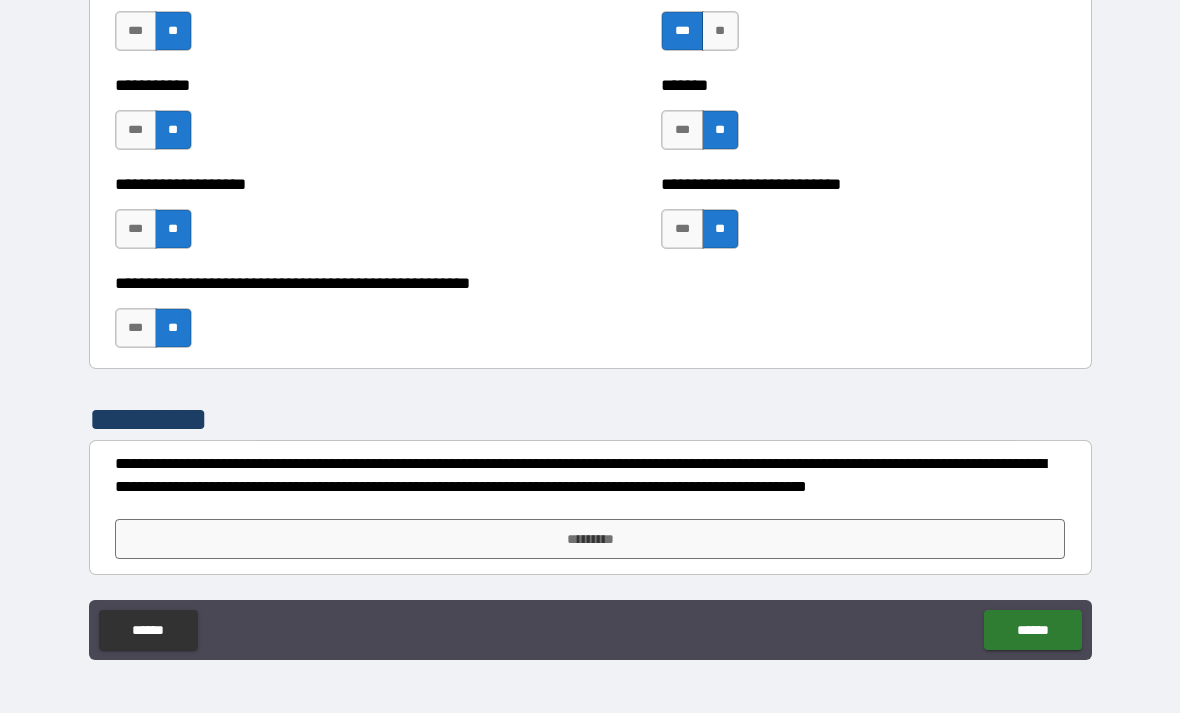 scroll, scrollTop: 7897, scrollLeft: 0, axis: vertical 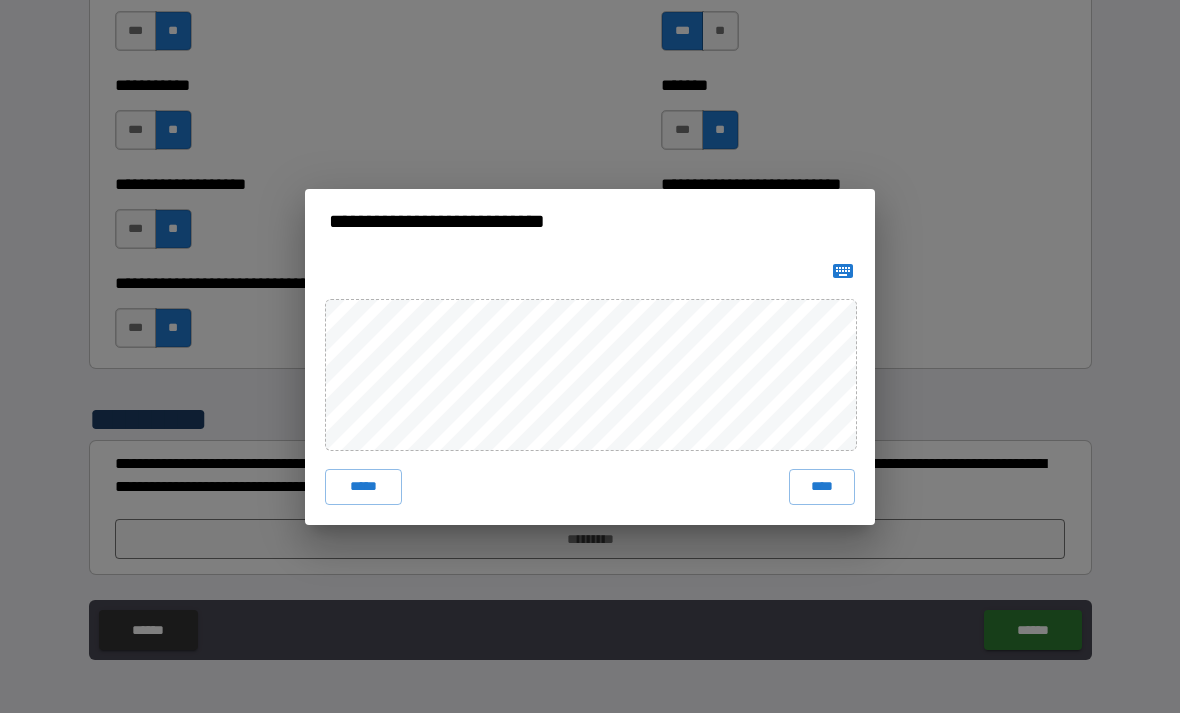 click on "****" at bounding box center [822, 487] 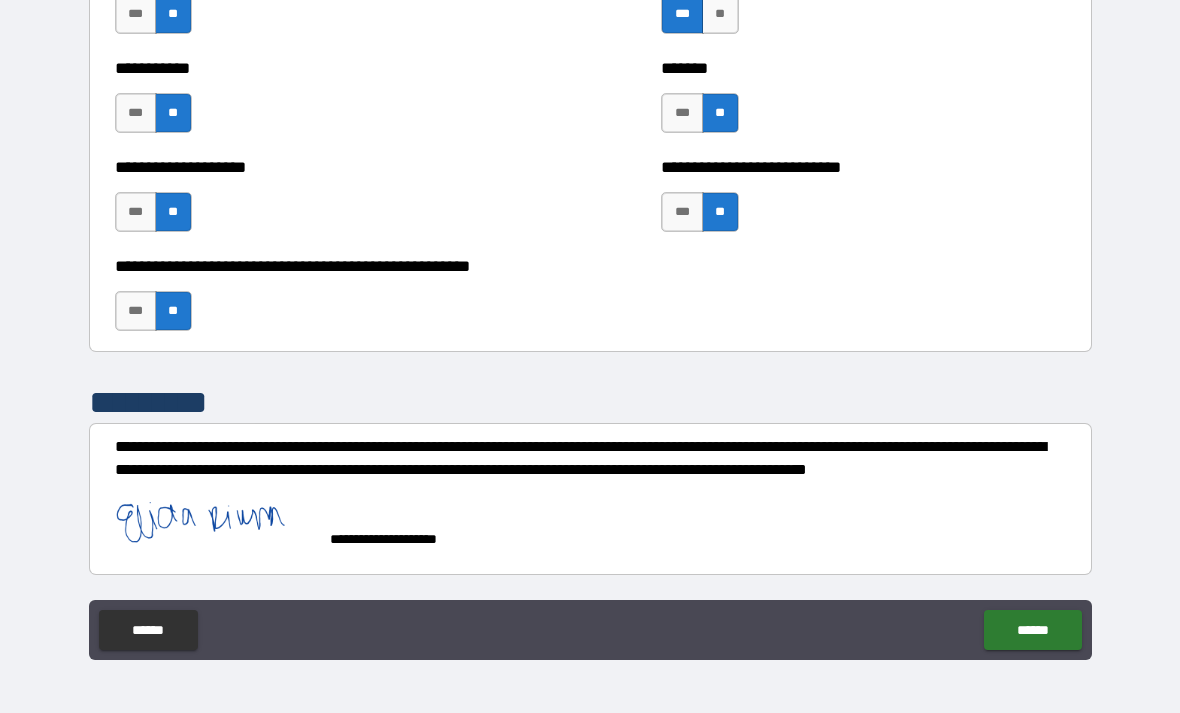 scroll, scrollTop: 7914, scrollLeft: 0, axis: vertical 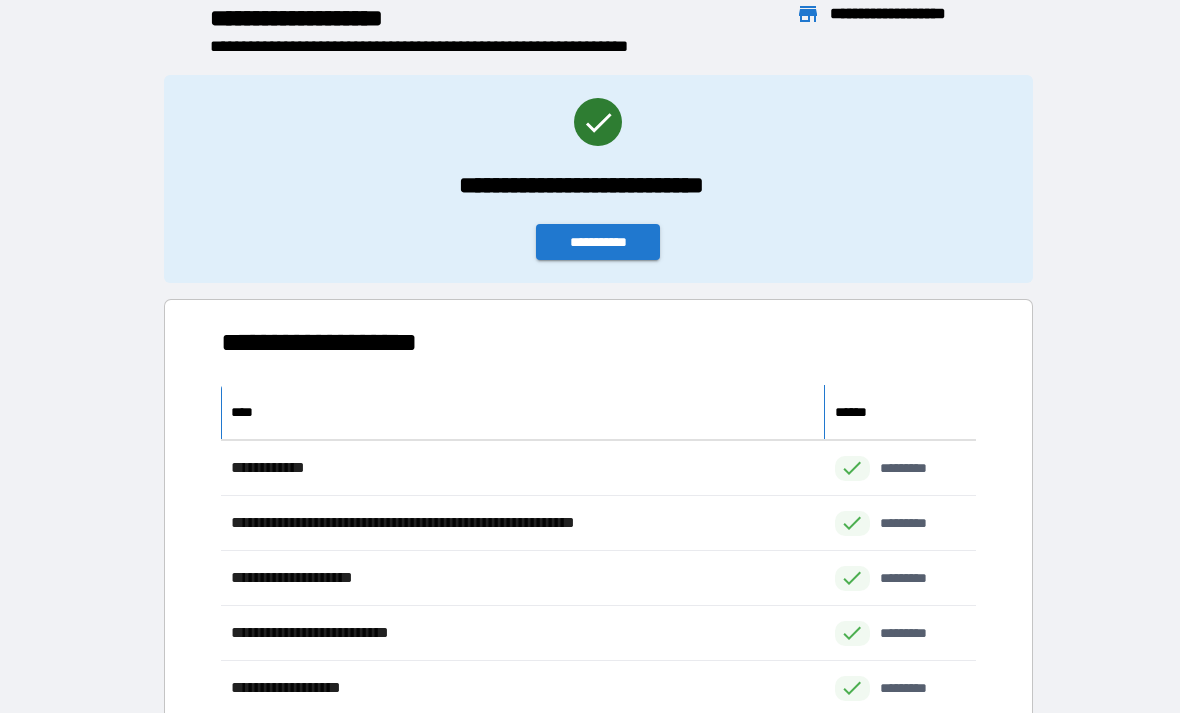 click on "****" at bounding box center [247, 412] 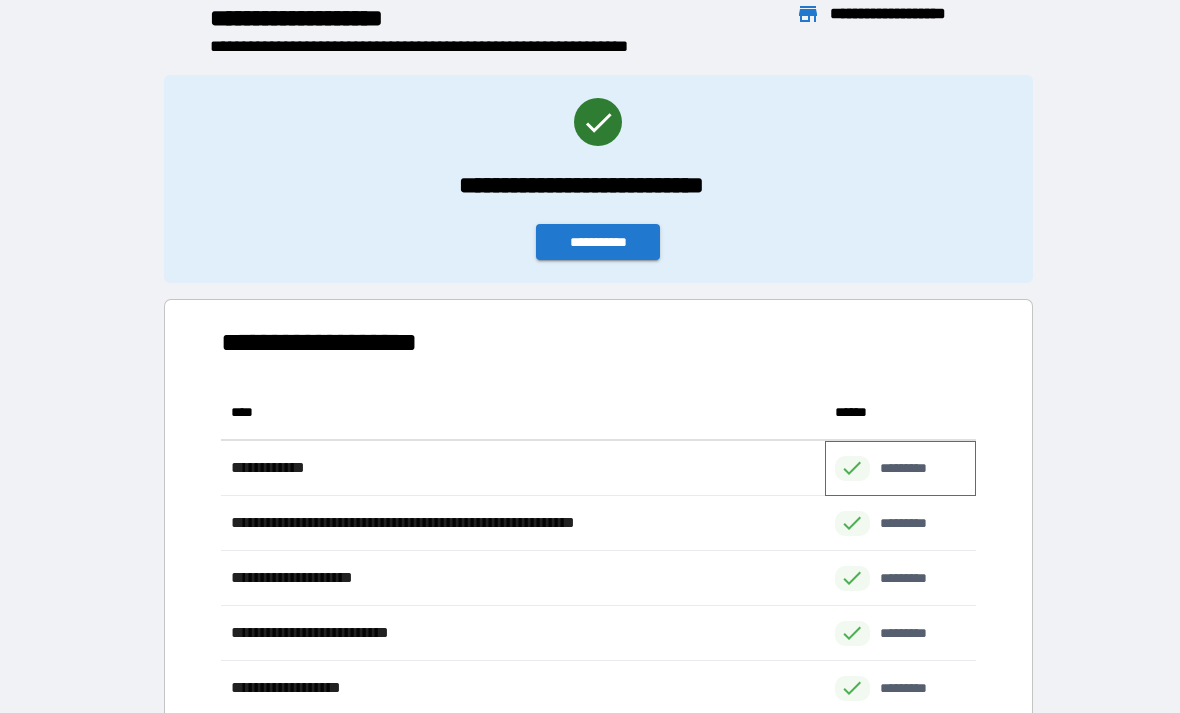 click on "*********" at bounding box center (914, 468) 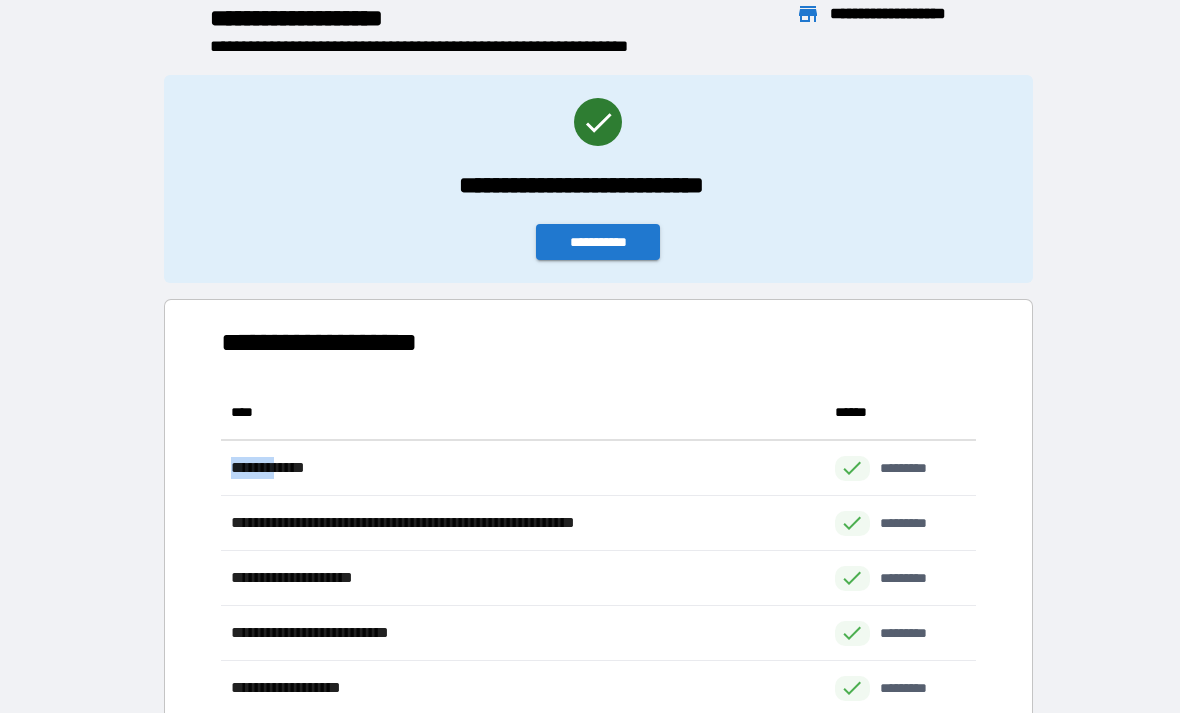 click on "**********" at bounding box center [590, 431] 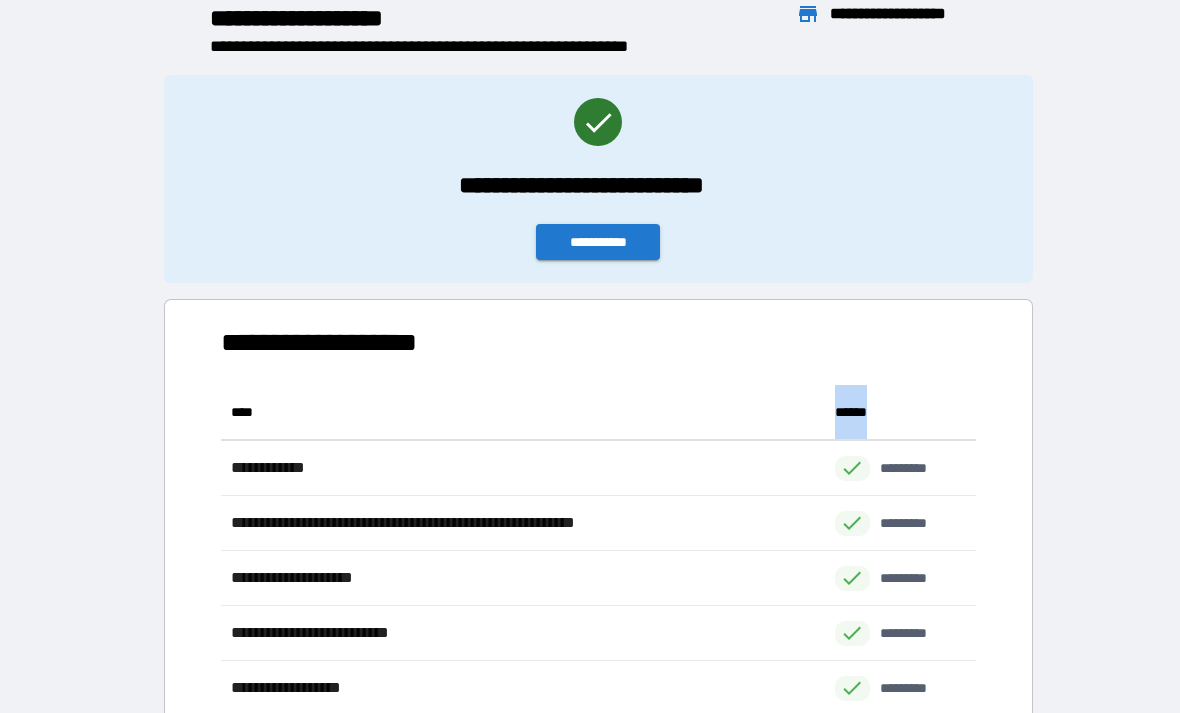 click on "**********" at bounding box center [597, 185] 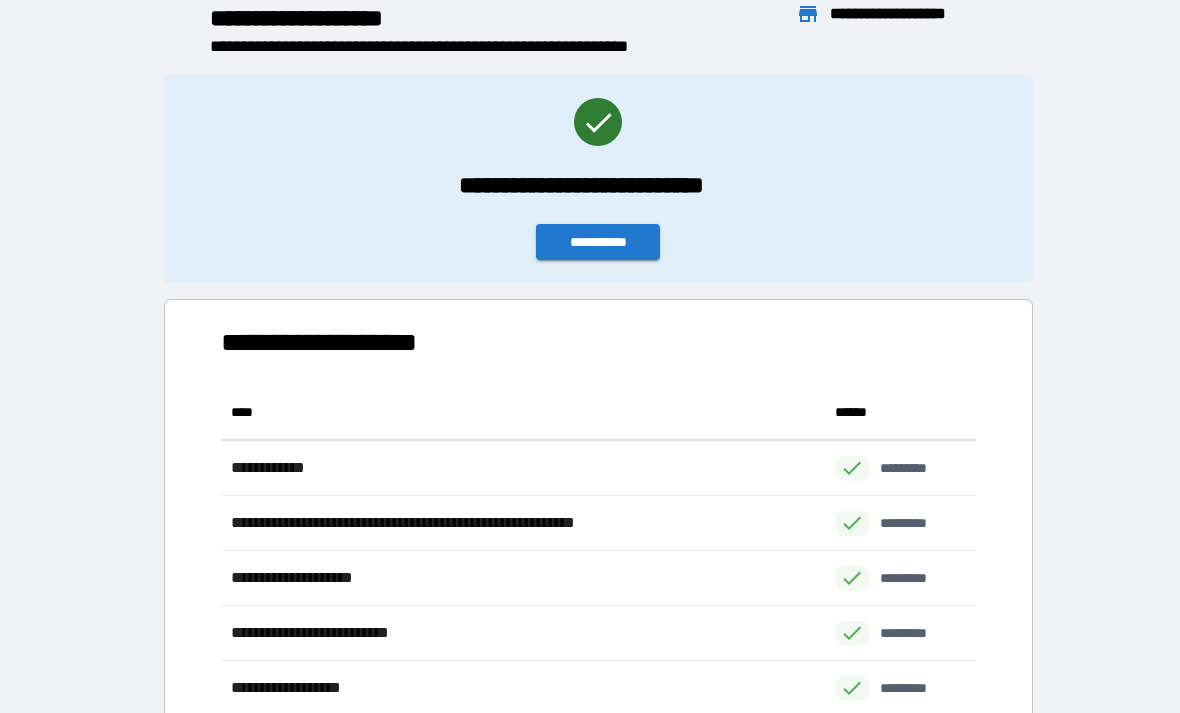 click on "**********" at bounding box center (597, 185) 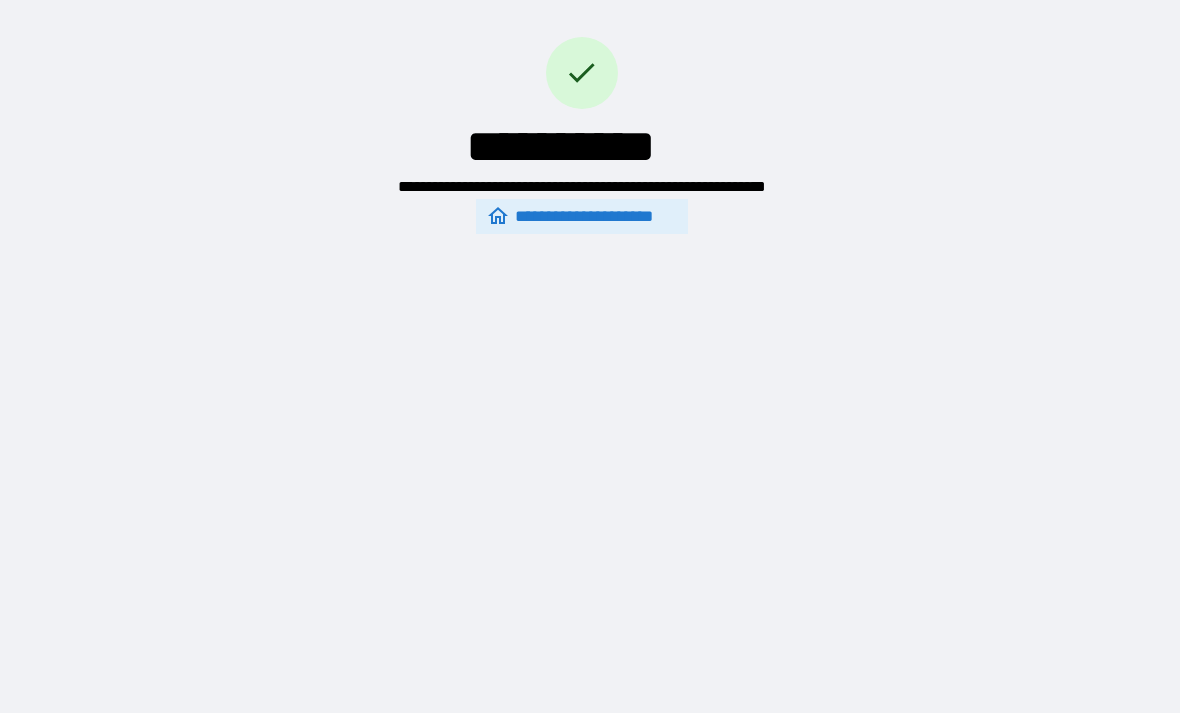click on "**********" at bounding box center [590, 324] 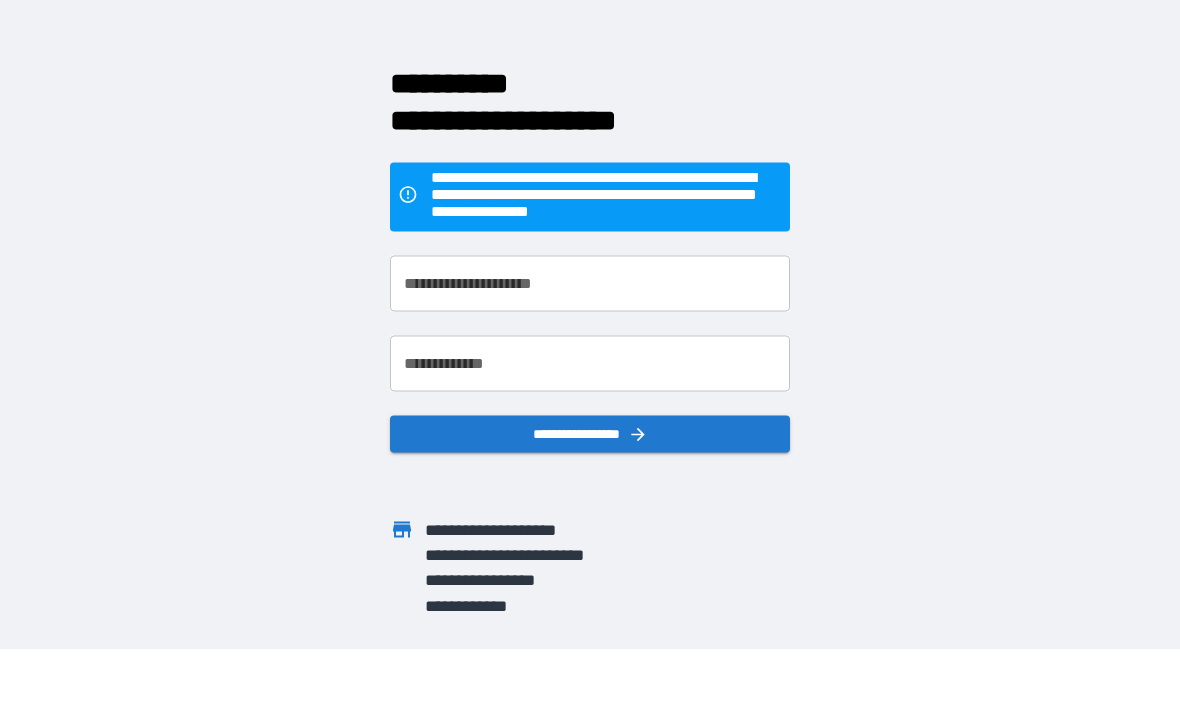 click on "**********" at bounding box center (590, 292) 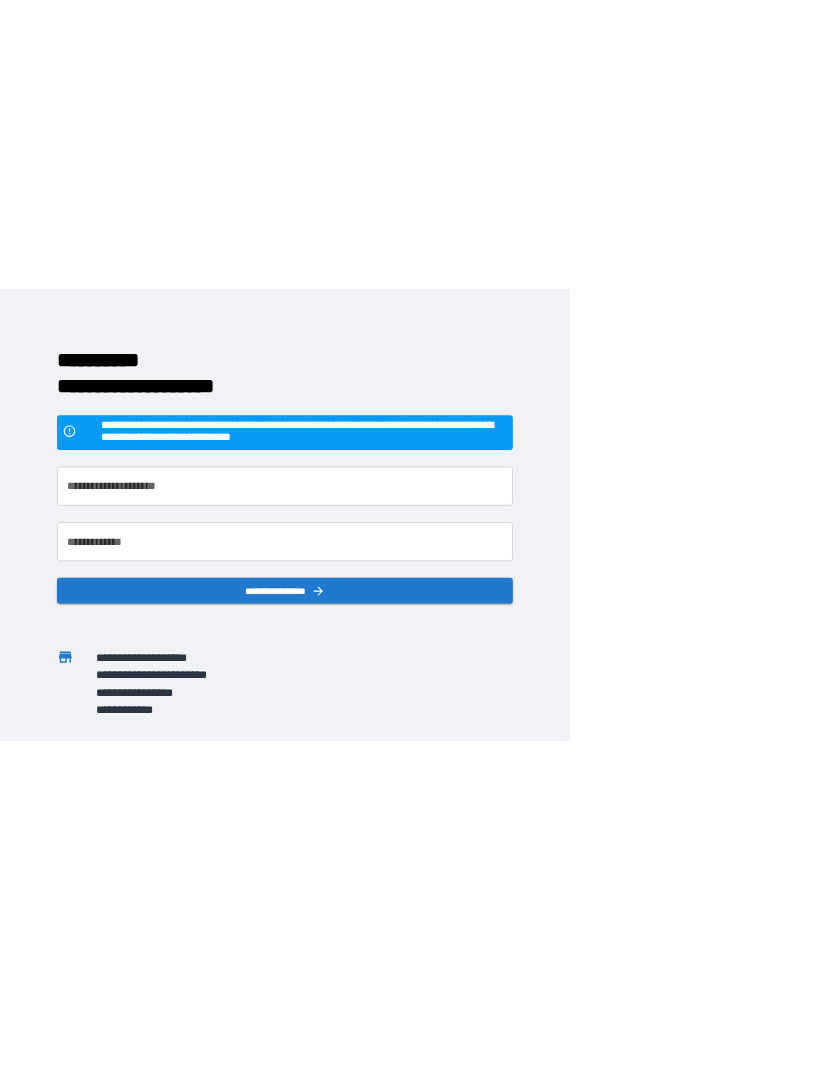 scroll, scrollTop: 0, scrollLeft: 0, axis: both 